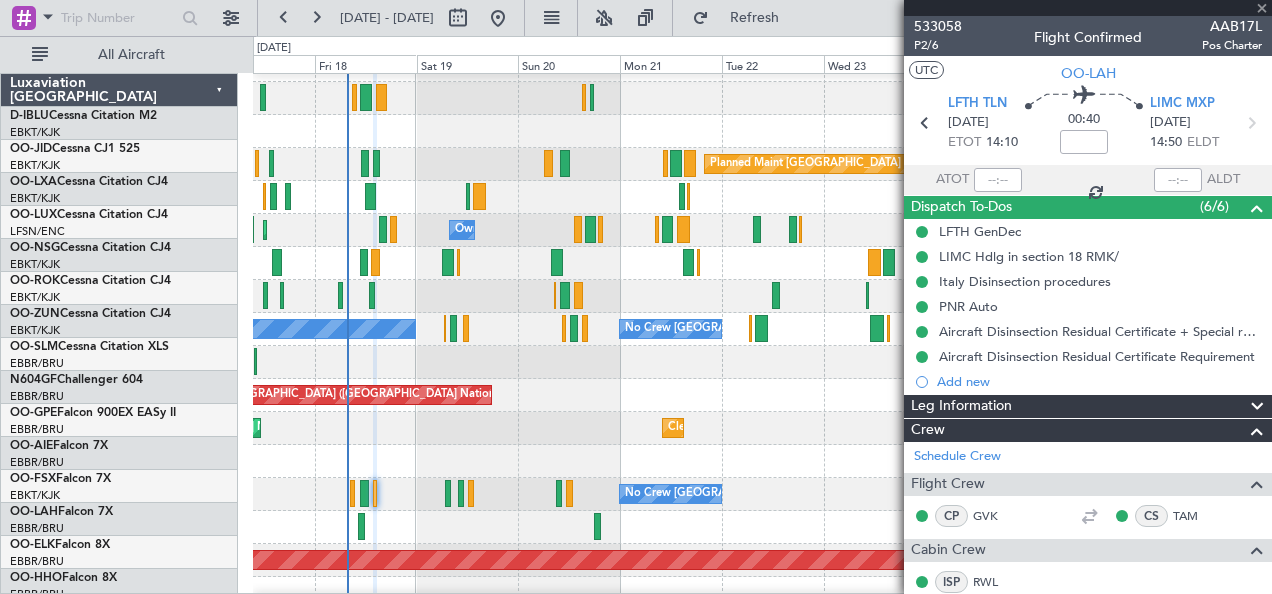 scroll, scrollTop: 0, scrollLeft: 0, axis: both 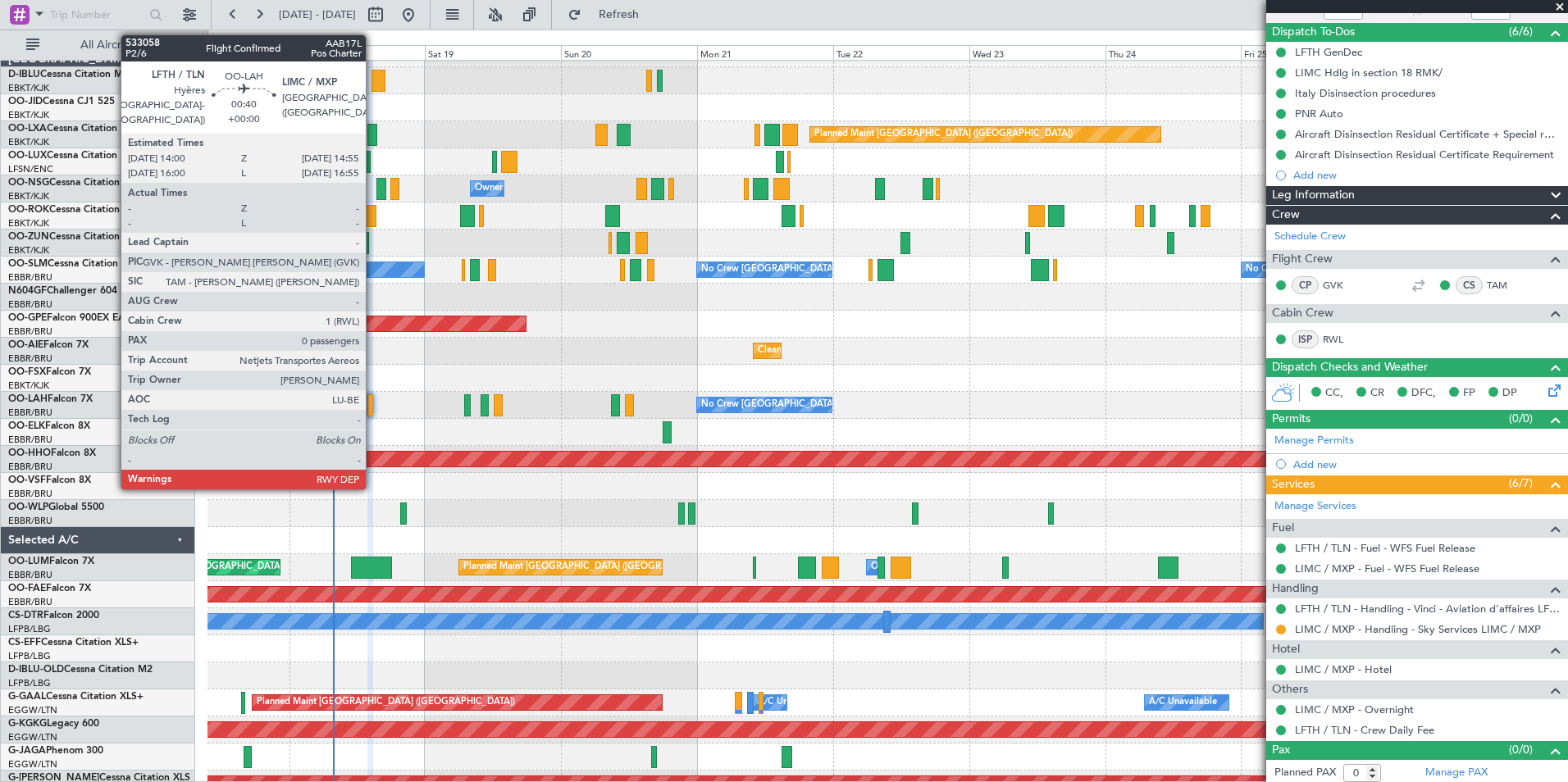 click 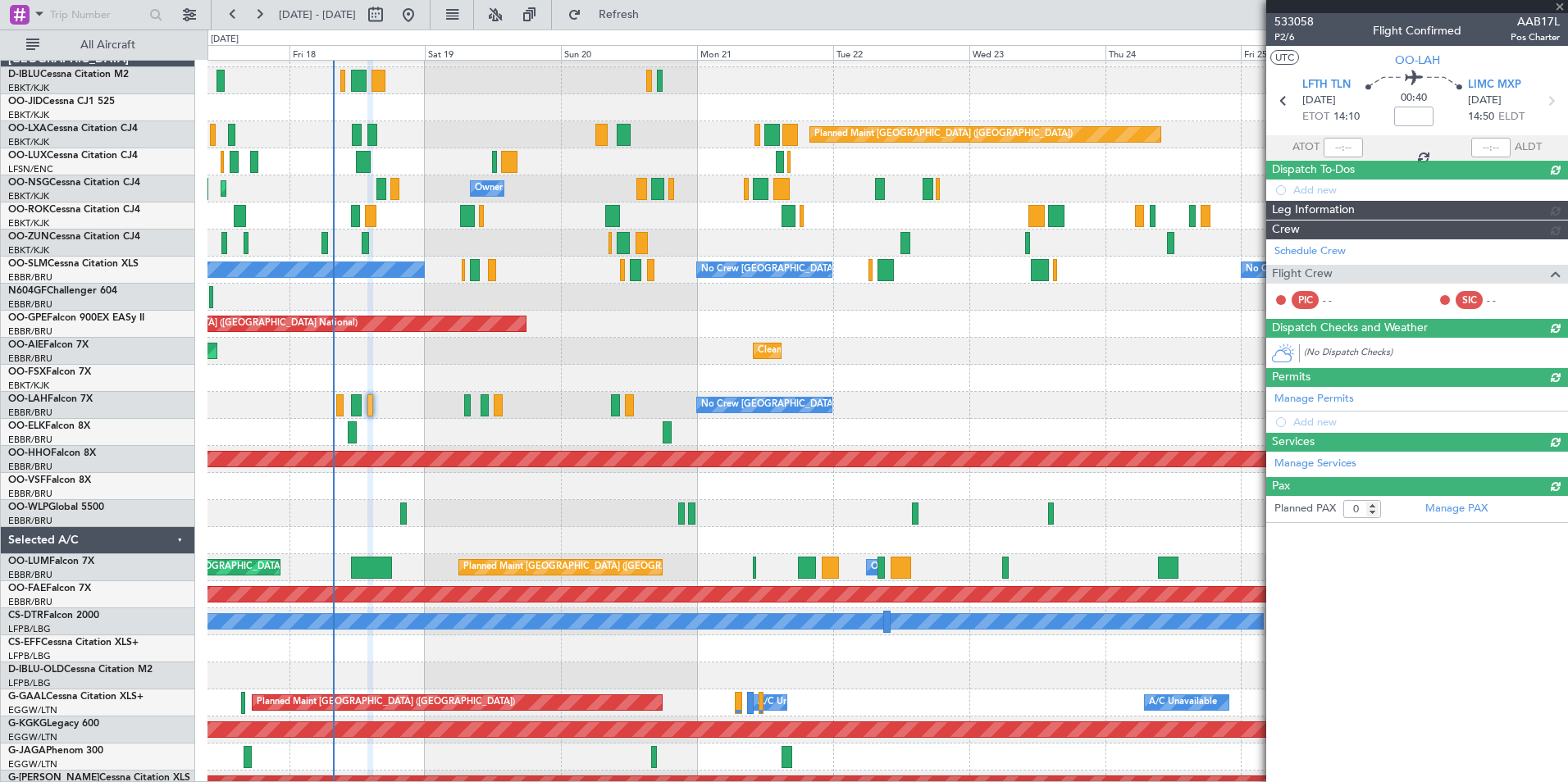 scroll, scrollTop: 0, scrollLeft: 0, axis: both 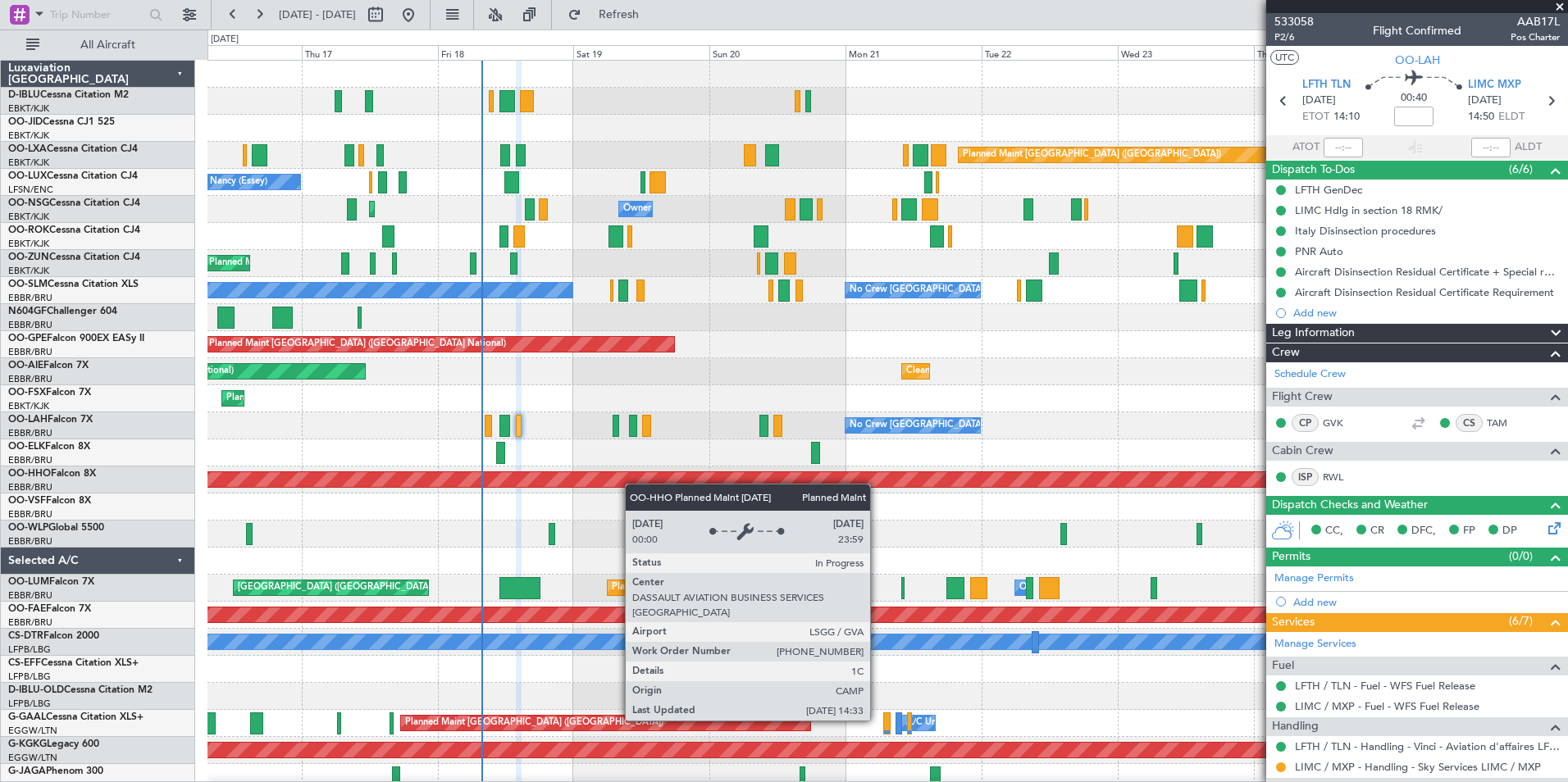click on "Planned Maint Geneva (Cointrin)" at bounding box center (887, 480) 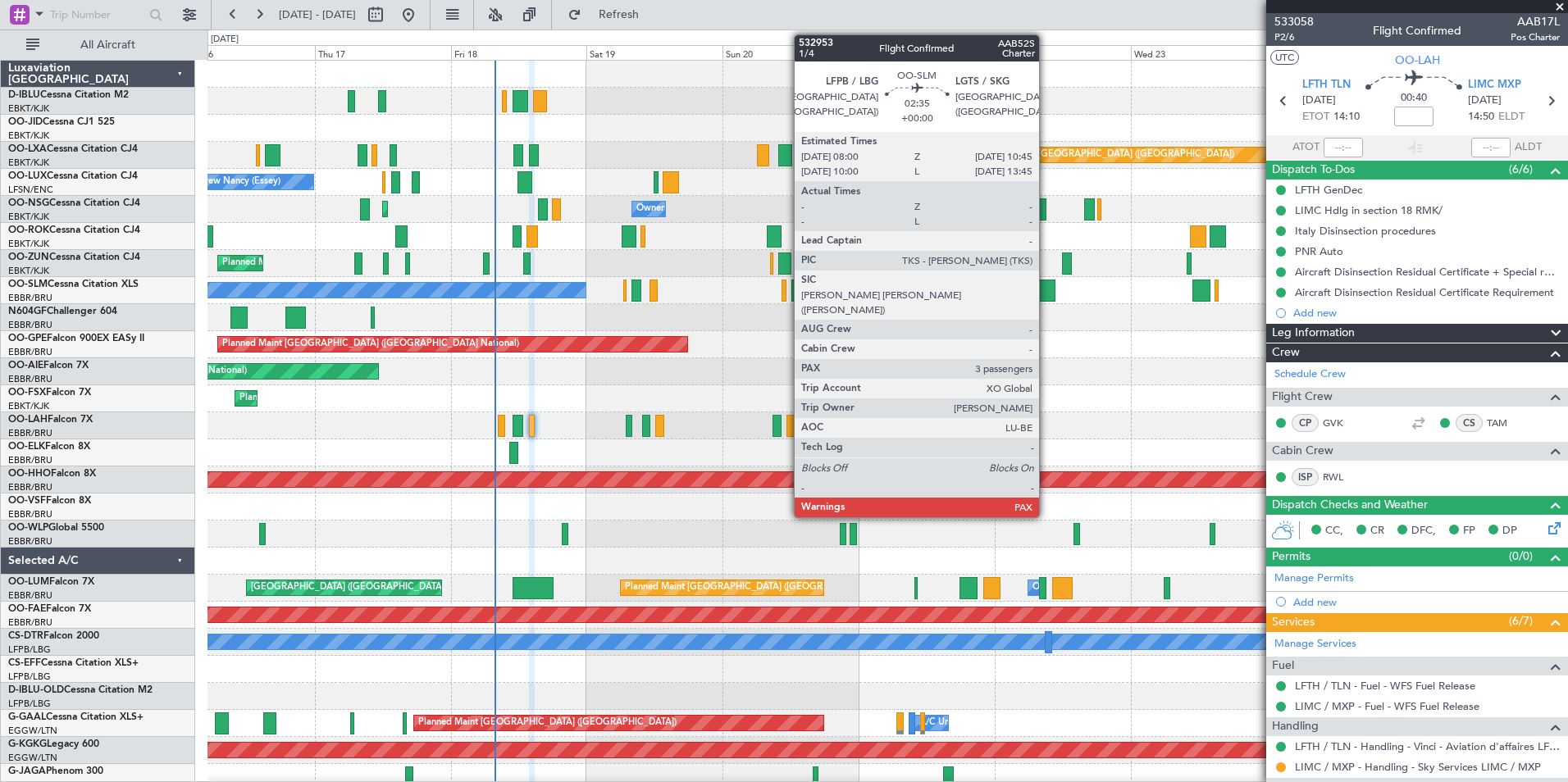 click 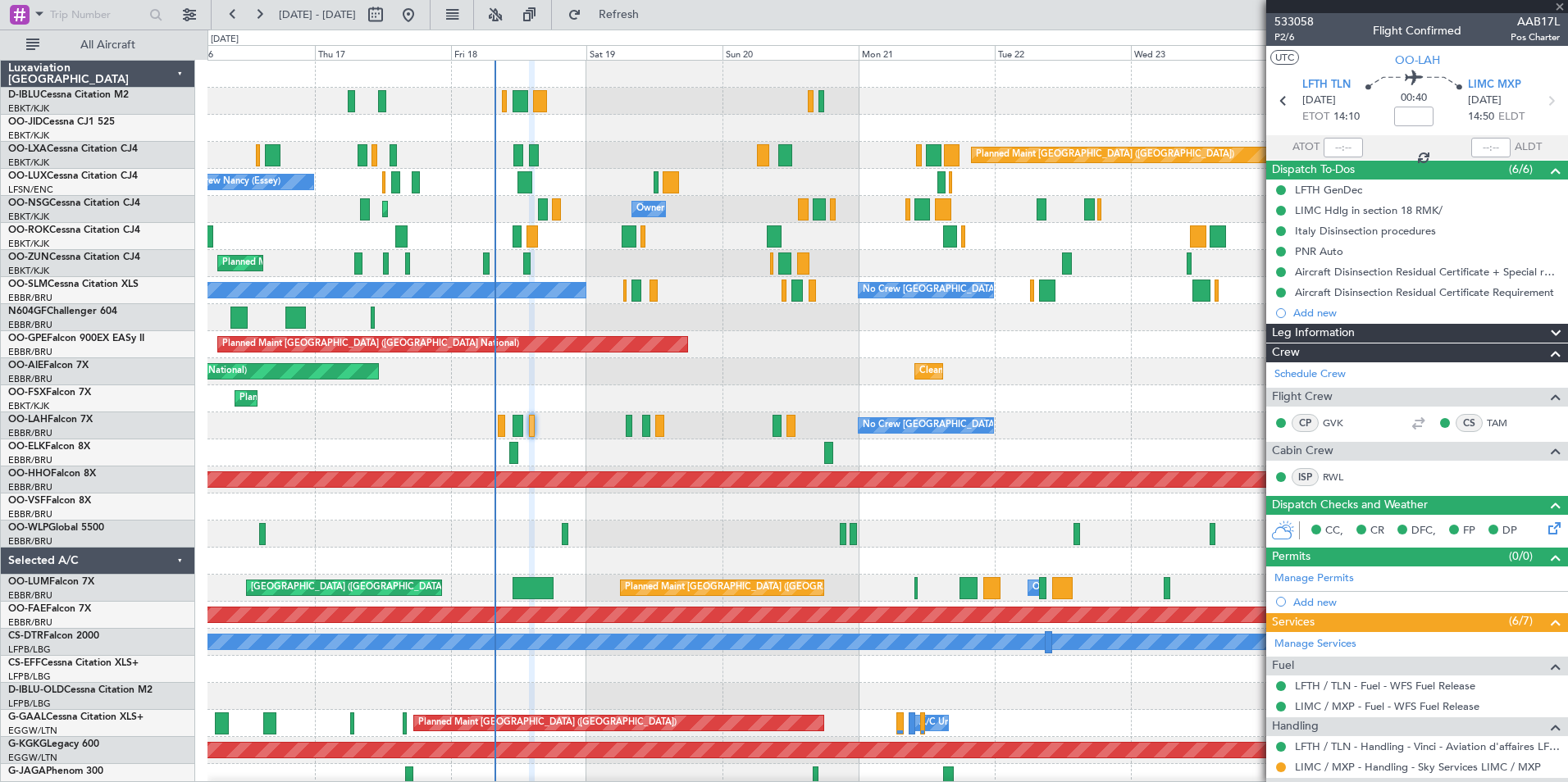 type on "3" 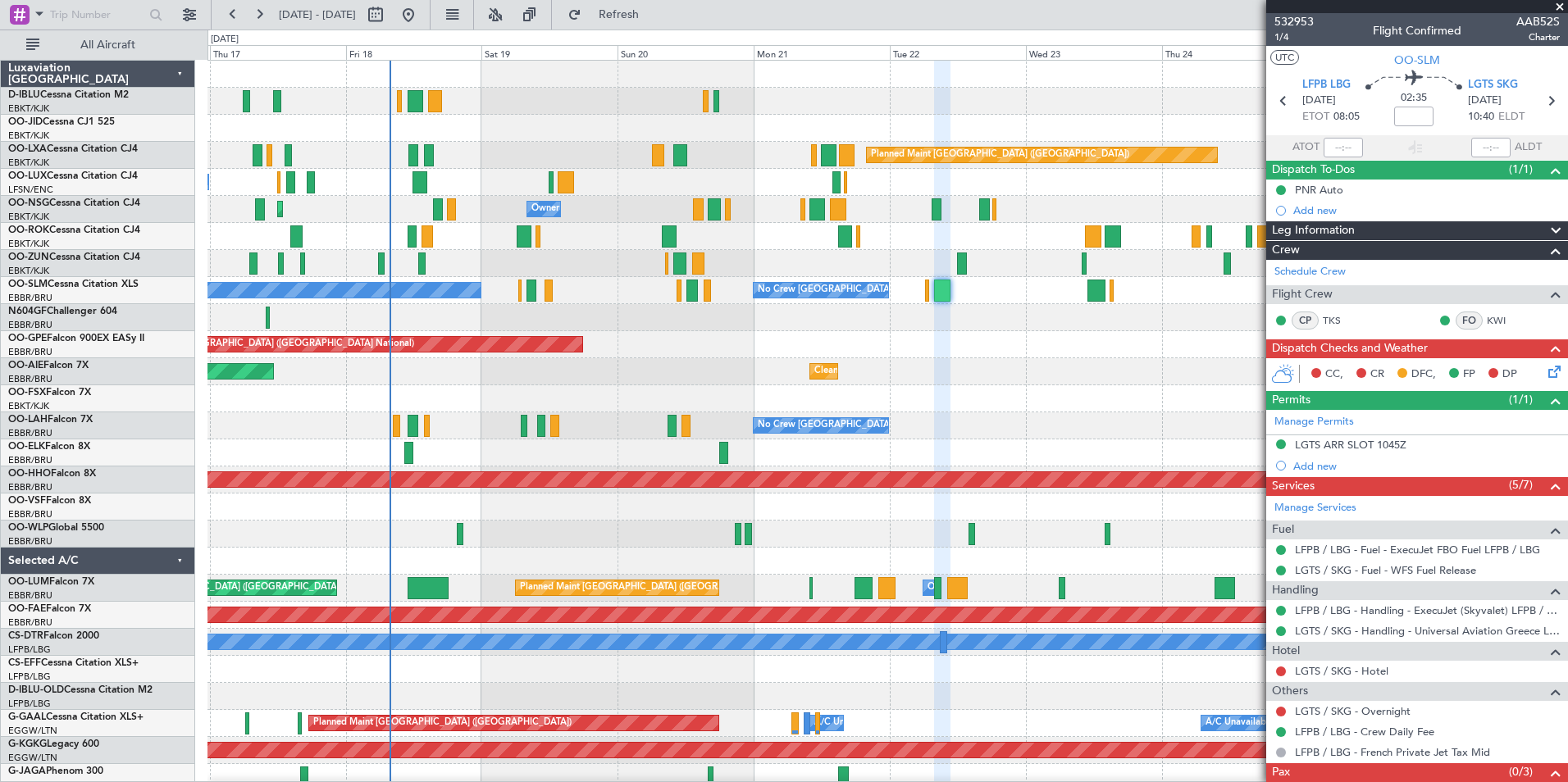 click on "Planned Maint [GEOGRAPHIC_DATA] ([GEOGRAPHIC_DATA] National)
Cleaning [GEOGRAPHIC_DATA] ([GEOGRAPHIC_DATA])" 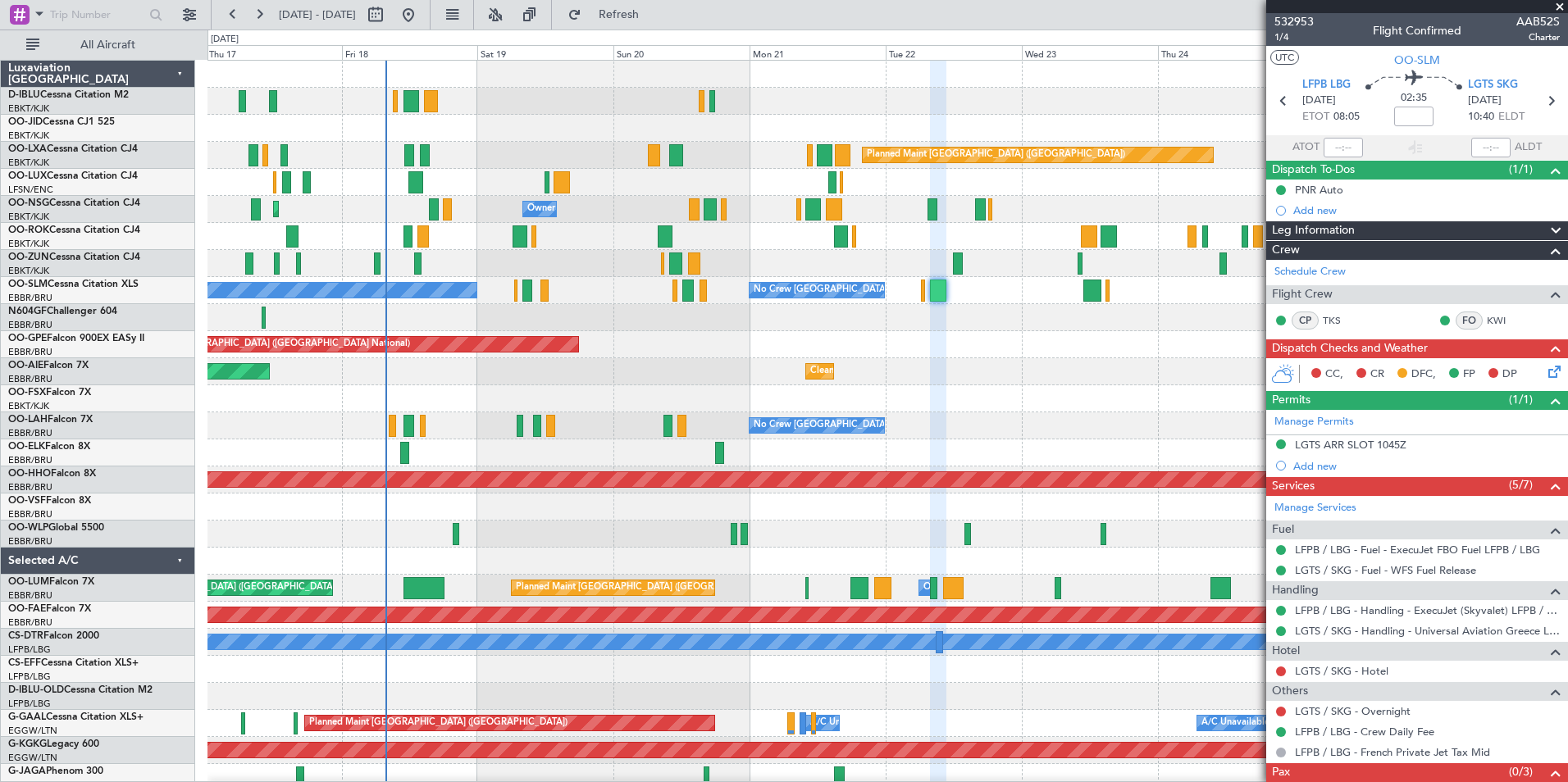 click 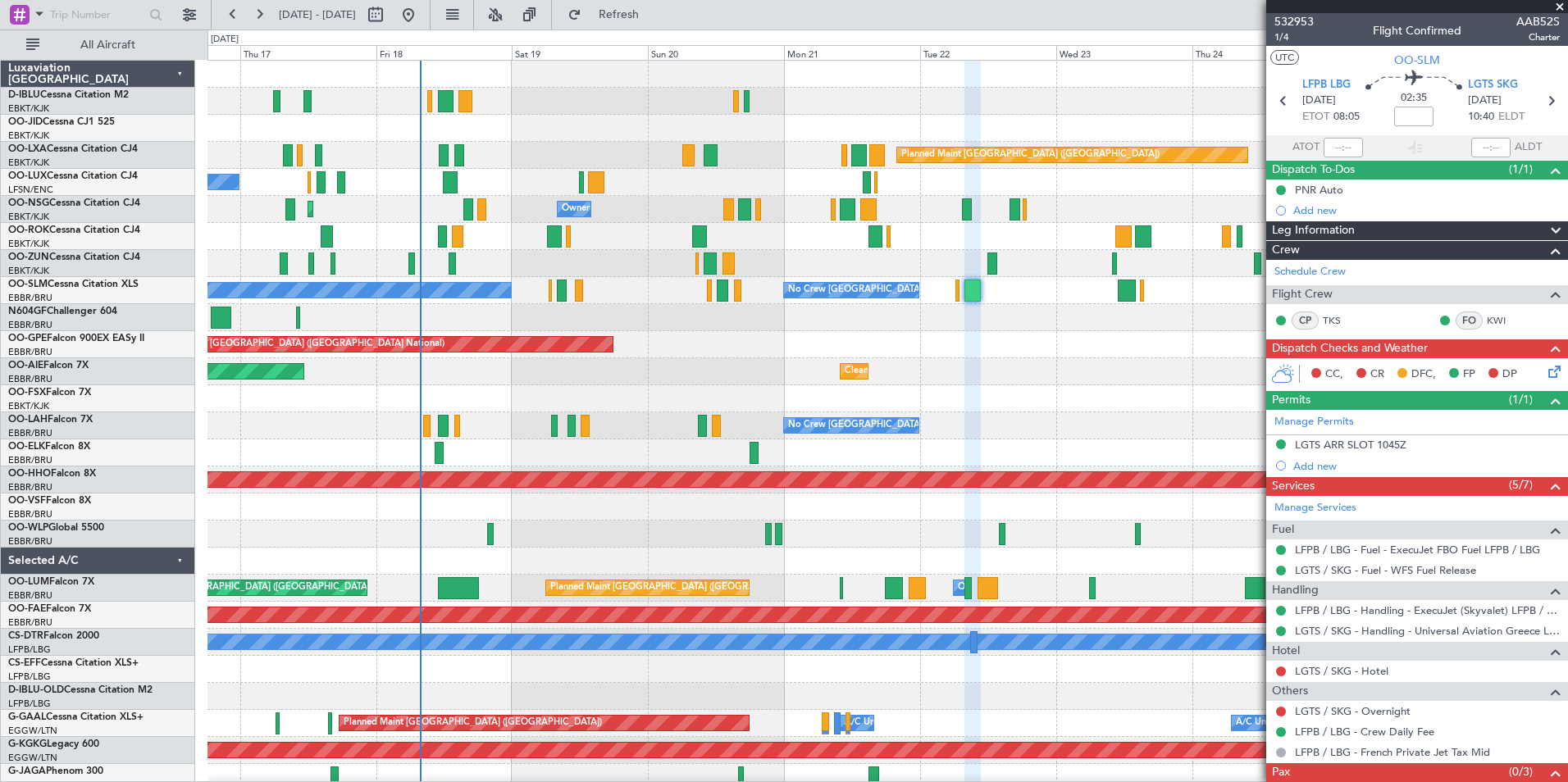 click 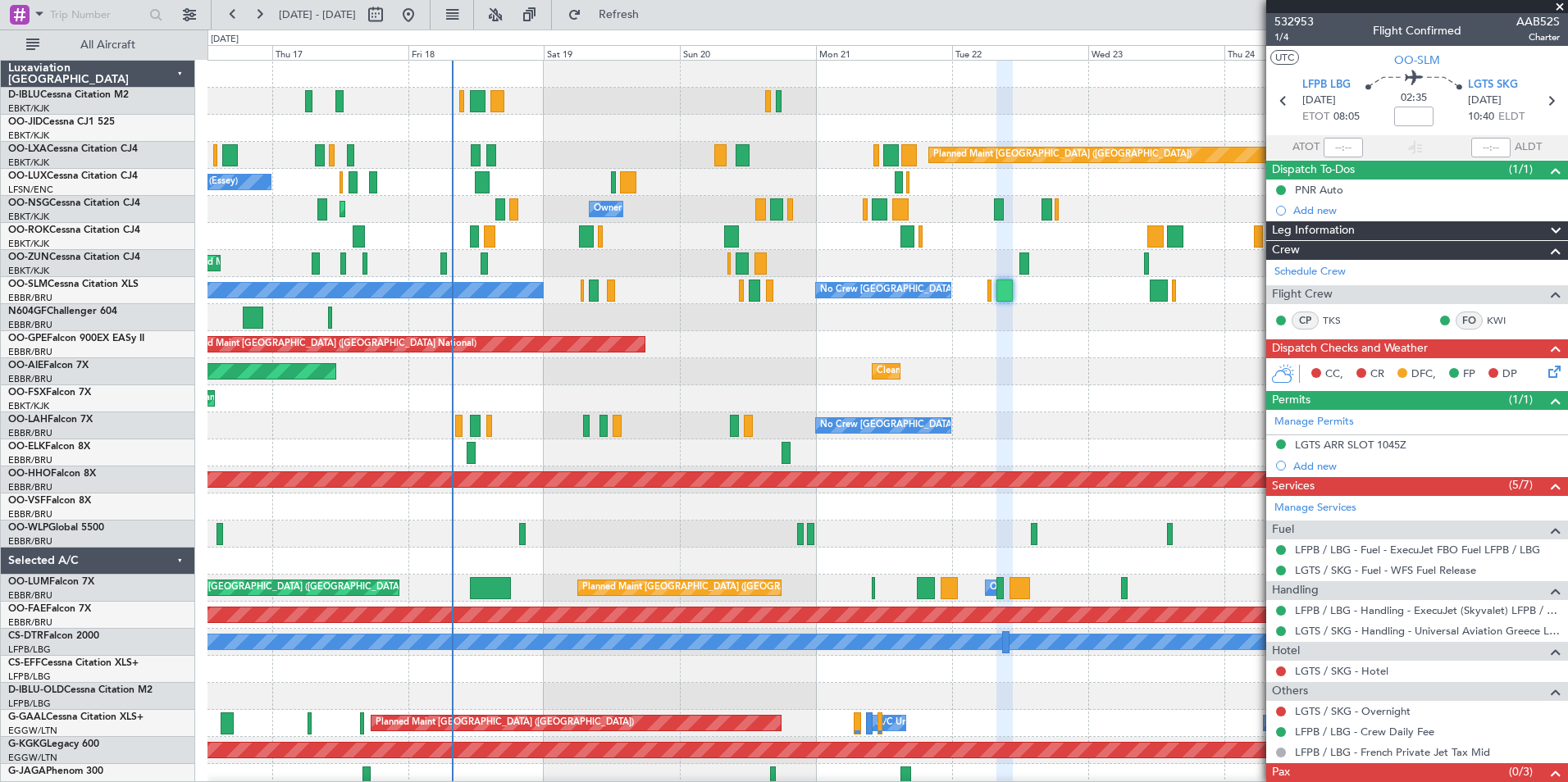 click 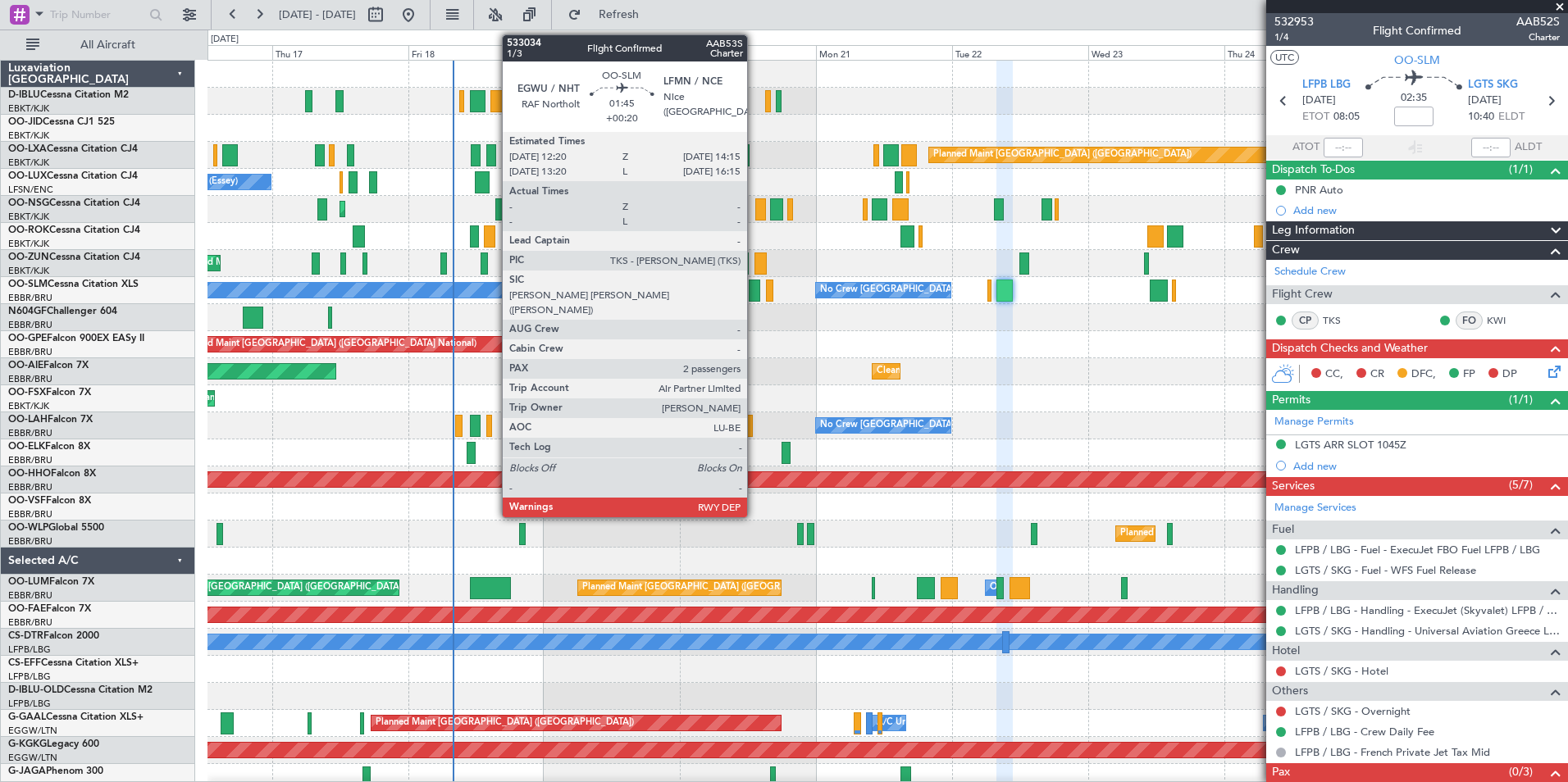 click 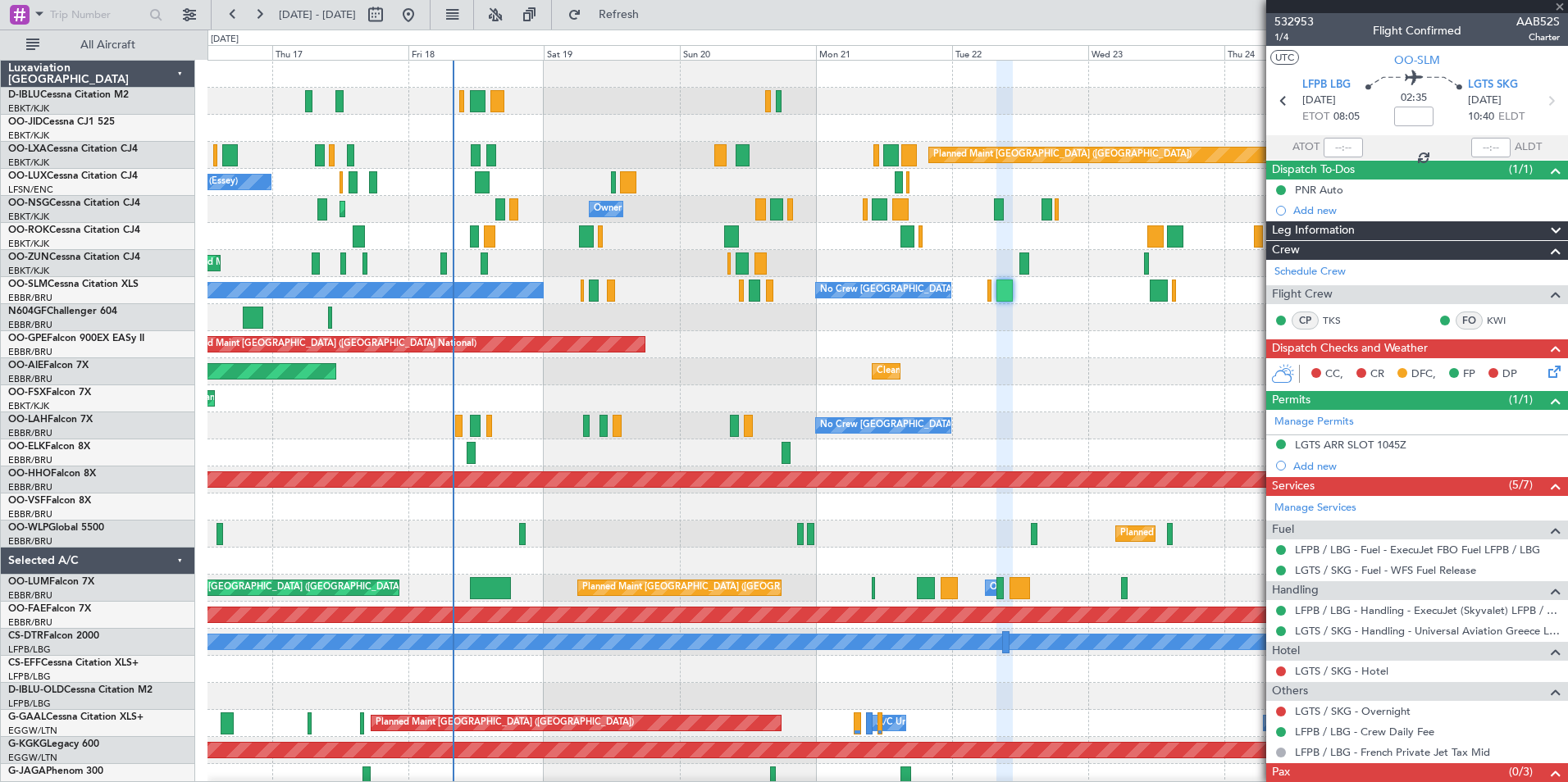 type on "+00:20" 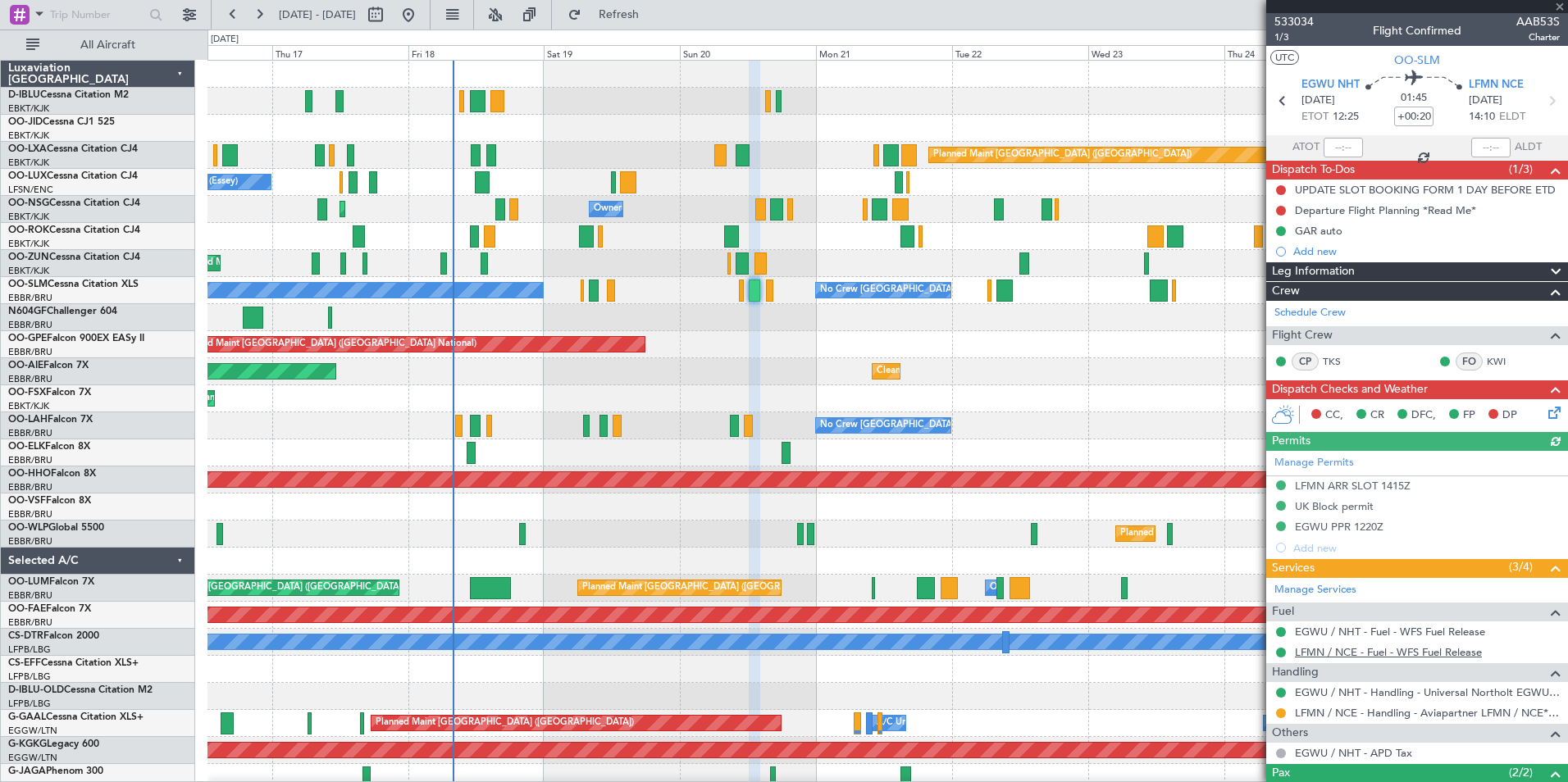 scroll, scrollTop: 101, scrollLeft: 0, axis: vertical 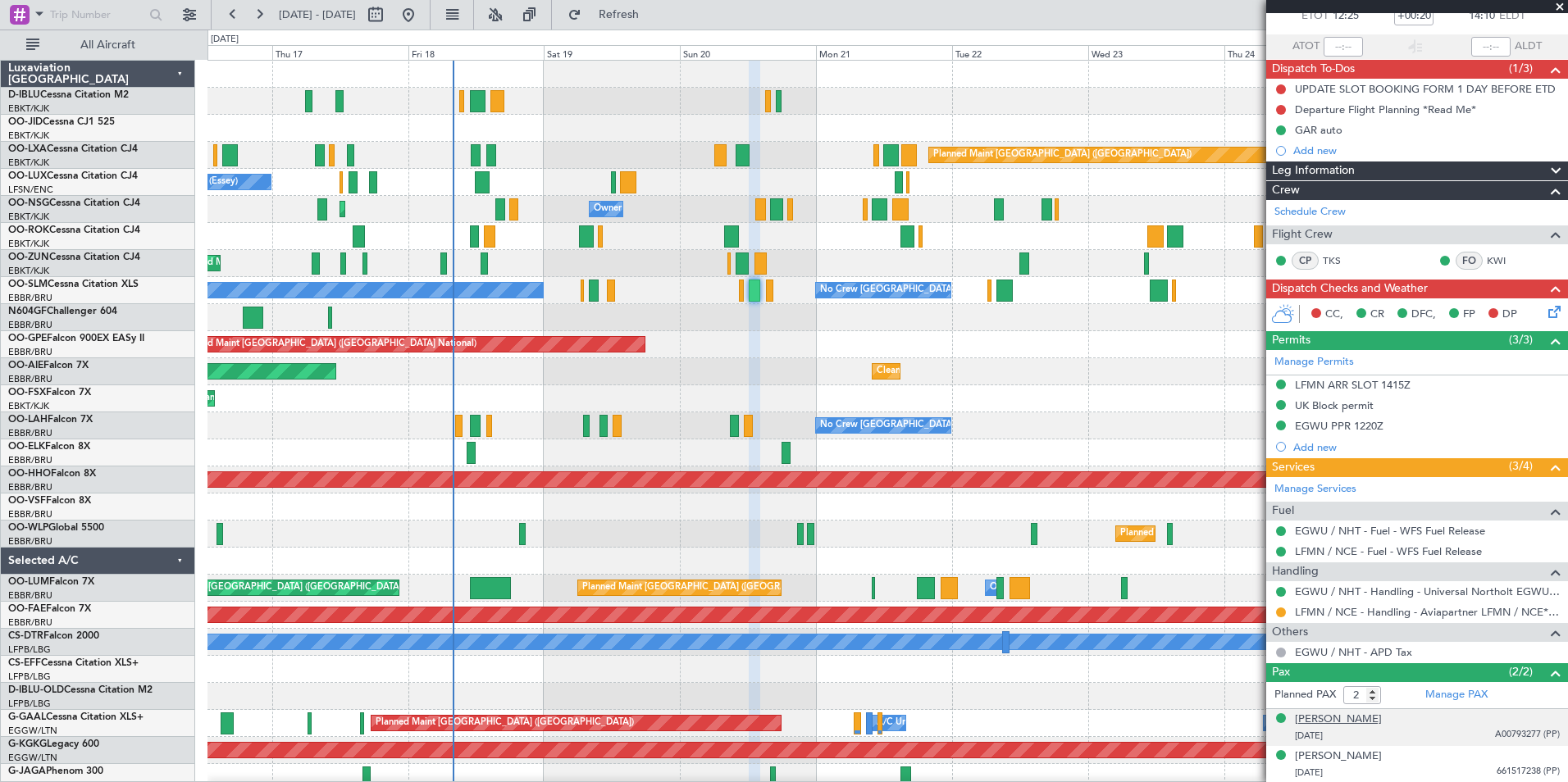click on "[PERSON_NAME]" 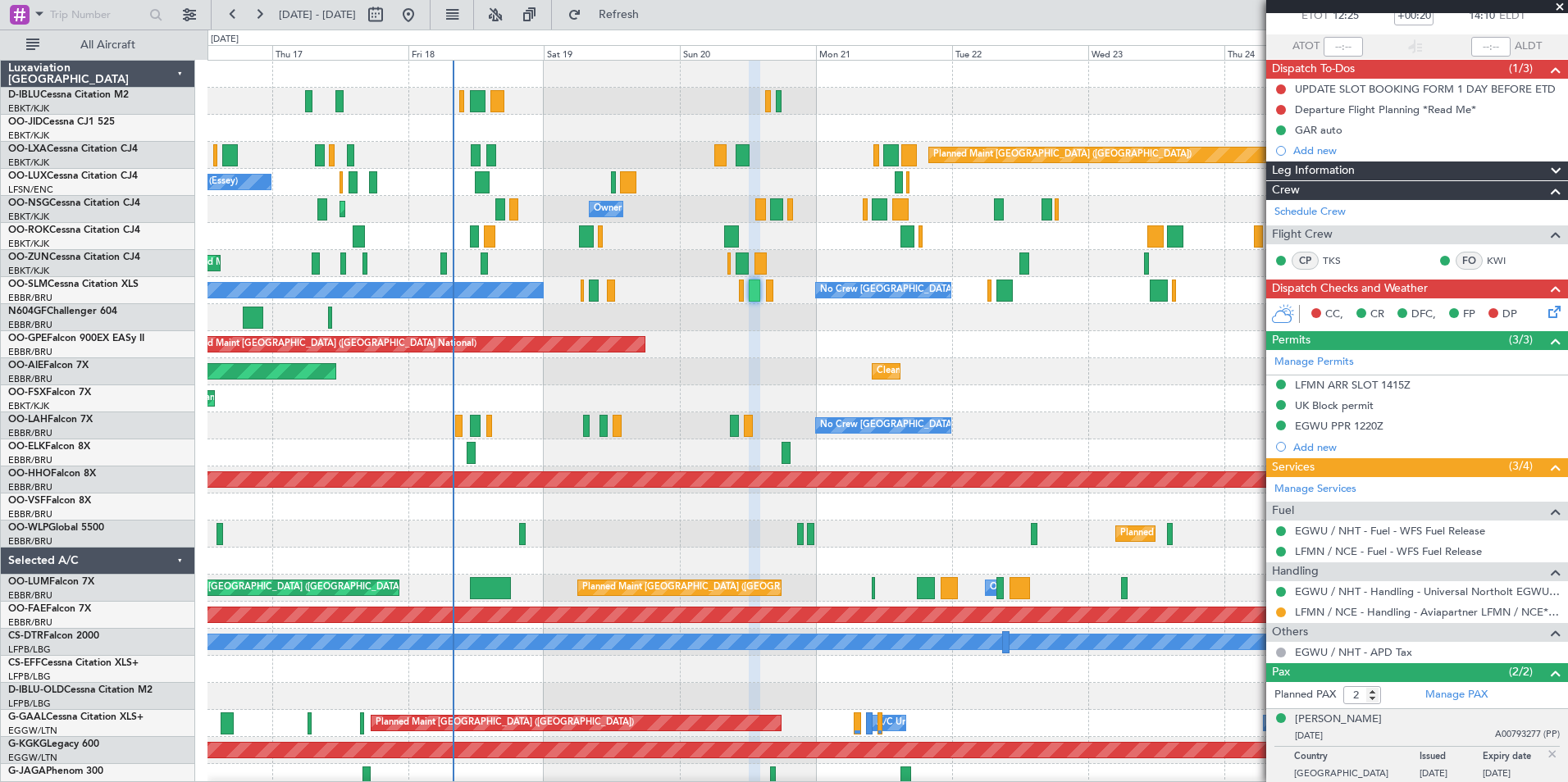 scroll, scrollTop: 141, scrollLeft: 0, axis: vertical 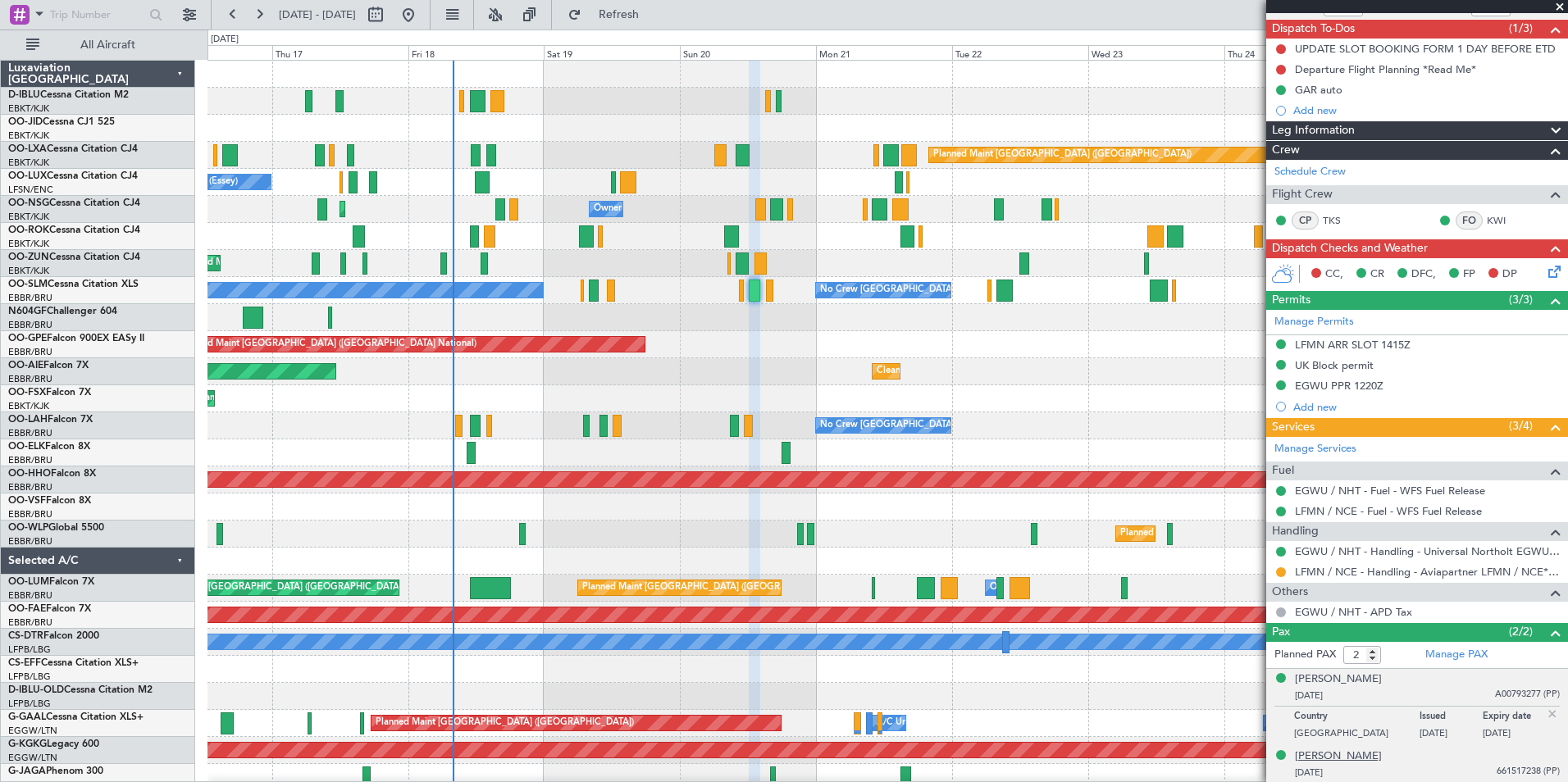 click on "[PERSON_NAME]" 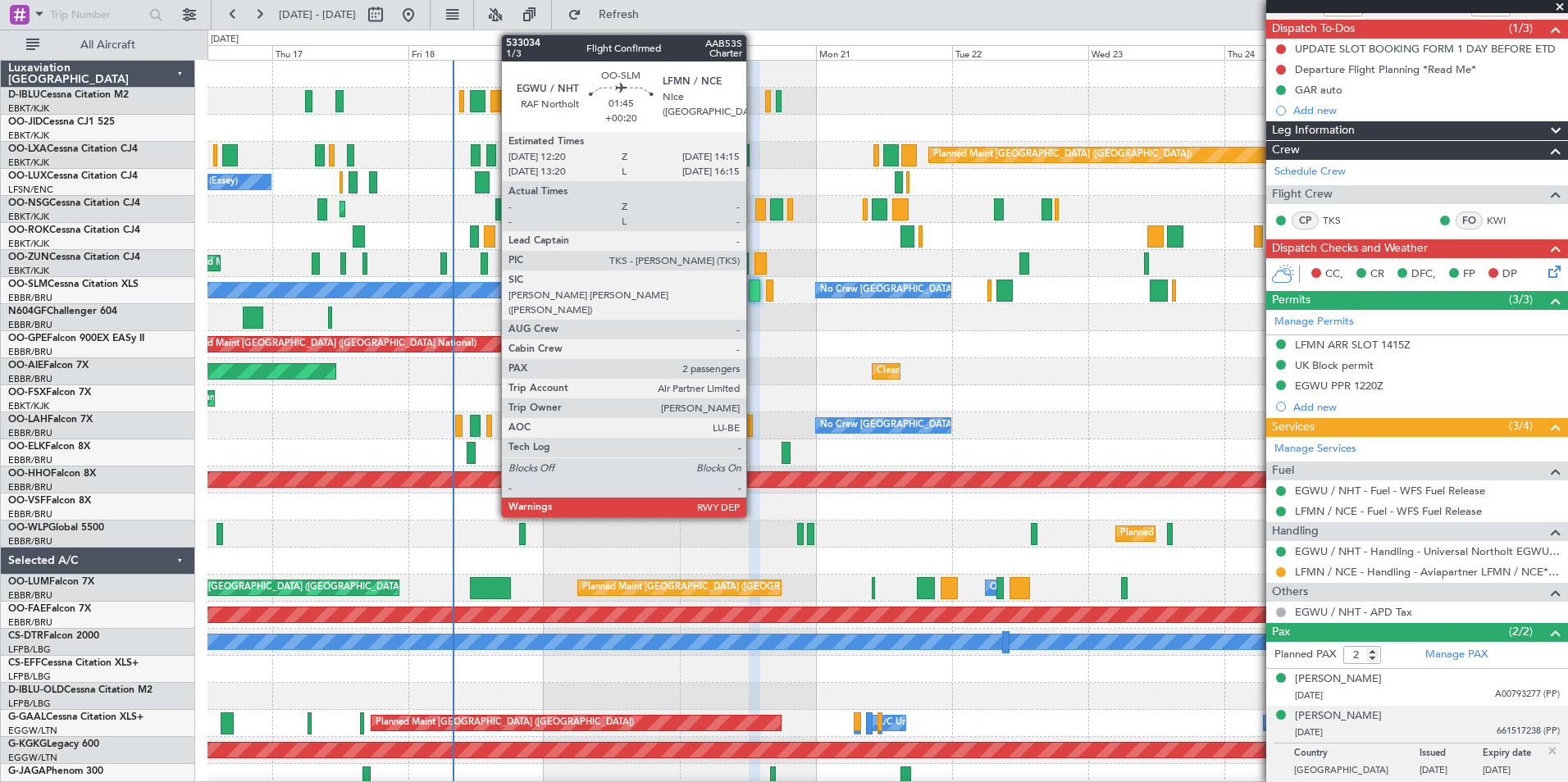 click 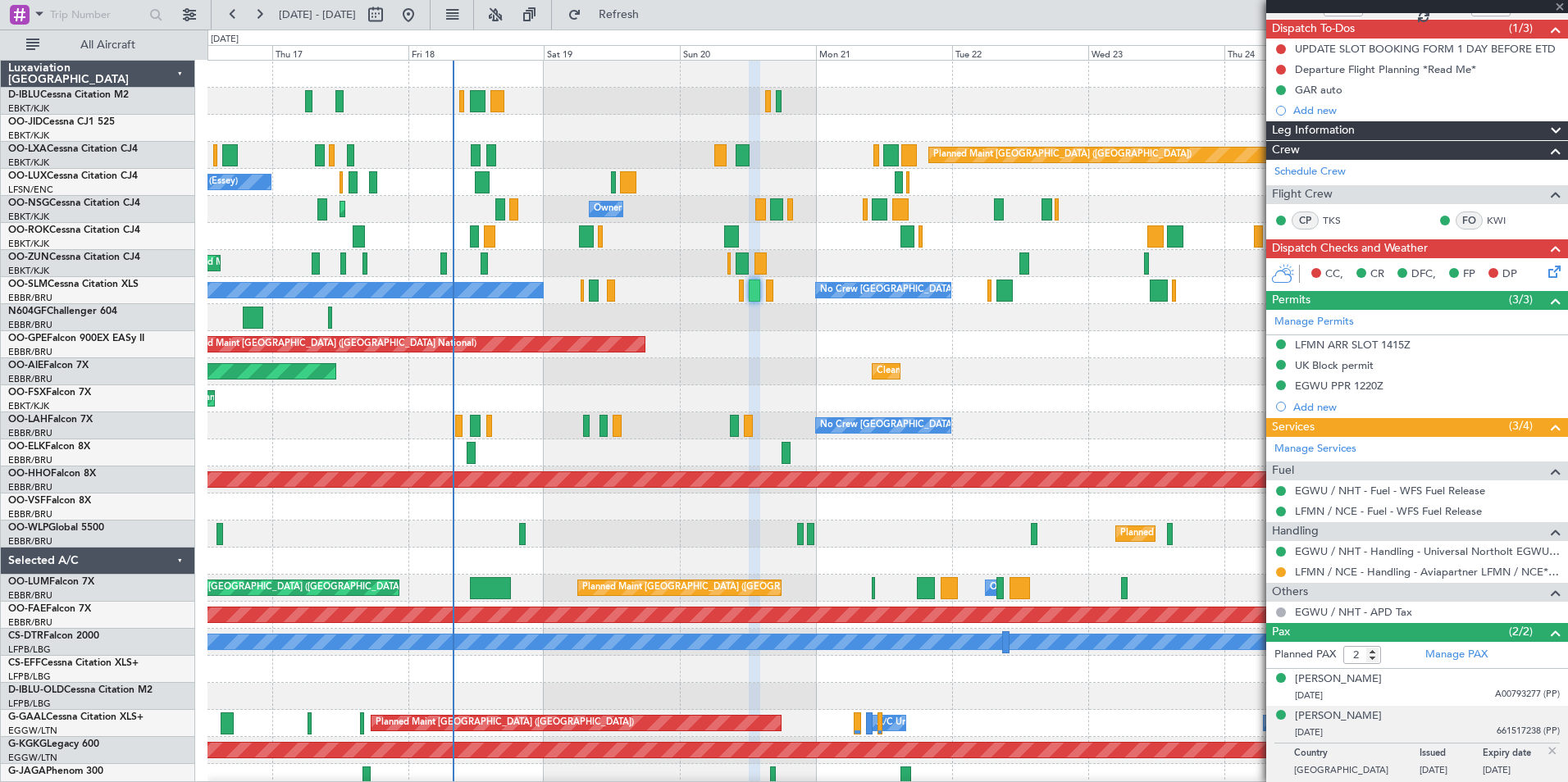 scroll, scrollTop: 0, scrollLeft: 0, axis: both 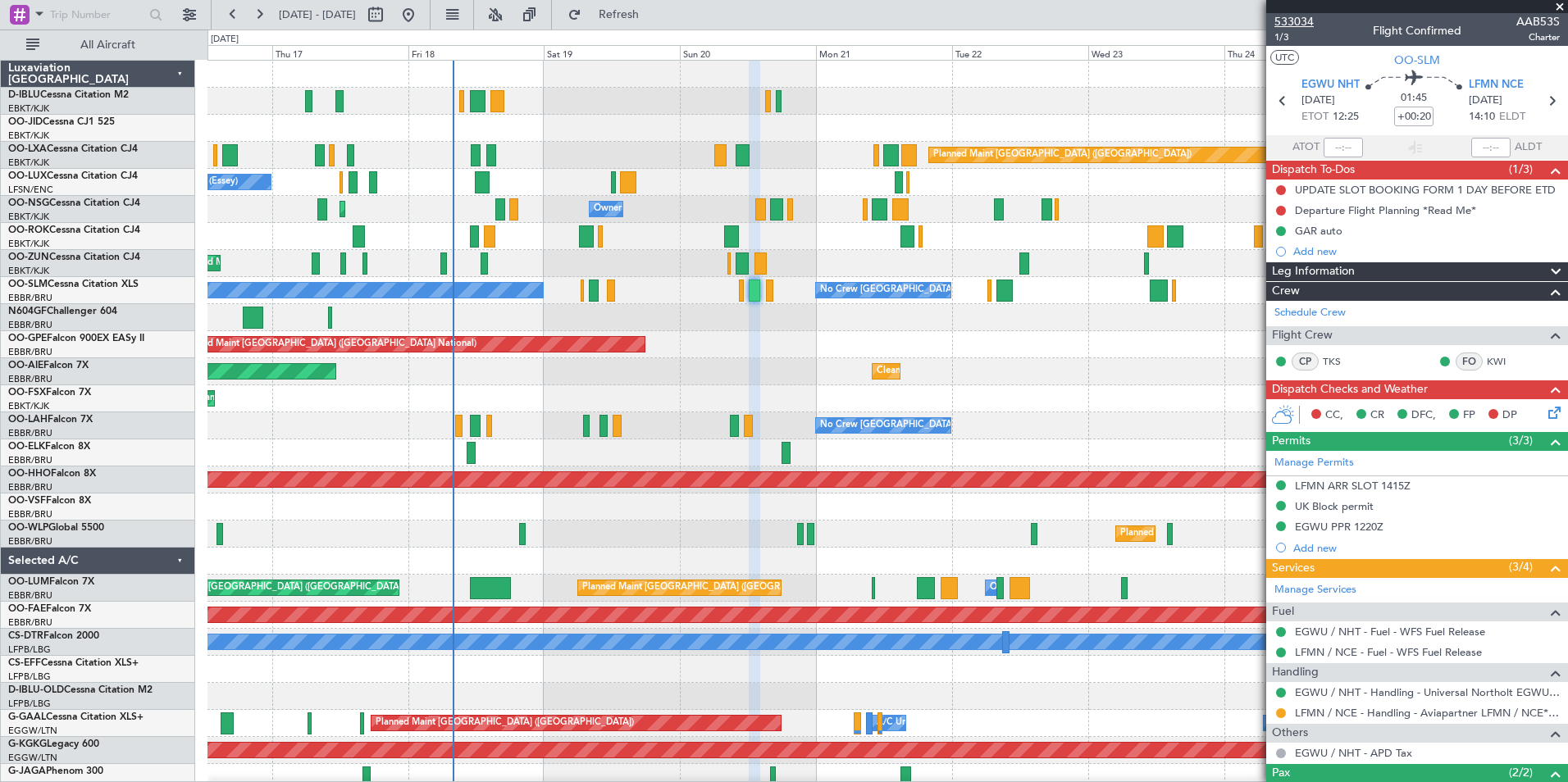 click on "533034" at bounding box center (1294, 21) 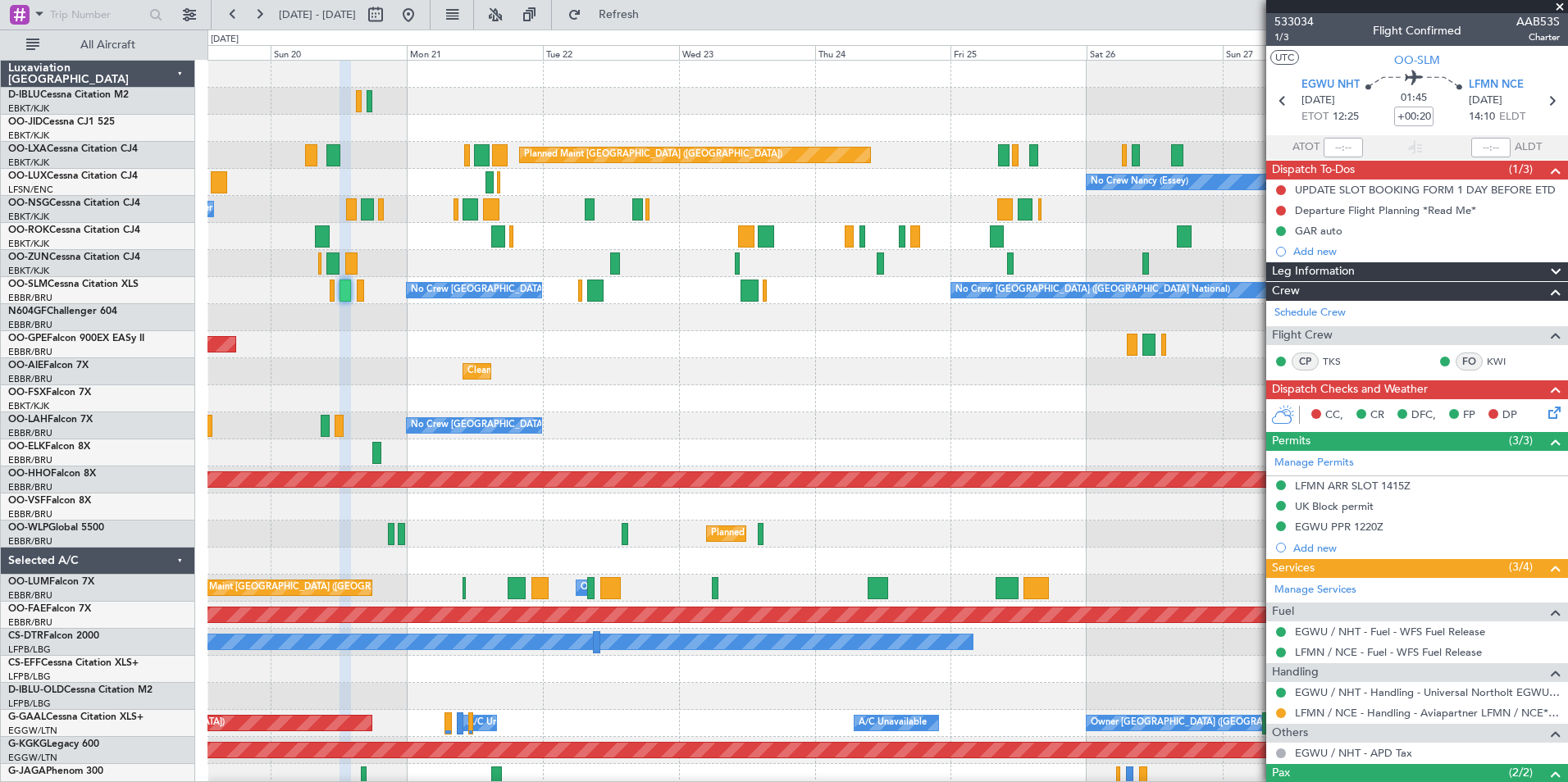 click on "No Crew [GEOGRAPHIC_DATA] ([GEOGRAPHIC_DATA] National)" 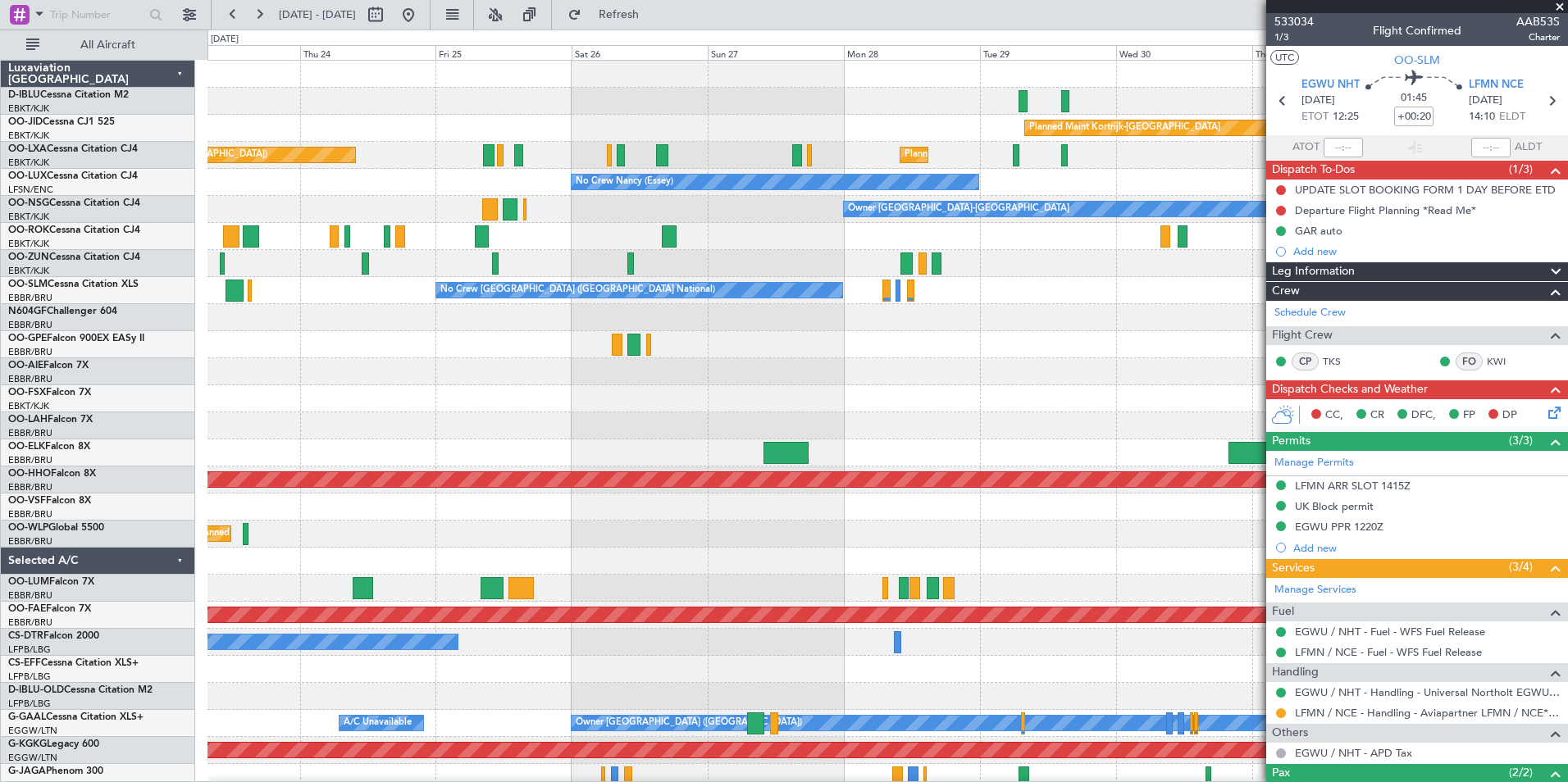 click on "Planned Maint Kortrijk-[GEOGRAPHIC_DATA]
Planned Maint [GEOGRAPHIC_DATA] ([GEOGRAPHIC_DATA])
Planned Maint [GEOGRAPHIC_DATA]-[GEOGRAPHIC_DATA]
No Crew [PERSON_NAME] ([PERSON_NAME])
Owner [GEOGRAPHIC_DATA]-[GEOGRAPHIC_DATA]
Planned Maint [GEOGRAPHIC_DATA]-[GEOGRAPHIC_DATA]
Planned Maint [GEOGRAPHIC_DATA]-[GEOGRAPHIC_DATA]
No Crew [GEOGRAPHIC_DATA] (Brussels National)
No Crew [GEOGRAPHIC_DATA] (Brussels National)
Cleaning [GEOGRAPHIC_DATA] ([GEOGRAPHIC_DATA])
No Crew [GEOGRAPHIC_DATA] (Brussels National)
Planned Maint Geneva ([GEOGRAPHIC_DATA])
Planned Maint Geneva ([GEOGRAPHIC_DATA])
Planned Maint Milan ([GEOGRAPHIC_DATA])
Owner [GEOGRAPHIC_DATA]
Planned Maint [GEOGRAPHIC_DATA]-[GEOGRAPHIC_DATA]
No Crew
A/C Unavailable
Owner [GEOGRAPHIC_DATA] ([GEOGRAPHIC_DATA])
A/C Unavailable
A/C Unavailable
A/C Unavailable
AOG Maint [GEOGRAPHIC_DATA] ([GEOGRAPHIC_DATA])" 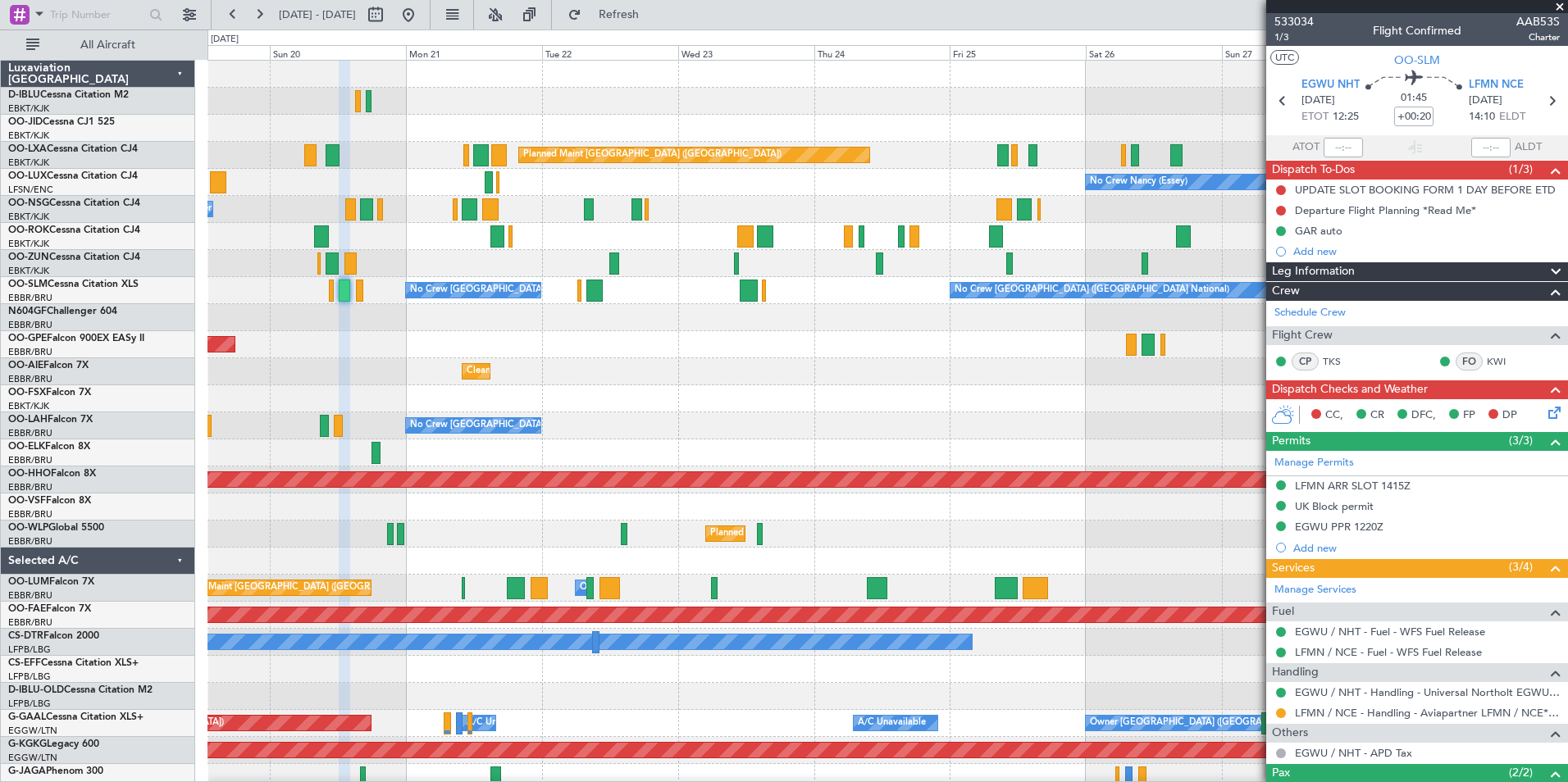 click on "Planned Maint Kortrijk-[GEOGRAPHIC_DATA]
Planned Maint [GEOGRAPHIC_DATA] ([GEOGRAPHIC_DATA])
Planned Maint [GEOGRAPHIC_DATA]-[GEOGRAPHIC_DATA]
No Crew [PERSON_NAME] ([PERSON_NAME])
Owner [GEOGRAPHIC_DATA]-[GEOGRAPHIC_DATA]
Owner [GEOGRAPHIC_DATA]-[GEOGRAPHIC_DATA]
Planned Maint [GEOGRAPHIC_DATA]-[GEOGRAPHIC_DATA]
Planned Maint [GEOGRAPHIC_DATA]-[GEOGRAPHIC_DATA]
No Crew [GEOGRAPHIC_DATA] (Brussels National)
No Crew [GEOGRAPHIC_DATA] (Brussels National)
No Crew [GEOGRAPHIC_DATA] (Brussels National)
Planned Maint [GEOGRAPHIC_DATA] ([GEOGRAPHIC_DATA])
Cleaning [GEOGRAPHIC_DATA] ([GEOGRAPHIC_DATA])
Planned Maint [GEOGRAPHIC_DATA] ([GEOGRAPHIC_DATA])
No Crew [GEOGRAPHIC_DATA] (Brussels National)
Planned Maint Geneva ([GEOGRAPHIC_DATA])
Planned Maint Geneva ([GEOGRAPHIC_DATA])
Planned Maint Milan ([GEOGRAPHIC_DATA])
Owner [GEOGRAPHIC_DATA]
Planned Maint [GEOGRAPHIC_DATA] ([GEOGRAPHIC_DATA])" 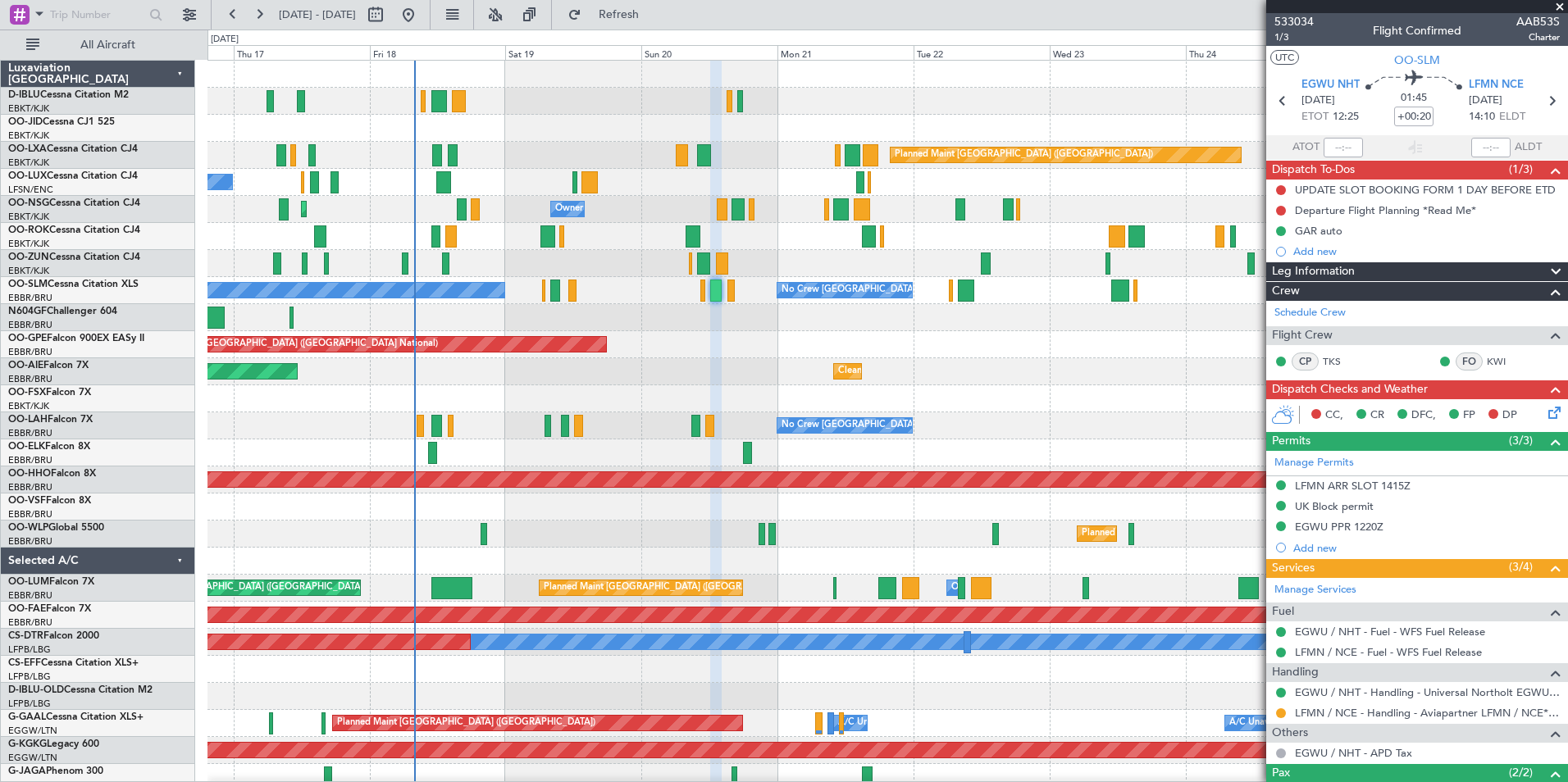 click on "Planned Maint [GEOGRAPHIC_DATA] ([GEOGRAPHIC_DATA])
Planned Maint [GEOGRAPHIC_DATA]-[GEOGRAPHIC_DATA]
No Crew [PERSON_NAME] ([PERSON_NAME])
No Crew [PERSON_NAME] ([PERSON_NAME])
Planned Maint [GEOGRAPHIC_DATA] ([GEOGRAPHIC_DATA])
Owner [GEOGRAPHIC_DATA]-[GEOGRAPHIC_DATA]
Planned Maint [GEOGRAPHIC_DATA]-[GEOGRAPHIC_DATA]
Owner [GEOGRAPHIC_DATA]-[GEOGRAPHIC_DATA]
Planned Maint [GEOGRAPHIC_DATA]-[GEOGRAPHIC_DATA]
No Crew [GEOGRAPHIC_DATA] (Brussels National)
No Crew [GEOGRAPHIC_DATA] (Brussels National)
No Crew [GEOGRAPHIC_DATA] (Brussels National)
Planned Maint [GEOGRAPHIC_DATA] ([GEOGRAPHIC_DATA])
No Crew [GEOGRAPHIC_DATA] (Brussels National)
Cleaning [GEOGRAPHIC_DATA] ([GEOGRAPHIC_DATA])
Planned Maint [GEOGRAPHIC_DATA] ([GEOGRAPHIC_DATA])
Planned Maint [GEOGRAPHIC_DATA]-[GEOGRAPHIC_DATA]
No Crew [GEOGRAPHIC_DATA] (Brussels National)
Planned Maint Geneva ([GEOGRAPHIC_DATA])
Planned Maint Geneva ([GEOGRAPHIC_DATA])" 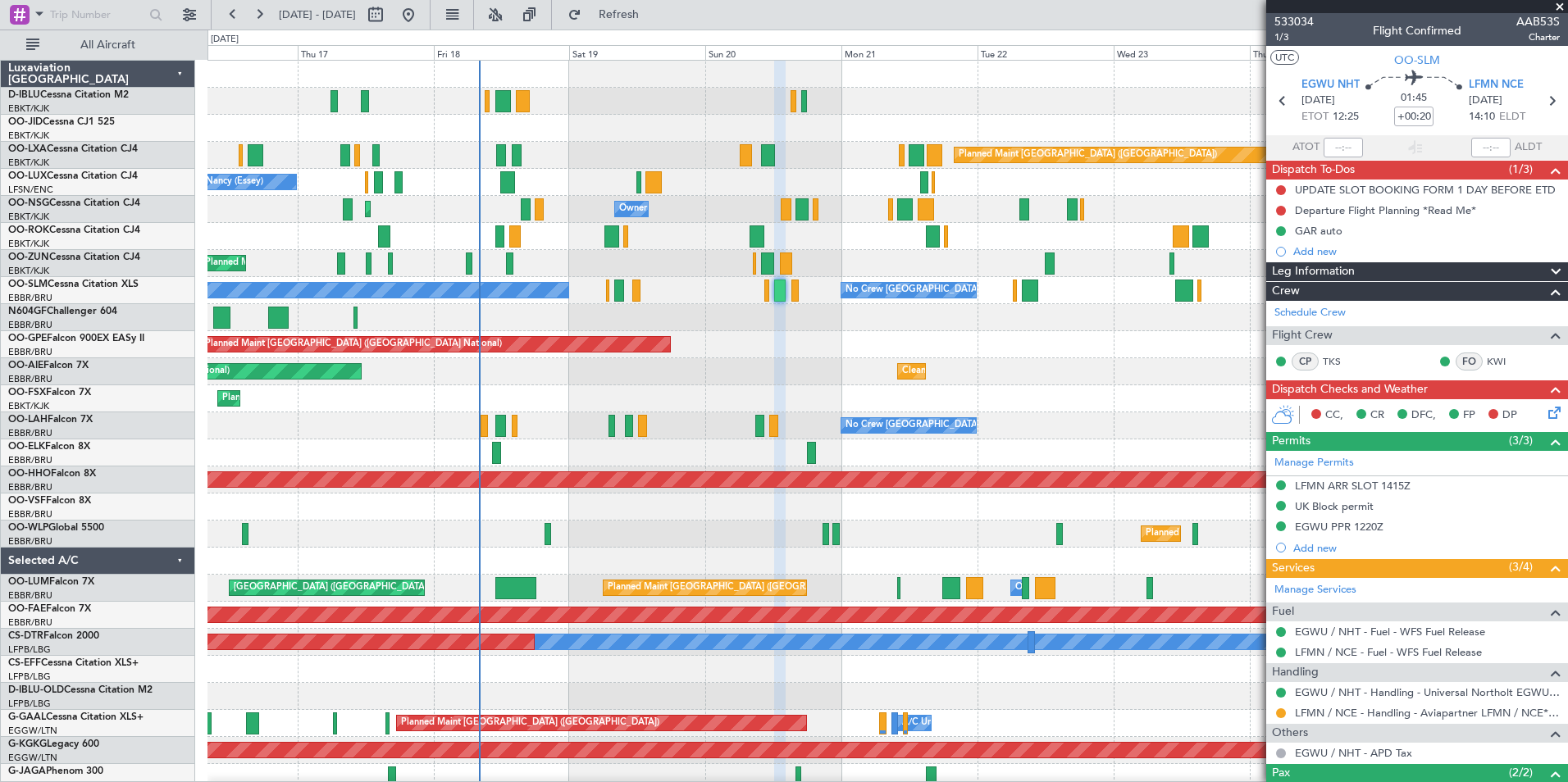 click on "Planned Maint [GEOGRAPHIC_DATA] ([GEOGRAPHIC_DATA])
Planned Maint [GEOGRAPHIC_DATA]-[GEOGRAPHIC_DATA]
No Crew [PERSON_NAME] ([PERSON_NAME])
No Crew [PERSON_NAME] ([PERSON_NAME])
Planned Maint [GEOGRAPHIC_DATA] ([GEOGRAPHIC_DATA])
No Crew Biarritz ([GEOGRAPHIC_DATA])
Owner [GEOGRAPHIC_DATA]-[GEOGRAPHIC_DATA]
Planned Maint [GEOGRAPHIC_DATA]-[GEOGRAPHIC_DATA]
Owner [GEOGRAPHIC_DATA]-[GEOGRAPHIC_DATA]
Planned Maint [GEOGRAPHIC_DATA]-[GEOGRAPHIC_DATA]
No Crew [GEOGRAPHIC_DATA] (Brussels National)
No Crew [GEOGRAPHIC_DATA] (Brussels National)
No Crew [GEOGRAPHIC_DATA] (Brussels National)
Planned Maint [GEOGRAPHIC_DATA] ([GEOGRAPHIC_DATA])
No Crew [GEOGRAPHIC_DATA] (Brussels National)
Cleaning [GEOGRAPHIC_DATA] ([GEOGRAPHIC_DATA])
Planned Maint [GEOGRAPHIC_DATA] ([GEOGRAPHIC_DATA])
Planned Maint [GEOGRAPHIC_DATA]-[GEOGRAPHIC_DATA]
No Crew [GEOGRAPHIC_DATA] (Brussels National)
Planned Maint Geneva ([GEOGRAPHIC_DATA])" 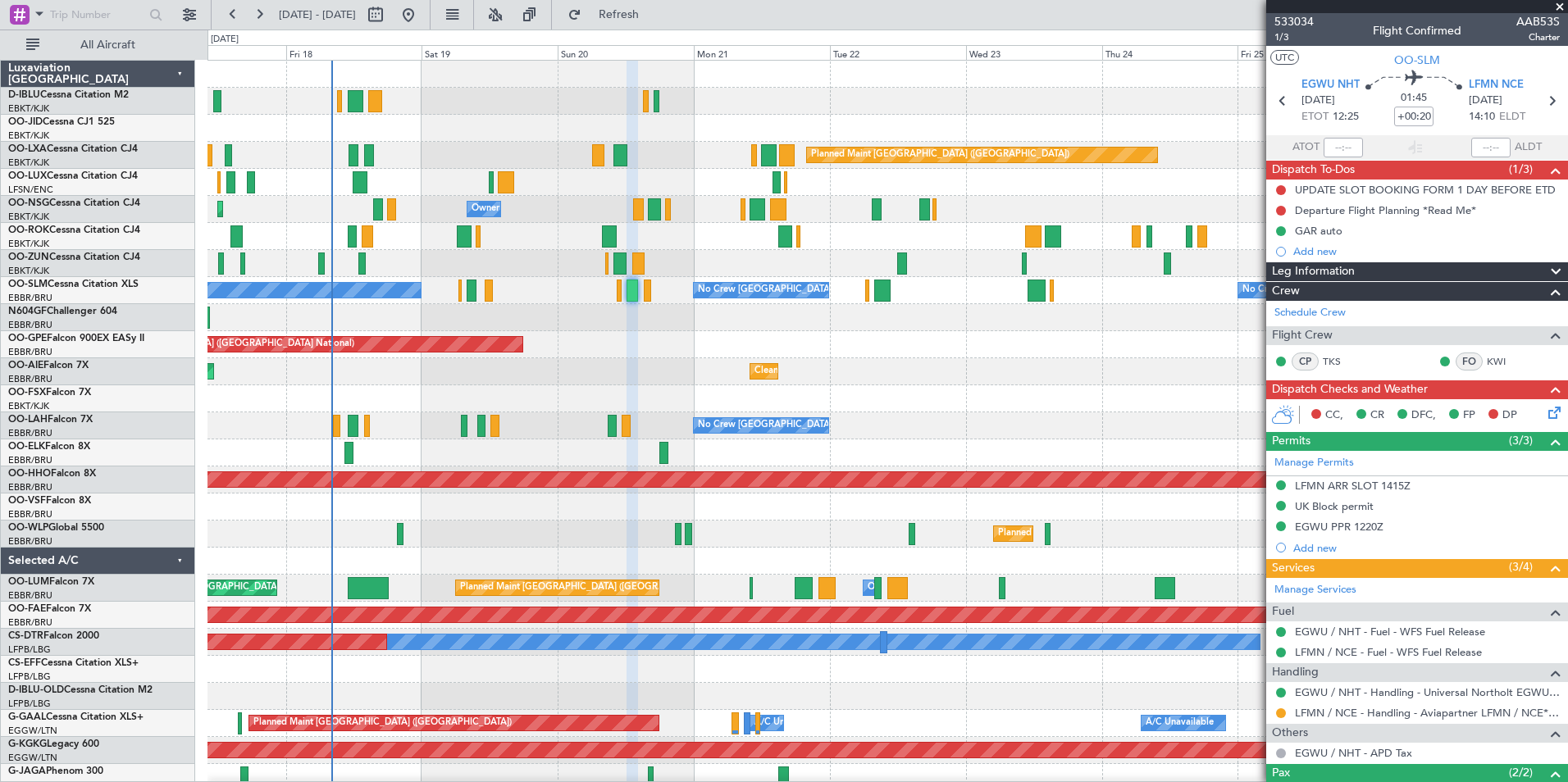 click on "Planned Maint Kortrijk-[GEOGRAPHIC_DATA]
Planned Maint [GEOGRAPHIC_DATA] ([GEOGRAPHIC_DATA])
Planned Maint [GEOGRAPHIC_DATA]-[GEOGRAPHIC_DATA]
No Crew [PERSON_NAME] ([PERSON_NAME])
Planned Maint [GEOGRAPHIC_DATA] ([GEOGRAPHIC_DATA])
No Crew [PERSON_NAME] ([PERSON_NAME])
Owner [GEOGRAPHIC_DATA]-[GEOGRAPHIC_DATA]
Planned Maint [GEOGRAPHIC_DATA]-[GEOGRAPHIC_DATA]
Owner [GEOGRAPHIC_DATA]-[GEOGRAPHIC_DATA]
Planned Maint [GEOGRAPHIC_DATA]-[GEOGRAPHIC_DATA]
No Crew [GEOGRAPHIC_DATA] (Brussels National)
No Crew [GEOGRAPHIC_DATA] (Brussels National)
No Crew [GEOGRAPHIC_DATA] (Brussels National)
Planned Maint [GEOGRAPHIC_DATA] ([GEOGRAPHIC_DATA])
No Crew [GEOGRAPHIC_DATA] (Brussels National)
Cleaning [GEOGRAPHIC_DATA] ([GEOGRAPHIC_DATA])
Planned Maint [GEOGRAPHIC_DATA] ([GEOGRAPHIC_DATA])
Planned Maint [GEOGRAPHIC_DATA]-[GEOGRAPHIC_DATA]
No Crew [GEOGRAPHIC_DATA] (Brussels National)
Planned Maint Geneva ([GEOGRAPHIC_DATA])" 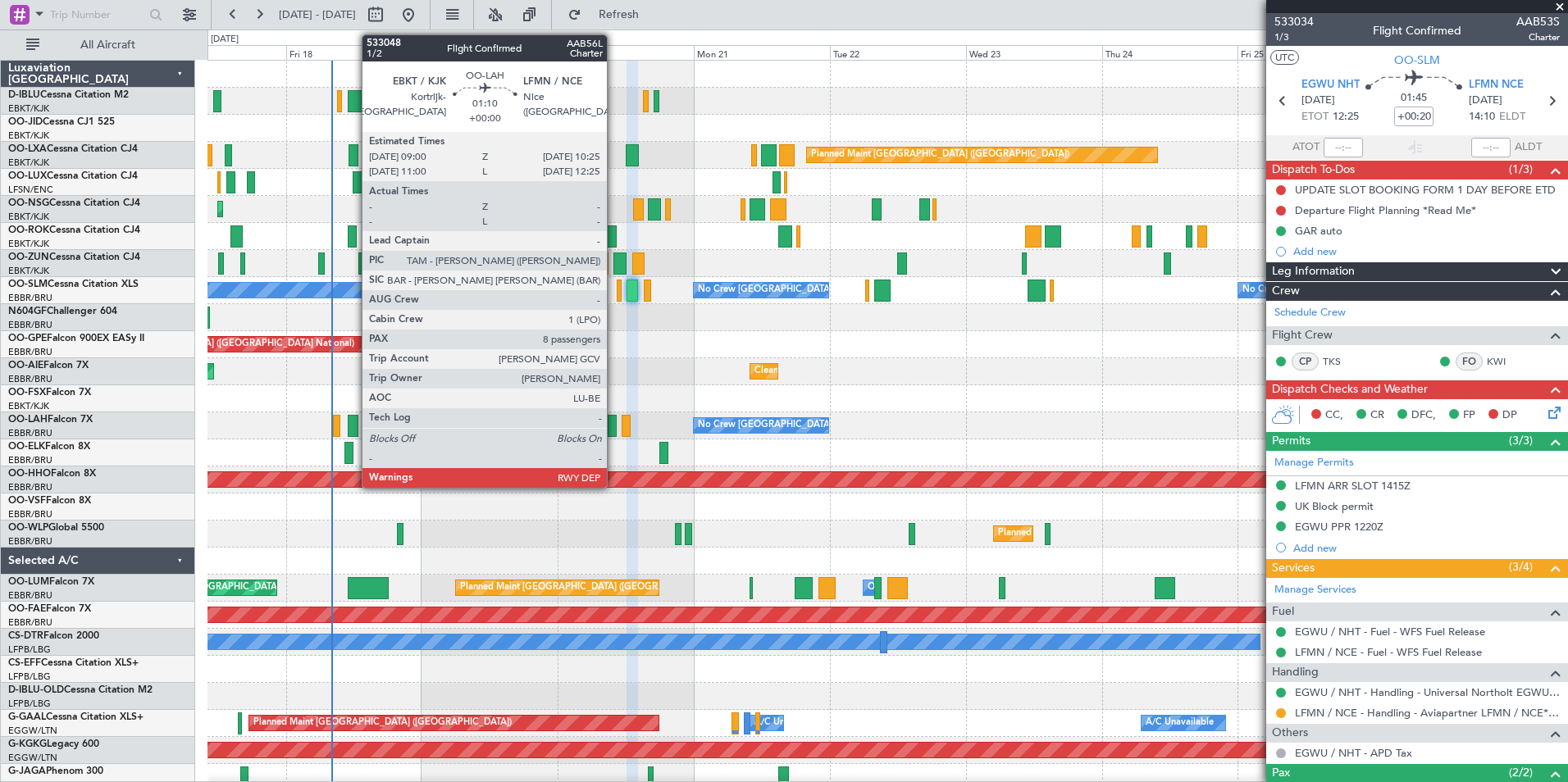 click 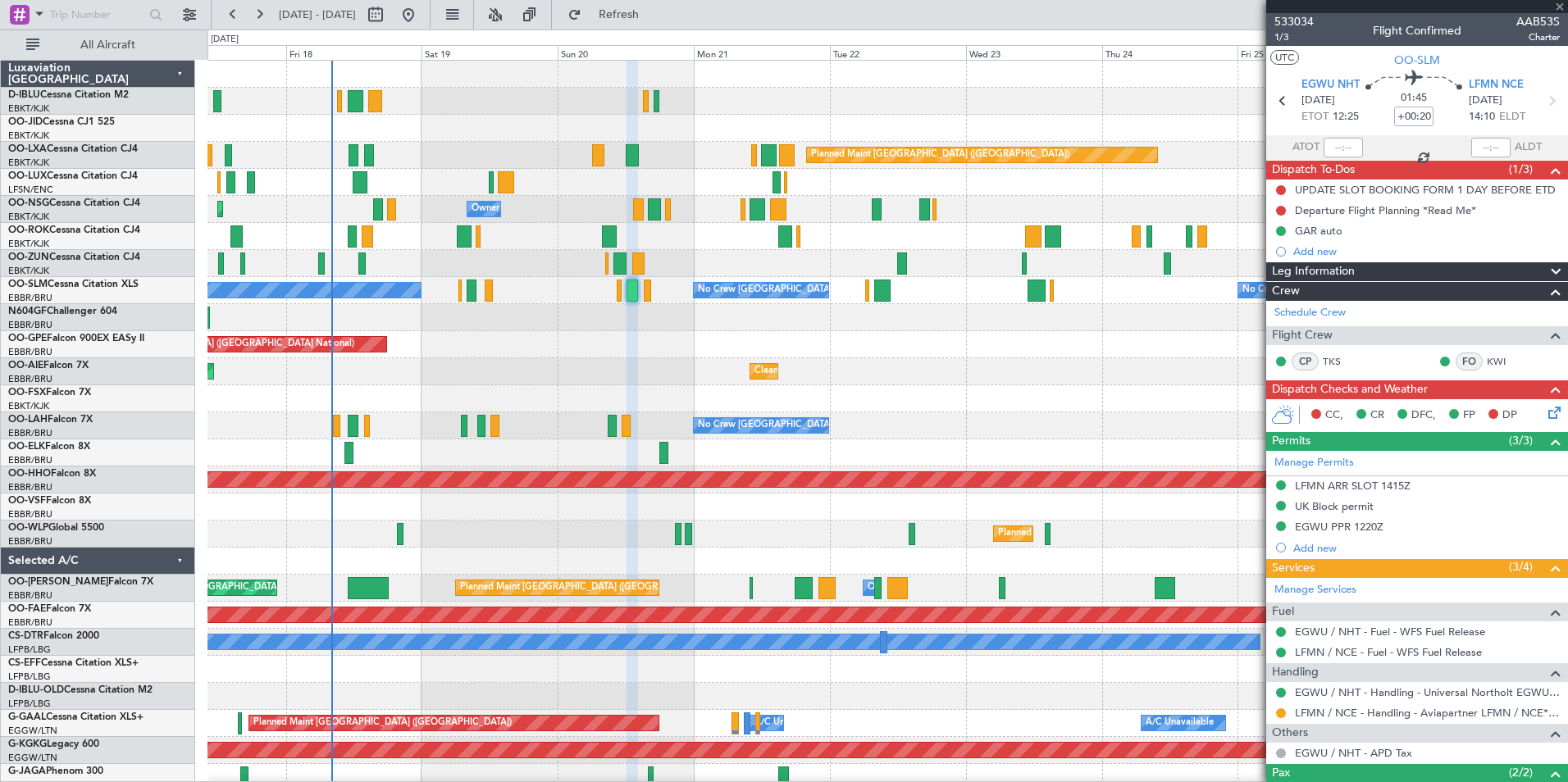 type 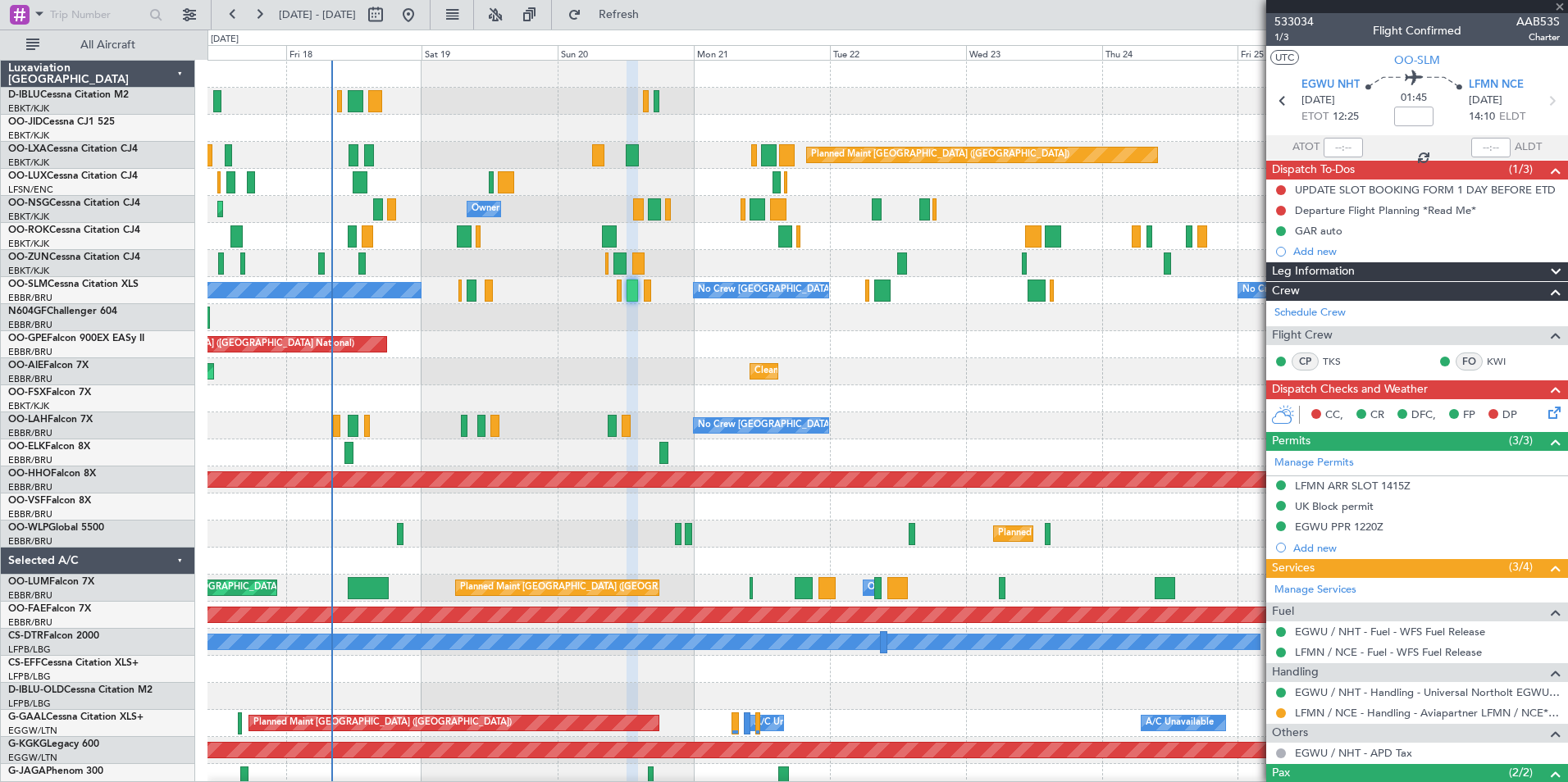 type on "8" 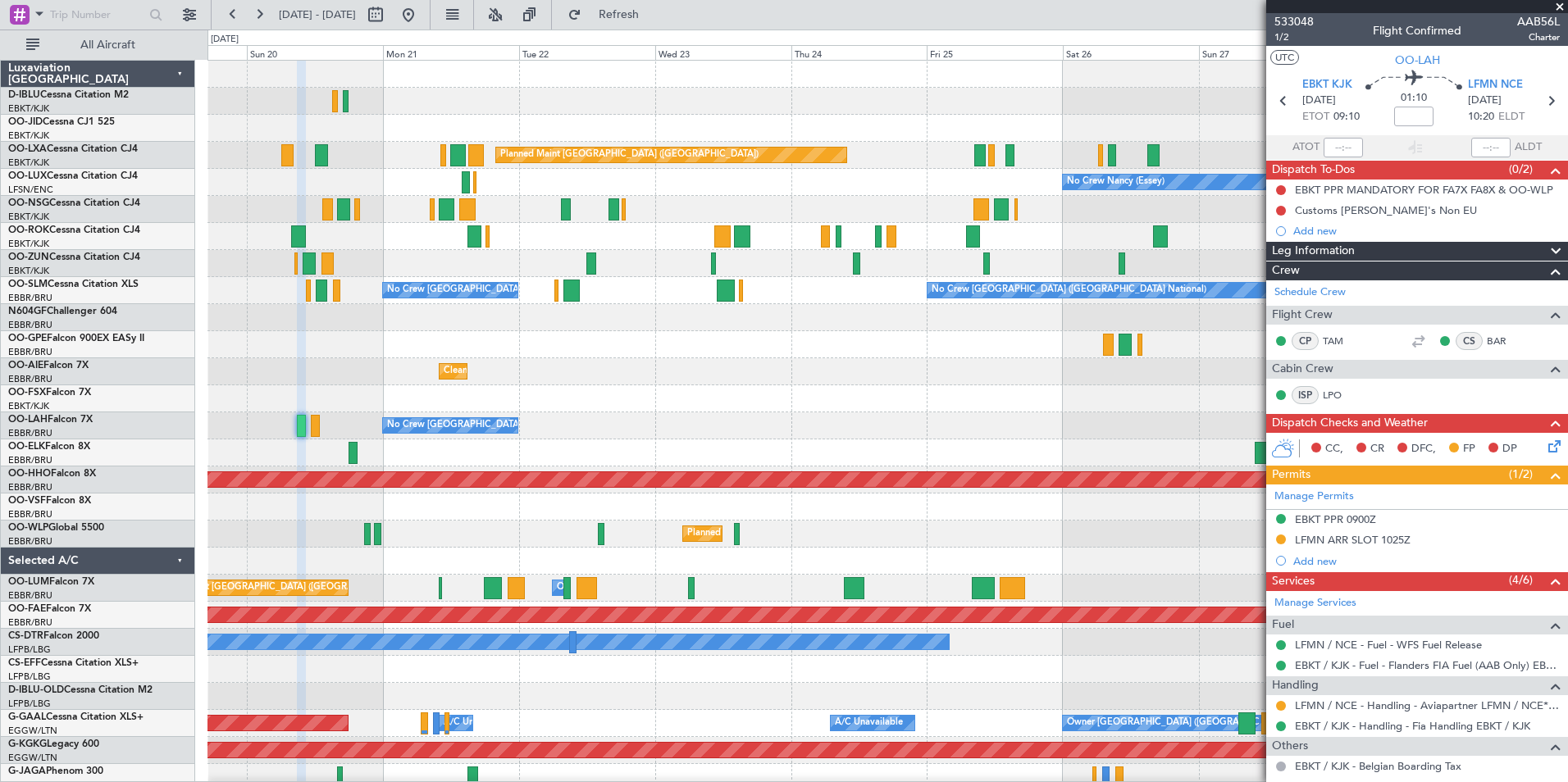 click on "Planned Maint Kortrijk-[GEOGRAPHIC_DATA]
Planned Maint [GEOGRAPHIC_DATA] ([GEOGRAPHIC_DATA])
Planned Maint [GEOGRAPHIC_DATA]-[GEOGRAPHIC_DATA]
No Crew [PERSON_NAME] ([PERSON_NAME])
Owner [GEOGRAPHIC_DATA]-[GEOGRAPHIC_DATA]
Planned Maint [GEOGRAPHIC_DATA]-[GEOGRAPHIC_DATA]
Owner [GEOGRAPHIC_DATA]-[GEOGRAPHIC_DATA]
Planned Maint [GEOGRAPHIC_DATA]-[GEOGRAPHIC_DATA]
No Crew [GEOGRAPHIC_DATA] (Brussels National)
No Crew [GEOGRAPHIC_DATA] (Brussels National)
No Crew [GEOGRAPHIC_DATA] (Brussels National)
Planned Maint [GEOGRAPHIC_DATA] ([GEOGRAPHIC_DATA])
Cleaning [GEOGRAPHIC_DATA] ([GEOGRAPHIC_DATA])
Planned Maint [GEOGRAPHIC_DATA] ([GEOGRAPHIC_DATA])
No Crew [GEOGRAPHIC_DATA] (Brussels National)
Planned Maint Geneva ([GEOGRAPHIC_DATA])
Planned Maint Geneva ([GEOGRAPHIC_DATA])
Planned Maint Milan ([GEOGRAPHIC_DATA])
Planned Maint [GEOGRAPHIC_DATA] ([GEOGRAPHIC_DATA])
Owner [GEOGRAPHIC_DATA]" 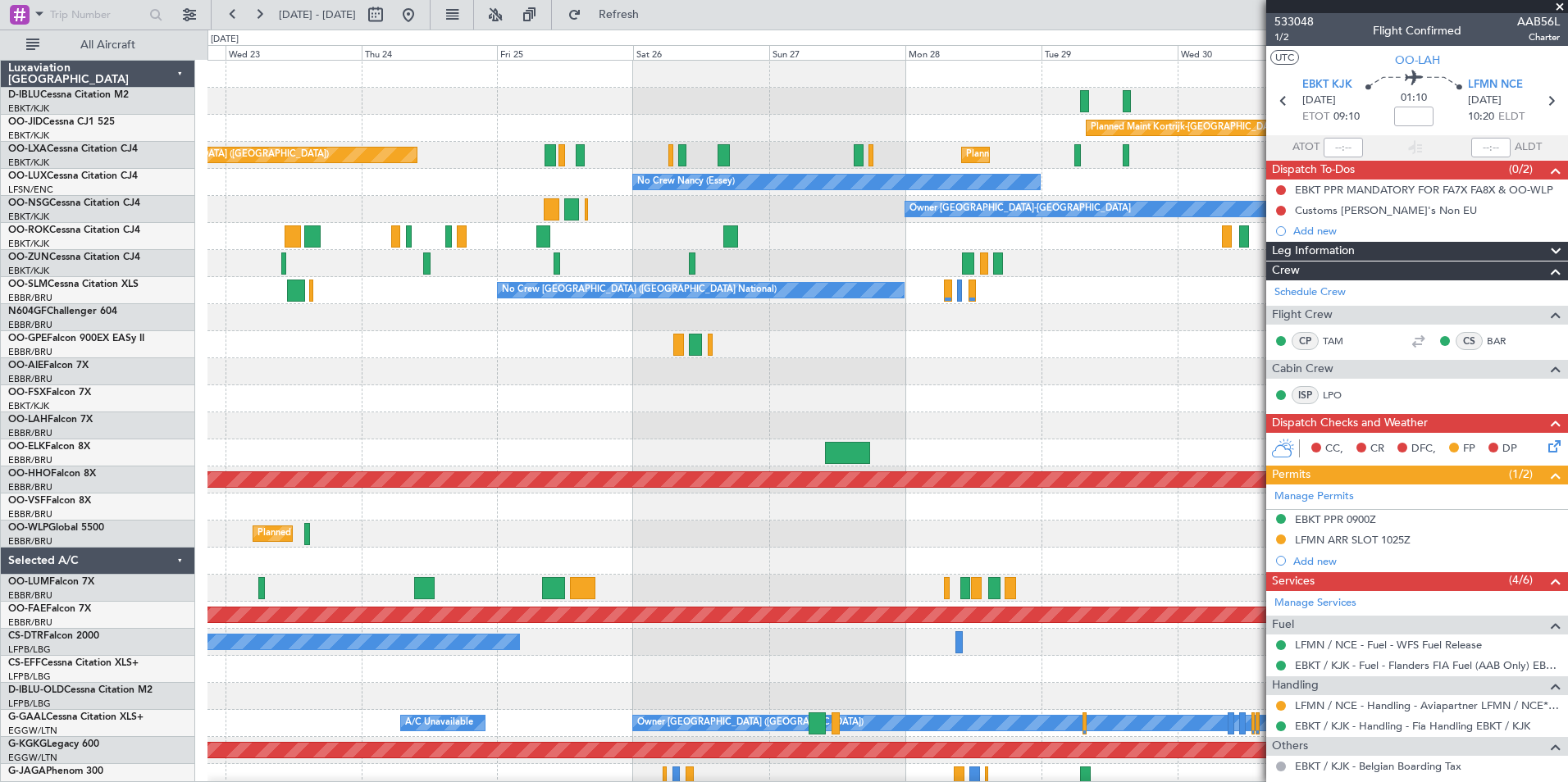 click on "No Crew [GEOGRAPHIC_DATA] ([GEOGRAPHIC_DATA] National)" 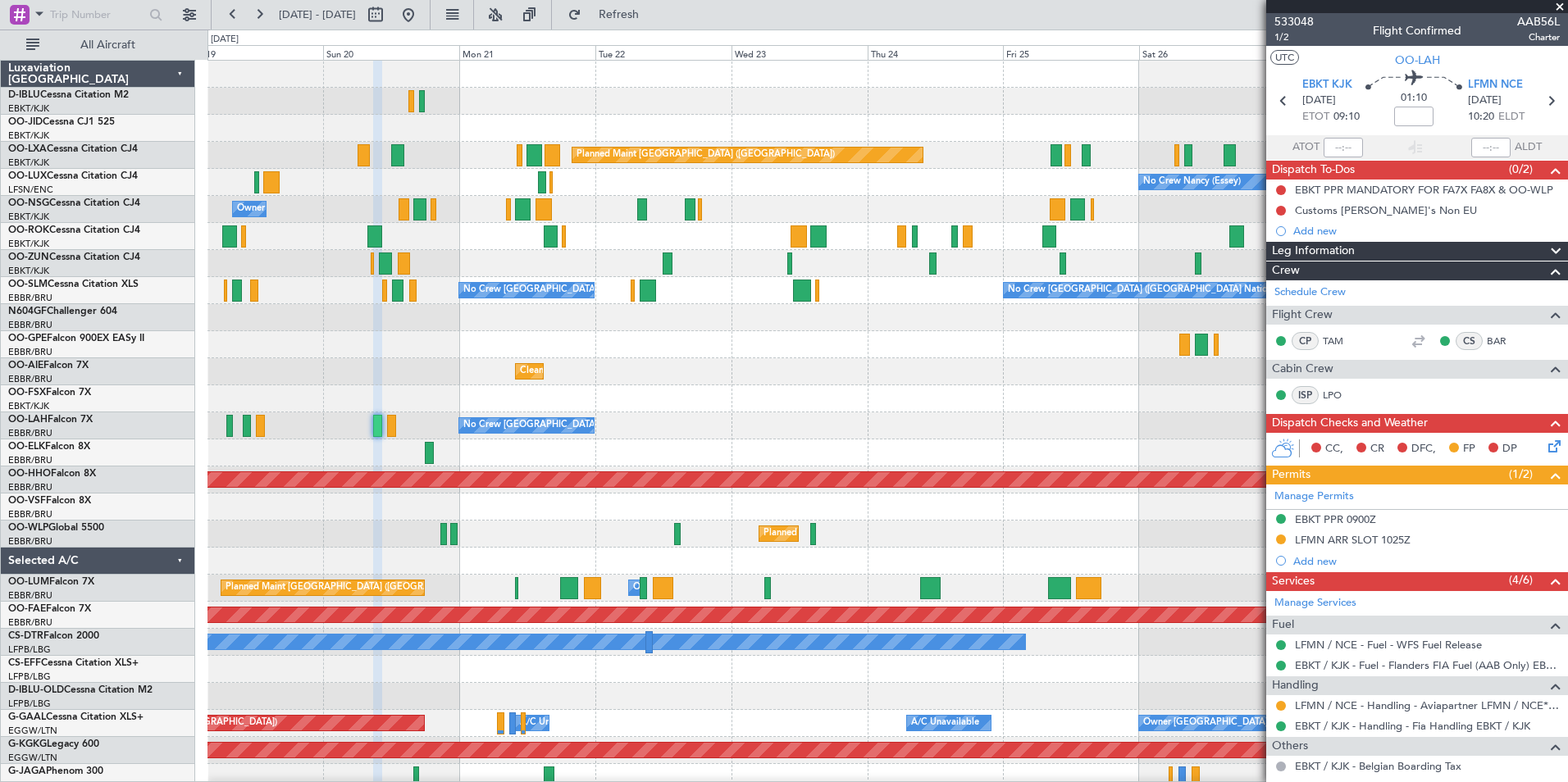 click on "Planned Maint Kortrijk-[GEOGRAPHIC_DATA]
Planned Maint [GEOGRAPHIC_DATA] ([GEOGRAPHIC_DATA])
Planned Maint [GEOGRAPHIC_DATA]-[GEOGRAPHIC_DATA]
No Crew [PERSON_NAME] ([PERSON_NAME])
No Crew [PERSON_NAME] ([PERSON_NAME])
Owner [GEOGRAPHIC_DATA]-[GEOGRAPHIC_DATA]
Owner [GEOGRAPHIC_DATA]-[GEOGRAPHIC_DATA]
Planned Maint [GEOGRAPHIC_DATA]-[GEOGRAPHIC_DATA]
Planned Maint [GEOGRAPHIC_DATA]-[GEOGRAPHIC_DATA]
No Crew [GEOGRAPHIC_DATA] (Brussels National)
No Crew [GEOGRAPHIC_DATA] (Brussels National)
No Crew [GEOGRAPHIC_DATA] (Brussels National)
Planned Maint [GEOGRAPHIC_DATA] ([GEOGRAPHIC_DATA])
Cleaning [GEOGRAPHIC_DATA] ([GEOGRAPHIC_DATA])
Planned Maint [GEOGRAPHIC_DATA] ([GEOGRAPHIC_DATA])
No Crew [GEOGRAPHIC_DATA] (Brussels National)
Planned Maint Geneva ([GEOGRAPHIC_DATA])
Planned Maint Geneva ([GEOGRAPHIC_DATA])
Planned Maint Milan ([GEOGRAPHIC_DATA])
Owner [GEOGRAPHIC_DATA]
Planned Maint [GEOGRAPHIC_DATA] ([GEOGRAPHIC_DATA])" 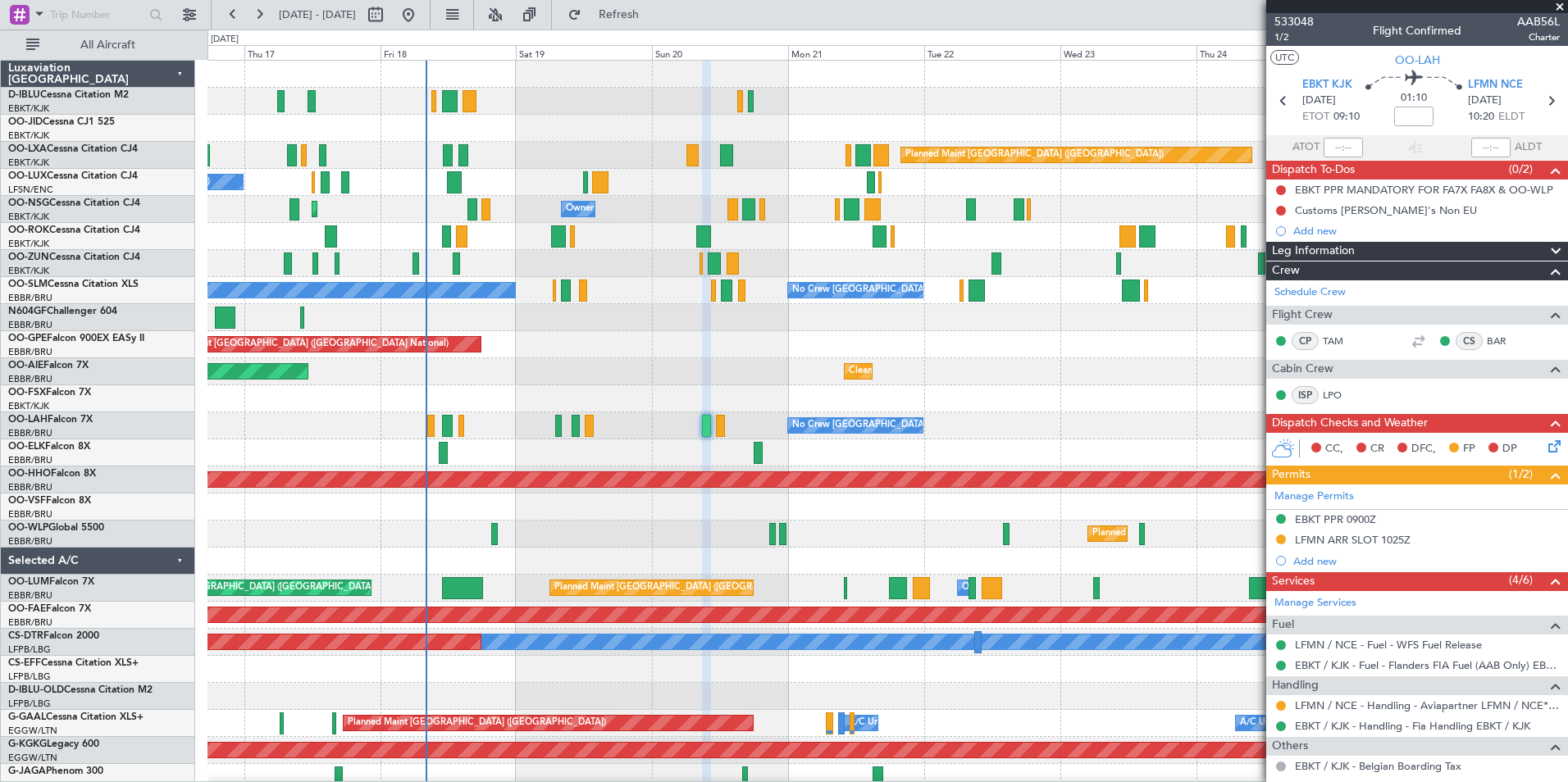 click on "Planned Maint [GEOGRAPHIC_DATA] ([GEOGRAPHIC_DATA])
Planned Maint [GEOGRAPHIC_DATA]-[GEOGRAPHIC_DATA]
No Crew [PERSON_NAME] ([PERSON_NAME])
No Crew [PERSON_NAME] ([PERSON_NAME])
Planned Maint [GEOGRAPHIC_DATA] ([GEOGRAPHIC_DATA])
Owner [GEOGRAPHIC_DATA]-[GEOGRAPHIC_DATA]
Planned Maint [GEOGRAPHIC_DATA]-[GEOGRAPHIC_DATA]
Owner [GEOGRAPHIC_DATA]-[GEOGRAPHIC_DATA]
Planned Maint [GEOGRAPHIC_DATA]-[GEOGRAPHIC_DATA]
No Crew [GEOGRAPHIC_DATA] (Brussels National)
No Crew [GEOGRAPHIC_DATA] (Brussels National)
No Crew [GEOGRAPHIC_DATA] (Brussels National)
Planned Maint [GEOGRAPHIC_DATA] ([GEOGRAPHIC_DATA])
No Crew [GEOGRAPHIC_DATA] (Brussels National)
Cleaning [GEOGRAPHIC_DATA] ([GEOGRAPHIC_DATA])
Planned Maint [GEOGRAPHIC_DATA] ([GEOGRAPHIC_DATA])
Planned Maint [GEOGRAPHIC_DATA]-[GEOGRAPHIC_DATA]
No Crew [GEOGRAPHIC_DATA] (Brussels National)
Planned Maint Geneva ([GEOGRAPHIC_DATA])
Planned Maint Geneva ([GEOGRAPHIC_DATA])" 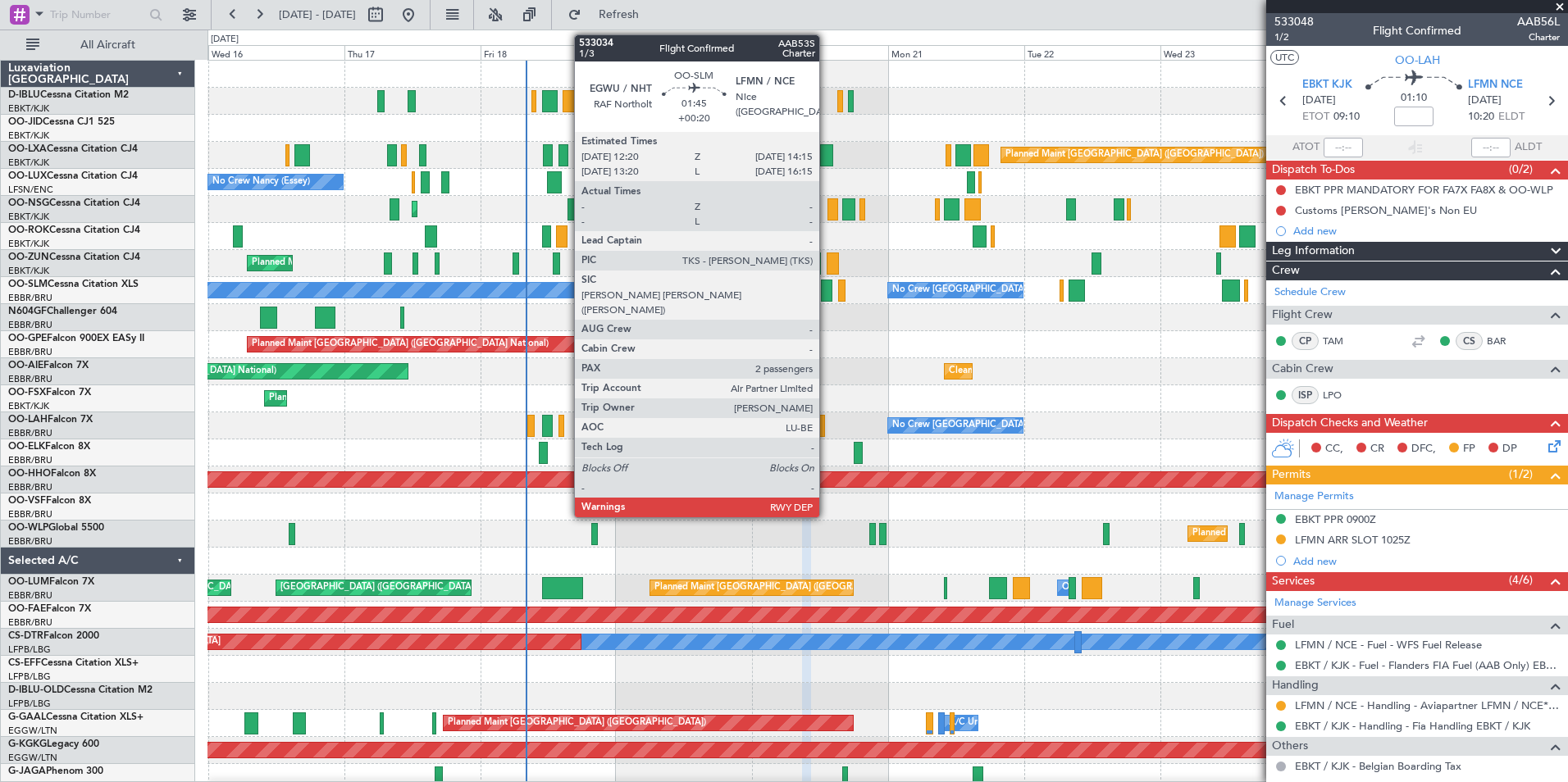 click 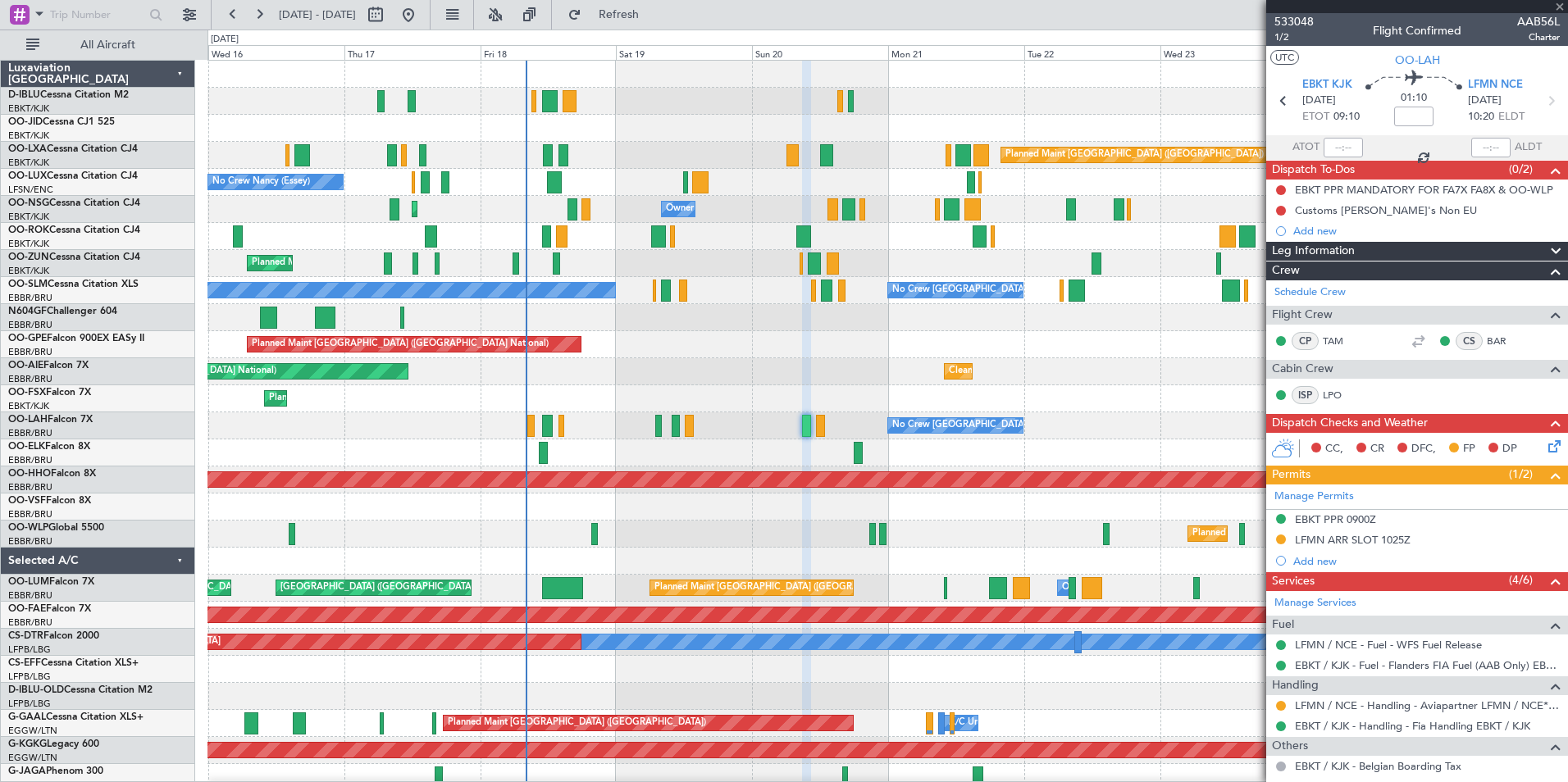 type on "+00:20" 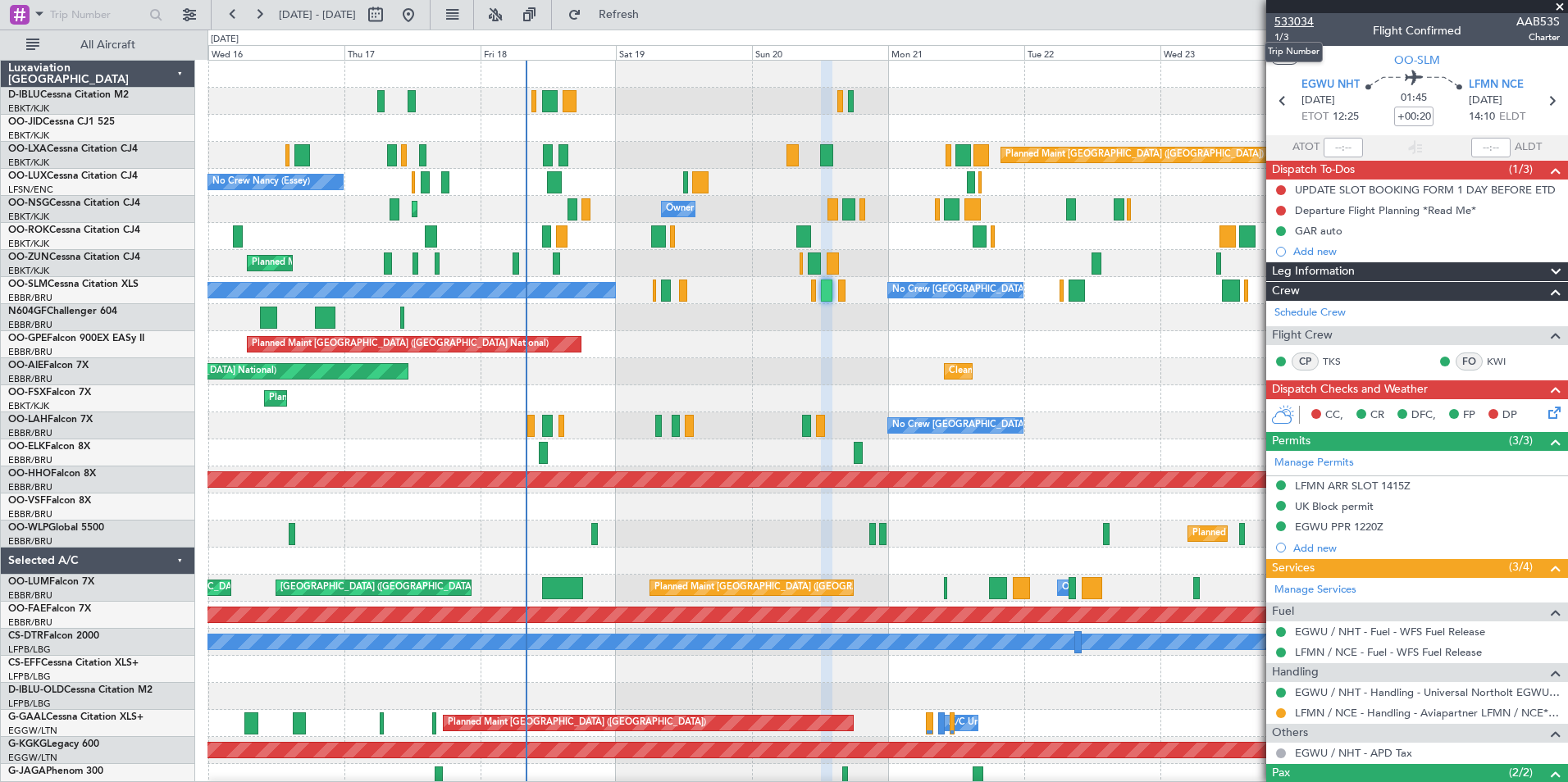 click on "533034" at bounding box center (1294, 21) 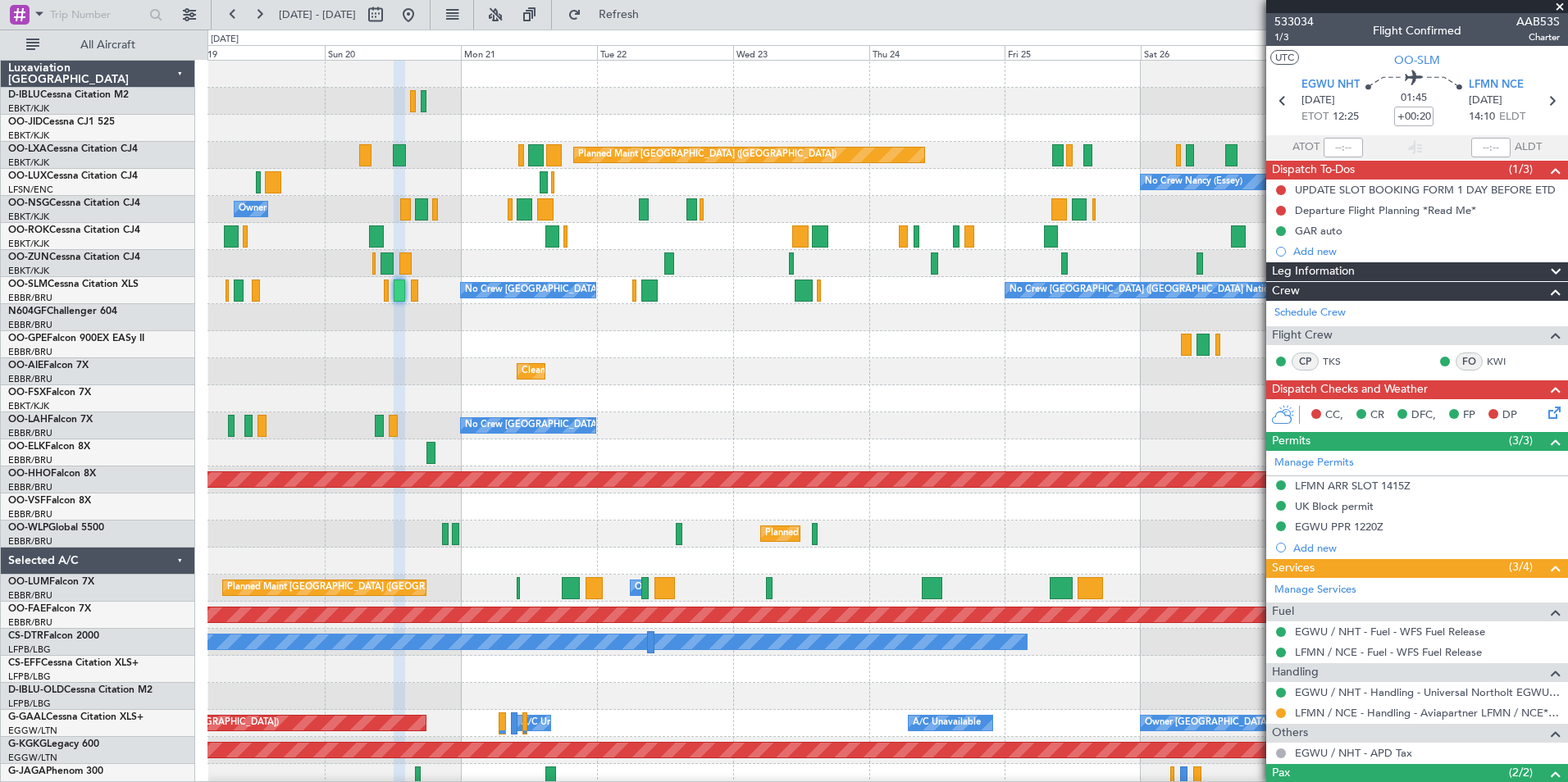 click 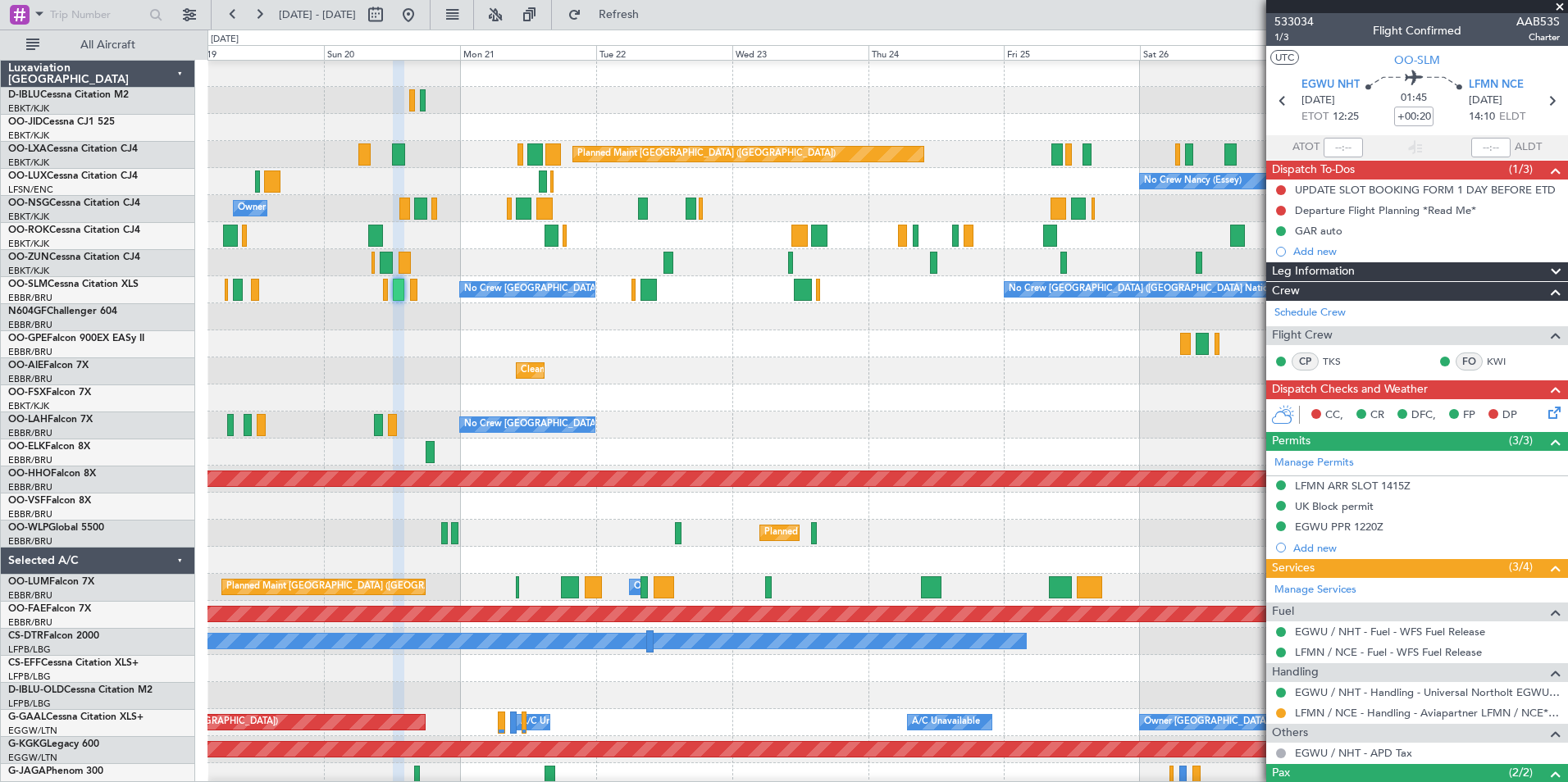 scroll, scrollTop: 1, scrollLeft: 0, axis: vertical 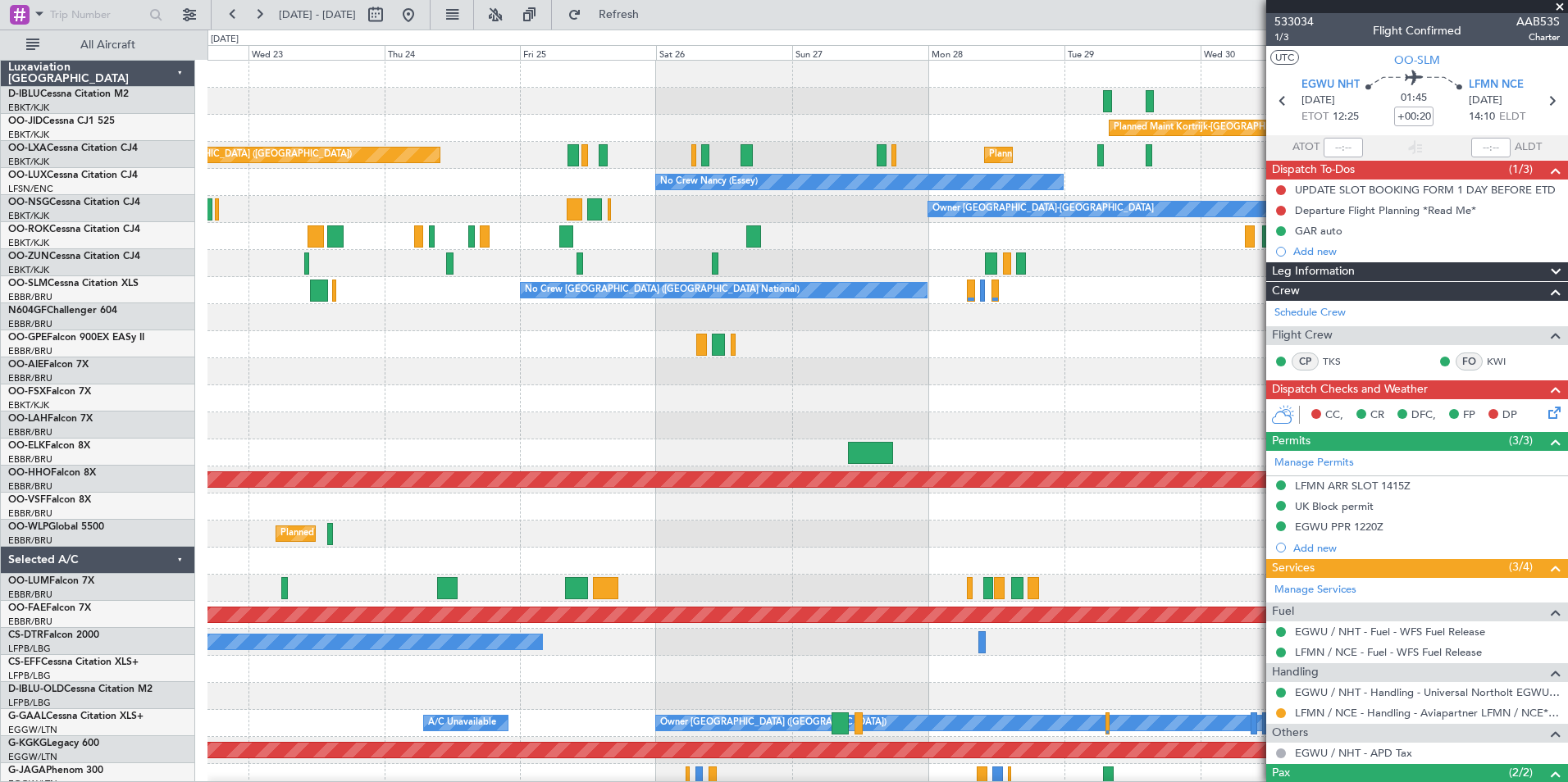 click on "Planned Maint Kortrijk-[GEOGRAPHIC_DATA]
Planned Maint [GEOGRAPHIC_DATA] ([GEOGRAPHIC_DATA])
Planned Maint [GEOGRAPHIC_DATA]-[GEOGRAPHIC_DATA]
No Crew [PERSON_NAME] ([PERSON_NAME])
Owner [GEOGRAPHIC_DATA]-[GEOGRAPHIC_DATA]
Planned Maint [GEOGRAPHIC_DATA]-[GEOGRAPHIC_DATA]
No Crew [GEOGRAPHIC_DATA] (Brussels National)
No Crew [GEOGRAPHIC_DATA] (Brussels National)
Cleaning [GEOGRAPHIC_DATA] ([GEOGRAPHIC_DATA])
No Crew [GEOGRAPHIC_DATA] (Brussels National)
Planned Maint Geneva ([GEOGRAPHIC_DATA])
Planned Maint Geneva ([GEOGRAPHIC_DATA])
Planned Maint Milan ([GEOGRAPHIC_DATA])
Owner [GEOGRAPHIC_DATA]
Planned Maint [GEOGRAPHIC_DATA] ([GEOGRAPHIC_DATA])
Planned Maint [GEOGRAPHIC_DATA]-[GEOGRAPHIC_DATA]
No Crew
A/C Unavailable
Owner [GEOGRAPHIC_DATA] ([GEOGRAPHIC_DATA])
A/C Unavailable
A/C Unavailable
A/C Unavailable
Planned Maint [GEOGRAPHIC_DATA] ([GEOGRAPHIC_DATA])" 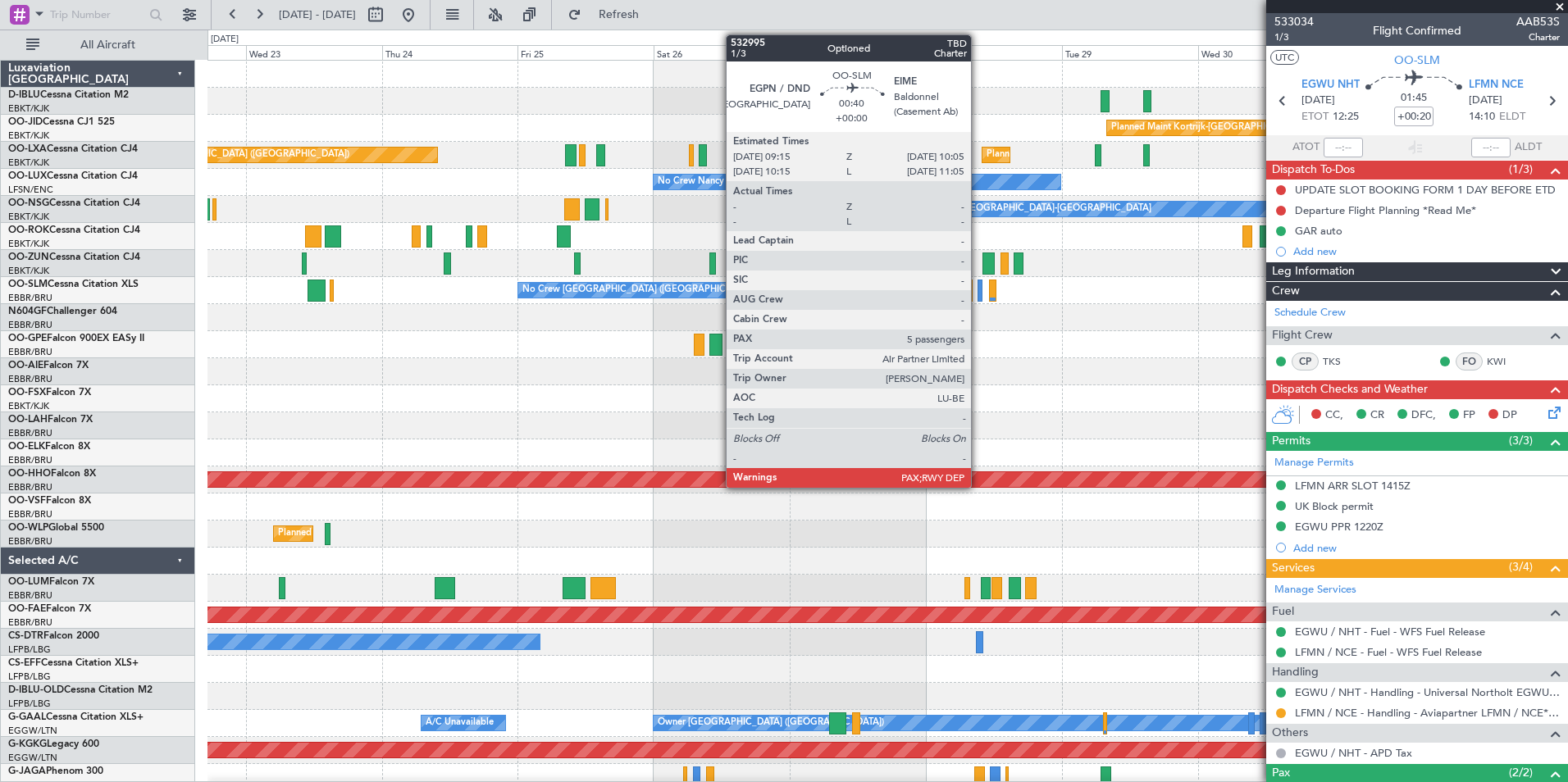 click 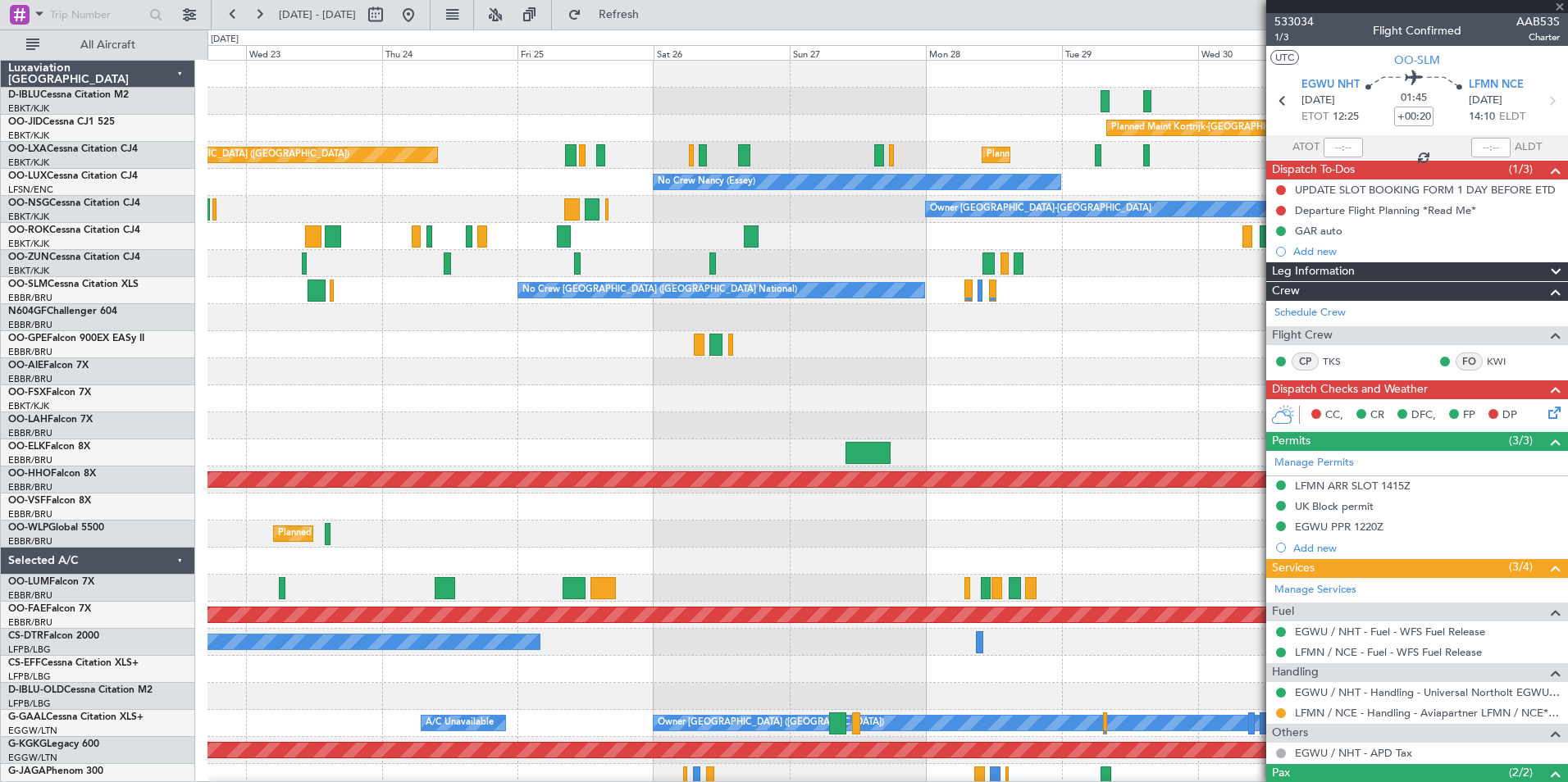 type 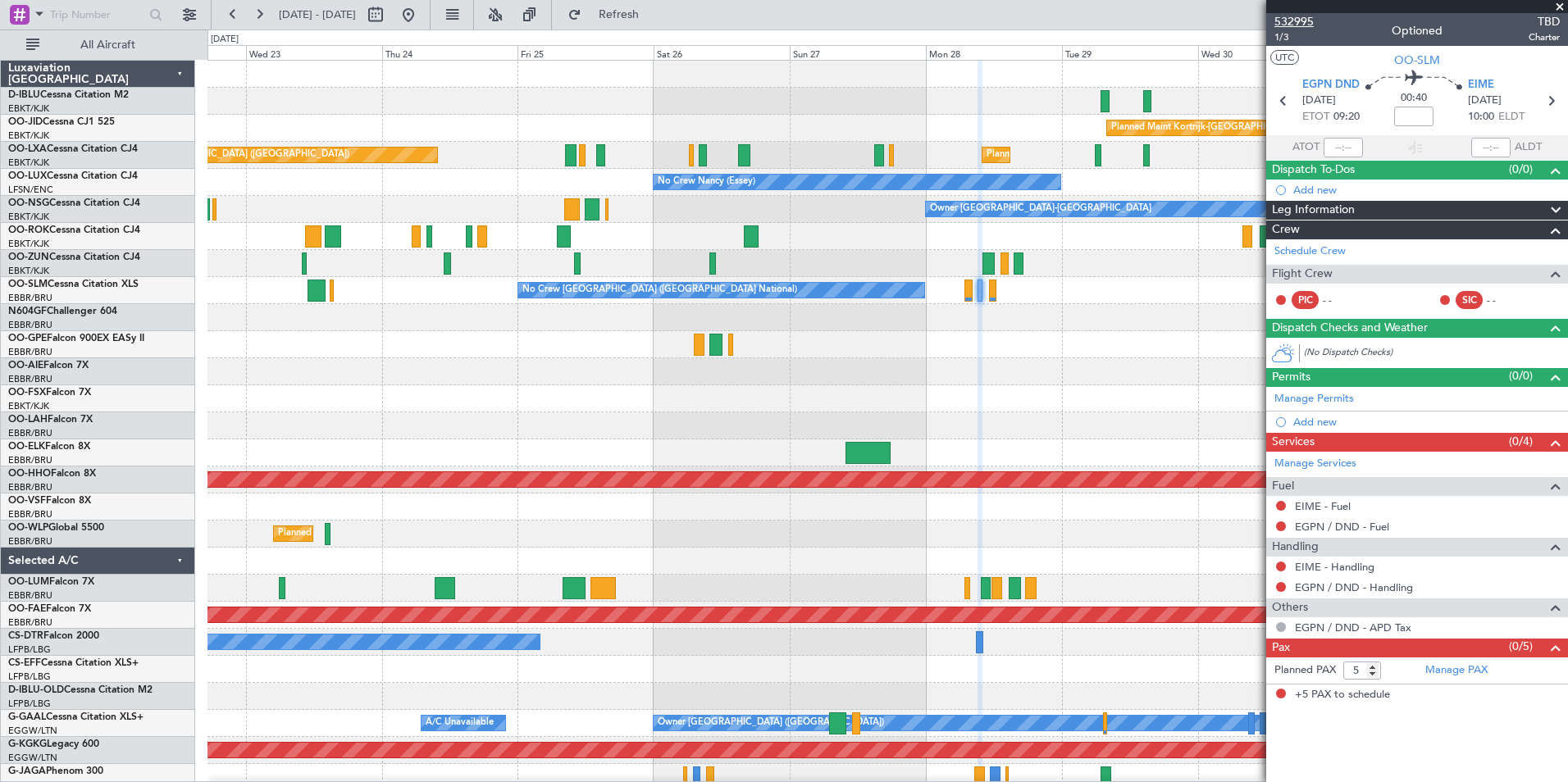 click on "532995" at bounding box center [1294, 21] 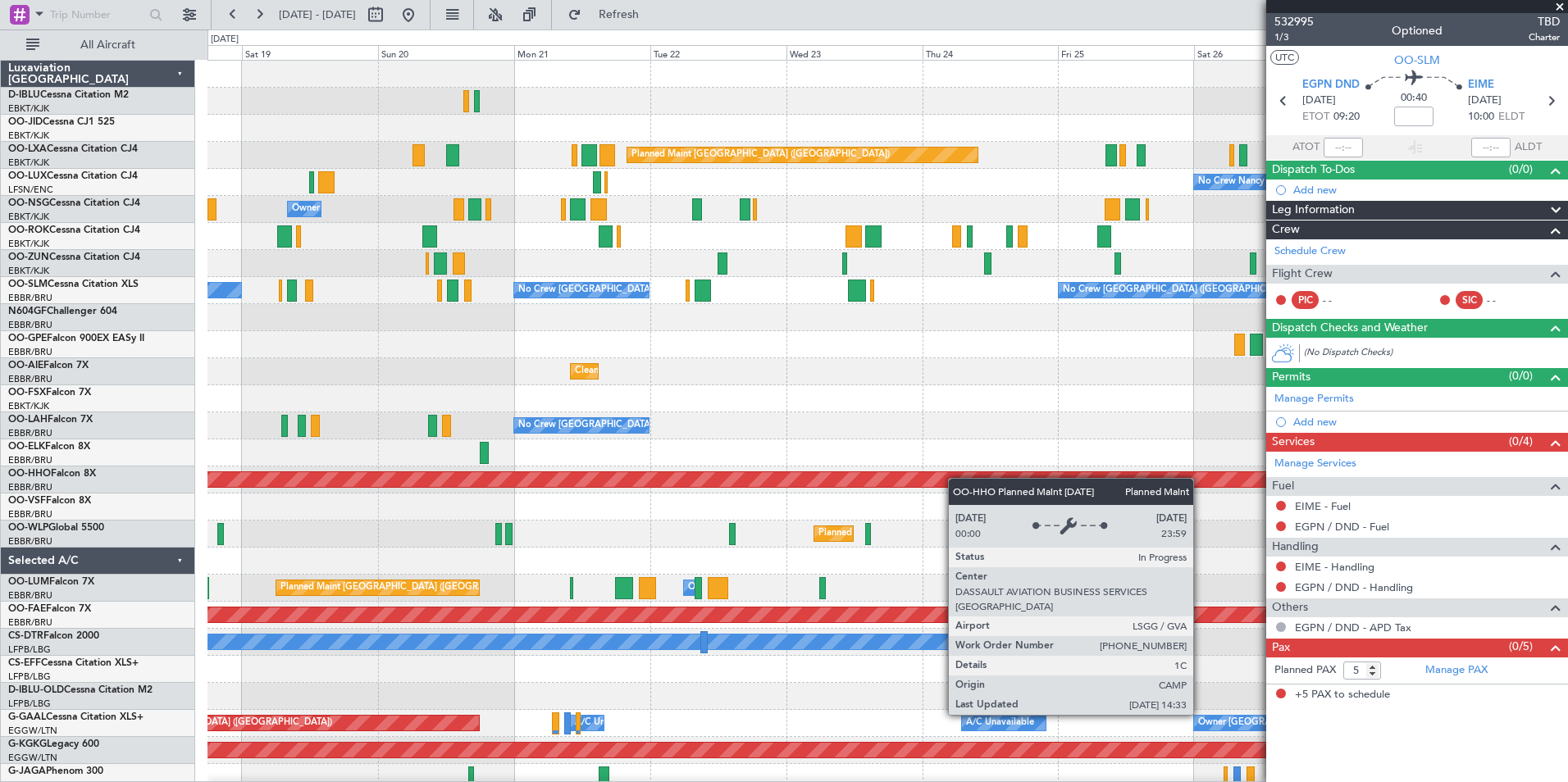 click on "Planned Maint Kortrijk-[GEOGRAPHIC_DATA]
Planned Maint [GEOGRAPHIC_DATA] ([GEOGRAPHIC_DATA])
Planned Maint [GEOGRAPHIC_DATA]-[GEOGRAPHIC_DATA]
No Crew [PERSON_NAME] ([PERSON_NAME])
No Crew [PERSON_NAME] ([PERSON_NAME])
Owner [GEOGRAPHIC_DATA]-[GEOGRAPHIC_DATA]
Owner [GEOGRAPHIC_DATA]-[GEOGRAPHIC_DATA]
Planned Maint [GEOGRAPHIC_DATA]-[GEOGRAPHIC_DATA]
Planned Maint [GEOGRAPHIC_DATA]-[GEOGRAPHIC_DATA]
No Crew [GEOGRAPHIC_DATA] (Brussels National)
No Crew [GEOGRAPHIC_DATA] (Brussels National)
No Crew [GEOGRAPHIC_DATA] (Brussels National)
Planned Maint [GEOGRAPHIC_DATA] ([GEOGRAPHIC_DATA])
Cleaning [GEOGRAPHIC_DATA] ([GEOGRAPHIC_DATA])
Planned Maint [GEOGRAPHIC_DATA] ([GEOGRAPHIC_DATA])
Planned Maint [GEOGRAPHIC_DATA]-[GEOGRAPHIC_DATA]
No Crew [GEOGRAPHIC_DATA] (Brussels National)
Planned Maint Geneva ([GEOGRAPHIC_DATA])
Planned Maint Geneva ([GEOGRAPHIC_DATA])
Planned Maint Milan ([GEOGRAPHIC_DATA])
Owner [GEOGRAPHIC_DATA]" 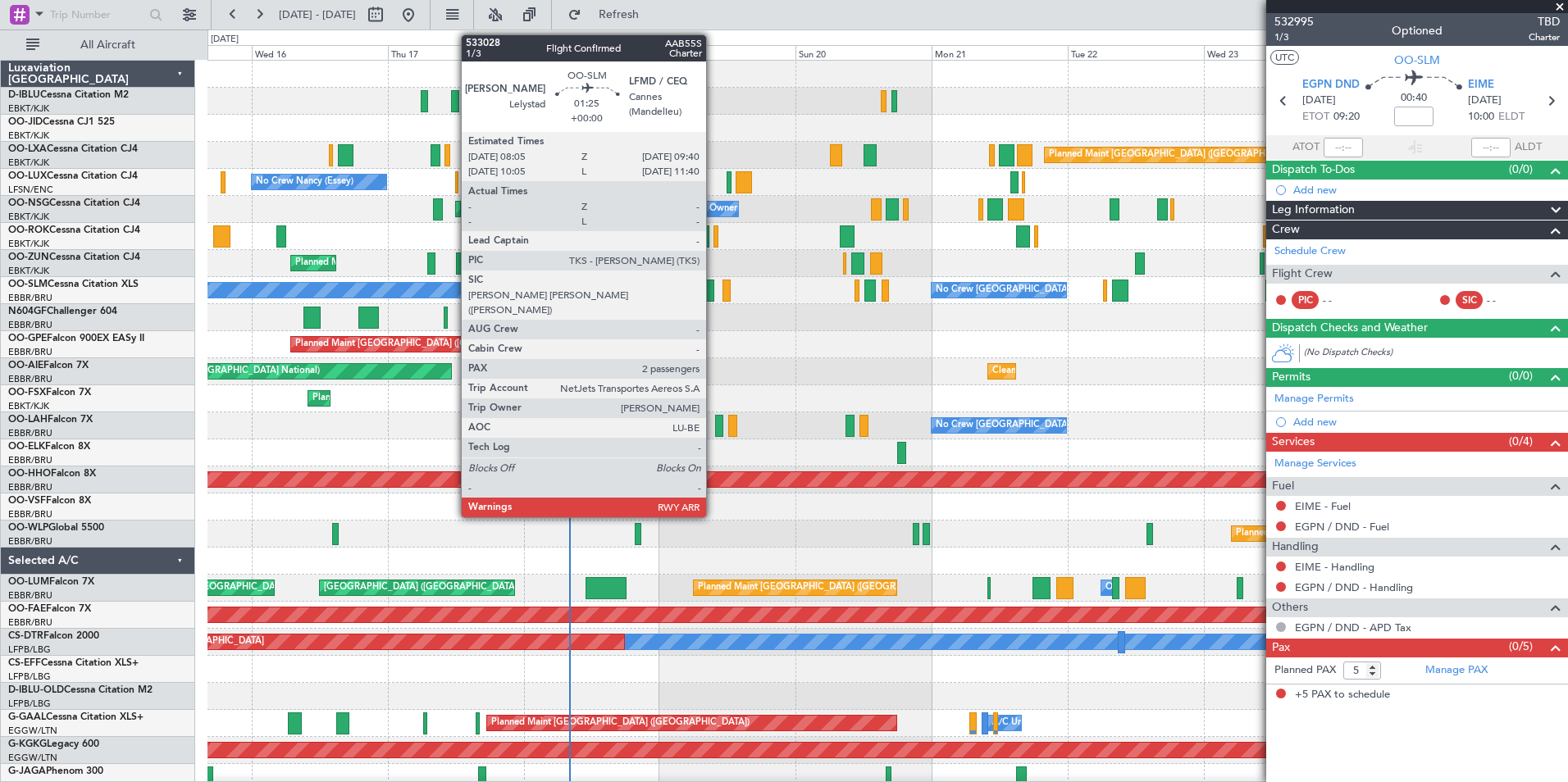 click 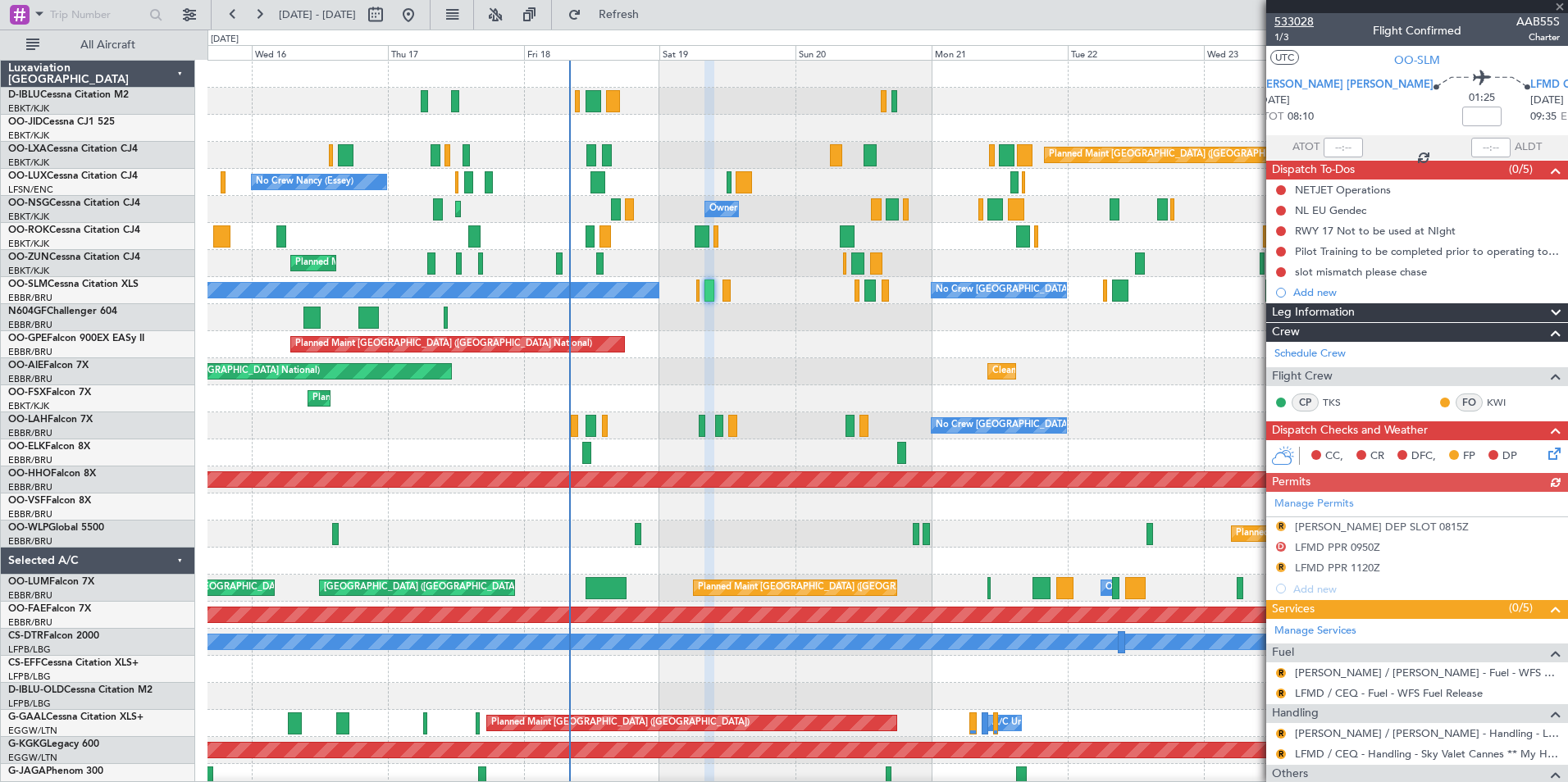 click on "533028" at bounding box center (1294, 21) 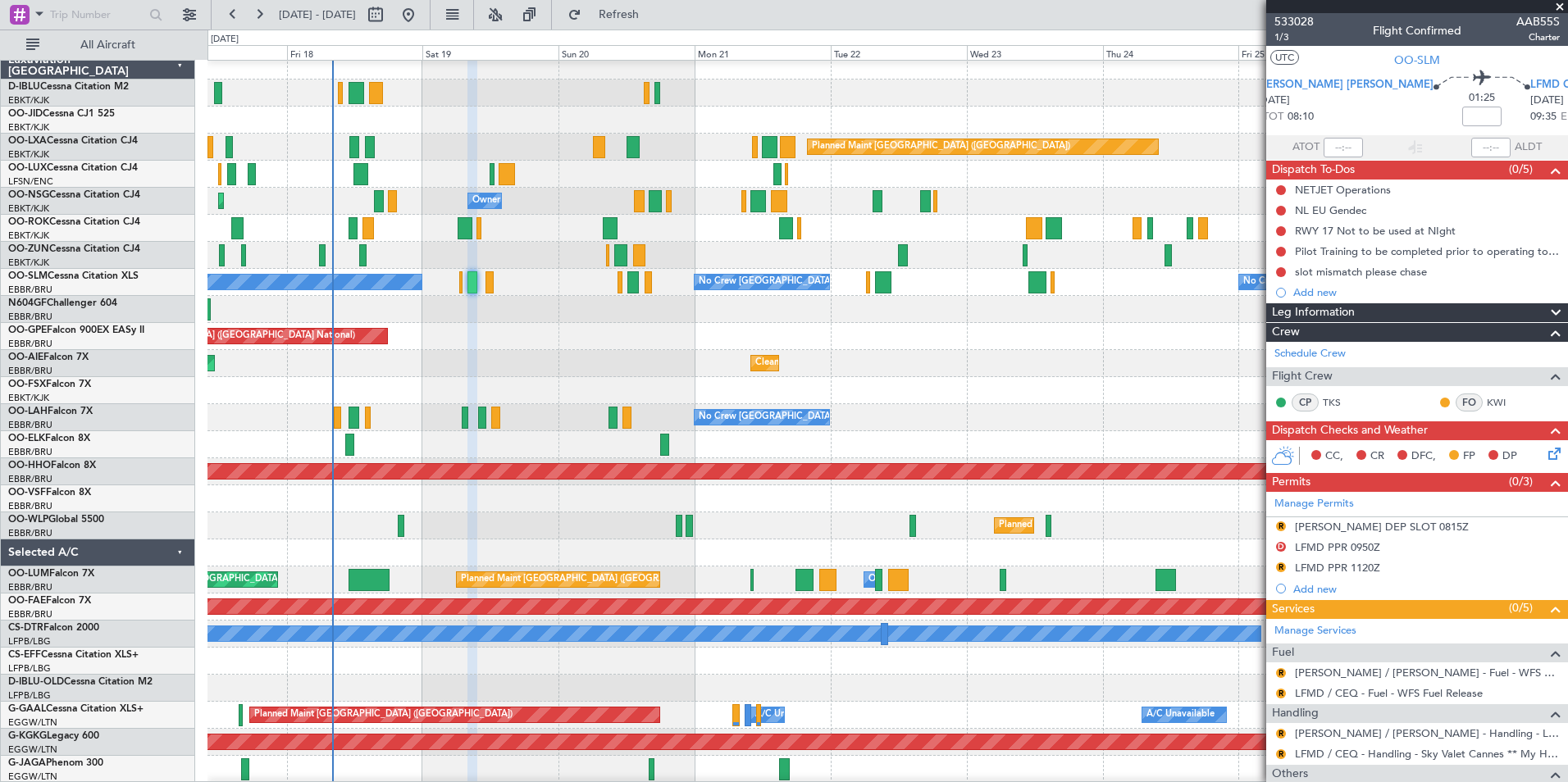 click on "Planned Maint [GEOGRAPHIC_DATA] ([GEOGRAPHIC_DATA] National)
No Crew [GEOGRAPHIC_DATA] (Brussels National)" 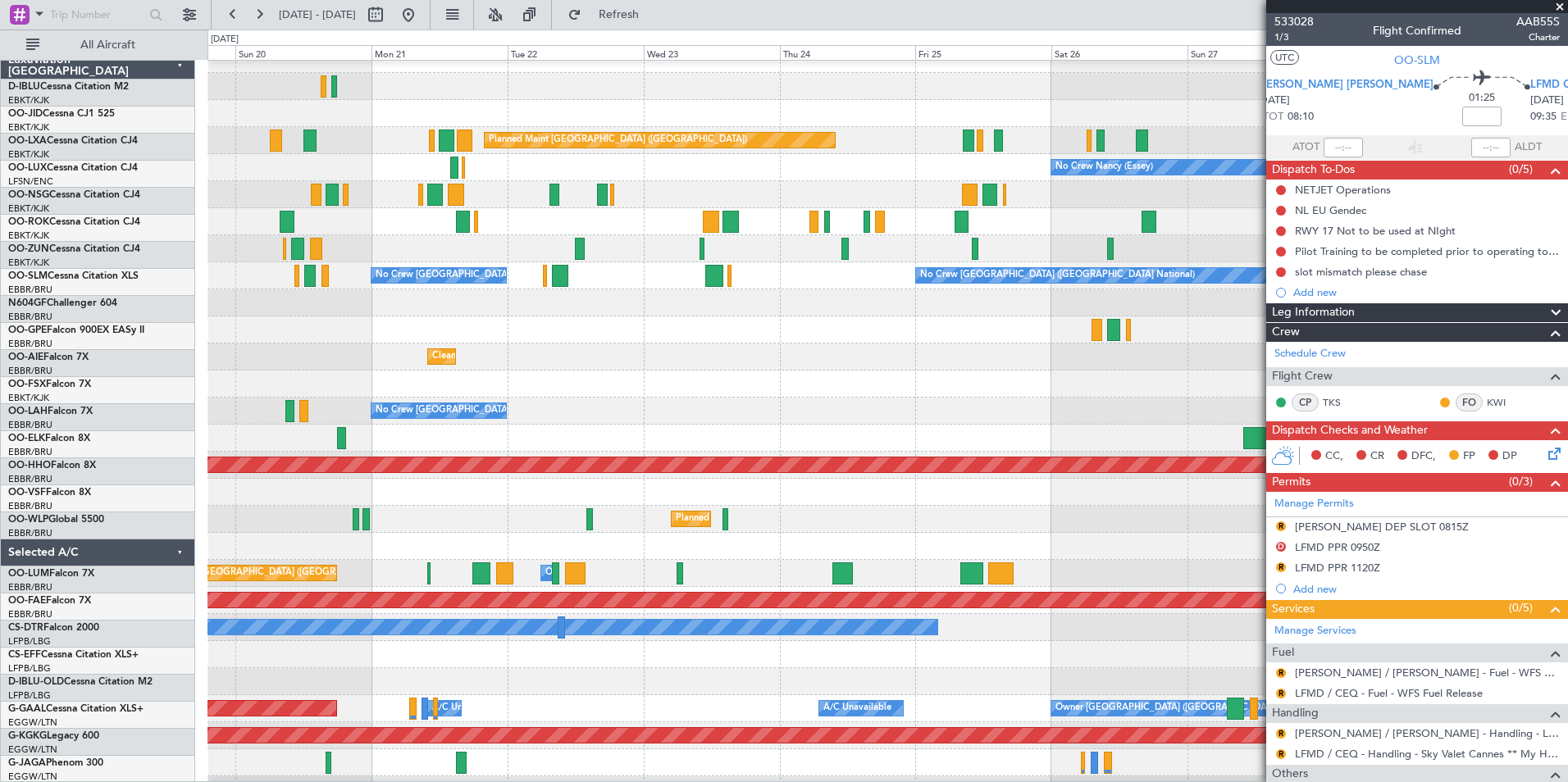 click on "Cleaning [GEOGRAPHIC_DATA] ([GEOGRAPHIC_DATA] National)
Planned Maint [GEOGRAPHIC_DATA] ([GEOGRAPHIC_DATA])" 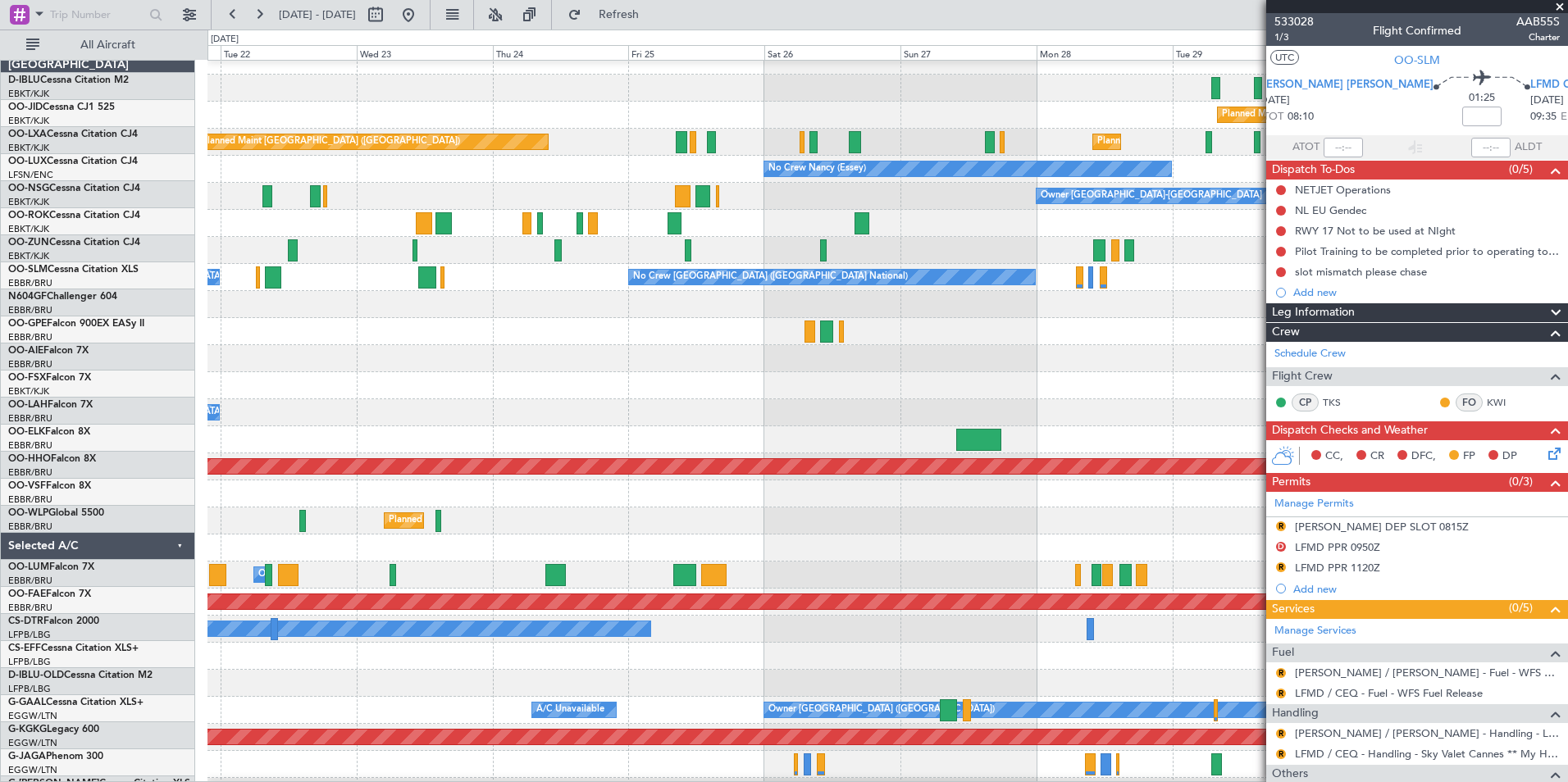 scroll, scrollTop: 13, scrollLeft: 0, axis: vertical 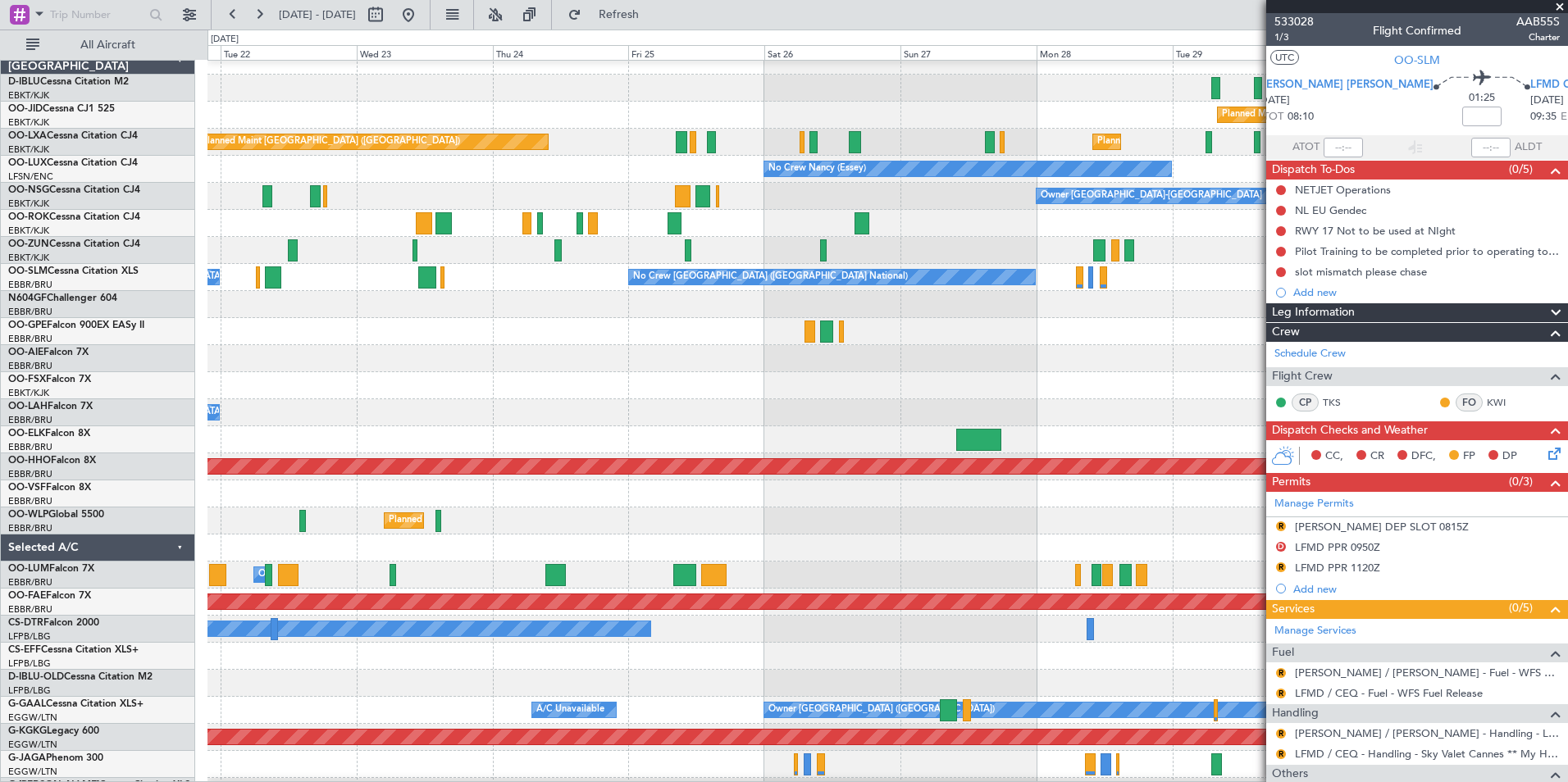 click 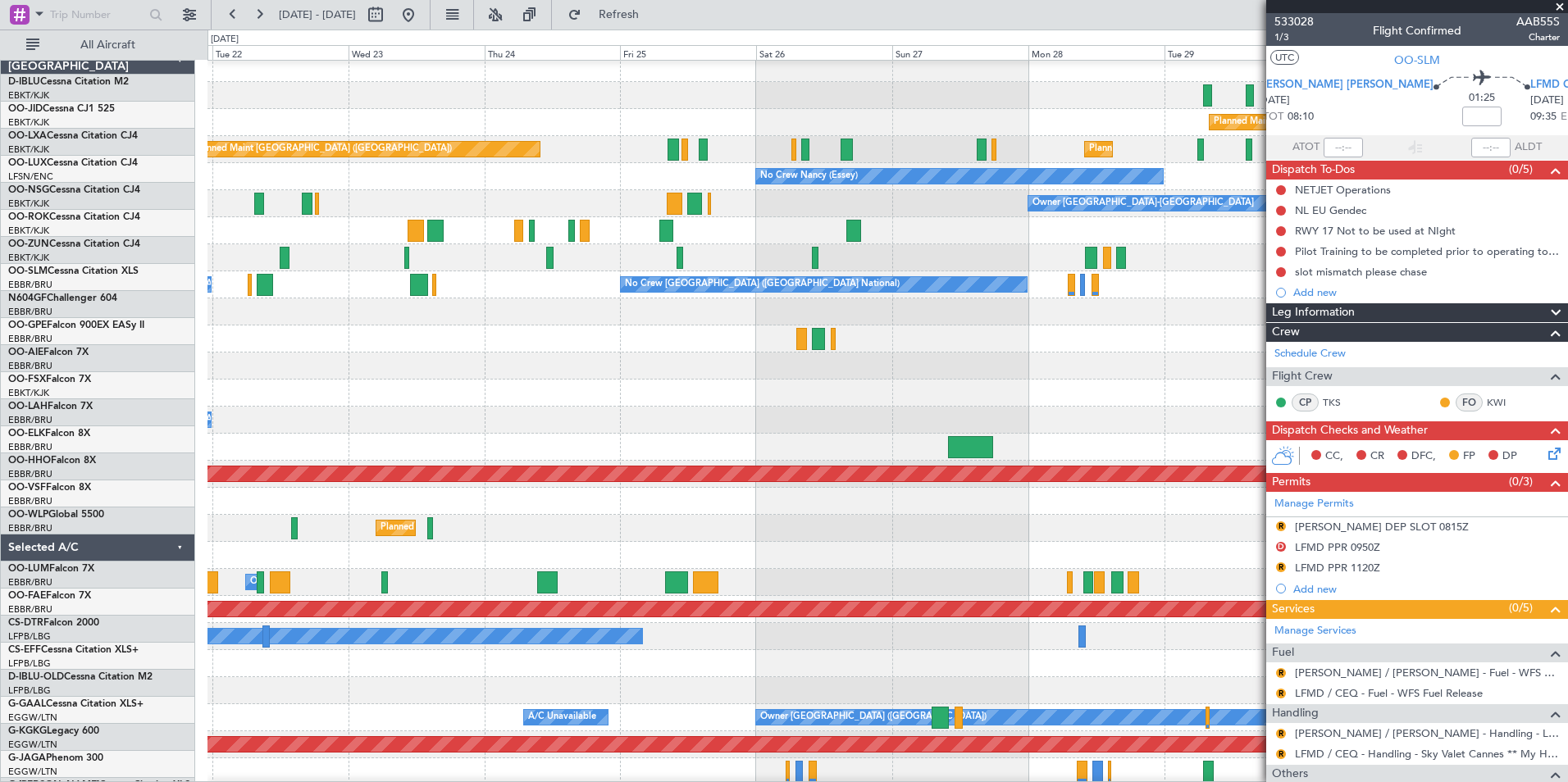 scroll, scrollTop: 6, scrollLeft: 0, axis: vertical 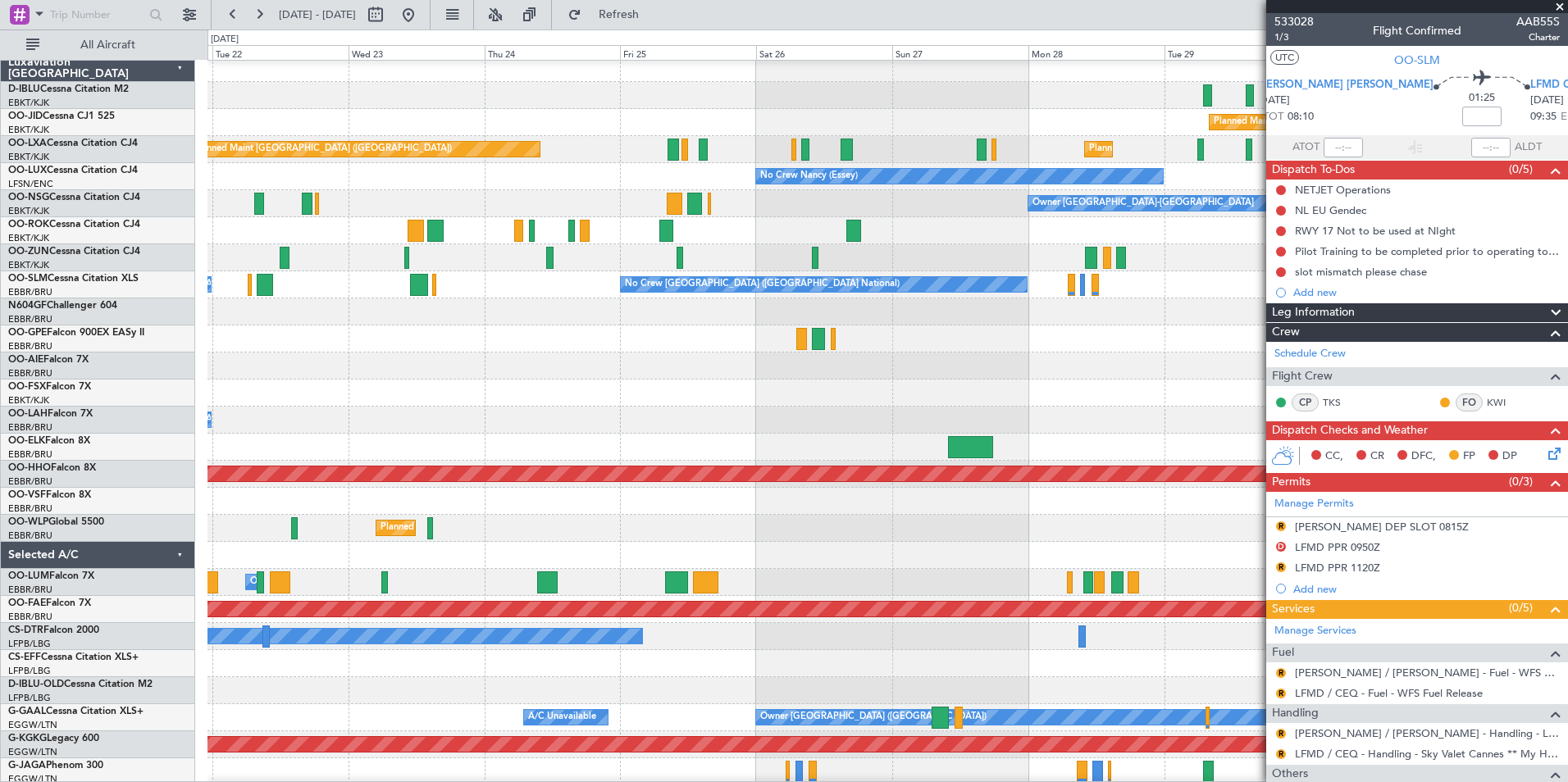 click 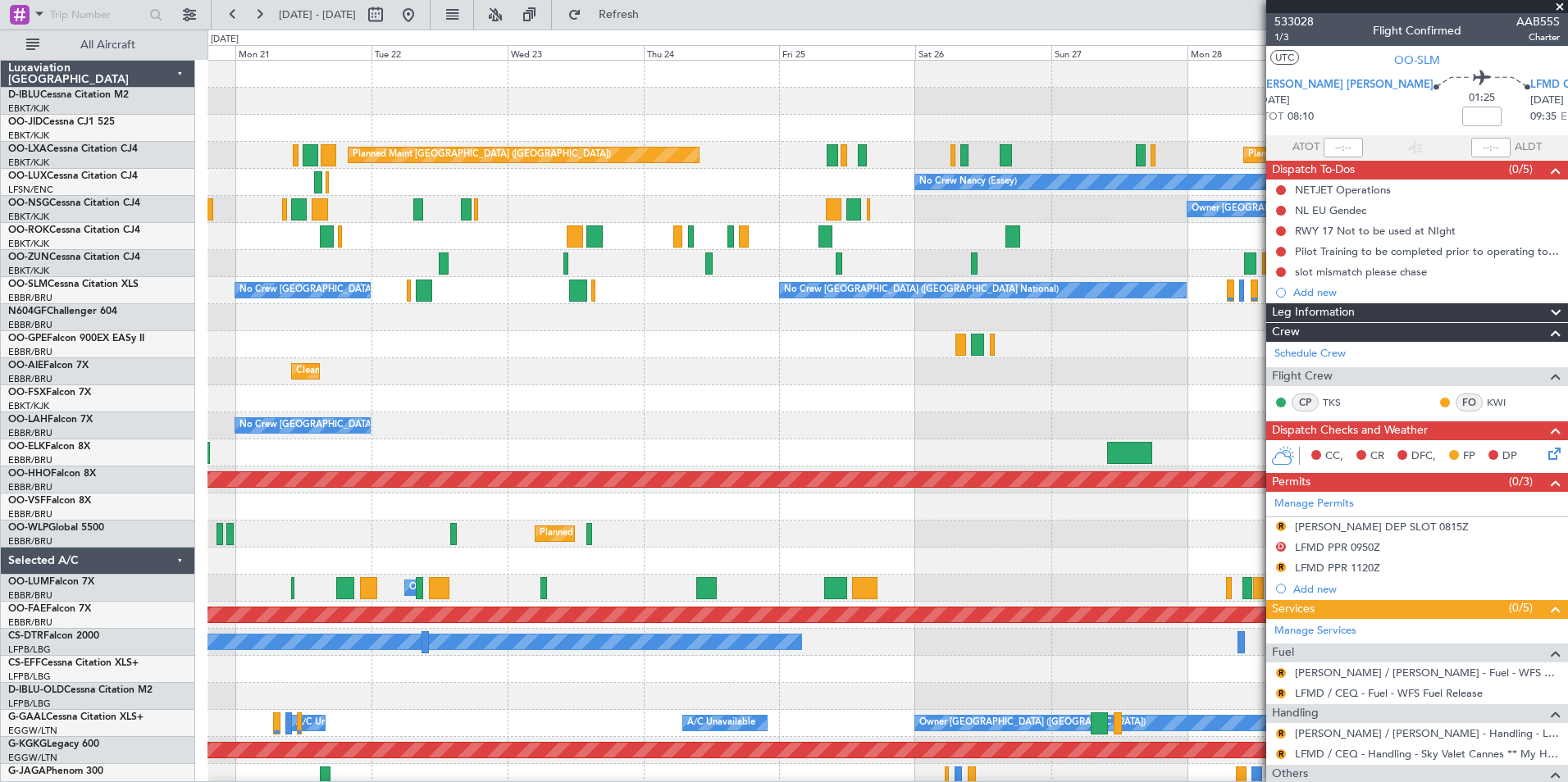 click on "Planned Maint Kortrijk-[GEOGRAPHIC_DATA]
Planned Maint [GEOGRAPHIC_DATA] ([GEOGRAPHIC_DATA])
Planned Maint [GEOGRAPHIC_DATA]-[GEOGRAPHIC_DATA]
No Crew [PERSON_NAME] ([PERSON_NAME])
Owner [GEOGRAPHIC_DATA]-[GEOGRAPHIC_DATA]
Owner [GEOGRAPHIC_DATA]-[GEOGRAPHIC_DATA]
Planned Maint [GEOGRAPHIC_DATA]-[GEOGRAPHIC_DATA]
No Crew [GEOGRAPHIC_DATA] (Brussels National)
No Crew [GEOGRAPHIC_DATA] (Brussels National)
No Crew [GEOGRAPHIC_DATA] (Brussels National)
Planned Maint [GEOGRAPHIC_DATA] ([GEOGRAPHIC_DATA])
Cleaning [GEOGRAPHIC_DATA] ([GEOGRAPHIC_DATA])
No Crew [GEOGRAPHIC_DATA] (Brussels National)
Planned Maint Geneva ([GEOGRAPHIC_DATA])
Planned Maint Geneva ([GEOGRAPHIC_DATA])
Planned Maint Milan ([GEOGRAPHIC_DATA])
Owner [GEOGRAPHIC_DATA]
Planned Maint [GEOGRAPHIC_DATA] ([GEOGRAPHIC_DATA])
Planned Maint [GEOGRAPHIC_DATA]-[GEOGRAPHIC_DATA]
No Crew
AOG Maint [GEOGRAPHIC_DATA]-[GEOGRAPHIC_DATA]
A/C Unavailable" 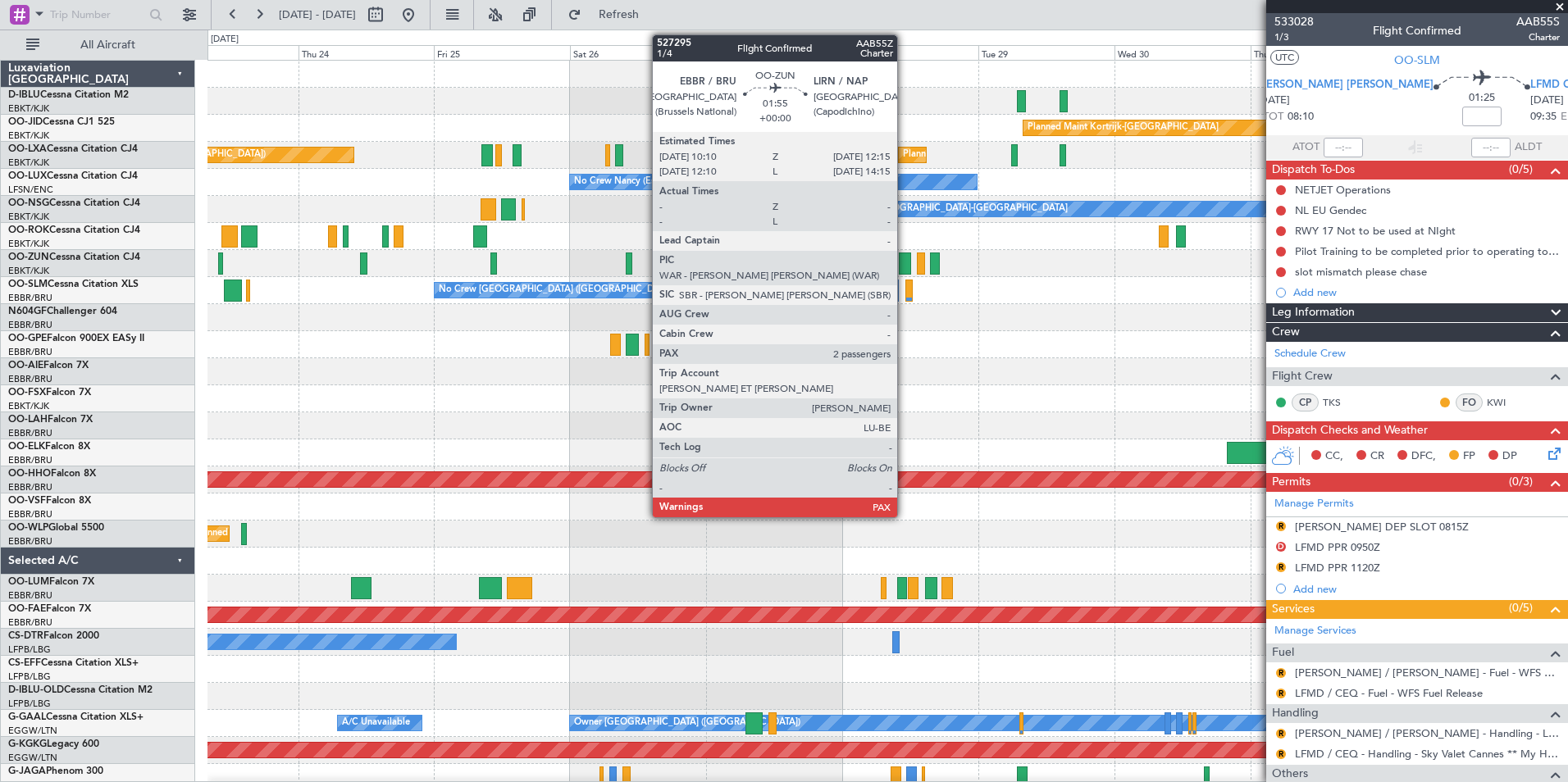 click 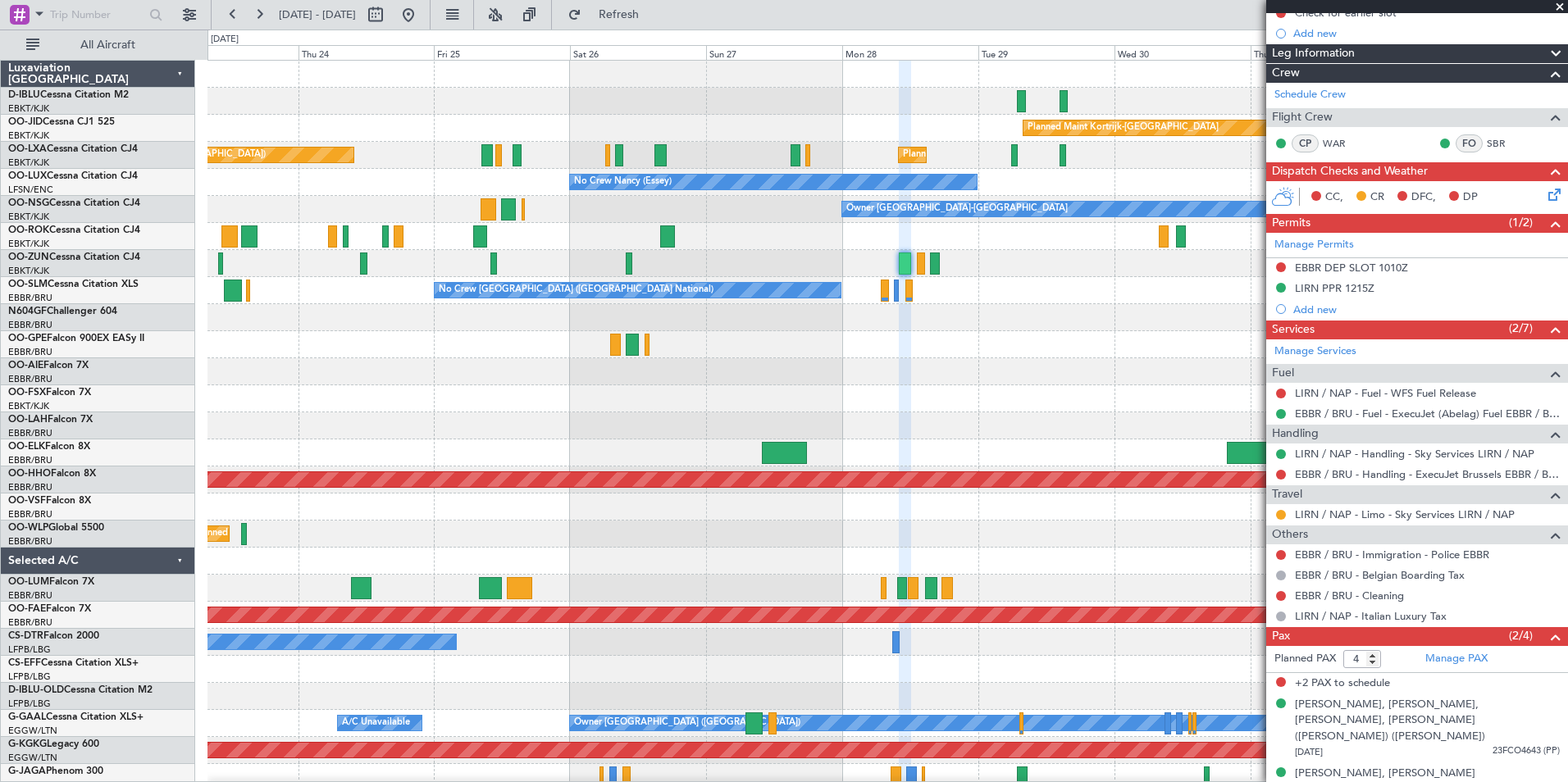 scroll, scrollTop: 260, scrollLeft: 0, axis: vertical 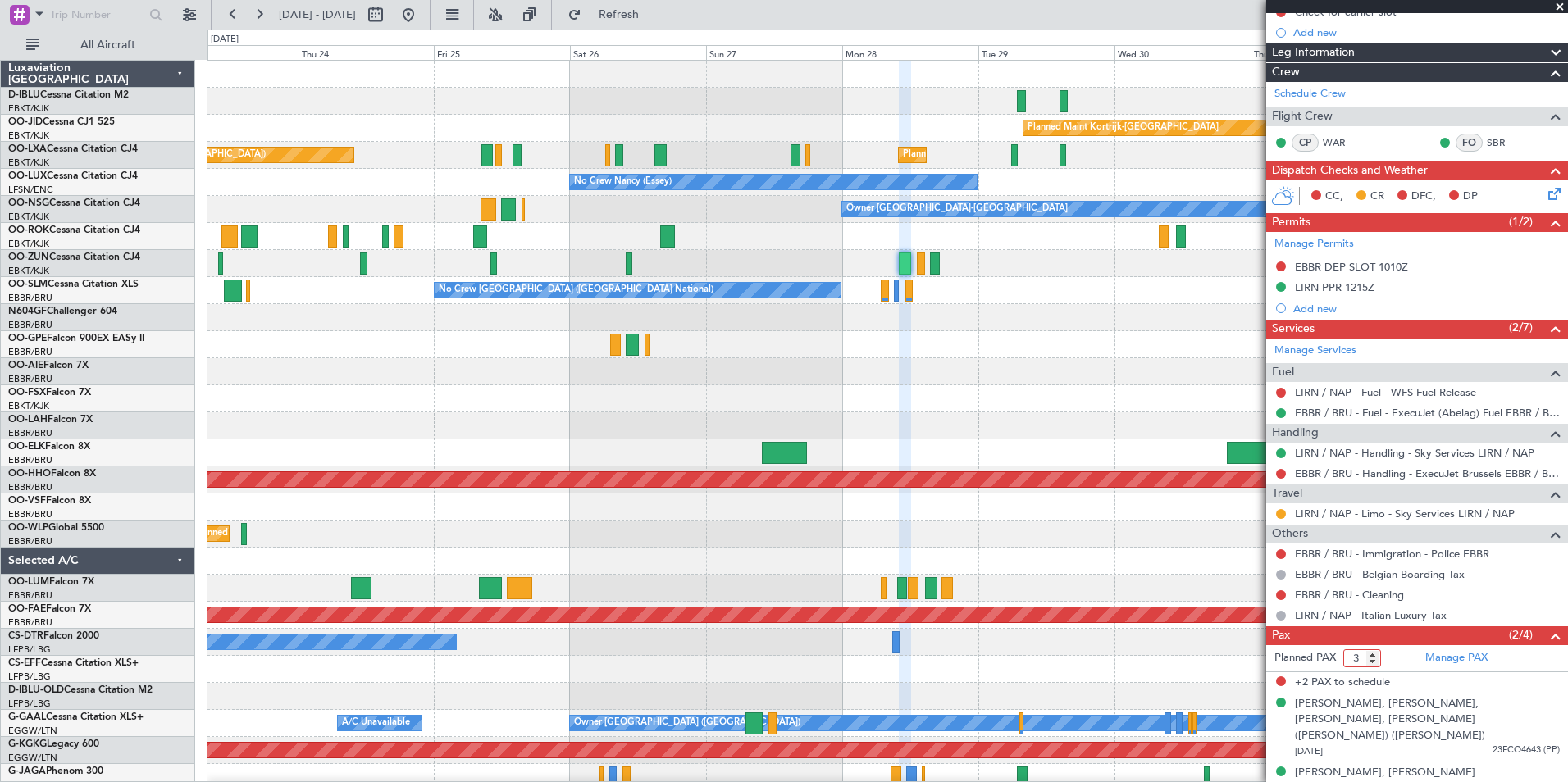 type on "3" 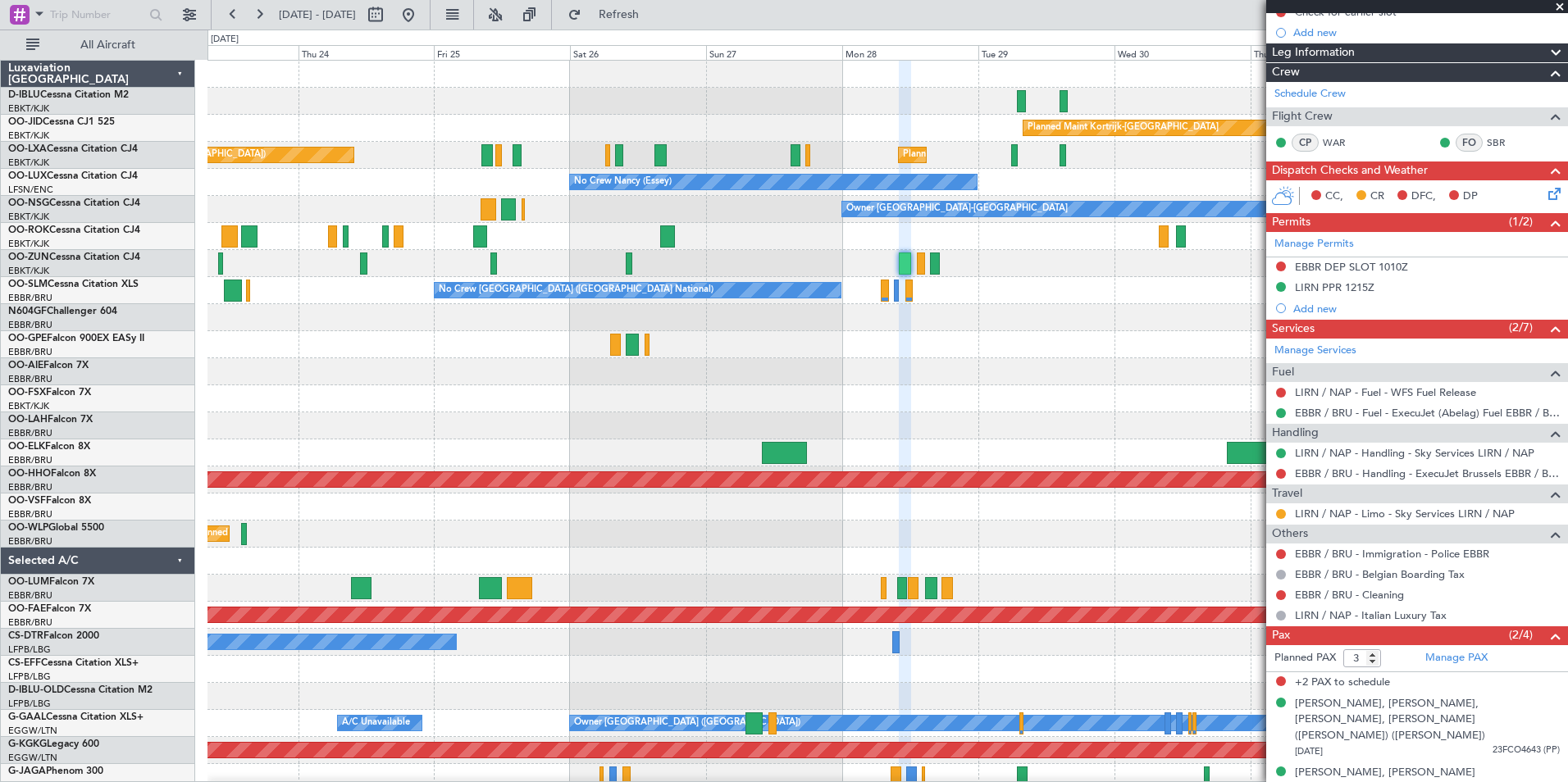 click 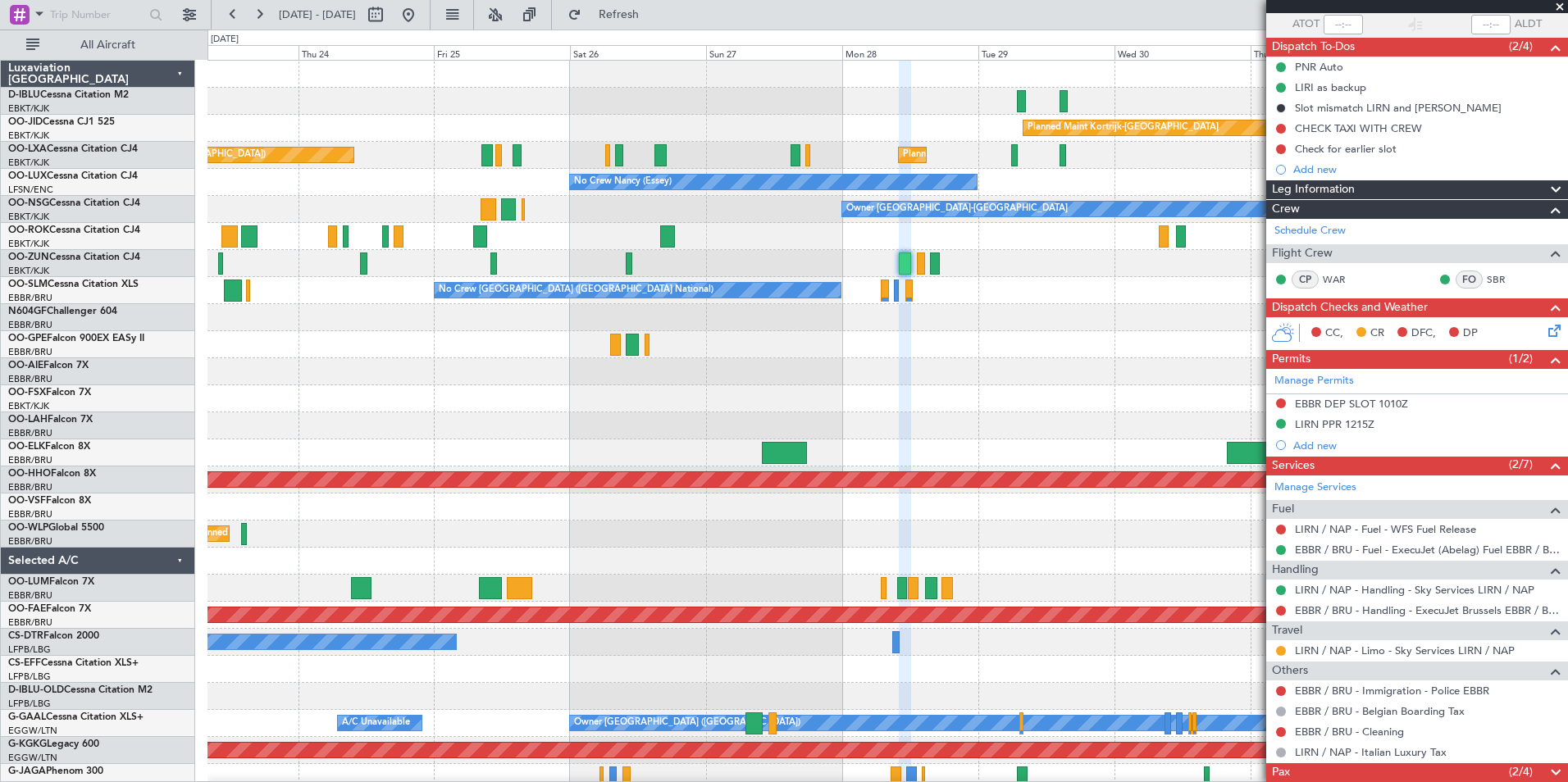 click 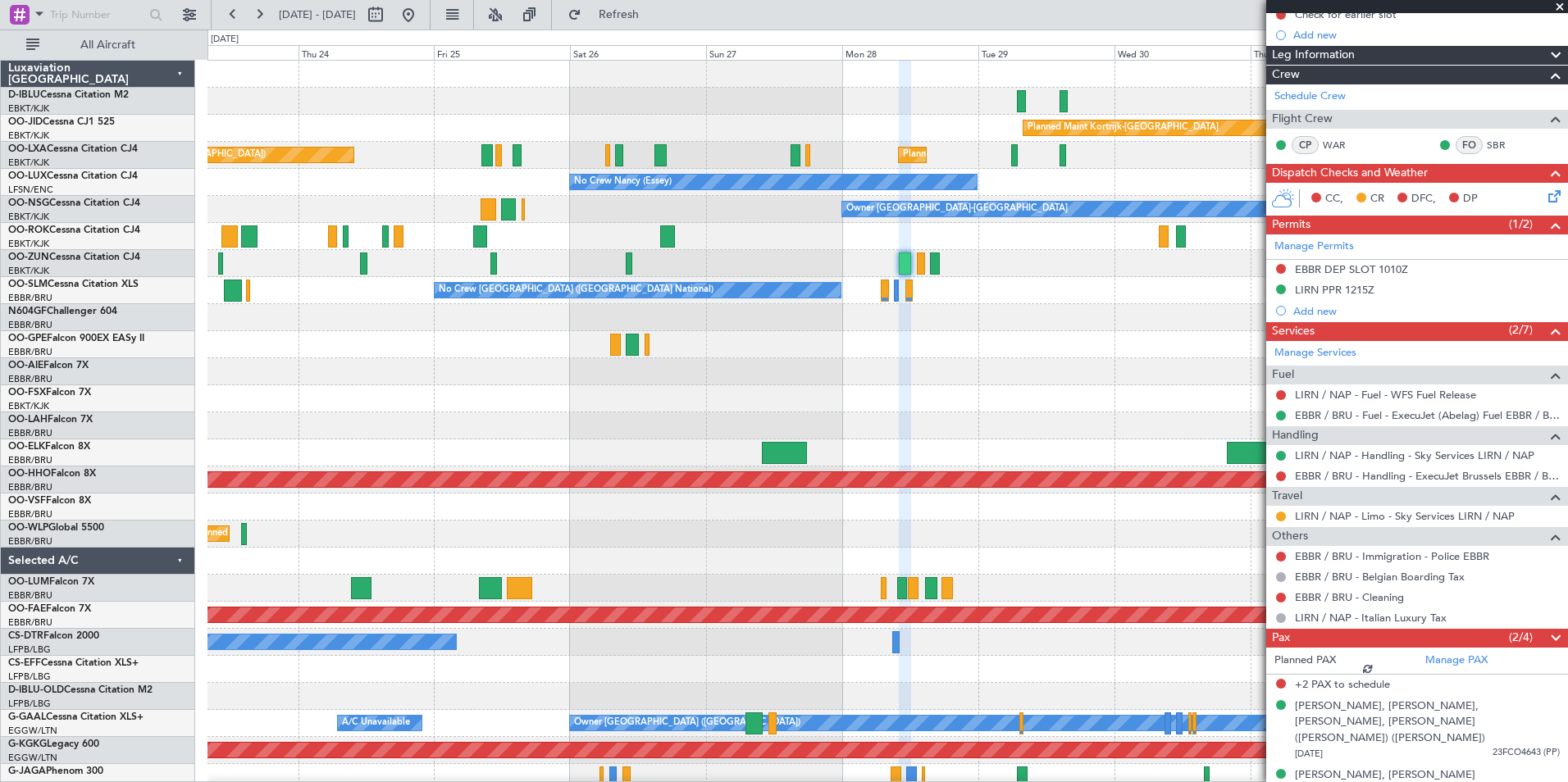 scroll, scrollTop: 260, scrollLeft: 0, axis: vertical 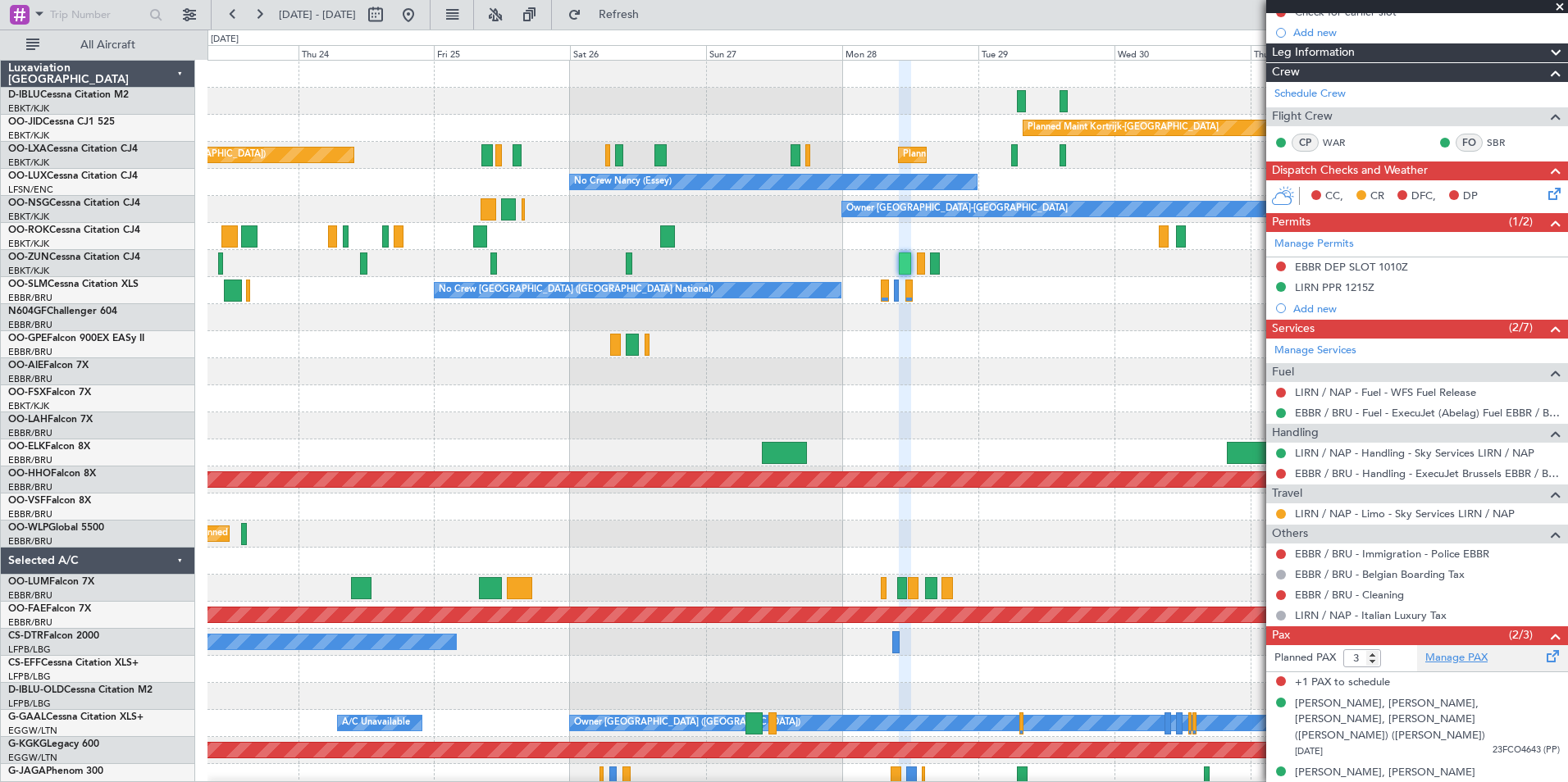 click on "Manage PAX" 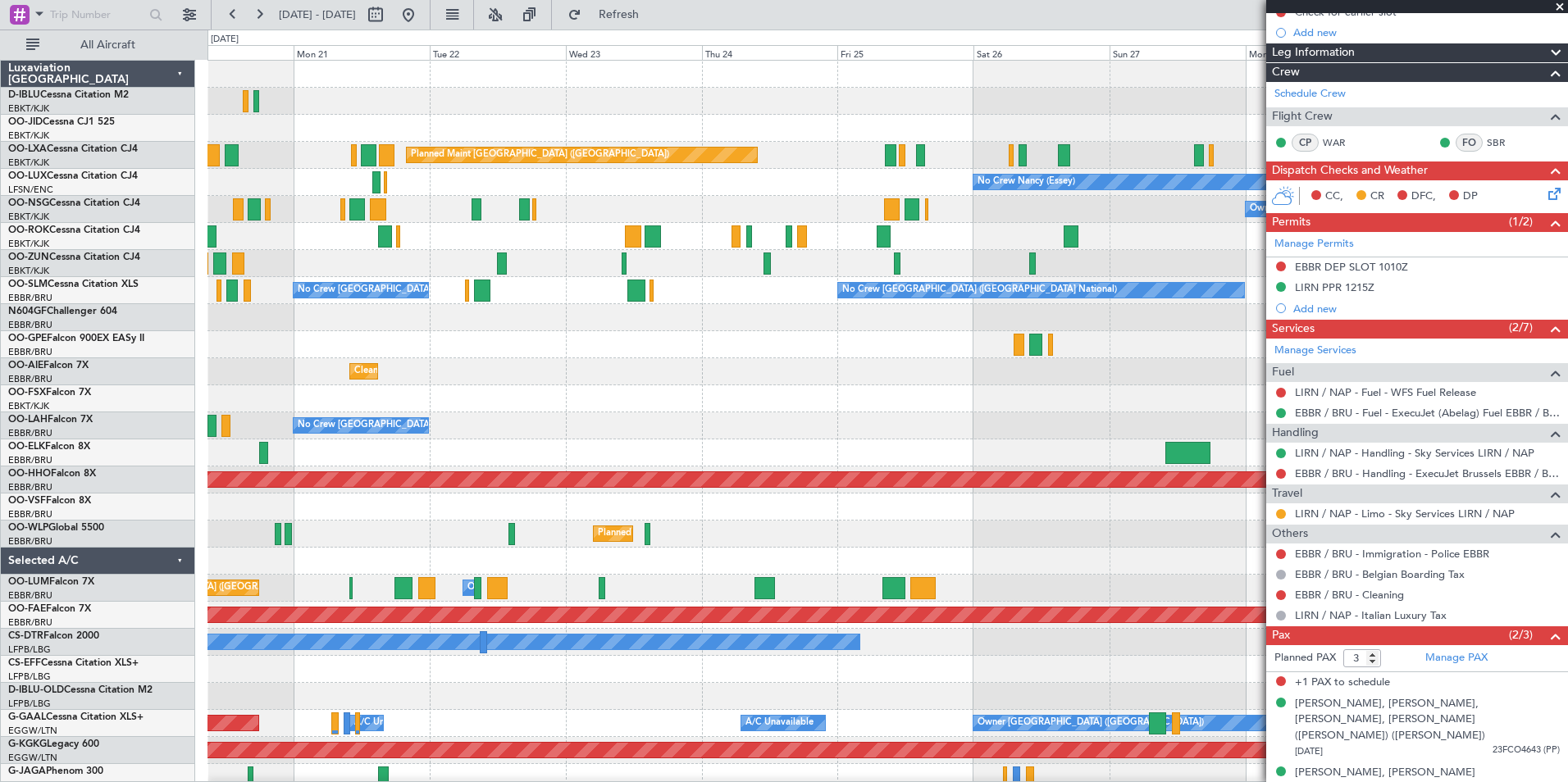 click on "Planned Maint Kortrijk-[GEOGRAPHIC_DATA]
Planned Maint [GEOGRAPHIC_DATA] ([GEOGRAPHIC_DATA])
Planned Maint [GEOGRAPHIC_DATA]-[GEOGRAPHIC_DATA]
No Crew [PERSON_NAME] ([PERSON_NAME])
Owner [GEOGRAPHIC_DATA]-[GEOGRAPHIC_DATA]
Owner [GEOGRAPHIC_DATA]-[GEOGRAPHIC_DATA]
Planned Maint [GEOGRAPHIC_DATA]-[GEOGRAPHIC_DATA]
No Crew [GEOGRAPHIC_DATA] (Brussels National)
No Crew [GEOGRAPHIC_DATA] (Brussels National)
No Crew [GEOGRAPHIC_DATA] (Brussels National)
Planned Maint [GEOGRAPHIC_DATA] ([GEOGRAPHIC_DATA])
Cleaning [GEOGRAPHIC_DATA] ([GEOGRAPHIC_DATA])
No Crew [GEOGRAPHIC_DATA] (Brussels National)
Planned Maint Geneva ([GEOGRAPHIC_DATA])
Planned Maint Geneva ([GEOGRAPHIC_DATA])
Planned Maint Milan ([GEOGRAPHIC_DATA])
Owner [GEOGRAPHIC_DATA]
Planned Maint [GEOGRAPHIC_DATA] ([GEOGRAPHIC_DATA])
[GEOGRAPHIC_DATA] ([GEOGRAPHIC_DATA][PERSON_NAME])
Planned Maint [GEOGRAPHIC_DATA]-[GEOGRAPHIC_DATA]
No Crew" 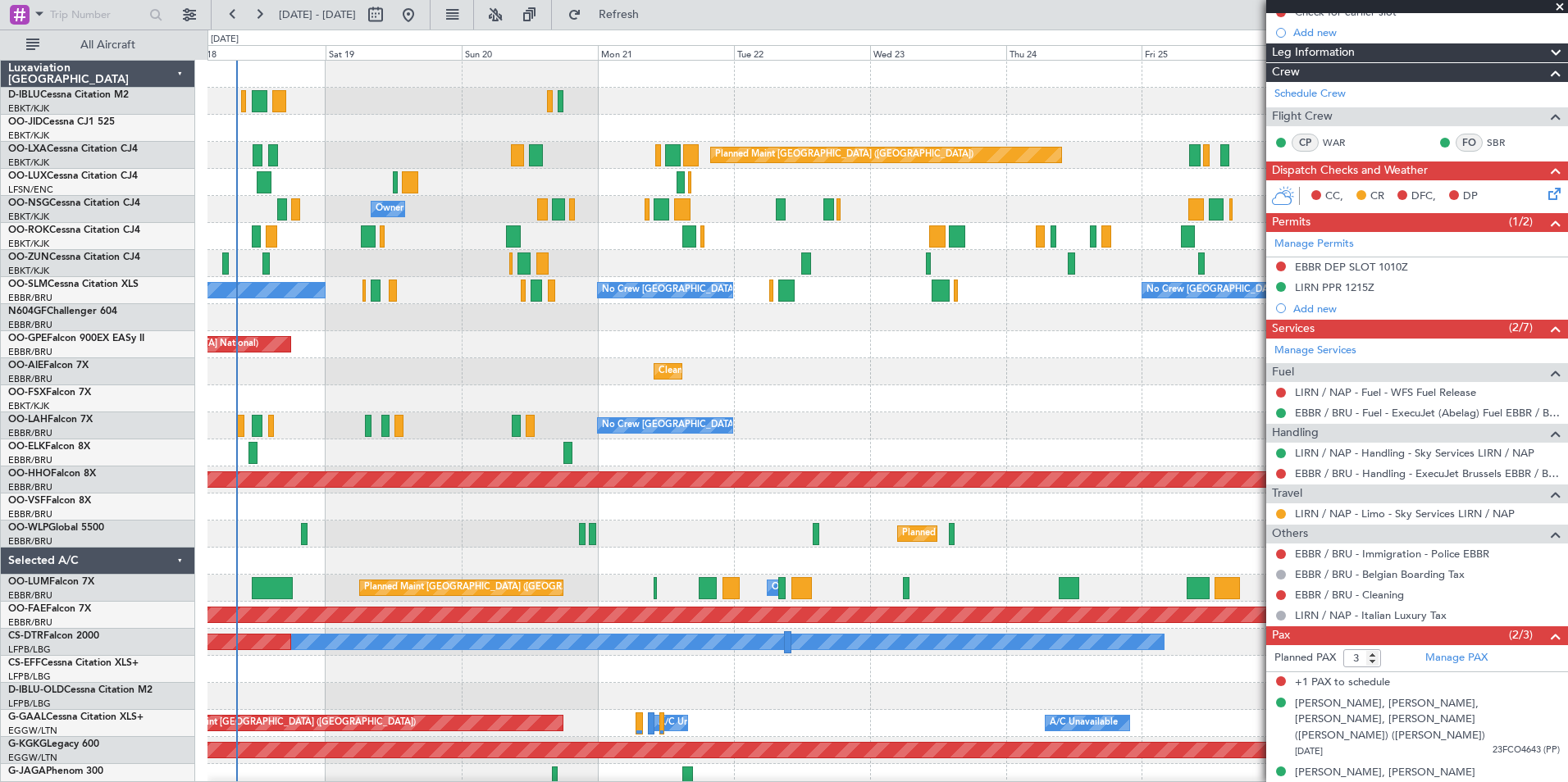 click on "Planned Maint Kortrijk-[GEOGRAPHIC_DATA]
Planned Maint [GEOGRAPHIC_DATA] ([GEOGRAPHIC_DATA])
Planned Maint [GEOGRAPHIC_DATA]-[GEOGRAPHIC_DATA]
No Crew [PERSON_NAME] ([PERSON_NAME])
No Crew [PERSON_NAME] ([PERSON_NAME])
Owner [GEOGRAPHIC_DATA]-[GEOGRAPHIC_DATA]
Owner [GEOGRAPHIC_DATA]-[GEOGRAPHIC_DATA]
Planned Maint [GEOGRAPHIC_DATA]-[GEOGRAPHIC_DATA]
Planned Maint [GEOGRAPHIC_DATA]-[GEOGRAPHIC_DATA]
No Crew [GEOGRAPHIC_DATA] (Brussels National)
No Crew [GEOGRAPHIC_DATA] (Brussels National)
No Crew [GEOGRAPHIC_DATA] (Brussels National)
Planned Maint [GEOGRAPHIC_DATA] ([GEOGRAPHIC_DATA])
Cleaning [GEOGRAPHIC_DATA] ([GEOGRAPHIC_DATA])
Planned Maint [GEOGRAPHIC_DATA] ([GEOGRAPHIC_DATA])
Planned Maint [GEOGRAPHIC_DATA]-[GEOGRAPHIC_DATA]
No Crew [GEOGRAPHIC_DATA] (Brussels National)
Planned Maint Geneva ([GEOGRAPHIC_DATA])
Planned Maint Geneva ([GEOGRAPHIC_DATA])
Planned Maint Milan ([GEOGRAPHIC_DATA])
Owner [GEOGRAPHIC_DATA]" 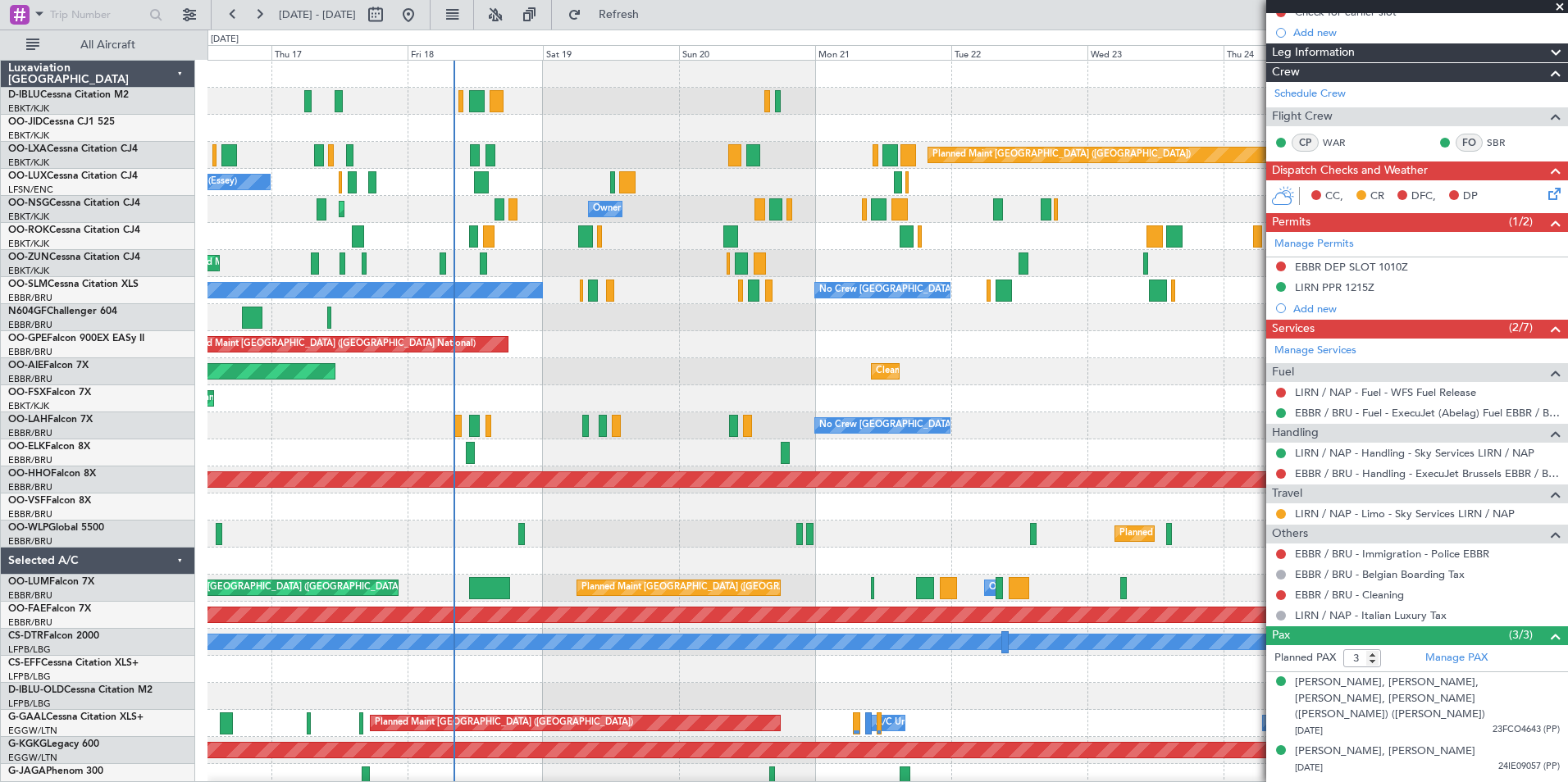 click on "Planned Maint Milan (Linate)" 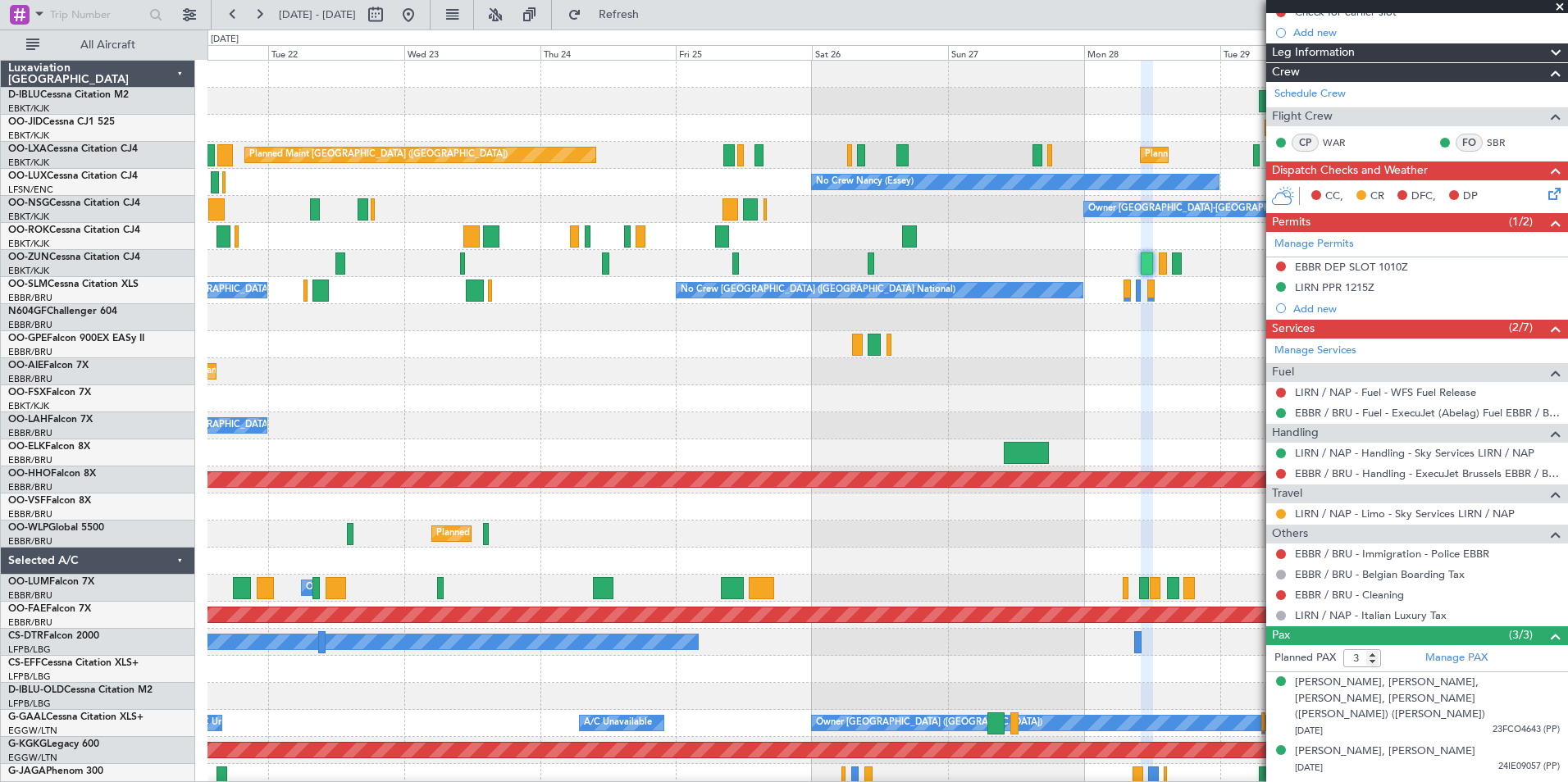 click 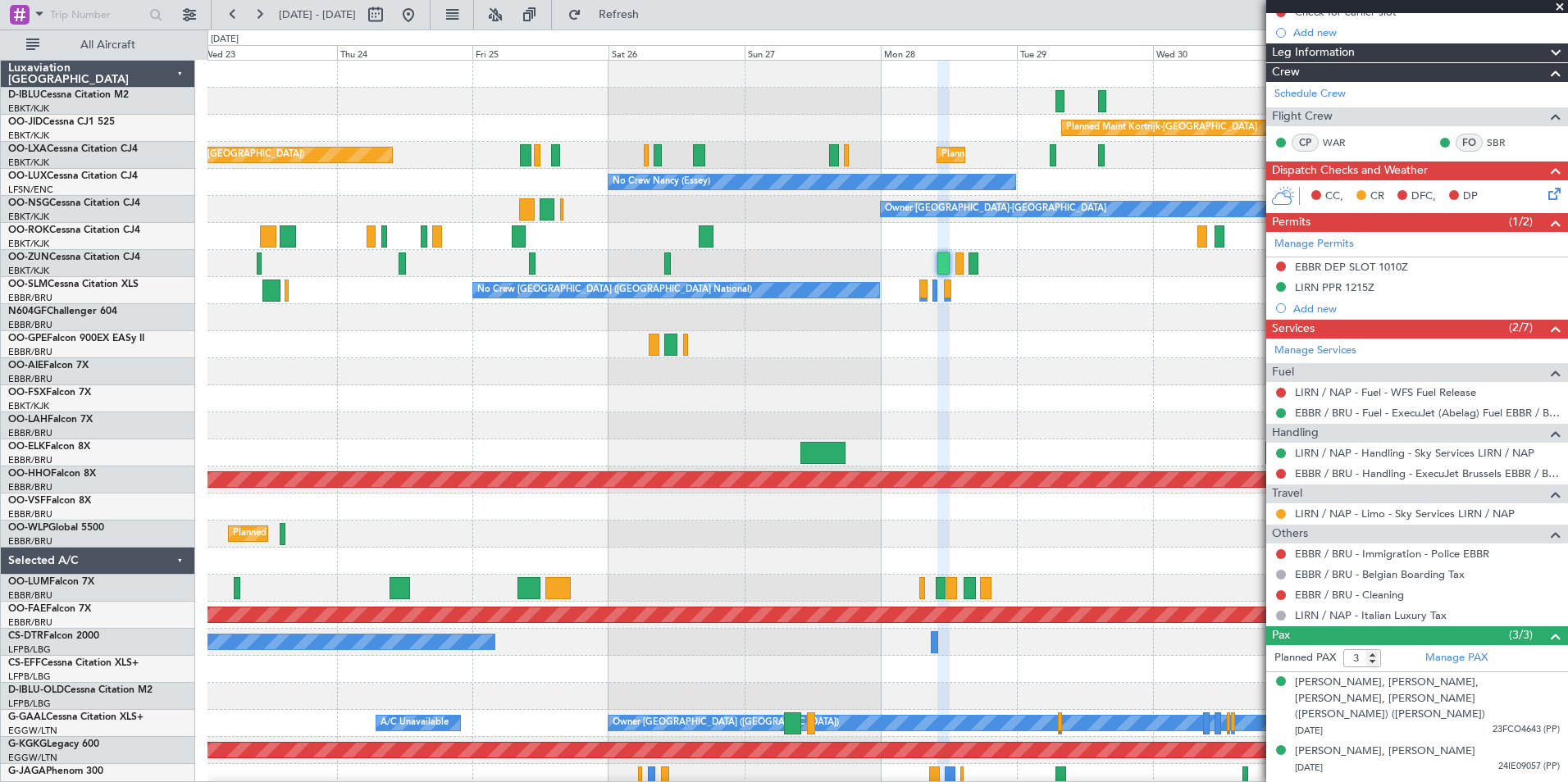 click on "Planned Maint Kortrijk-[GEOGRAPHIC_DATA]
Planned Maint [GEOGRAPHIC_DATA] ([GEOGRAPHIC_DATA])
Planned Maint [GEOGRAPHIC_DATA]-[GEOGRAPHIC_DATA]
No Crew [PERSON_NAME] ([PERSON_NAME])
Owner [GEOGRAPHIC_DATA]-[GEOGRAPHIC_DATA]
Planned Maint [GEOGRAPHIC_DATA]-[GEOGRAPHIC_DATA]
Planned Maint [GEOGRAPHIC_DATA]-[GEOGRAPHIC_DATA]
No Crew [GEOGRAPHIC_DATA] (Brussels National)
No Crew [GEOGRAPHIC_DATA] (Brussels National)
Cleaning [GEOGRAPHIC_DATA] ([GEOGRAPHIC_DATA])
No Crew [GEOGRAPHIC_DATA] (Brussels National)
Planned Maint Geneva ([GEOGRAPHIC_DATA])
Planned Maint Geneva ([GEOGRAPHIC_DATA])
Planned Maint Milan ([GEOGRAPHIC_DATA])
Owner [GEOGRAPHIC_DATA]
Planned Maint [GEOGRAPHIC_DATA] ([GEOGRAPHIC_DATA])
Planned Maint [GEOGRAPHIC_DATA]-[GEOGRAPHIC_DATA]
No Crew
Owner [GEOGRAPHIC_DATA] ([GEOGRAPHIC_DATA])
A/C Unavailable
A/C Unavailable
A/C Unavailable
A/C Unavailable" 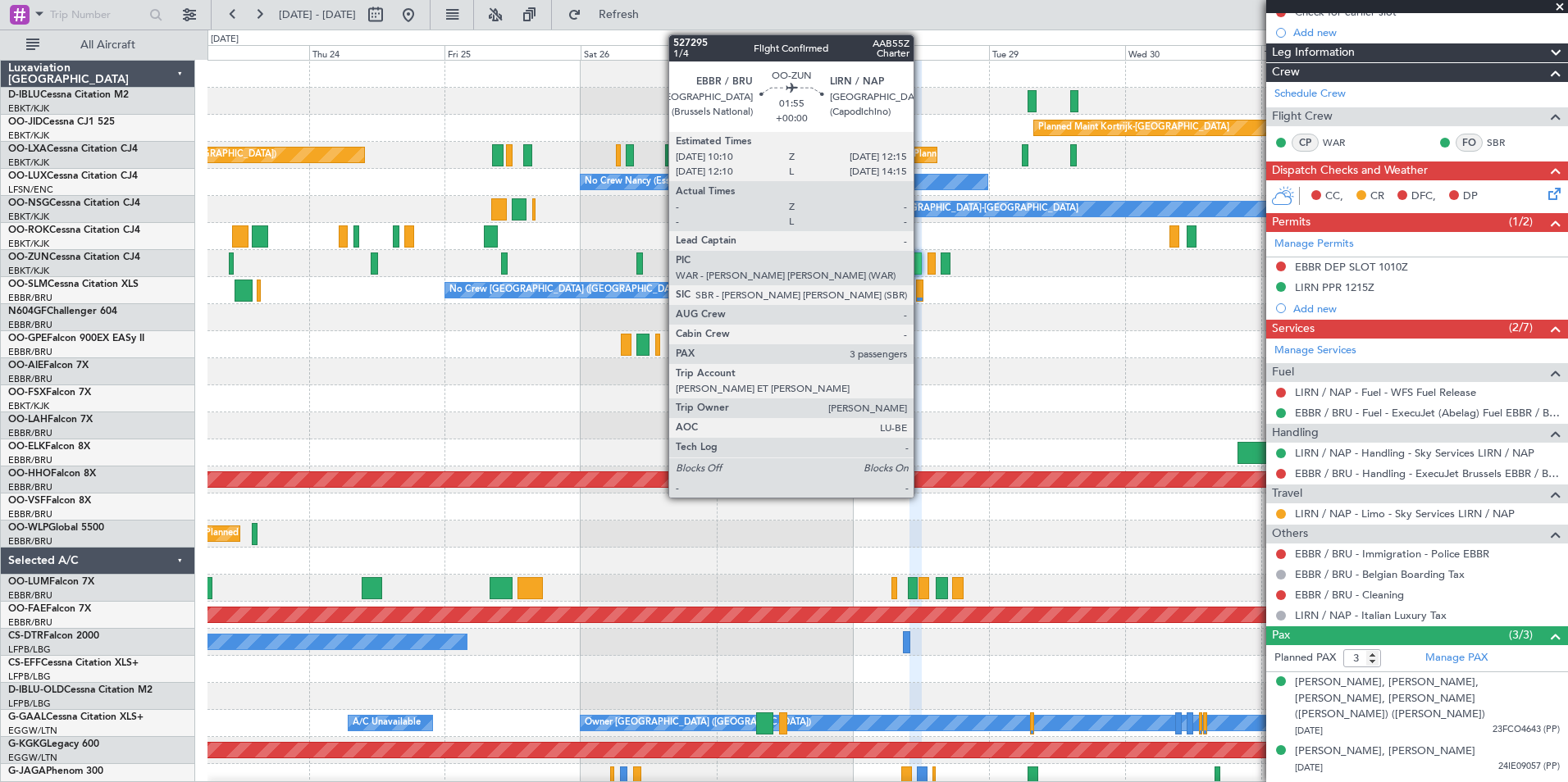 click 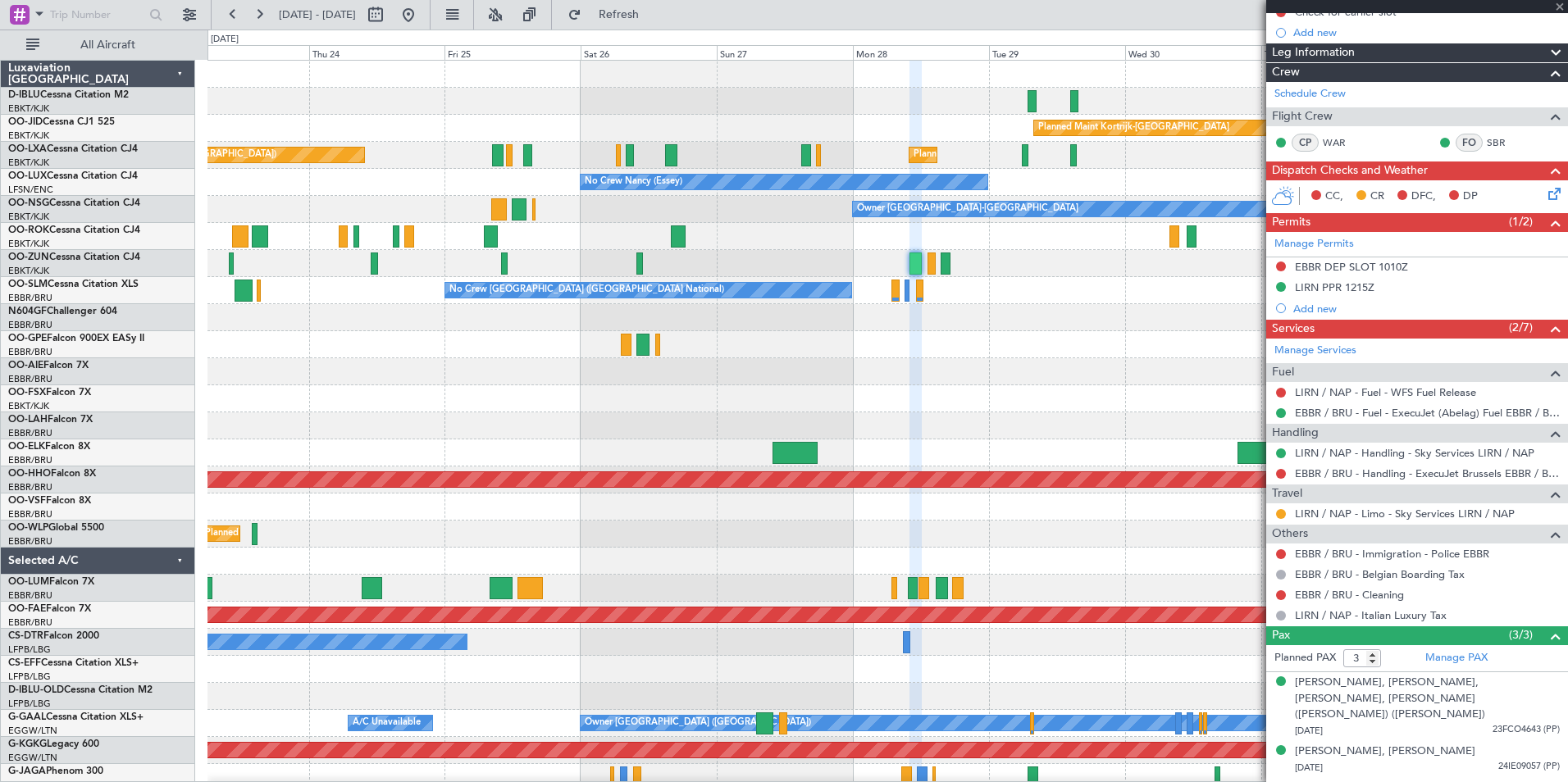 scroll, scrollTop: 0, scrollLeft: 0, axis: both 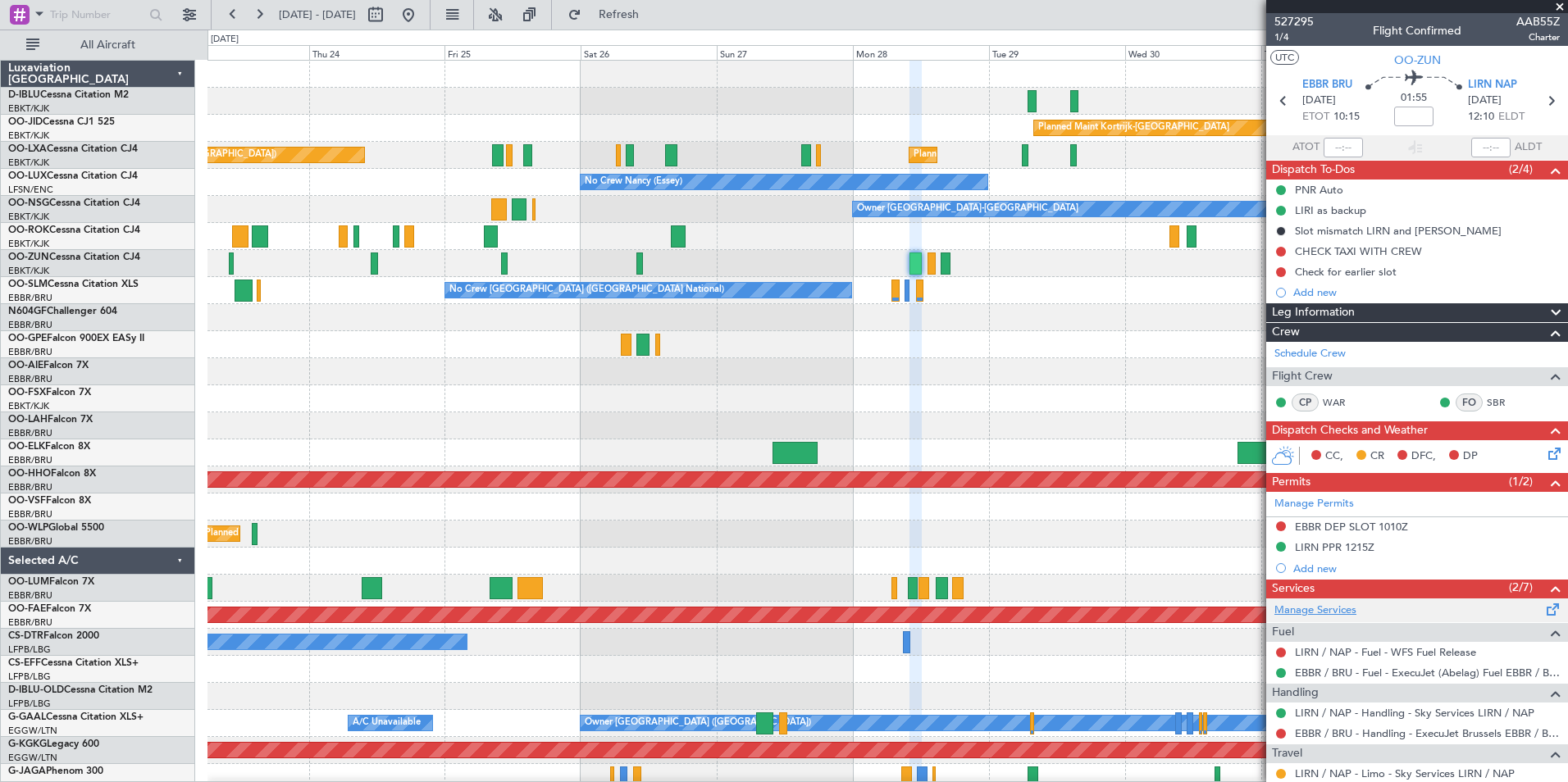 click on "Manage Services" at bounding box center (1315, 611) 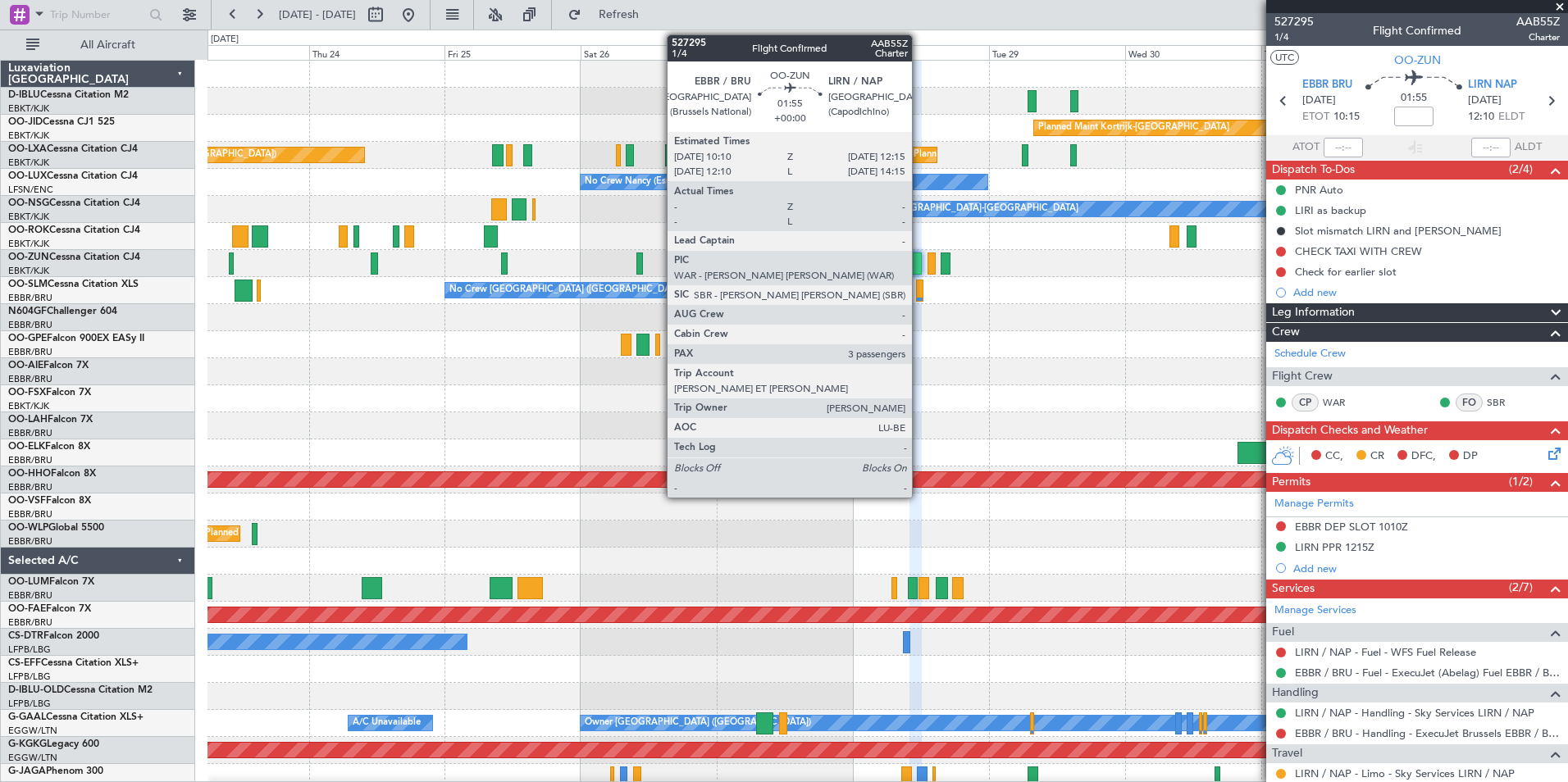 click 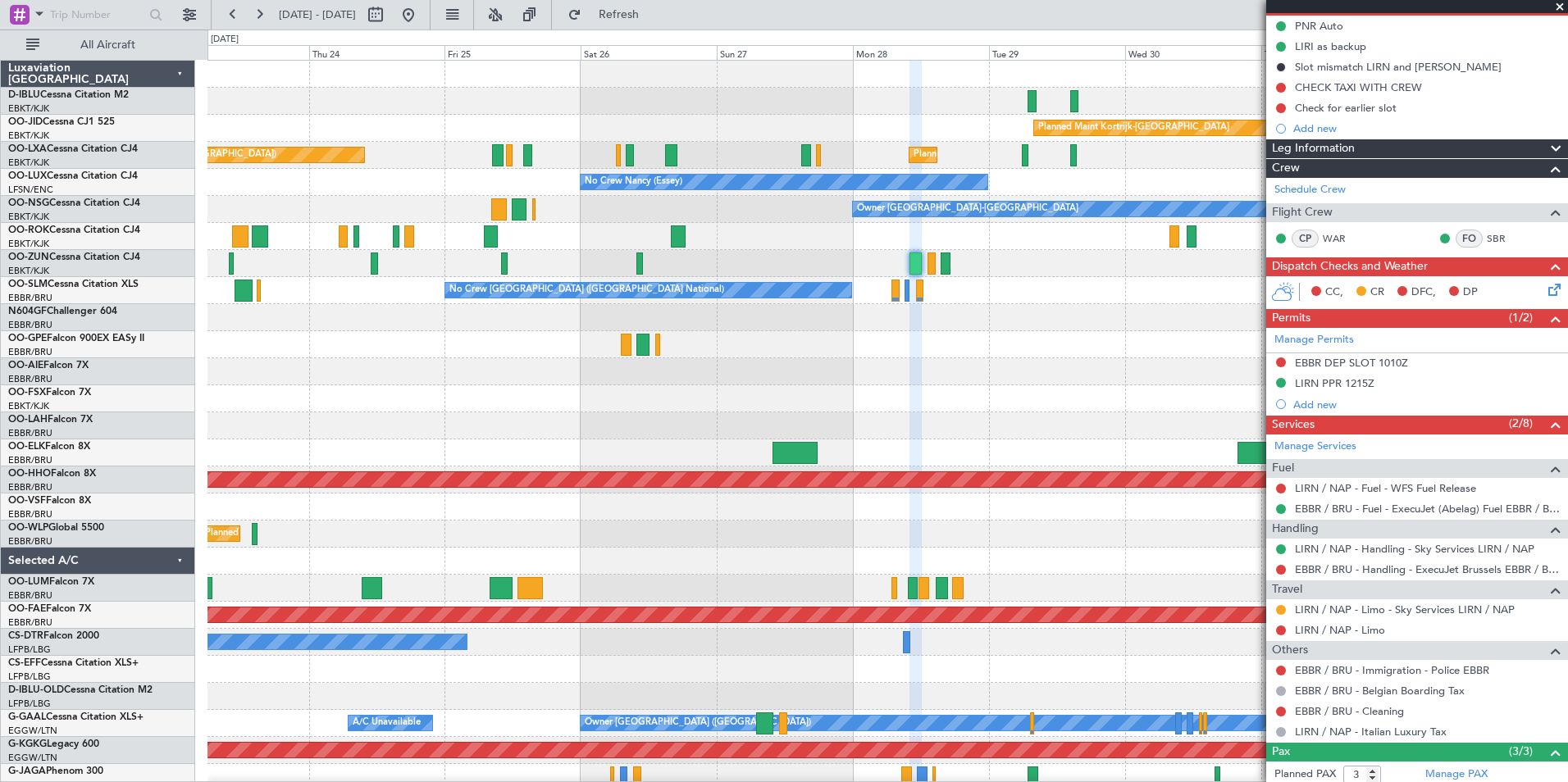 scroll, scrollTop: 0, scrollLeft: 0, axis: both 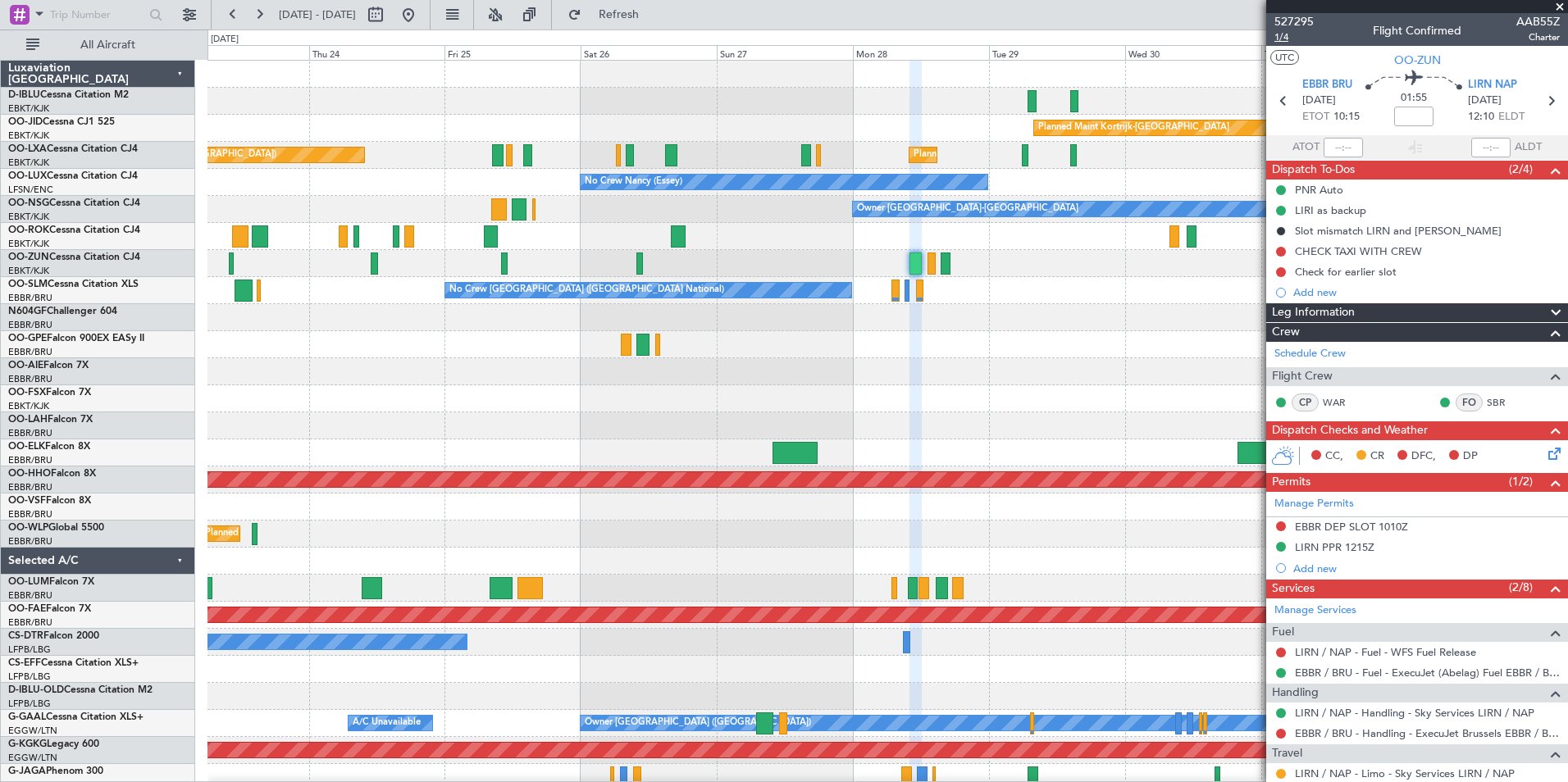 click on "1/4" at bounding box center [1294, 37] 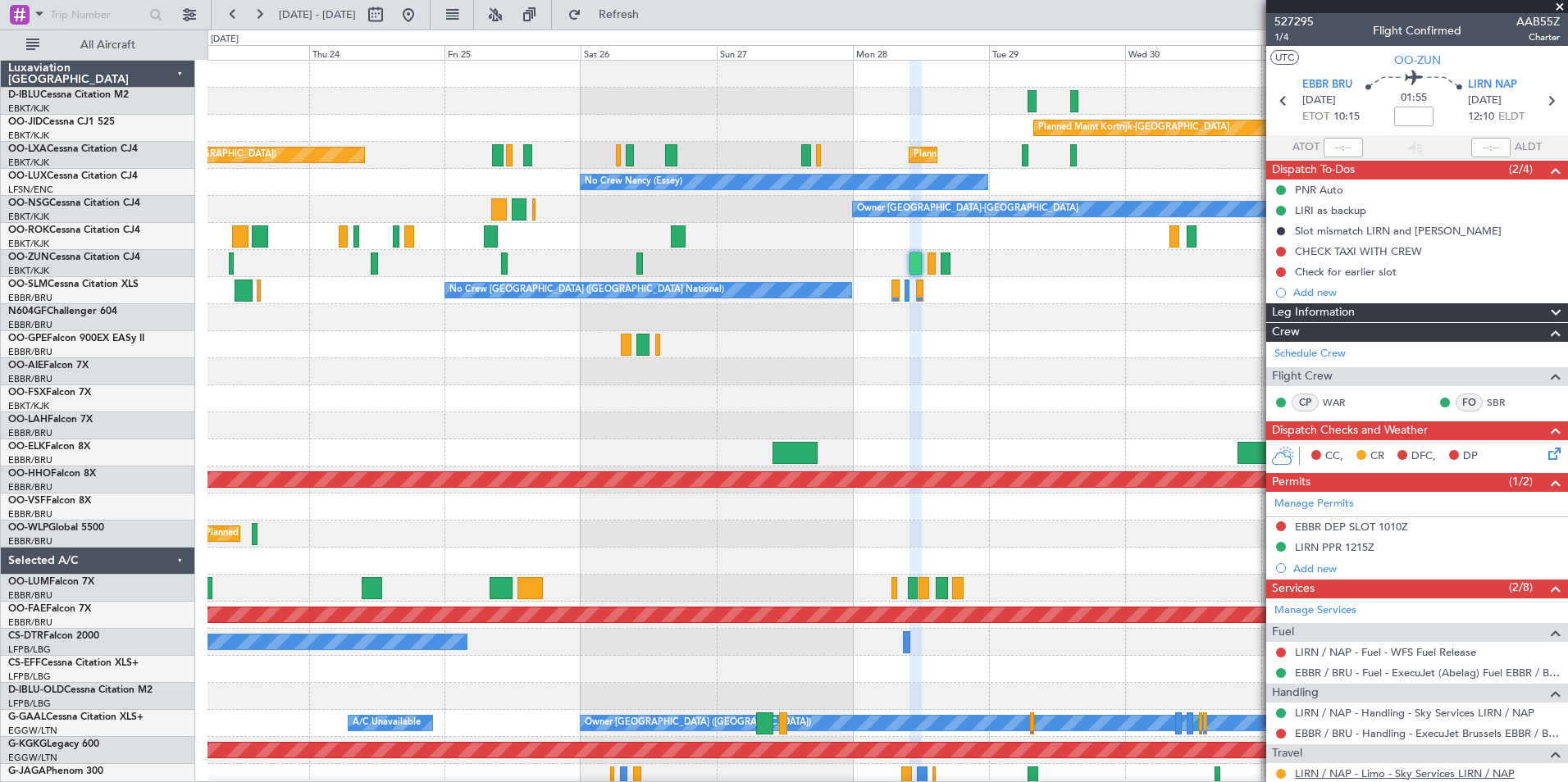click on "LIRN / NAP - Limo - Sky Services LIRN / NAP" at bounding box center (1405, 773) 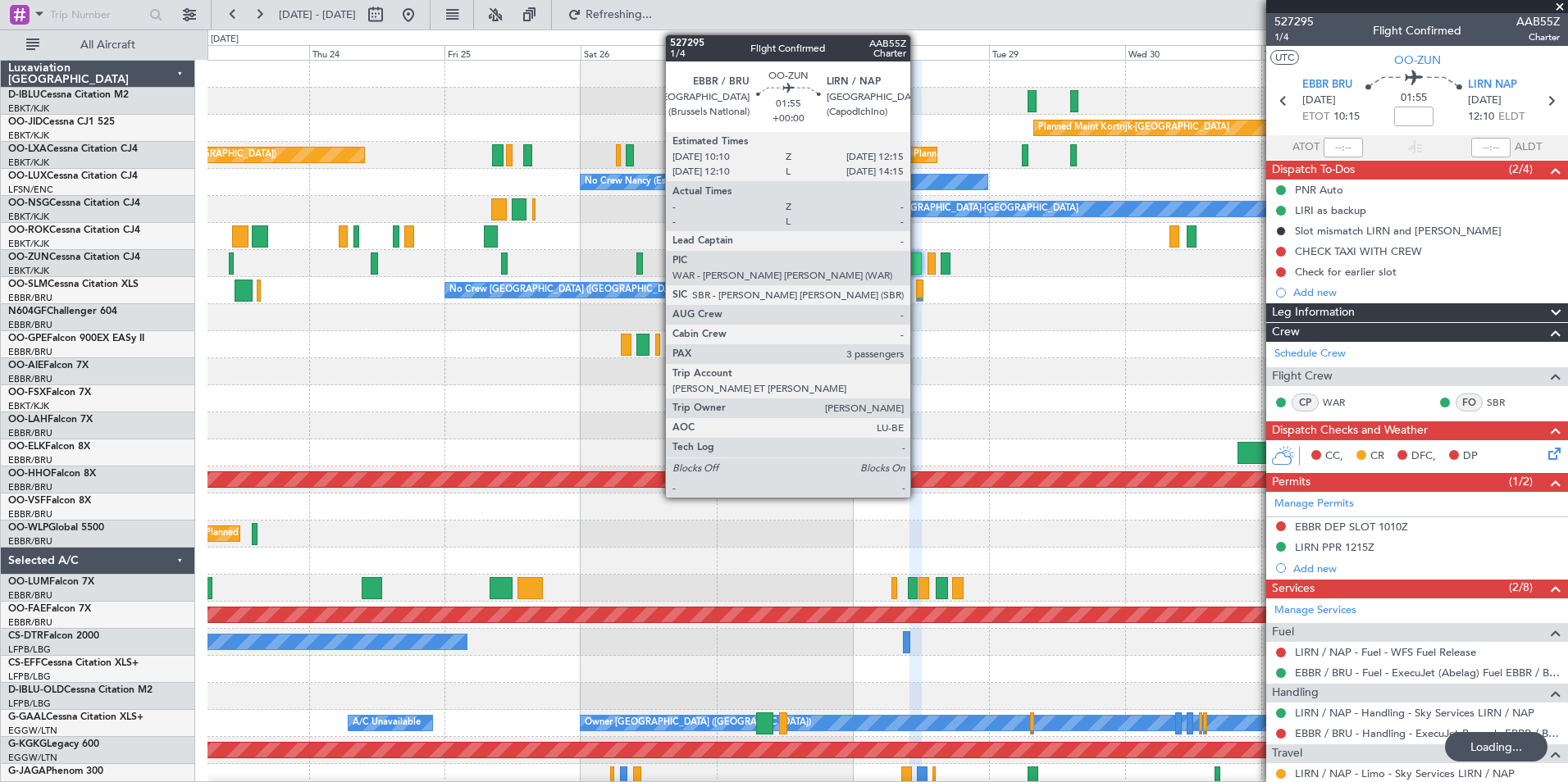 click 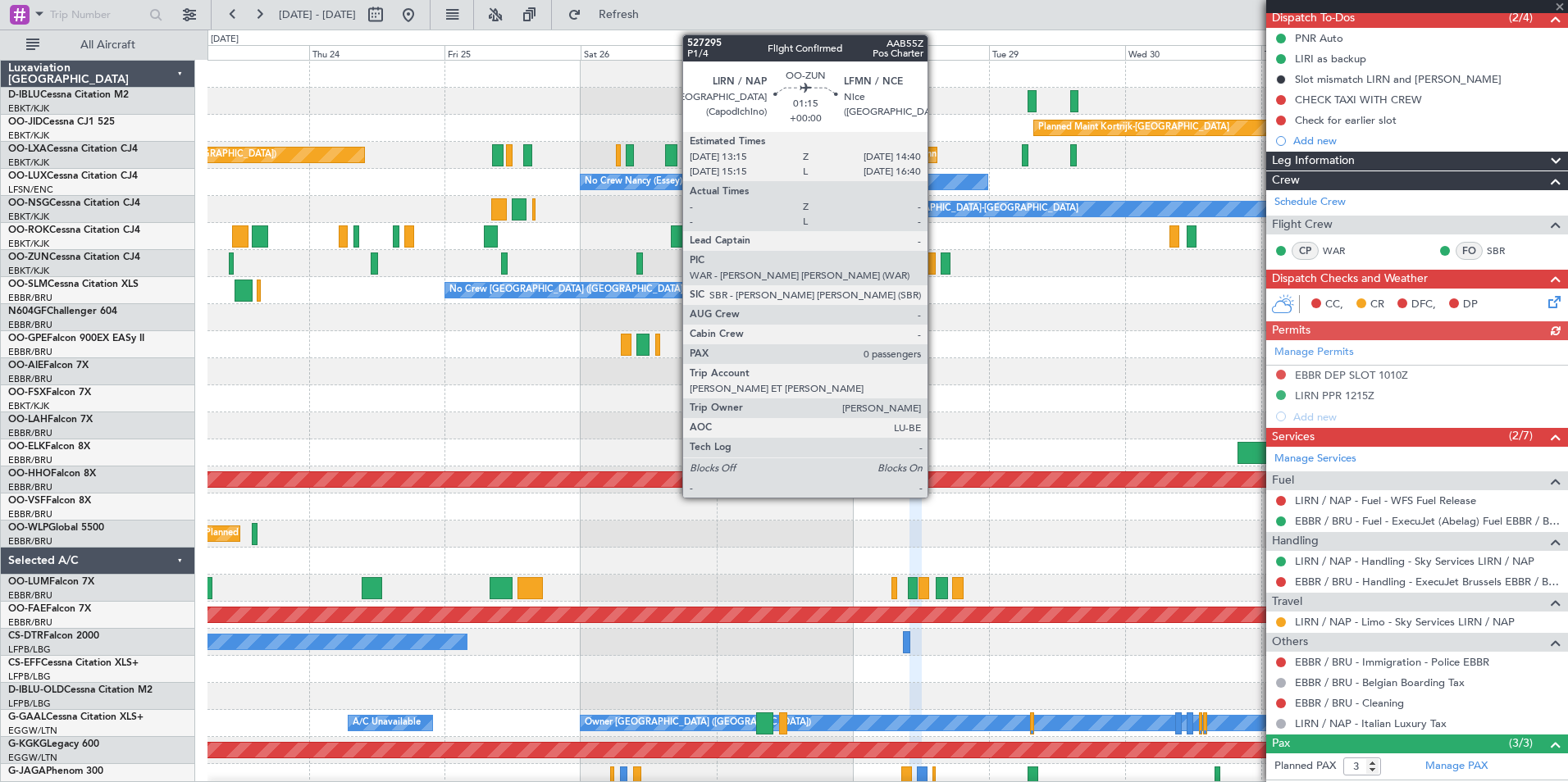 scroll, scrollTop: 292, scrollLeft: 0, axis: vertical 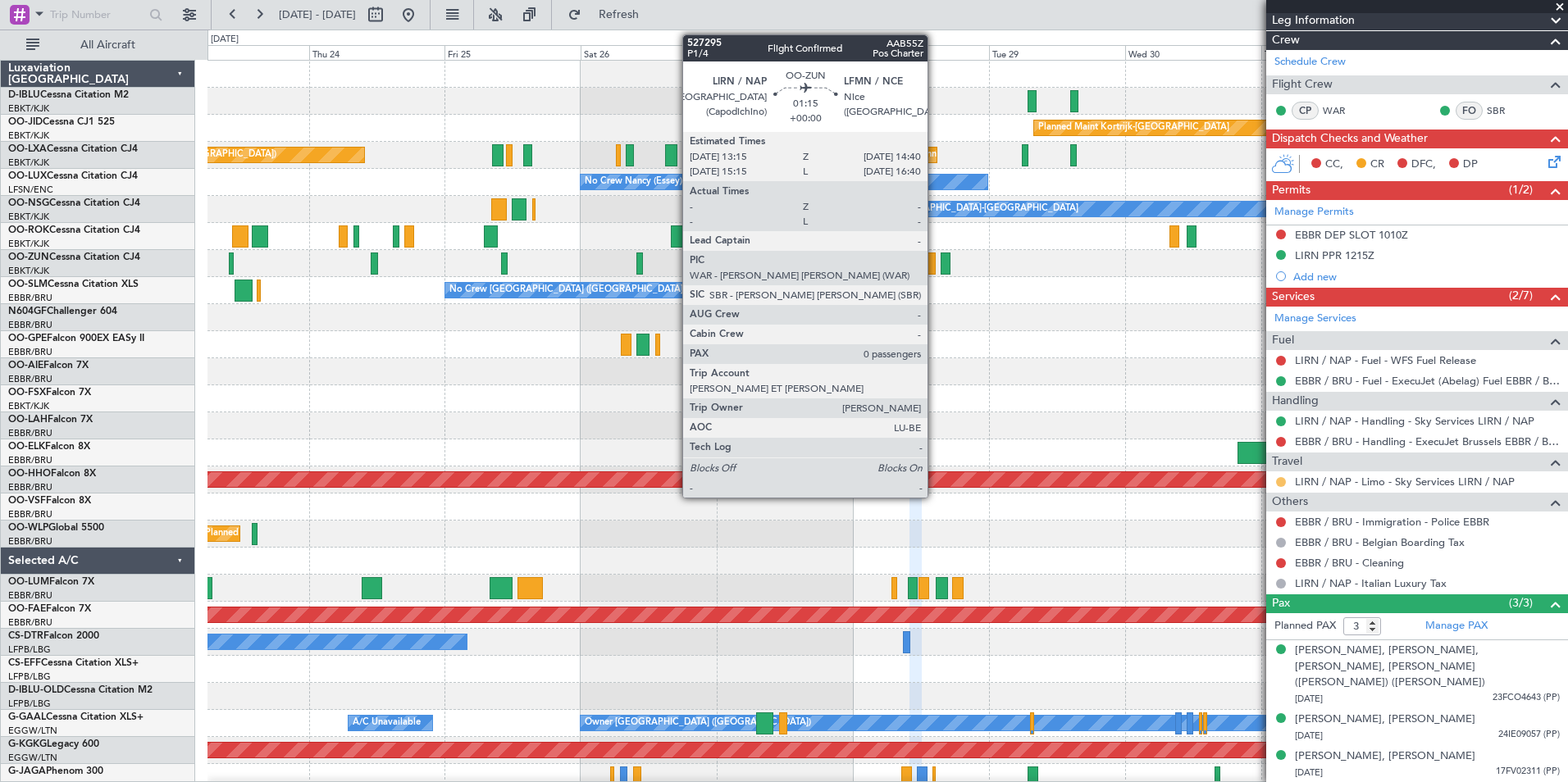 click at bounding box center (1281, 482) 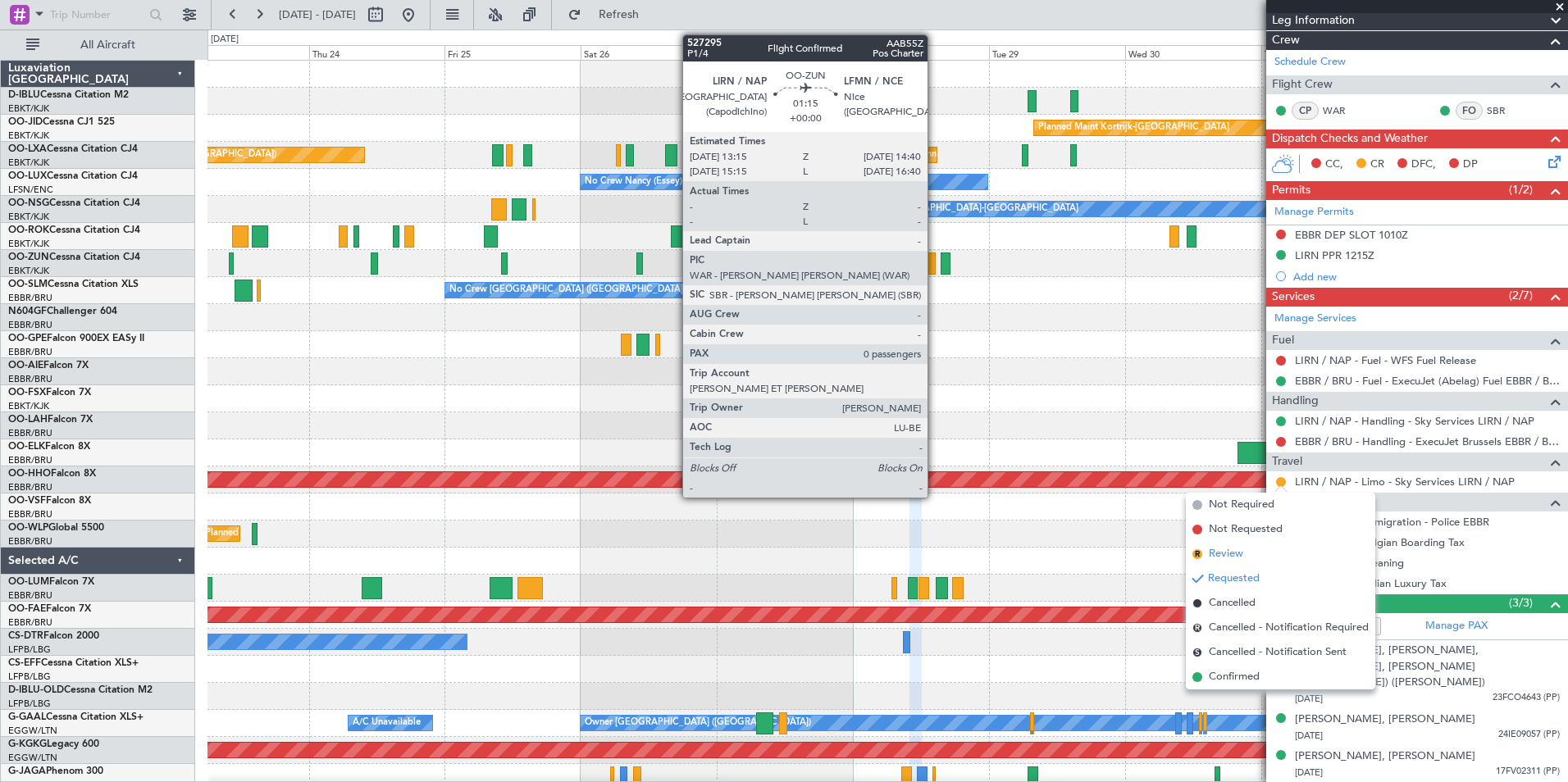 click on "Review" at bounding box center (1226, 554) 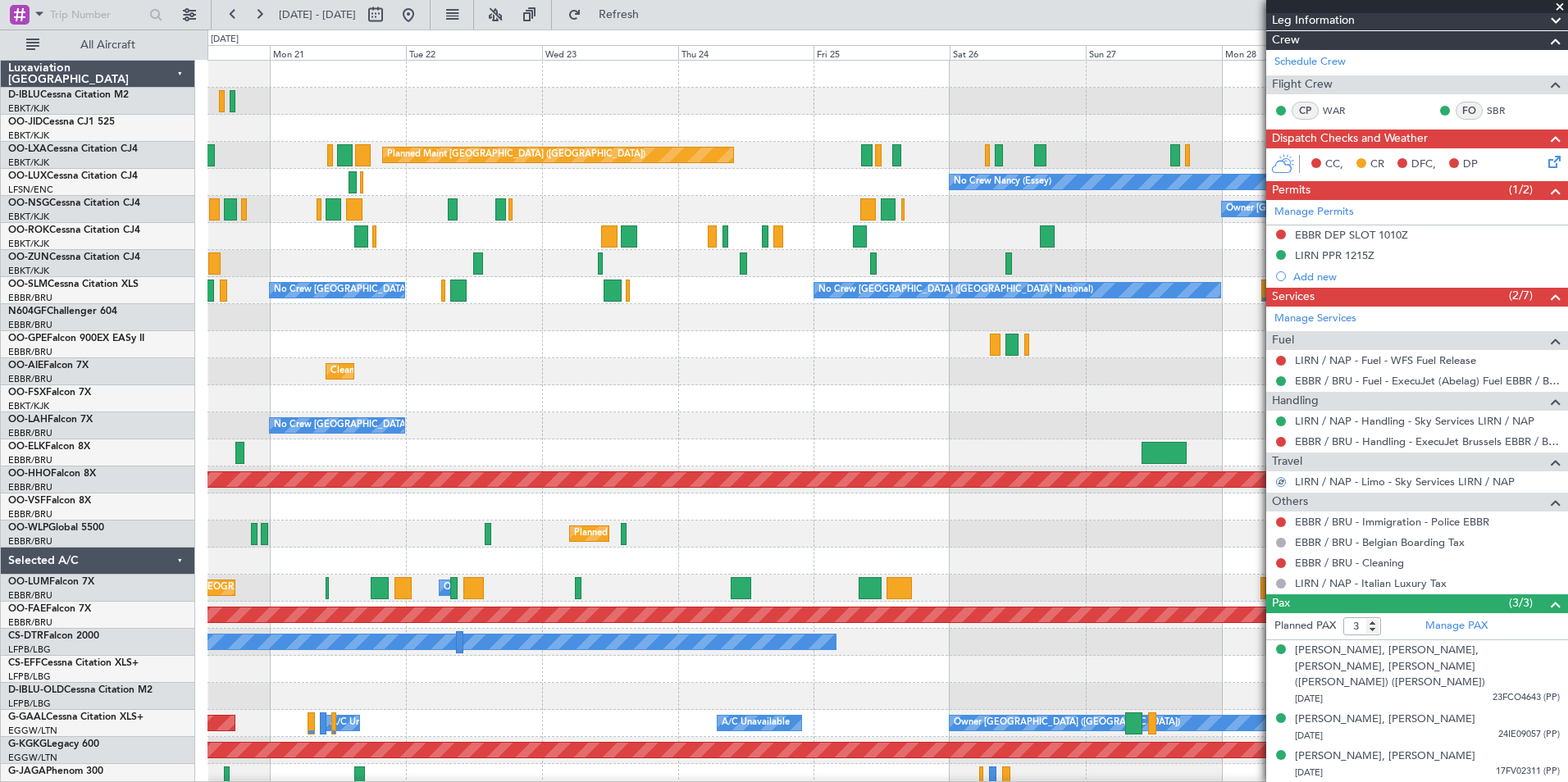 click on "Planned Maint Kortrijk-[GEOGRAPHIC_DATA]
Planned Maint [GEOGRAPHIC_DATA] ([GEOGRAPHIC_DATA])
Planned Maint [GEOGRAPHIC_DATA]-[GEOGRAPHIC_DATA]
No Crew [PERSON_NAME] ([PERSON_NAME])
Owner [GEOGRAPHIC_DATA]-[GEOGRAPHIC_DATA]
Owner [GEOGRAPHIC_DATA]-[GEOGRAPHIC_DATA]
Planned Maint [GEOGRAPHIC_DATA]-[GEOGRAPHIC_DATA]
No Crew [GEOGRAPHIC_DATA] (Brussels National)
No Crew [GEOGRAPHIC_DATA] (Brussels National)
No Crew [GEOGRAPHIC_DATA] (Brussels National)
Planned Maint [GEOGRAPHIC_DATA] ([GEOGRAPHIC_DATA])
Cleaning [GEOGRAPHIC_DATA] ([GEOGRAPHIC_DATA])
No Crew [GEOGRAPHIC_DATA] (Brussels National)
Planned Maint Geneva ([GEOGRAPHIC_DATA])
Planned Maint Geneva ([GEOGRAPHIC_DATA])
Planned Maint Milan ([GEOGRAPHIC_DATA])
Owner [GEOGRAPHIC_DATA]
Planned Maint [GEOGRAPHIC_DATA] ([GEOGRAPHIC_DATA])
Planned Maint [GEOGRAPHIC_DATA]-[GEOGRAPHIC_DATA]
No Crew
AOG Maint [GEOGRAPHIC_DATA]-[GEOGRAPHIC_DATA]
Owner [GEOGRAPHIC_DATA] ([GEOGRAPHIC_DATA])" 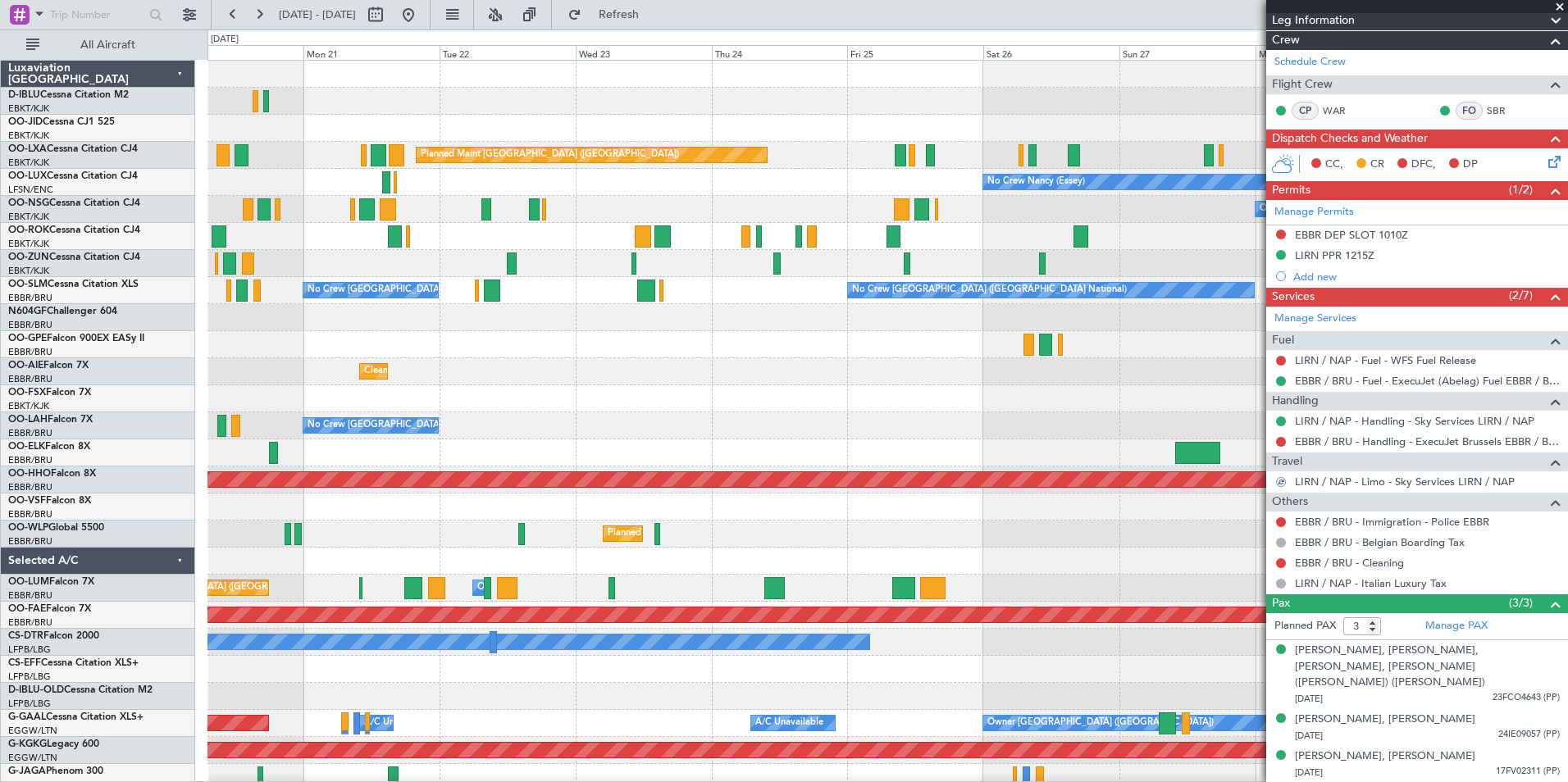 click on "Planned Maint Kortrijk-[GEOGRAPHIC_DATA]
Planned Maint [GEOGRAPHIC_DATA] ([GEOGRAPHIC_DATA])
Planned Maint [GEOGRAPHIC_DATA]-[GEOGRAPHIC_DATA]
No Crew [PERSON_NAME] ([PERSON_NAME])
Owner [GEOGRAPHIC_DATA]-[GEOGRAPHIC_DATA]
Owner [GEOGRAPHIC_DATA]-[GEOGRAPHIC_DATA]
Planned Maint [GEOGRAPHIC_DATA]-[GEOGRAPHIC_DATA]
No Crew [GEOGRAPHIC_DATA] (Brussels National)
No Crew [GEOGRAPHIC_DATA] (Brussels National)
No Crew [GEOGRAPHIC_DATA] (Brussels National)
Planned Maint [GEOGRAPHIC_DATA] ([GEOGRAPHIC_DATA])
Cleaning [GEOGRAPHIC_DATA] ([GEOGRAPHIC_DATA])
No Crew [GEOGRAPHIC_DATA] (Brussels National)
Planned Maint Geneva ([GEOGRAPHIC_DATA])
Planned Maint Geneva ([GEOGRAPHIC_DATA])
Planned Maint Milan ([GEOGRAPHIC_DATA])
Owner [GEOGRAPHIC_DATA]
Planned Maint [GEOGRAPHIC_DATA] ([GEOGRAPHIC_DATA])
[GEOGRAPHIC_DATA] ([GEOGRAPHIC_DATA][PERSON_NAME])
Planned Maint [GEOGRAPHIC_DATA]-[GEOGRAPHIC_DATA]
No Crew" 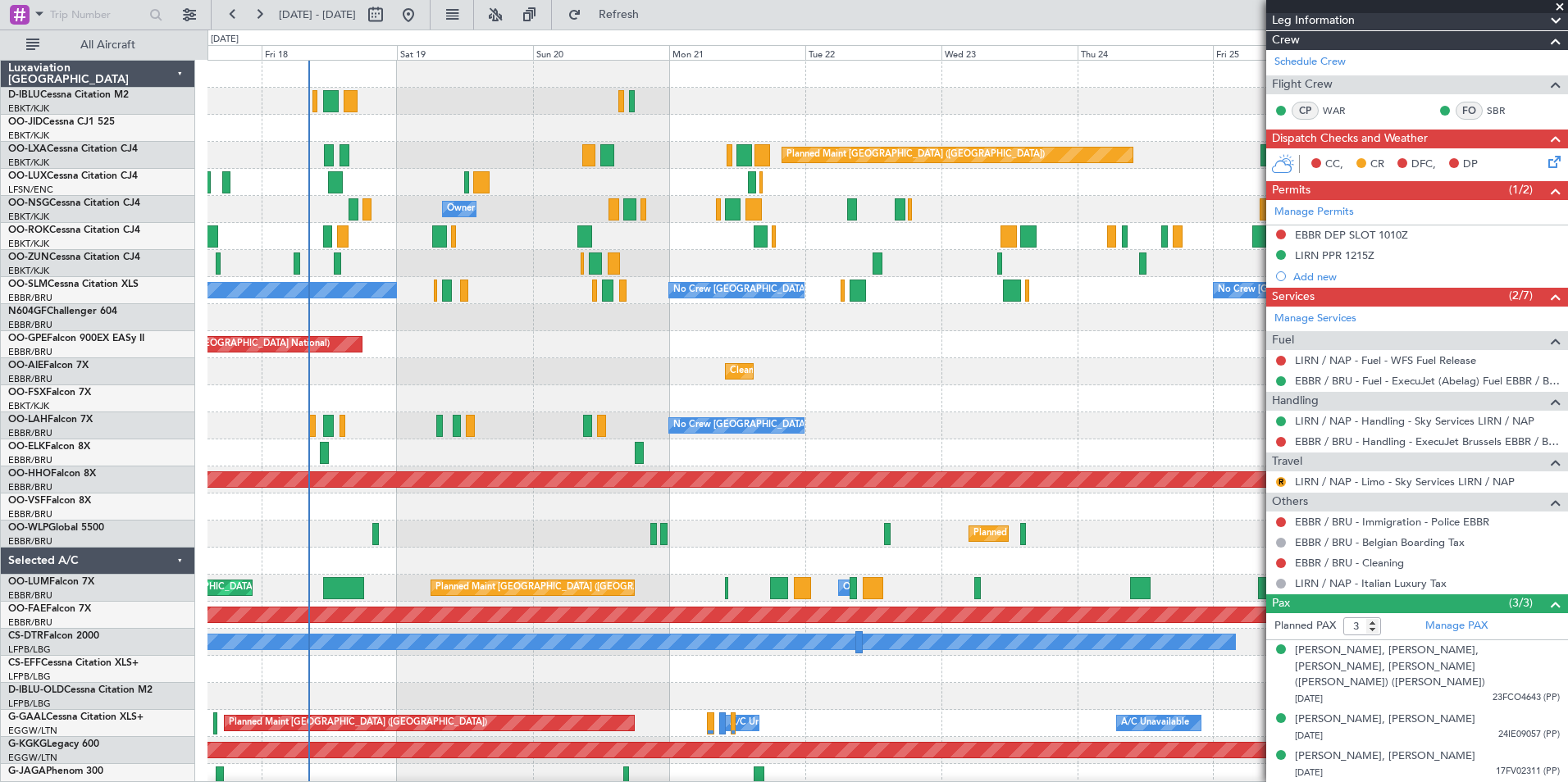 click on "Planned Maint Kortrijk-[GEOGRAPHIC_DATA]
Planned Maint [GEOGRAPHIC_DATA] ([GEOGRAPHIC_DATA])
Planned Maint [GEOGRAPHIC_DATA]-[GEOGRAPHIC_DATA]
No Crew [PERSON_NAME] ([PERSON_NAME])
Planned Maint [GEOGRAPHIC_DATA] ([GEOGRAPHIC_DATA])
No Crew [PERSON_NAME] ([PERSON_NAME])
Owner [GEOGRAPHIC_DATA]-[GEOGRAPHIC_DATA]
Planned Maint [GEOGRAPHIC_DATA]-[GEOGRAPHIC_DATA]
Owner [GEOGRAPHIC_DATA]-[GEOGRAPHIC_DATA]
Planned Maint [GEOGRAPHIC_DATA]-[GEOGRAPHIC_DATA]
No Crew [GEOGRAPHIC_DATA] (Brussels National)
No Crew [GEOGRAPHIC_DATA] (Brussels National)
No Crew [GEOGRAPHIC_DATA] (Brussels National)
Planned Maint [GEOGRAPHIC_DATA] ([GEOGRAPHIC_DATA])
No Crew [GEOGRAPHIC_DATA] (Brussels National)
Cleaning [GEOGRAPHIC_DATA] ([GEOGRAPHIC_DATA])
Planned Maint [GEOGRAPHIC_DATA] ([GEOGRAPHIC_DATA])
Planned Maint [GEOGRAPHIC_DATA]-[GEOGRAPHIC_DATA]
No Crew [GEOGRAPHIC_DATA] (Brussels National)
Planned Maint Geneva ([GEOGRAPHIC_DATA])" 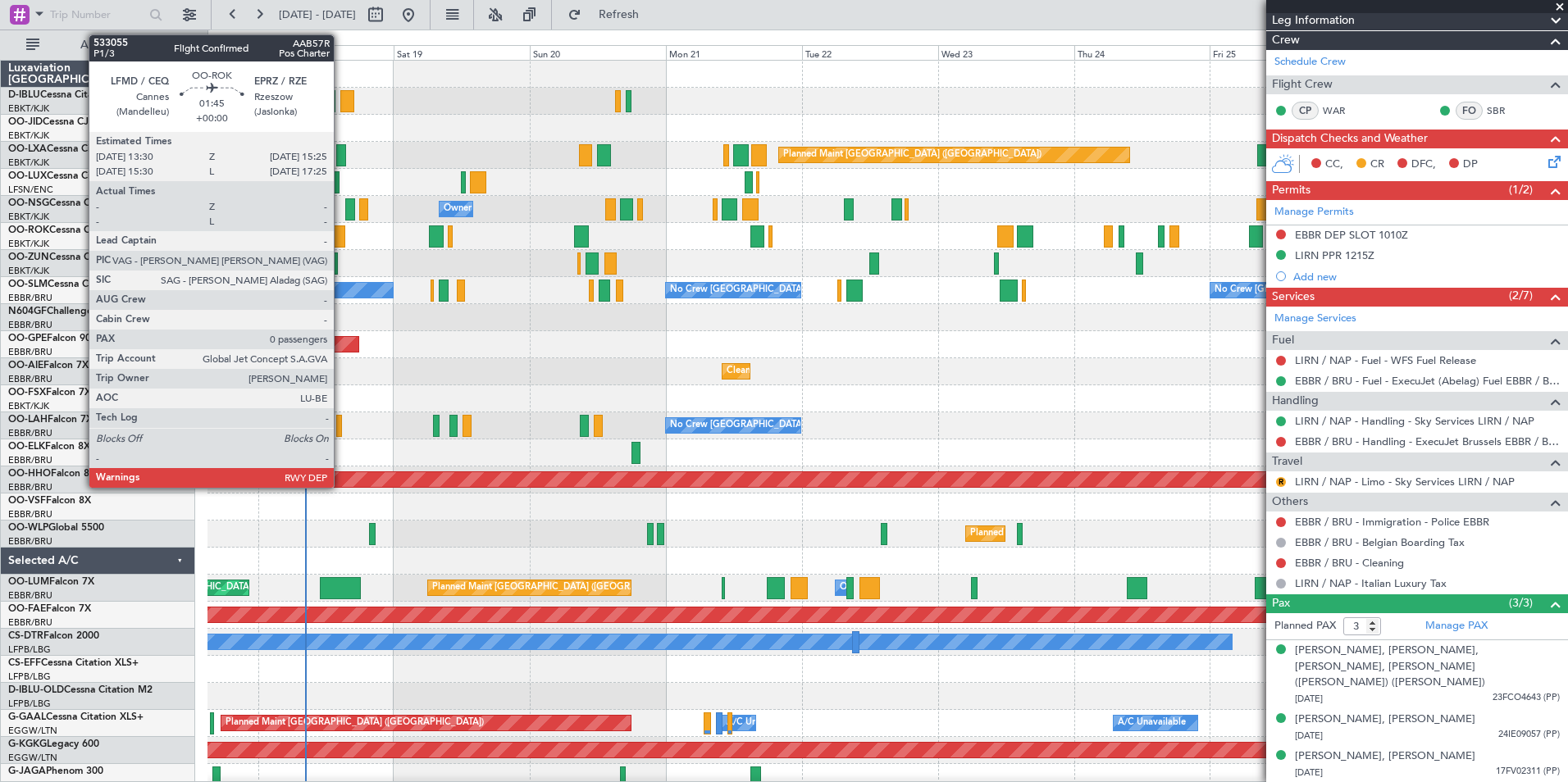 click 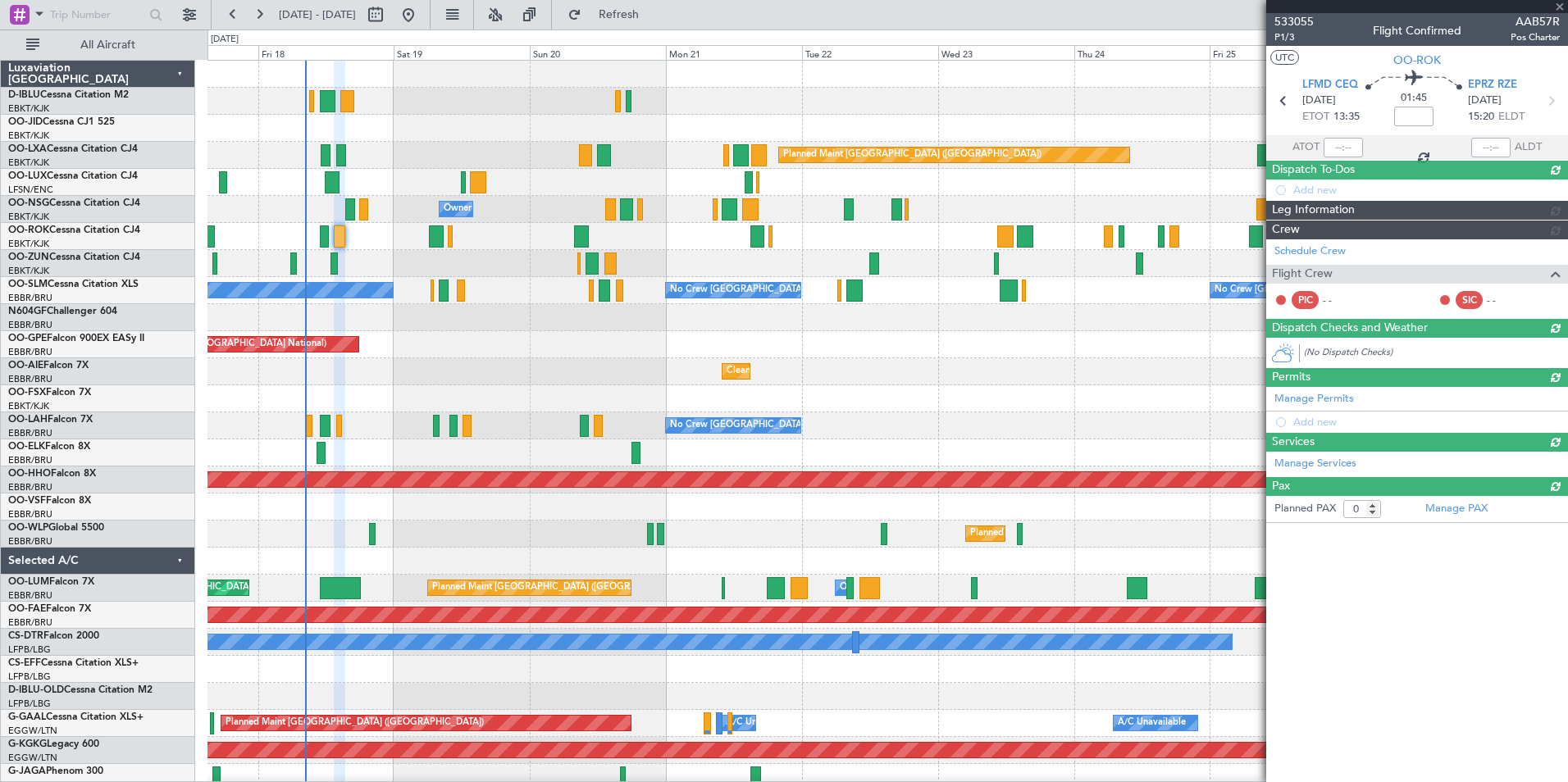 scroll, scrollTop: 0, scrollLeft: 0, axis: both 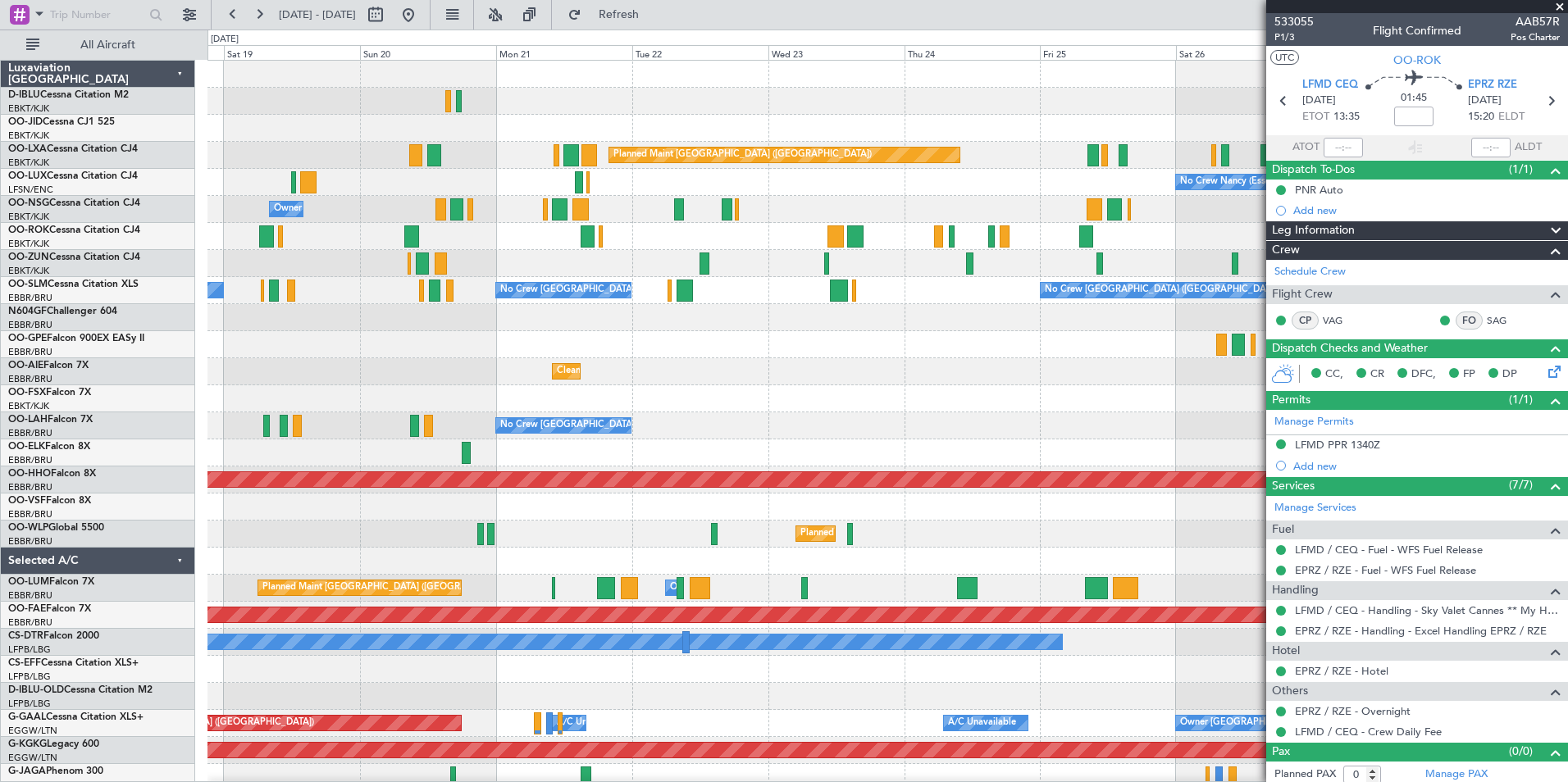 click on "Planned Maint Kortrijk-[GEOGRAPHIC_DATA]
Planned Maint [GEOGRAPHIC_DATA] ([GEOGRAPHIC_DATA])
Planned Maint [GEOGRAPHIC_DATA]-[GEOGRAPHIC_DATA]
No Crew [PERSON_NAME] ([PERSON_NAME])
No Crew [PERSON_NAME] ([PERSON_NAME])
Owner [GEOGRAPHIC_DATA]-[GEOGRAPHIC_DATA]
Owner [GEOGRAPHIC_DATA]-[GEOGRAPHIC_DATA]
Planned Maint [GEOGRAPHIC_DATA]-[GEOGRAPHIC_DATA]
Planned Maint [GEOGRAPHIC_DATA]-[GEOGRAPHIC_DATA]
Planned Maint [GEOGRAPHIC_DATA]-[GEOGRAPHIC_DATA]
No Crew [GEOGRAPHIC_DATA] (Brussels National)
No Crew [GEOGRAPHIC_DATA] (Brussels National)
No Crew [GEOGRAPHIC_DATA] (Brussels National)
Planned Maint [GEOGRAPHIC_DATA] ([GEOGRAPHIC_DATA])
Cleaning [GEOGRAPHIC_DATA] ([GEOGRAPHIC_DATA])
Planned Maint [GEOGRAPHIC_DATA] ([GEOGRAPHIC_DATA])
Planned Maint [GEOGRAPHIC_DATA]-[GEOGRAPHIC_DATA]
No Crew [GEOGRAPHIC_DATA] (Brussels National)
Planned Maint Geneva ([GEOGRAPHIC_DATA])
Planned Maint Geneva ([GEOGRAPHIC_DATA])
Planned Maint Milan ([GEOGRAPHIC_DATA])" 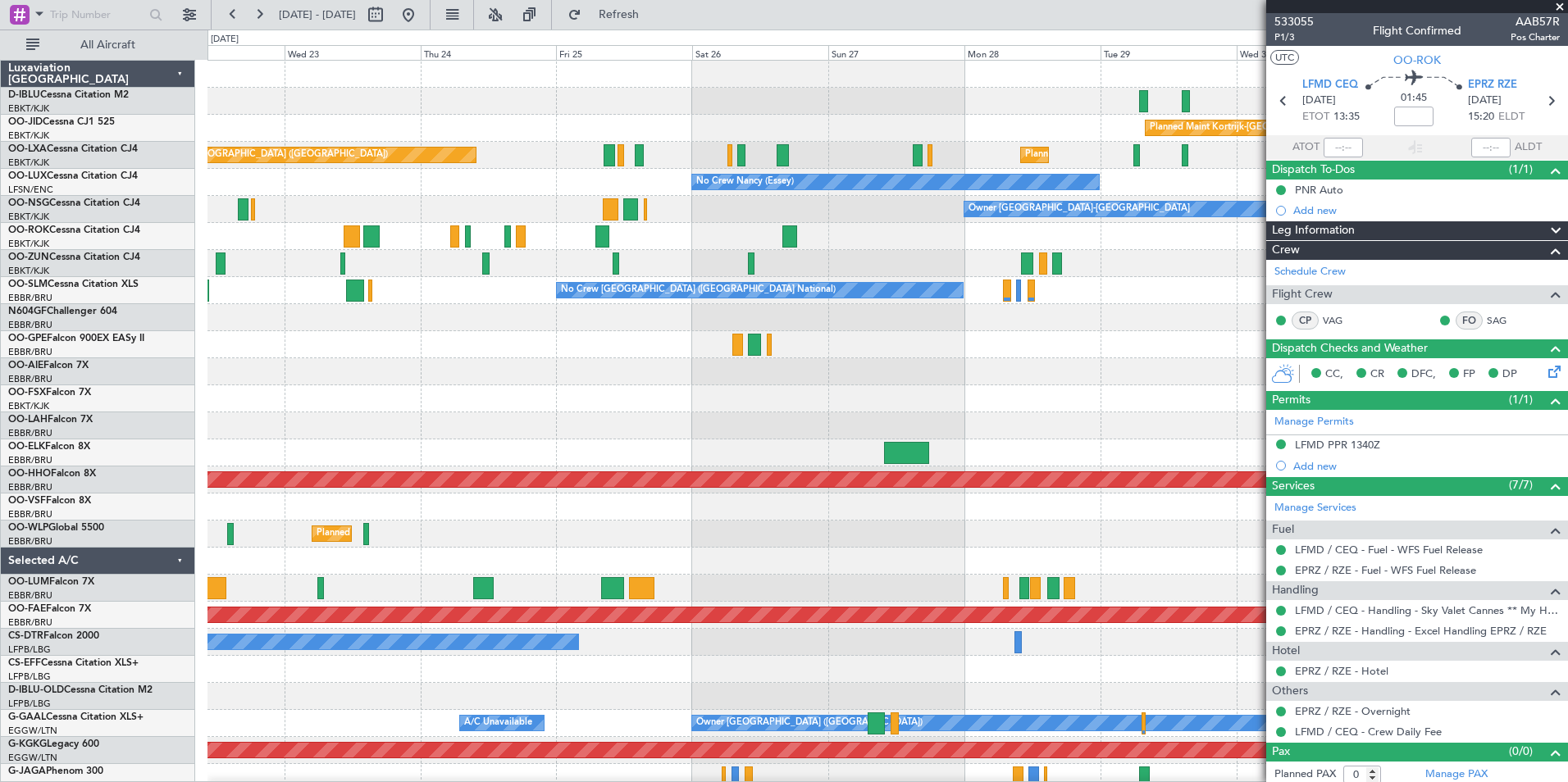 click on "Planned Maint Kortrijk-[GEOGRAPHIC_DATA]
Planned Maint [GEOGRAPHIC_DATA] ([GEOGRAPHIC_DATA])
Planned Maint [GEOGRAPHIC_DATA]-[GEOGRAPHIC_DATA]
No Crew [PERSON_NAME] ([PERSON_NAME])
Owner [GEOGRAPHIC_DATA]-[GEOGRAPHIC_DATA]
Planned Maint [GEOGRAPHIC_DATA]-[GEOGRAPHIC_DATA]
No Crew [GEOGRAPHIC_DATA] (Brussels National)
No Crew [GEOGRAPHIC_DATA] (Brussels National)
Cleaning [GEOGRAPHIC_DATA] ([GEOGRAPHIC_DATA])
No Crew [GEOGRAPHIC_DATA] (Brussels National)
Planned Maint Geneva ([GEOGRAPHIC_DATA])
Planned Maint Geneva ([GEOGRAPHIC_DATA])
Planned Maint Milan ([GEOGRAPHIC_DATA])
Owner [GEOGRAPHIC_DATA]
Planned Maint [GEOGRAPHIC_DATA] ([GEOGRAPHIC_DATA])
Planned Maint [GEOGRAPHIC_DATA]-[GEOGRAPHIC_DATA]
No Crew
Owner [GEOGRAPHIC_DATA] ([GEOGRAPHIC_DATA])
A/C Unavailable
A/C Unavailable
A/C Unavailable
A/C Unavailable
Planned Maint [GEOGRAPHIC_DATA] ([GEOGRAPHIC_DATA])" 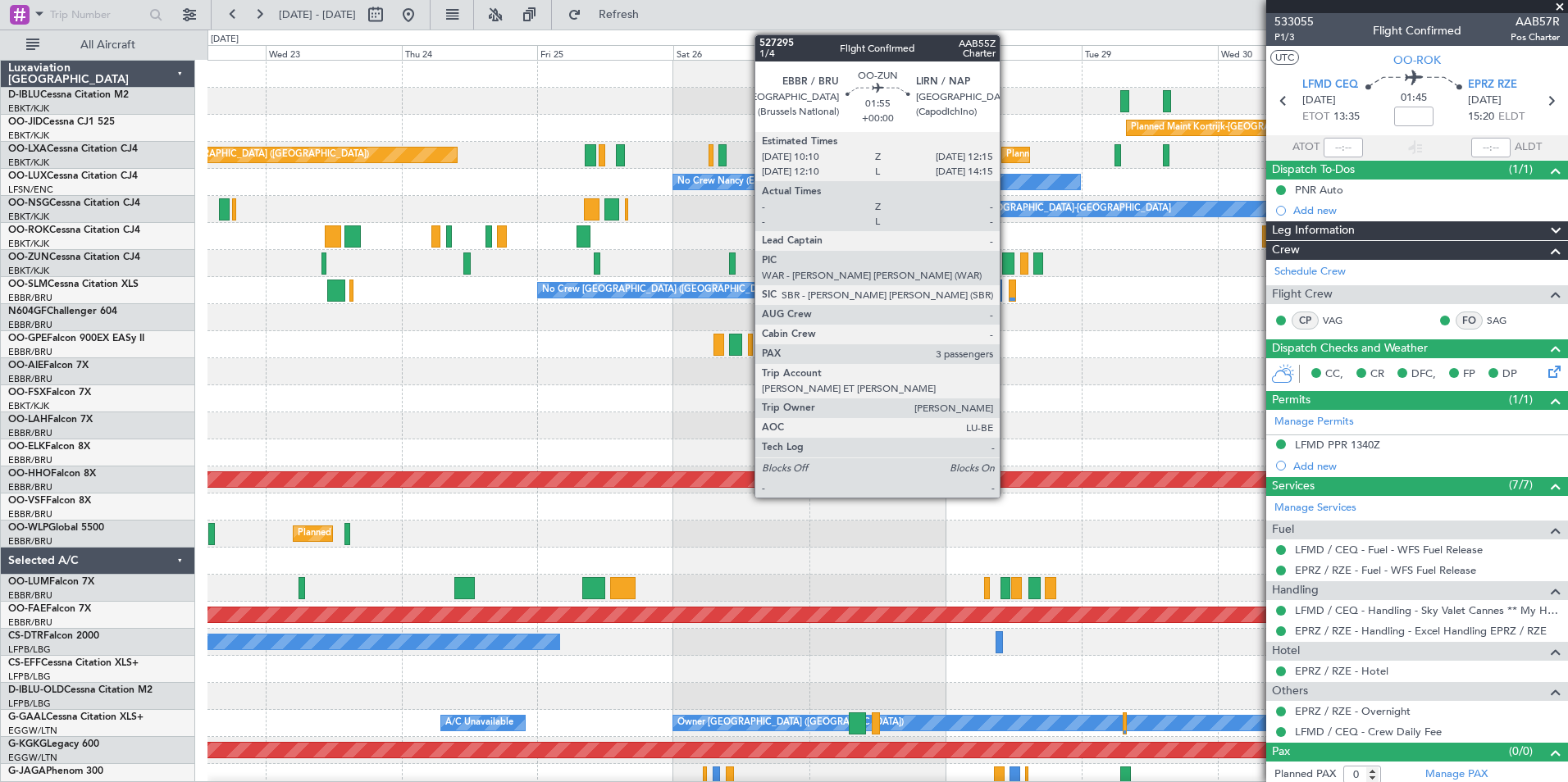 click 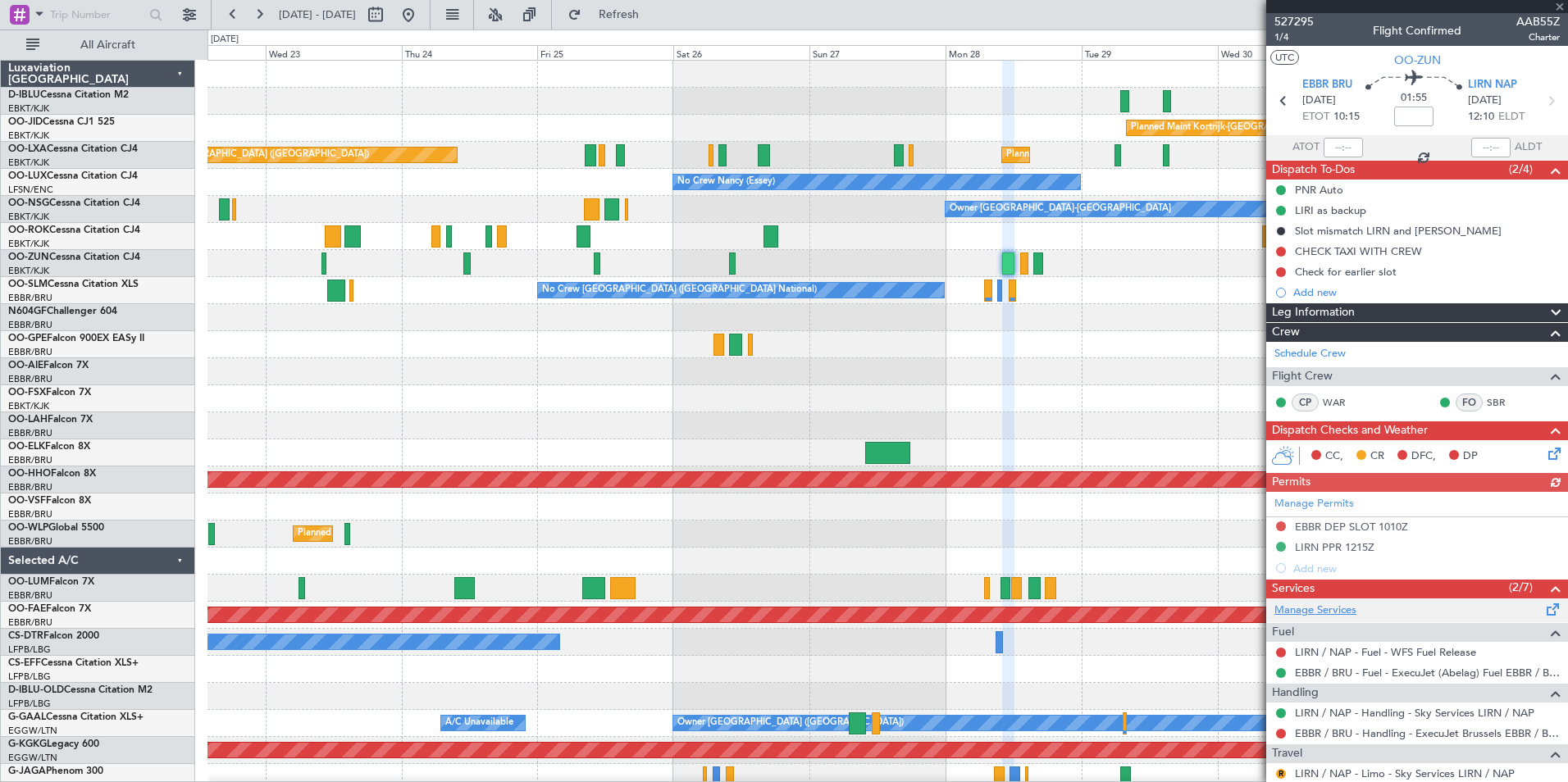 click on "Manage Services" at bounding box center (1315, 611) 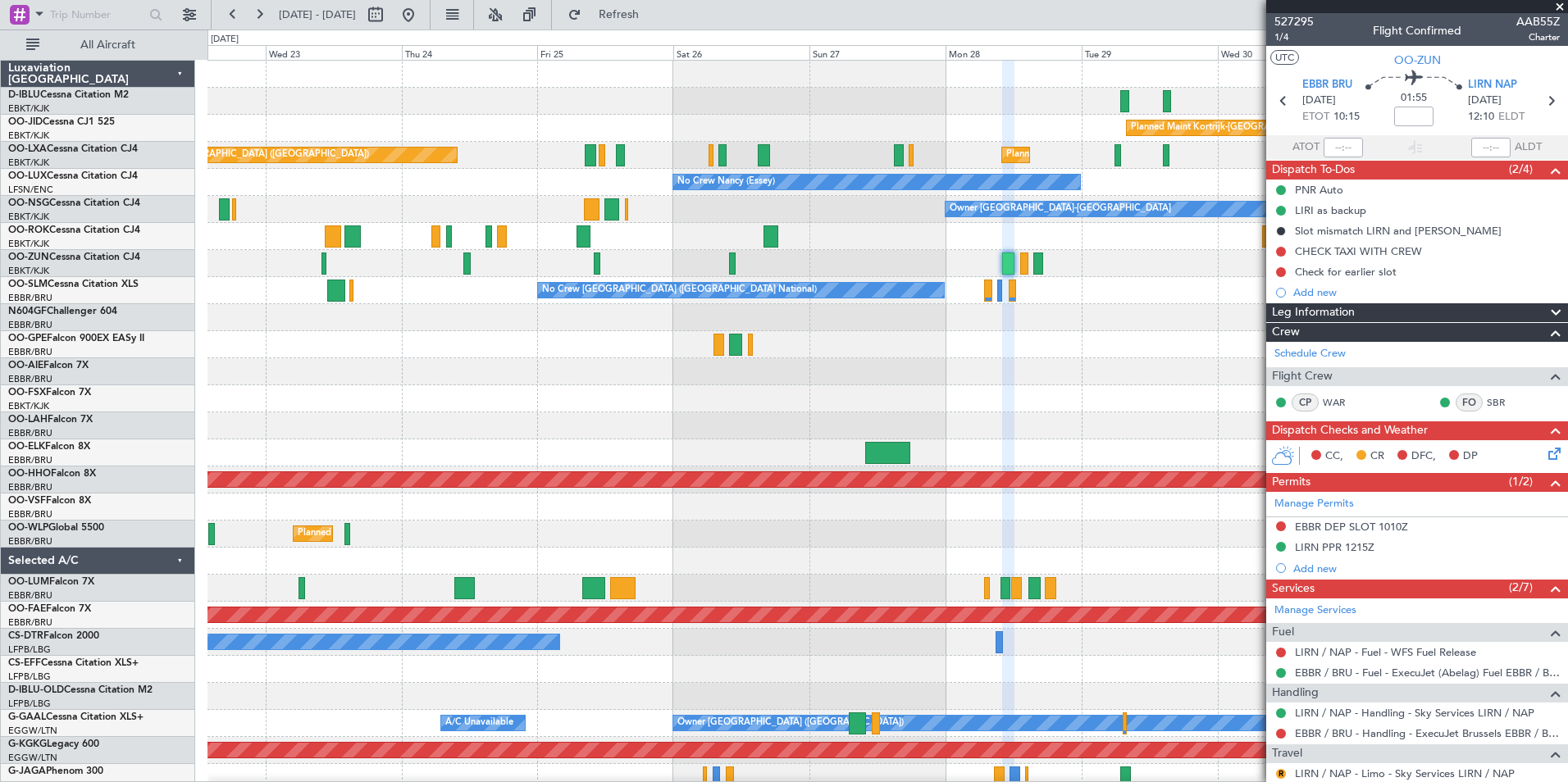 scroll, scrollTop: 292, scrollLeft: 0, axis: vertical 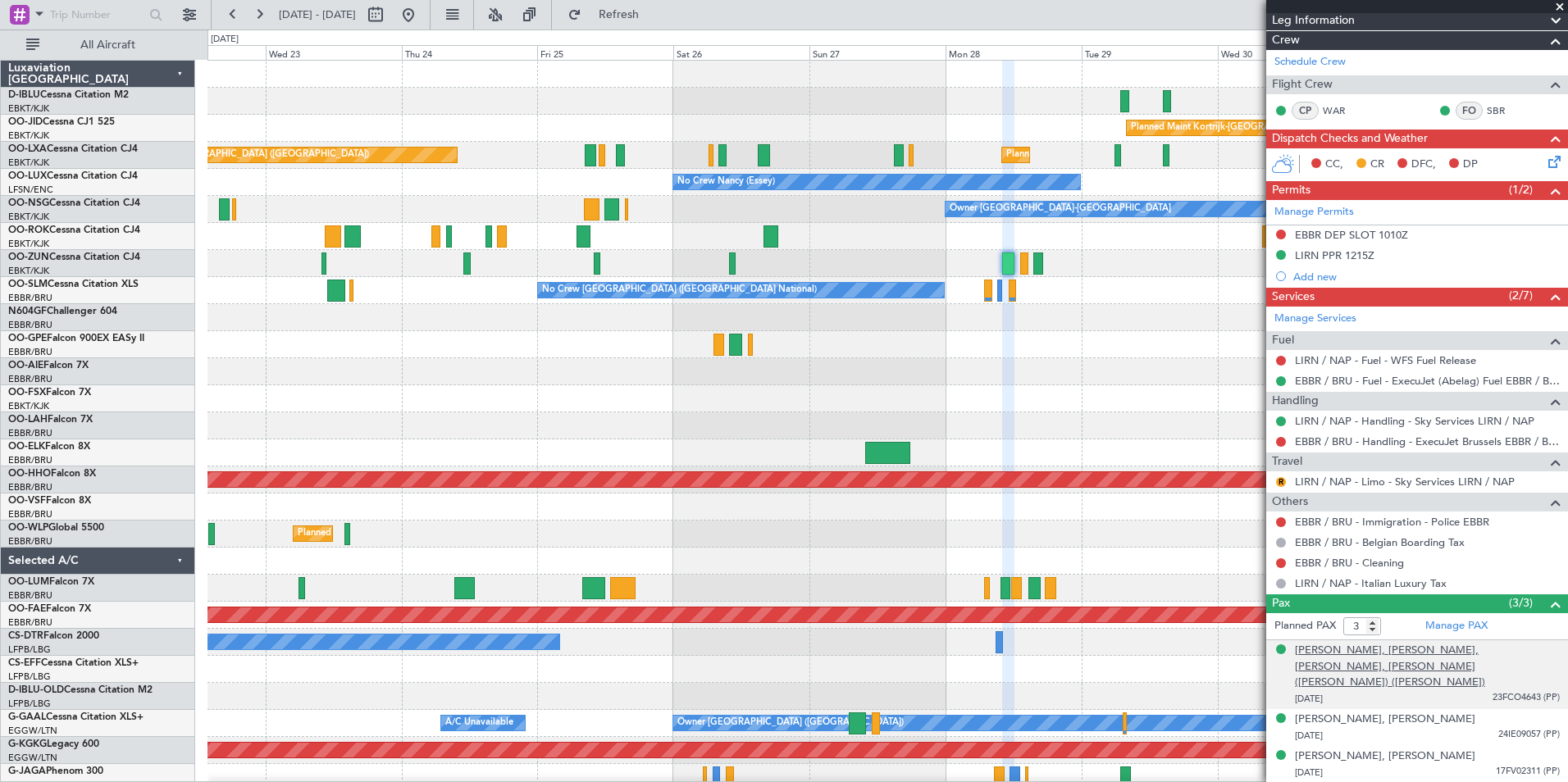 click on "[PERSON_NAME], [PERSON_NAME], [PERSON_NAME], [PERSON_NAME] ([PERSON_NAME]) ([PERSON_NAME])" 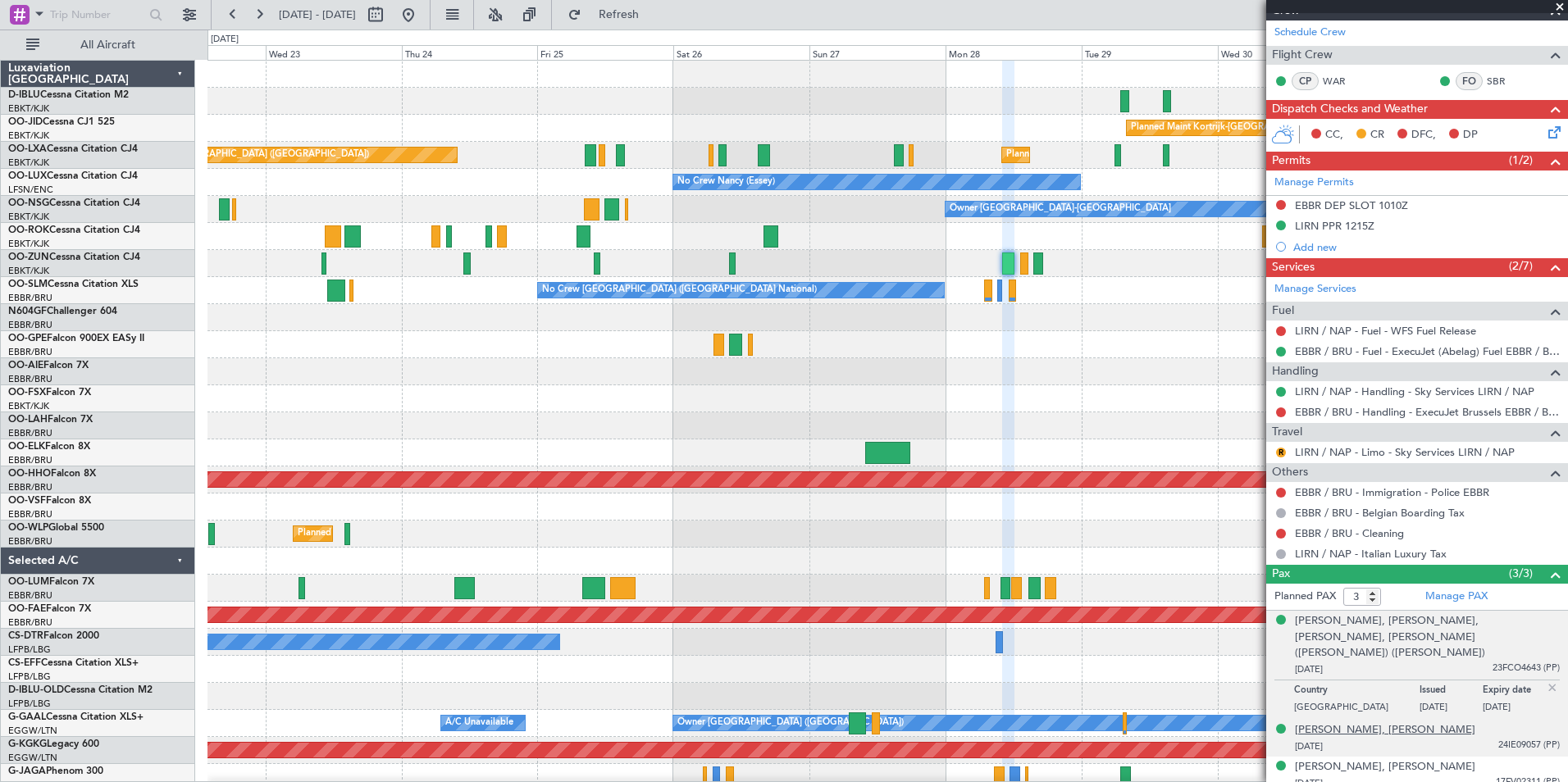 scroll, scrollTop: 332, scrollLeft: 0, axis: vertical 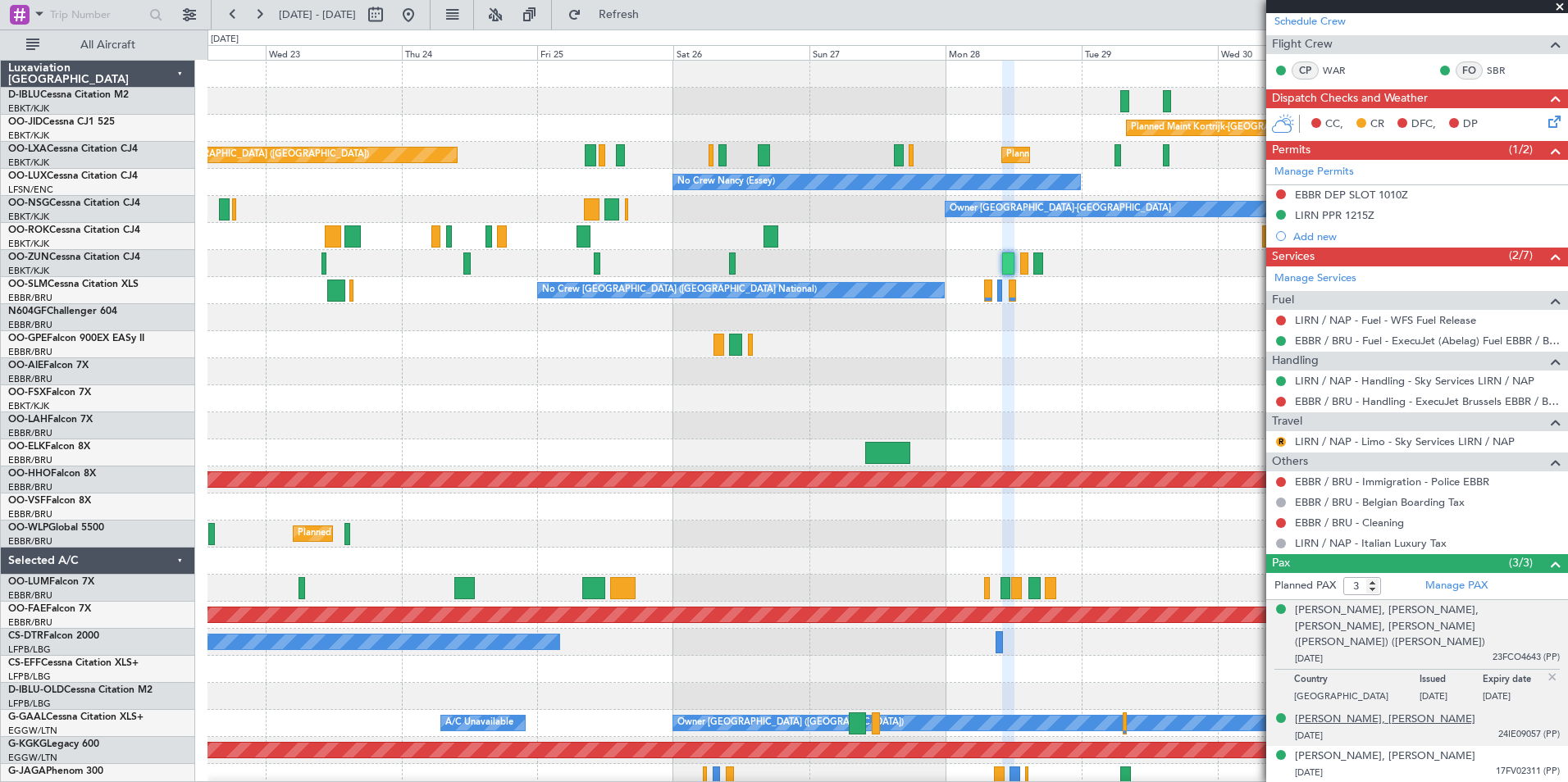 click on "[PERSON_NAME], [PERSON_NAME]" 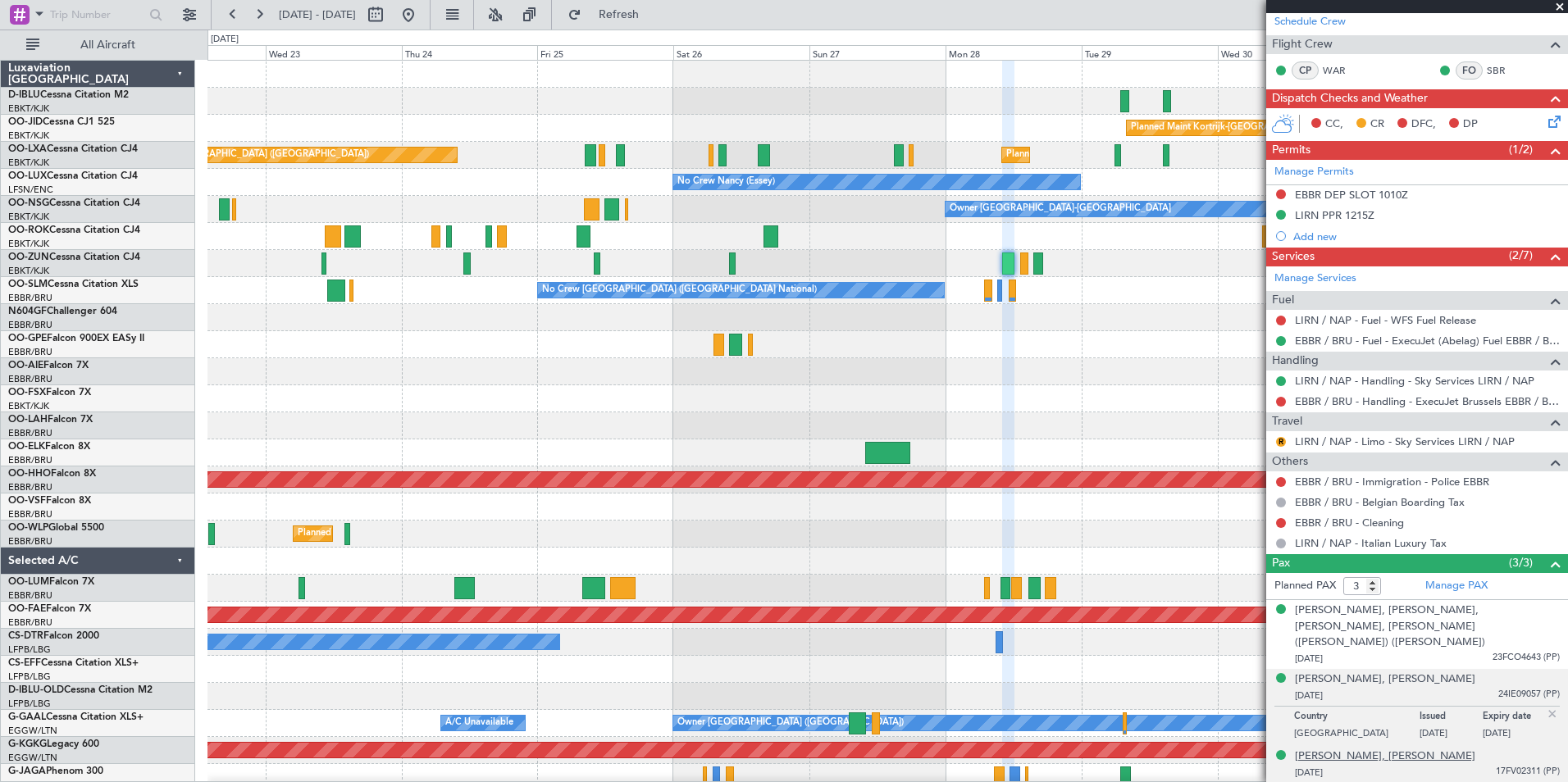 click on "[PERSON_NAME], [PERSON_NAME]" 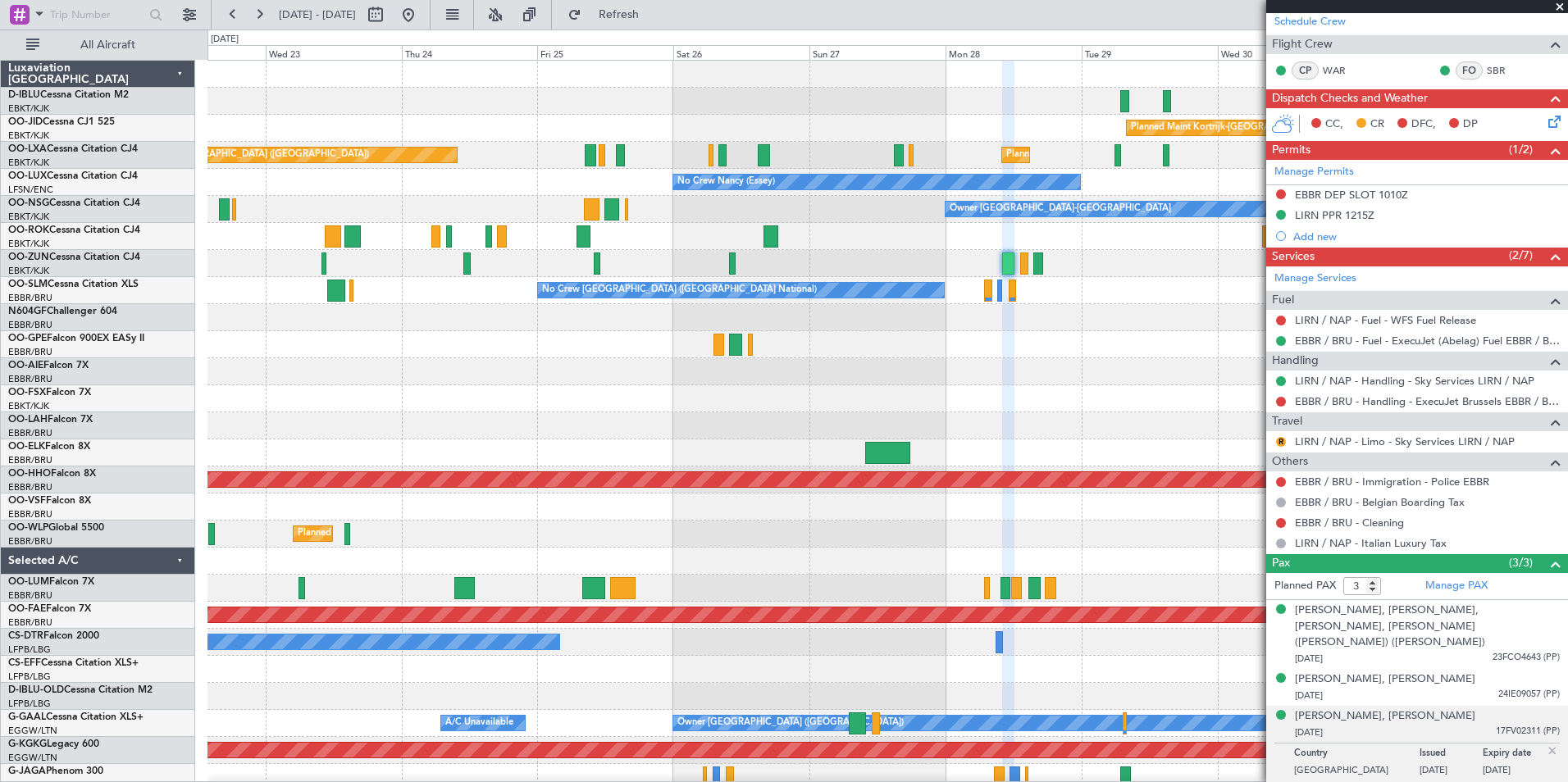 click on "Planned Maint Kortrijk-[GEOGRAPHIC_DATA]
Planned Maint [GEOGRAPHIC_DATA] ([GEOGRAPHIC_DATA])
Planned Maint [GEOGRAPHIC_DATA]-[GEOGRAPHIC_DATA]
No Crew [PERSON_NAME] ([PERSON_NAME])
Owner [GEOGRAPHIC_DATA]-[GEOGRAPHIC_DATA]
Planned Maint [GEOGRAPHIC_DATA]-[GEOGRAPHIC_DATA]
No Crew [GEOGRAPHIC_DATA] (Brussels National)
No Crew [GEOGRAPHIC_DATA] (Brussels National)
Cleaning [GEOGRAPHIC_DATA] ([GEOGRAPHIC_DATA])
No Crew [GEOGRAPHIC_DATA] (Brussels National)
Planned Maint Geneva ([GEOGRAPHIC_DATA])
Planned Maint Geneva ([GEOGRAPHIC_DATA])
Planned Maint Milan ([GEOGRAPHIC_DATA])
Owner [GEOGRAPHIC_DATA]
Planned Maint [GEOGRAPHIC_DATA] ([GEOGRAPHIC_DATA])
Planned Maint [GEOGRAPHIC_DATA]-[GEOGRAPHIC_DATA]
No Crew
Owner [GEOGRAPHIC_DATA] ([GEOGRAPHIC_DATA])
A/C Unavailable
A/C Unavailable
A/C Unavailable
A/C Unavailable
Planned Maint [GEOGRAPHIC_DATA] ([GEOGRAPHIC_DATA])" 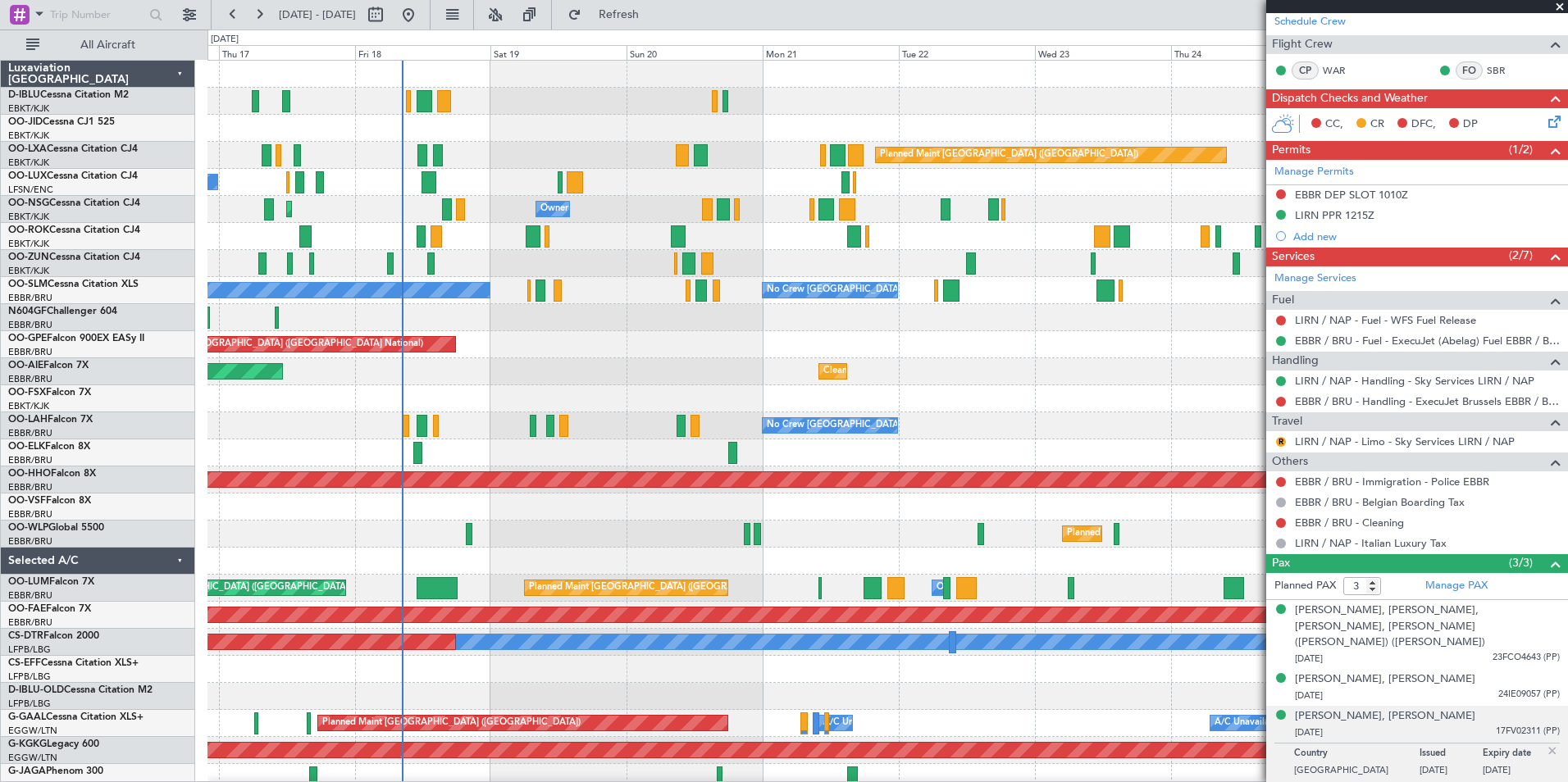 click on "Planned Maint Kortrijk-[GEOGRAPHIC_DATA]
Planned Maint [GEOGRAPHIC_DATA] ([GEOGRAPHIC_DATA])
Planned Maint [GEOGRAPHIC_DATA]-[GEOGRAPHIC_DATA]
No Crew [PERSON_NAME] ([PERSON_NAME])
No Crew [PERSON_NAME] ([PERSON_NAME])
Planned Maint [GEOGRAPHIC_DATA] ([GEOGRAPHIC_DATA])
Owner [GEOGRAPHIC_DATA]-[GEOGRAPHIC_DATA]
Planned Maint [GEOGRAPHIC_DATA]-[GEOGRAPHIC_DATA]
Owner [GEOGRAPHIC_DATA]-[GEOGRAPHIC_DATA]
Planned Maint [GEOGRAPHIC_DATA]-[GEOGRAPHIC_DATA]
No Crew [GEOGRAPHIC_DATA] (Brussels National)
No Crew [GEOGRAPHIC_DATA] (Brussels National)
No Crew [GEOGRAPHIC_DATA] (Brussels National)
Planned Maint [GEOGRAPHIC_DATA] ([GEOGRAPHIC_DATA])
No Crew [GEOGRAPHIC_DATA] (Brussels National)
Cleaning [GEOGRAPHIC_DATA] ([GEOGRAPHIC_DATA])
Planned Maint [GEOGRAPHIC_DATA] ([GEOGRAPHIC_DATA])
Planned Maint [GEOGRAPHIC_DATA]-[GEOGRAPHIC_DATA]
No Crew [GEOGRAPHIC_DATA] (Brussels National)
Planned Maint Geneva ([GEOGRAPHIC_DATA])" 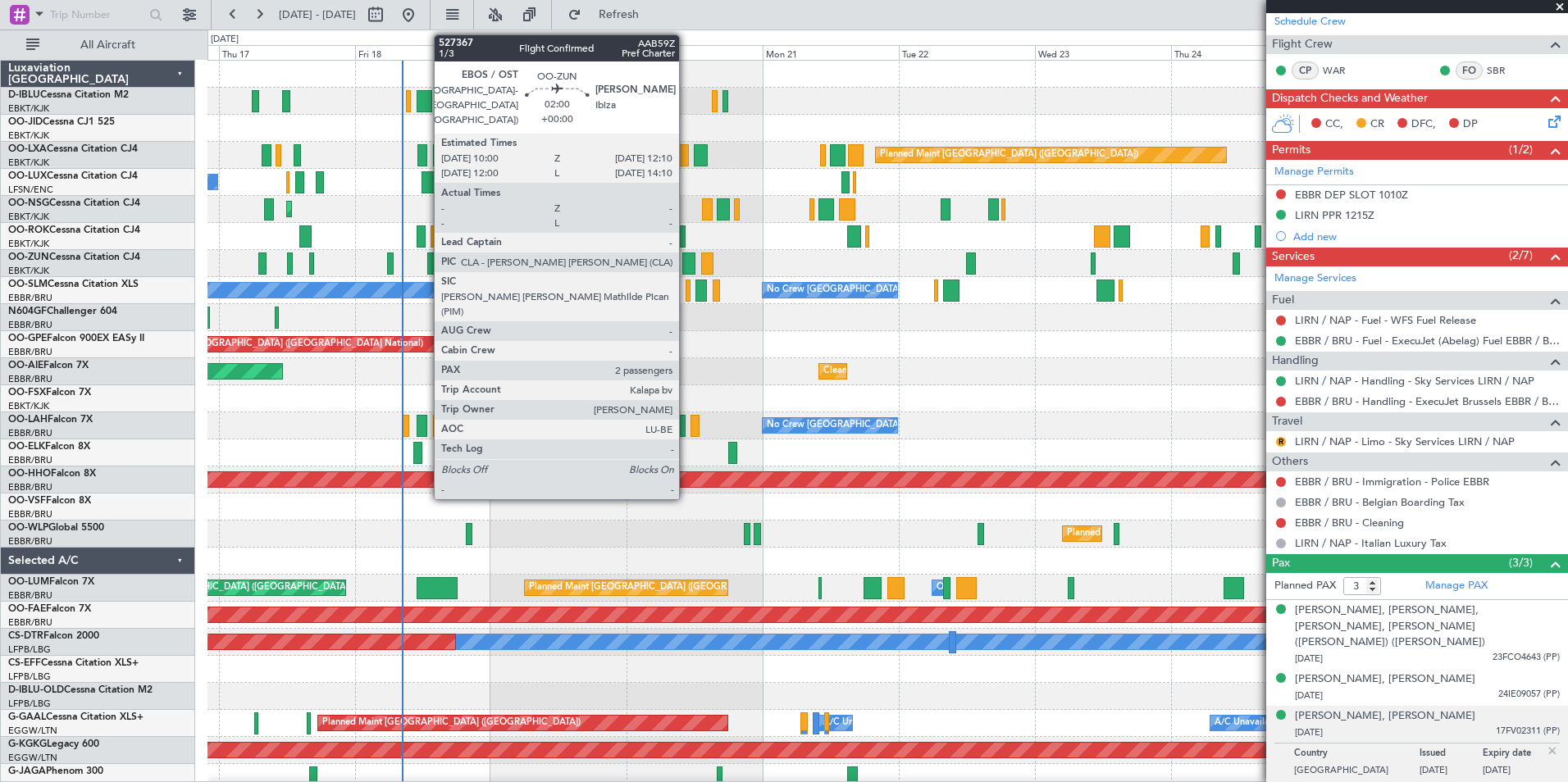 click 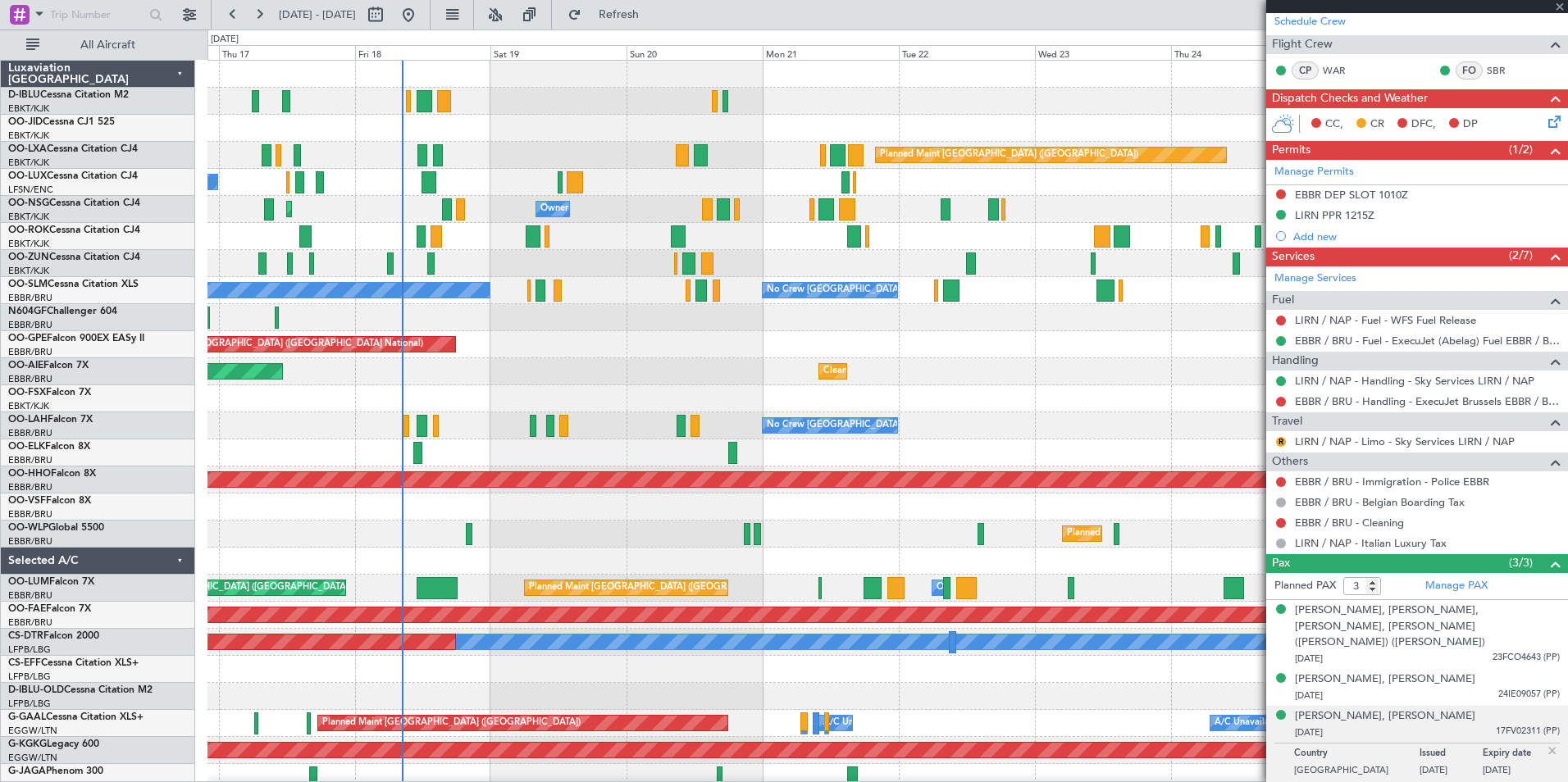 type on "2" 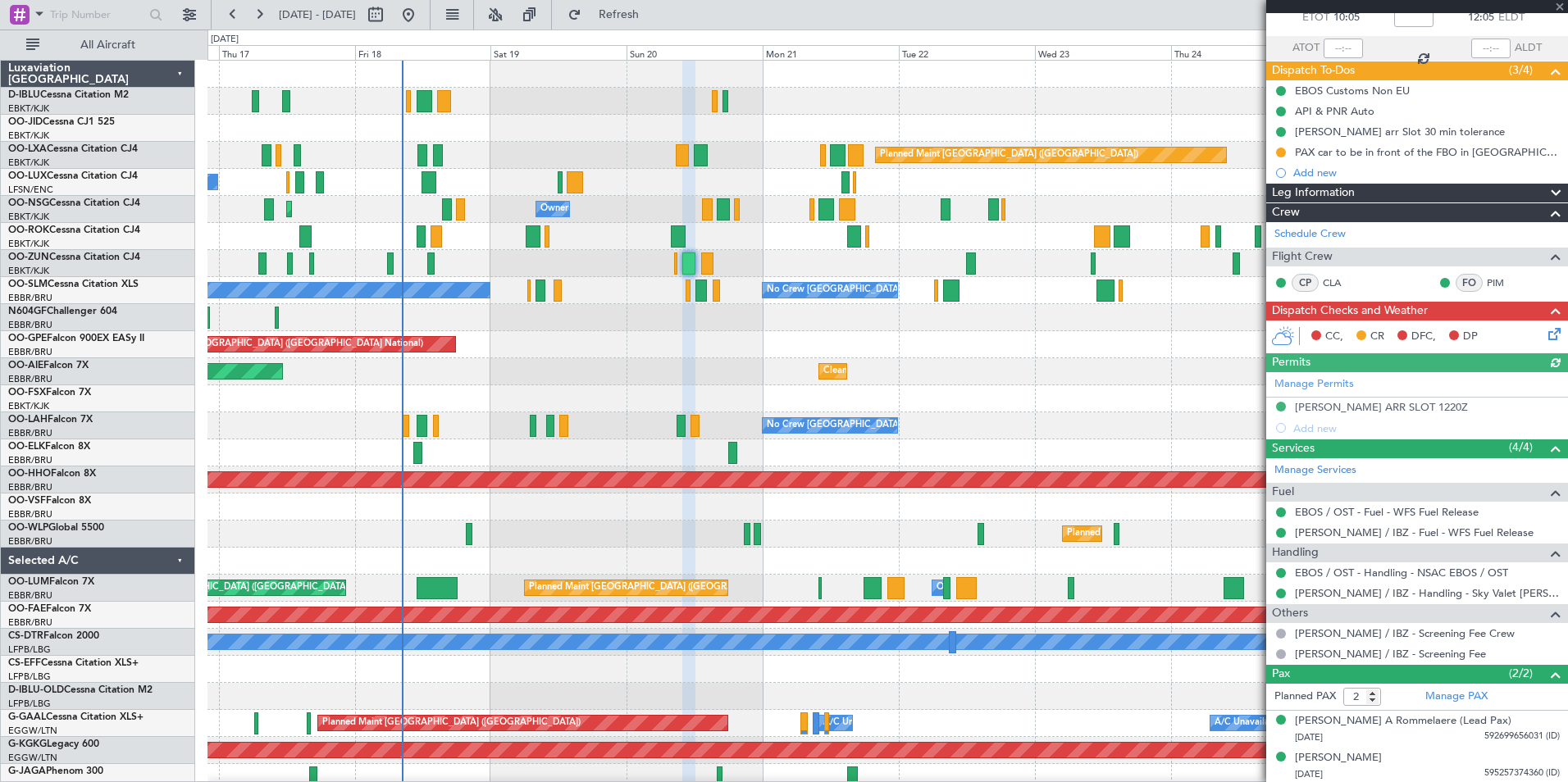 scroll, scrollTop: 101, scrollLeft: 0, axis: vertical 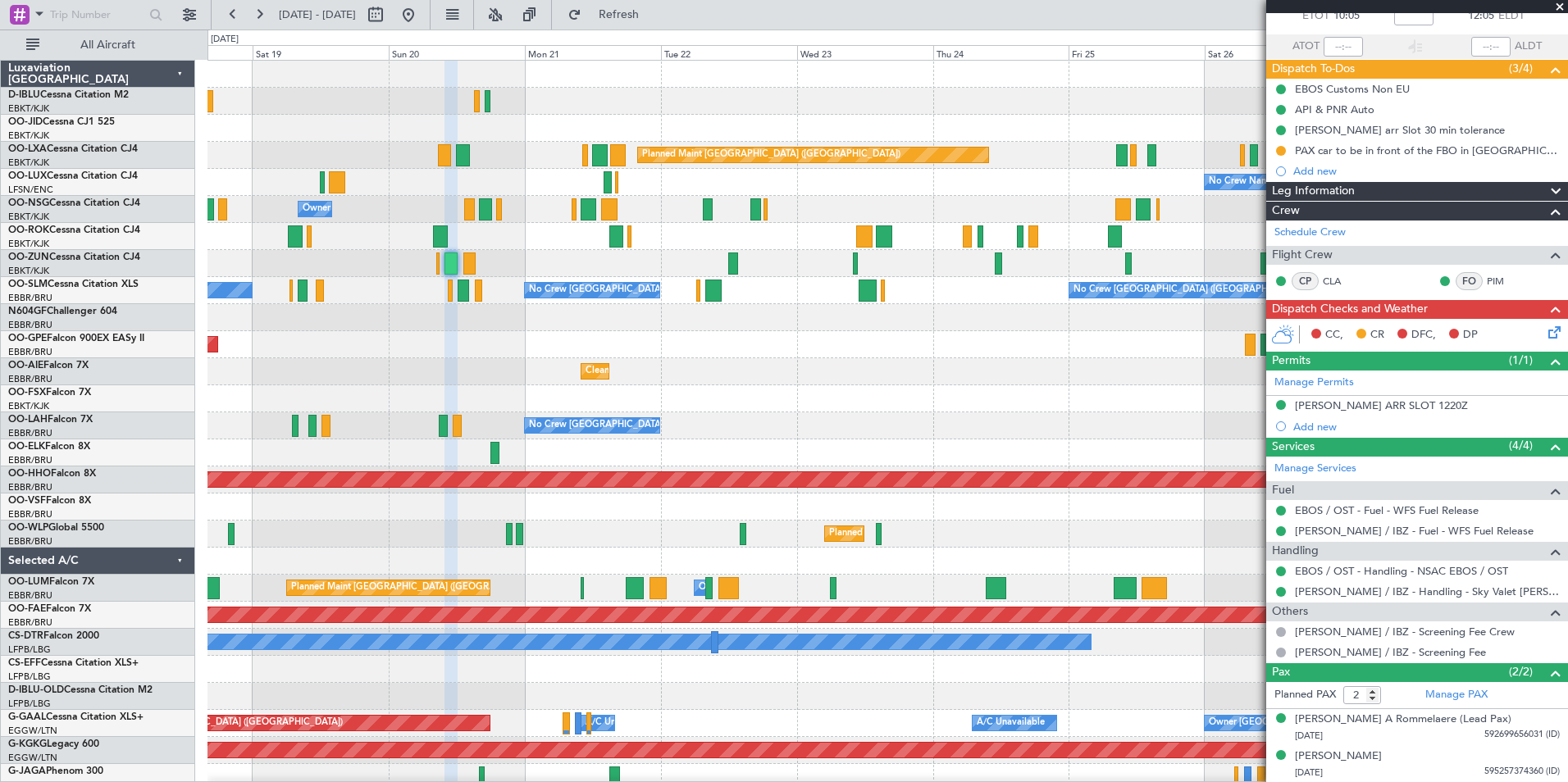 click on "Planned Maint Kortrijk-[GEOGRAPHIC_DATA]
Planned Maint [GEOGRAPHIC_DATA] ([GEOGRAPHIC_DATA])
Planned Maint [GEOGRAPHIC_DATA]-[GEOGRAPHIC_DATA]
No Crew [PERSON_NAME] ([PERSON_NAME])
No Crew [PERSON_NAME] ([PERSON_NAME])
Owner [GEOGRAPHIC_DATA]-[GEOGRAPHIC_DATA]
Owner [GEOGRAPHIC_DATA]-[GEOGRAPHIC_DATA]
Planned Maint [GEOGRAPHIC_DATA]-[GEOGRAPHIC_DATA]
Planned Maint [GEOGRAPHIC_DATA]-[GEOGRAPHIC_DATA]
No Crew [GEOGRAPHIC_DATA] (Brussels National)
No Crew [GEOGRAPHIC_DATA] (Brussels National)
No Crew [GEOGRAPHIC_DATA] (Brussels National)
Planned Maint [GEOGRAPHIC_DATA] ([GEOGRAPHIC_DATA])
Cleaning [GEOGRAPHIC_DATA] ([GEOGRAPHIC_DATA])
Planned Maint [GEOGRAPHIC_DATA] ([GEOGRAPHIC_DATA])
Planned Maint [GEOGRAPHIC_DATA]-[GEOGRAPHIC_DATA]
No Crew [GEOGRAPHIC_DATA] (Brussels National)
Planned Maint Geneva ([GEOGRAPHIC_DATA])
Planned Maint Geneva ([GEOGRAPHIC_DATA])
Planned Maint Milan ([GEOGRAPHIC_DATA])
Planned Maint [GEOGRAPHIC_DATA] ([GEOGRAPHIC_DATA])" 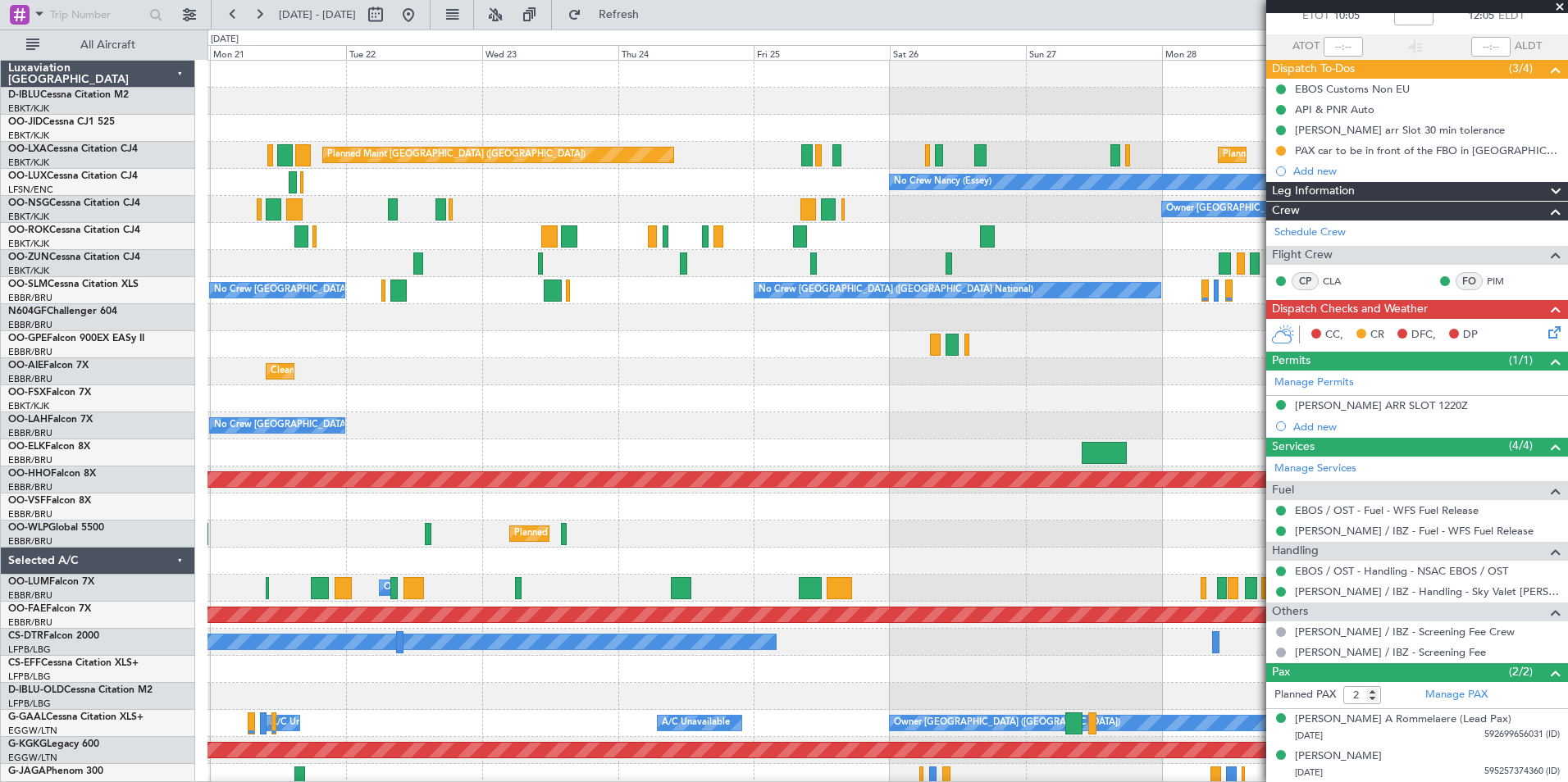 click on "Planned Maint Kortrijk-[GEOGRAPHIC_DATA]
Planned Maint [GEOGRAPHIC_DATA] ([GEOGRAPHIC_DATA])
Planned Maint [GEOGRAPHIC_DATA]-[GEOGRAPHIC_DATA]
No Crew [PERSON_NAME] ([PERSON_NAME])
Owner [GEOGRAPHIC_DATA]-[GEOGRAPHIC_DATA]
Owner [GEOGRAPHIC_DATA]-[GEOGRAPHIC_DATA]
Planned Maint [GEOGRAPHIC_DATA]-[GEOGRAPHIC_DATA]
No Crew [GEOGRAPHIC_DATA] (Brussels National)
No Crew [GEOGRAPHIC_DATA] (Brussels National)
No Crew [GEOGRAPHIC_DATA] (Brussels National)
Planned Maint [GEOGRAPHIC_DATA] ([GEOGRAPHIC_DATA])
Cleaning [GEOGRAPHIC_DATA] ([GEOGRAPHIC_DATA])
No Crew [GEOGRAPHIC_DATA] (Brussels National)
Planned Maint Geneva ([GEOGRAPHIC_DATA])
Planned Maint Geneva ([GEOGRAPHIC_DATA])
Planned Maint Milan ([GEOGRAPHIC_DATA])
Owner [GEOGRAPHIC_DATA]
Planned Maint [GEOGRAPHIC_DATA] ([GEOGRAPHIC_DATA])
Planned Maint [GEOGRAPHIC_DATA]-[GEOGRAPHIC_DATA]
No Crew
AOG Maint [GEOGRAPHIC_DATA]-[GEOGRAPHIC_DATA]
A/C Unavailable" 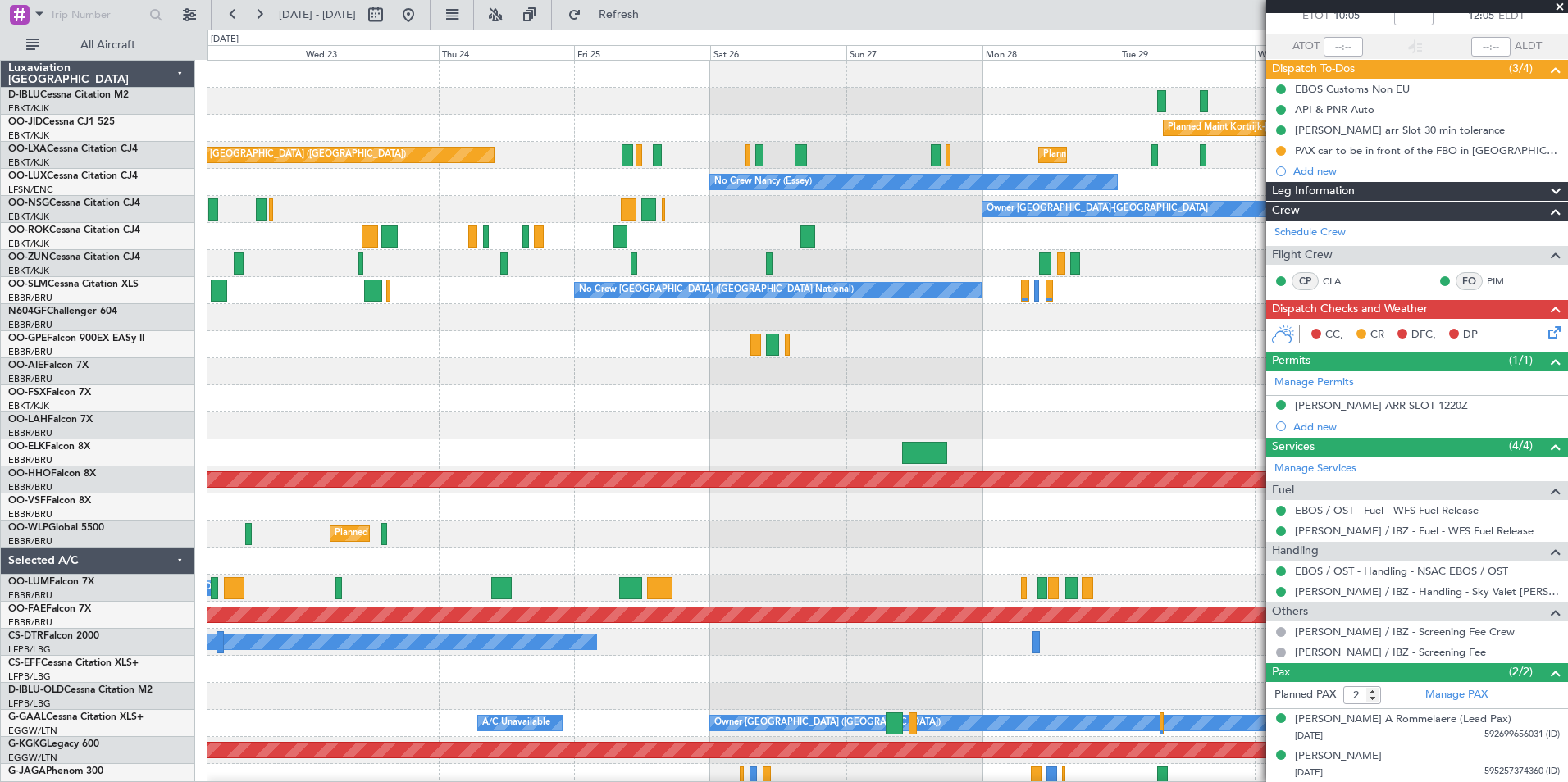 click on "Planned Maint Kortrijk-[GEOGRAPHIC_DATA]
Planned Maint [GEOGRAPHIC_DATA] ([GEOGRAPHIC_DATA])
Planned Maint [GEOGRAPHIC_DATA]-[GEOGRAPHIC_DATA]
No Crew [PERSON_NAME] ([PERSON_NAME])
Owner [GEOGRAPHIC_DATA]-[GEOGRAPHIC_DATA]
Planned Maint [GEOGRAPHIC_DATA]-[GEOGRAPHIC_DATA]
No Crew [GEOGRAPHIC_DATA] (Brussels National)
No Crew [GEOGRAPHIC_DATA] (Brussels National)
Cleaning [GEOGRAPHIC_DATA] ([GEOGRAPHIC_DATA])
No Crew [GEOGRAPHIC_DATA] (Brussels National)
Planned Maint Geneva ([GEOGRAPHIC_DATA])
Planned Maint Geneva ([GEOGRAPHIC_DATA])
Planned Maint Milan ([GEOGRAPHIC_DATA])
Owner [GEOGRAPHIC_DATA]
Planned Maint [GEOGRAPHIC_DATA] ([GEOGRAPHIC_DATA])
Planned Maint [GEOGRAPHIC_DATA]-[GEOGRAPHIC_DATA]
No Crew
A/C Unavailable
Owner [GEOGRAPHIC_DATA] ([GEOGRAPHIC_DATA])
A/C Unavailable
A/C Unavailable
A/C Unavailable
Planned Maint [GEOGRAPHIC_DATA] ([GEOGRAPHIC_DATA])" 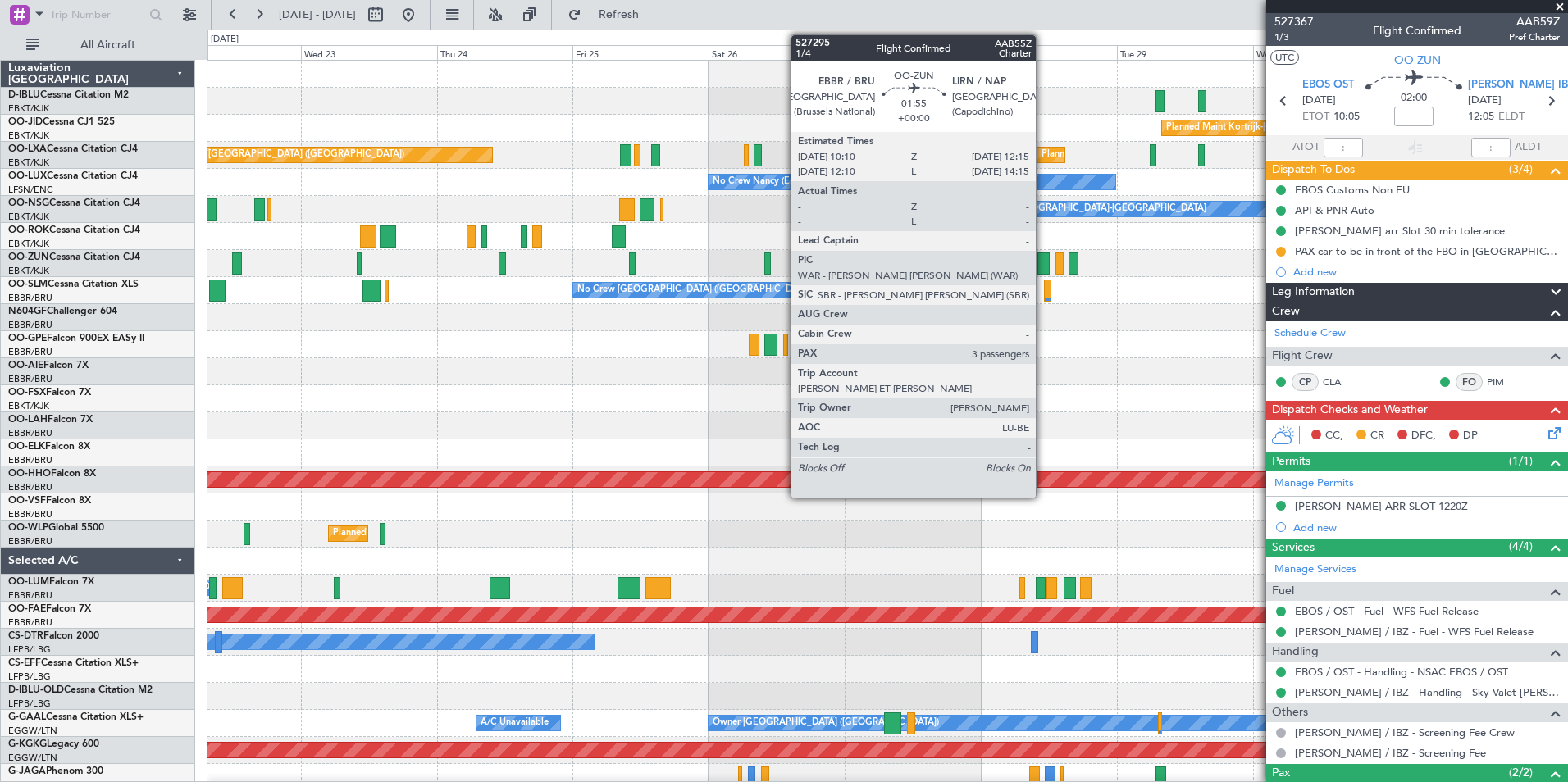 scroll, scrollTop: 0, scrollLeft: 0, axis: both 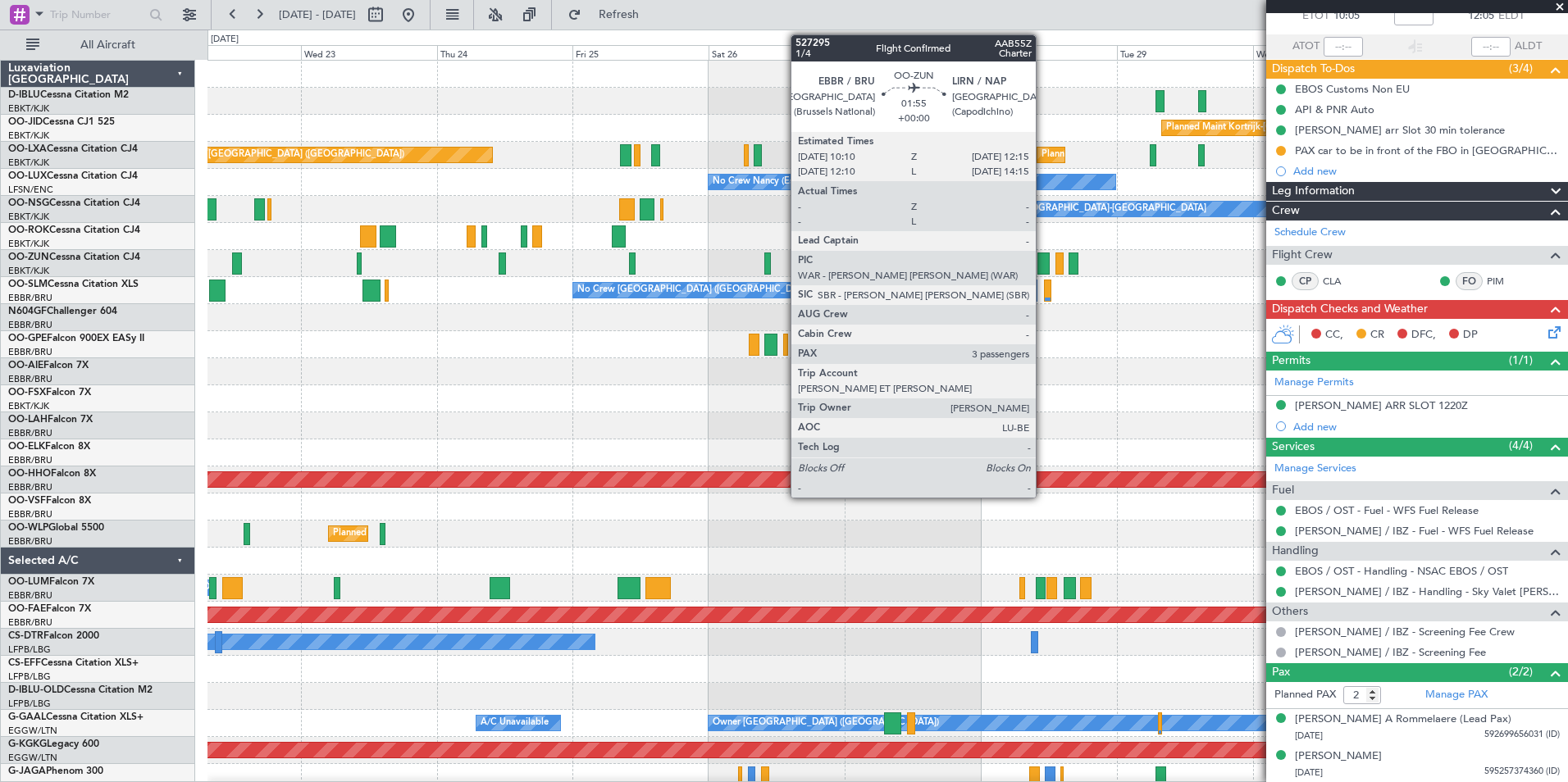 click 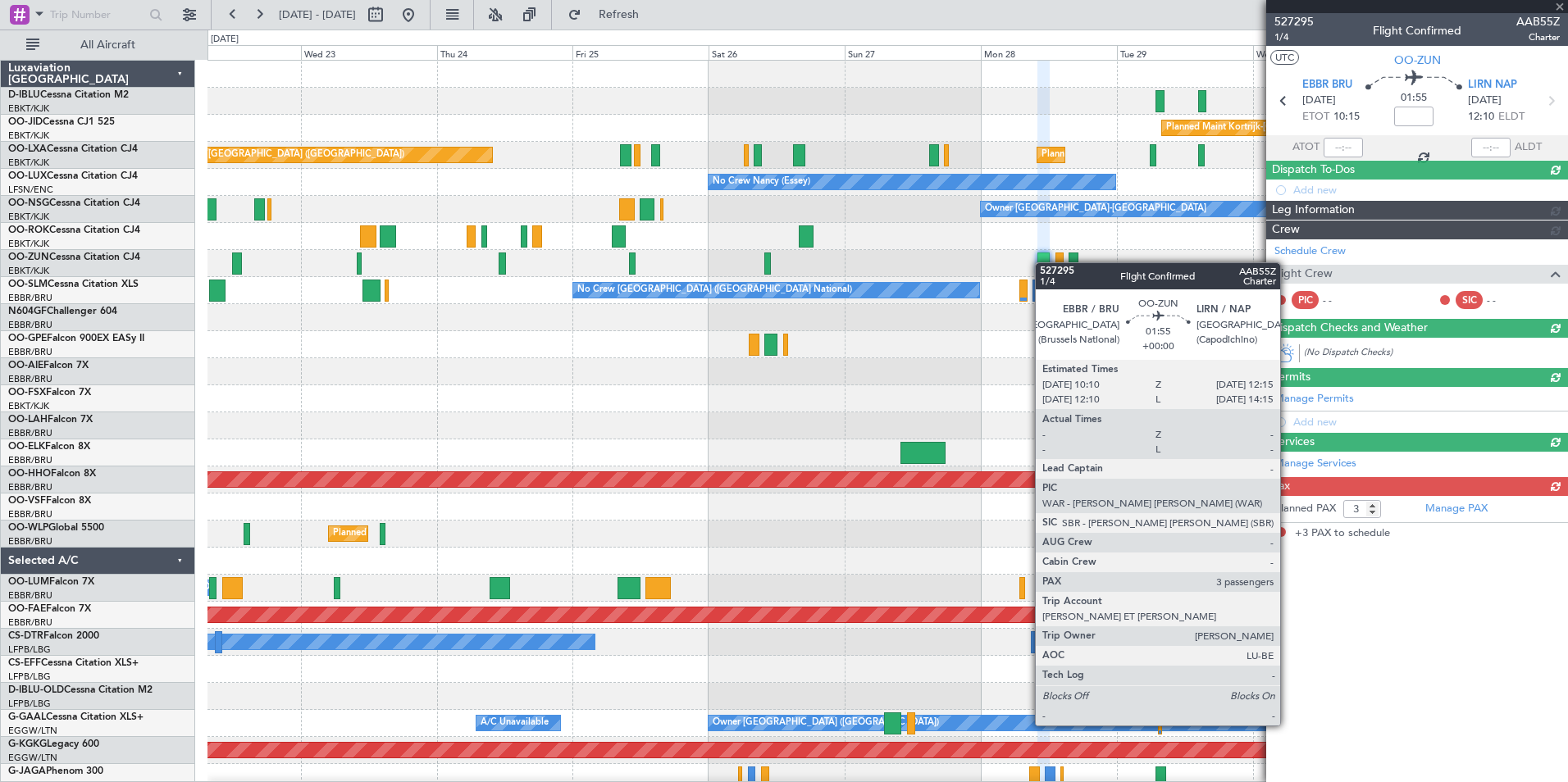 scroll, scrollTop: 0, scrollLeft: 0, axis: both 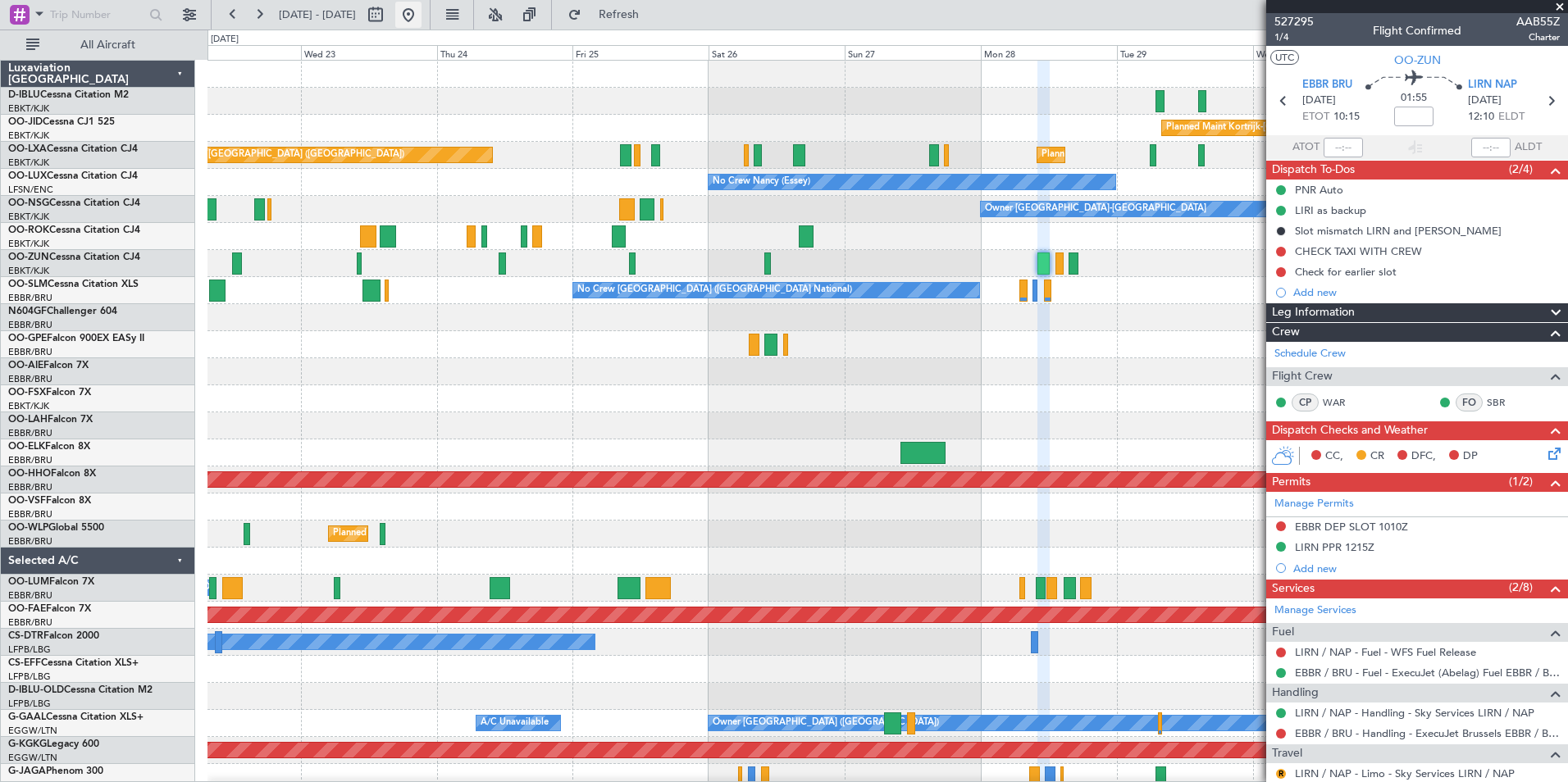 click at bounding box center (408, 15) 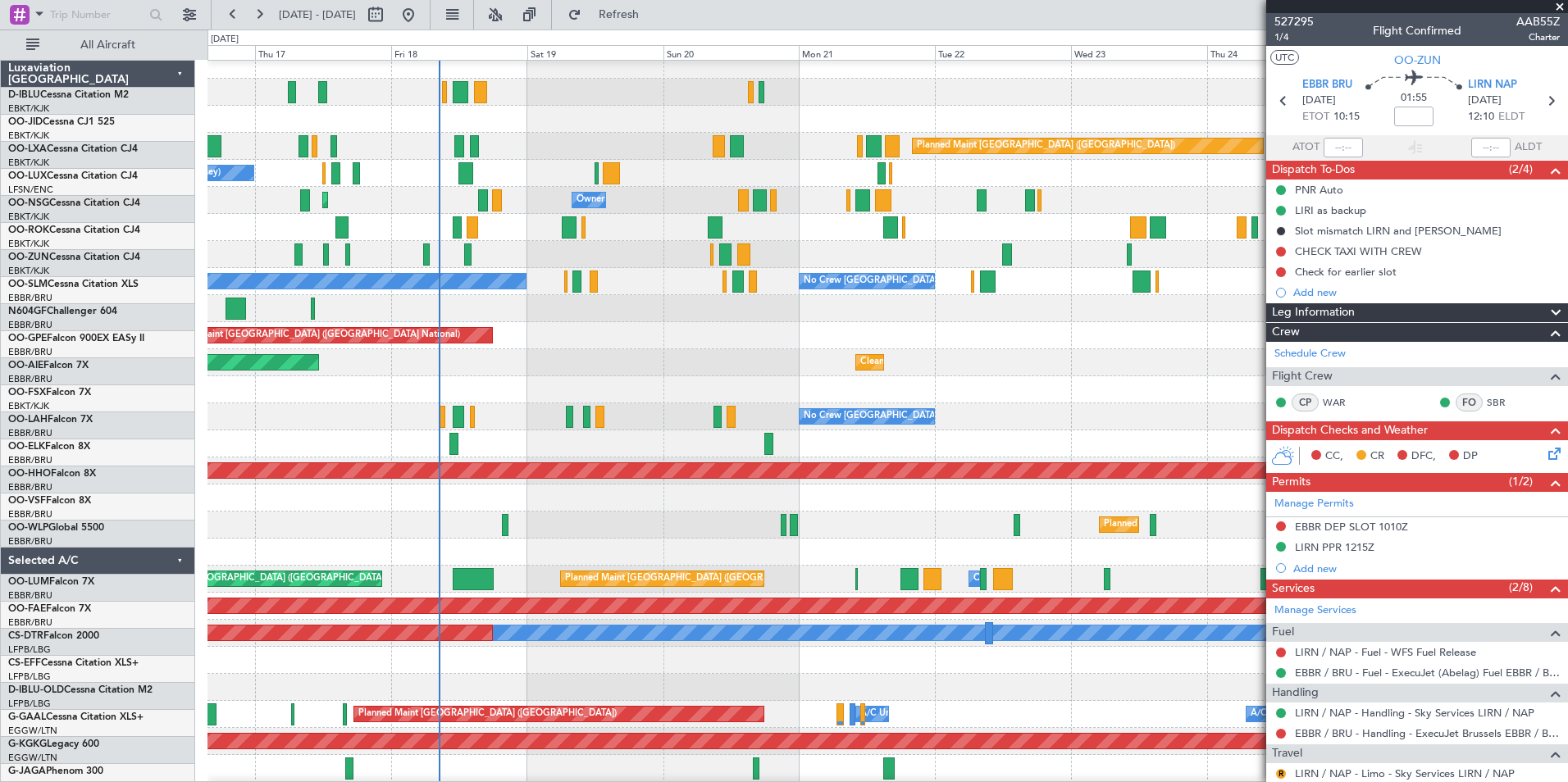 click 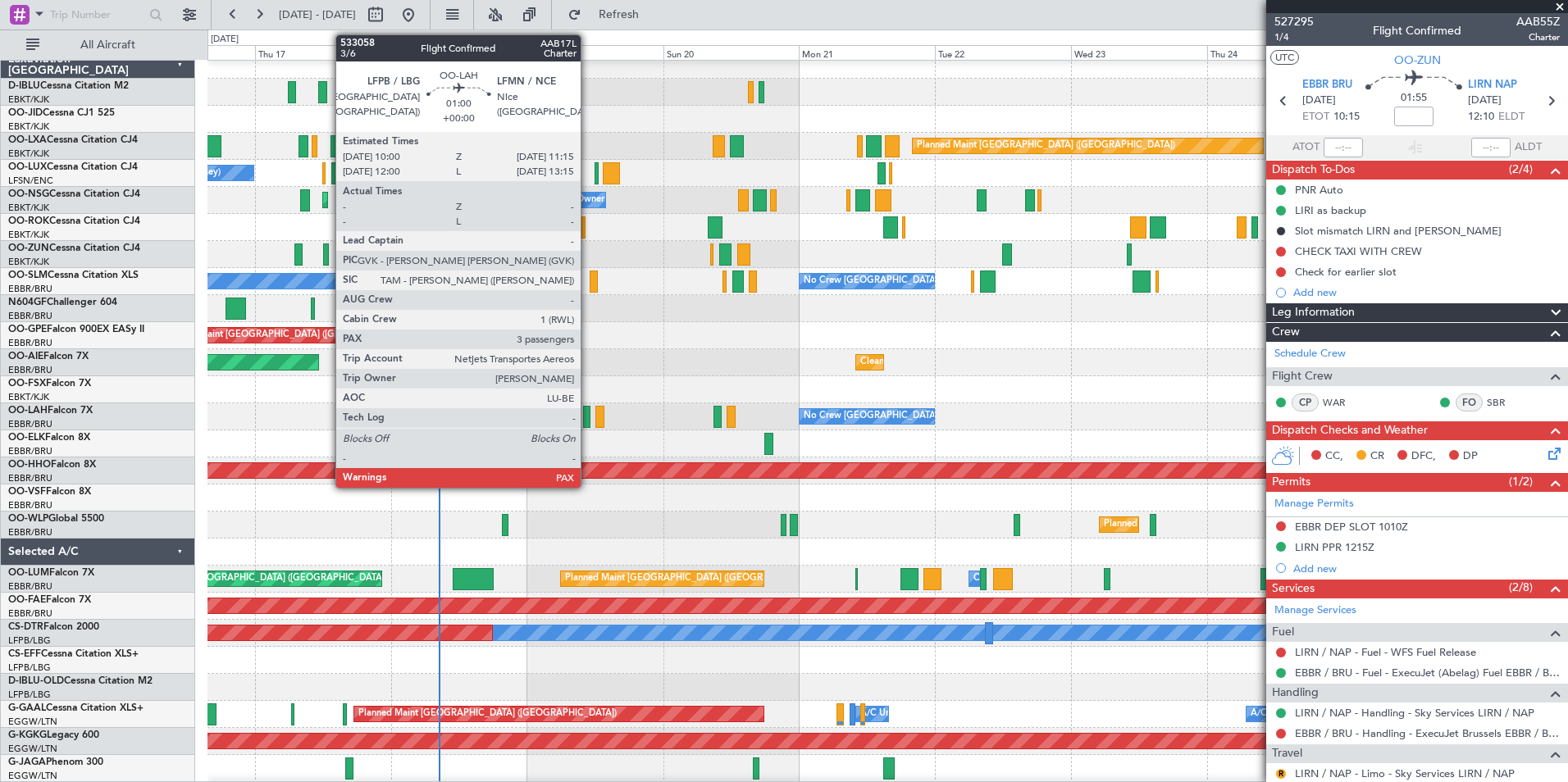 click 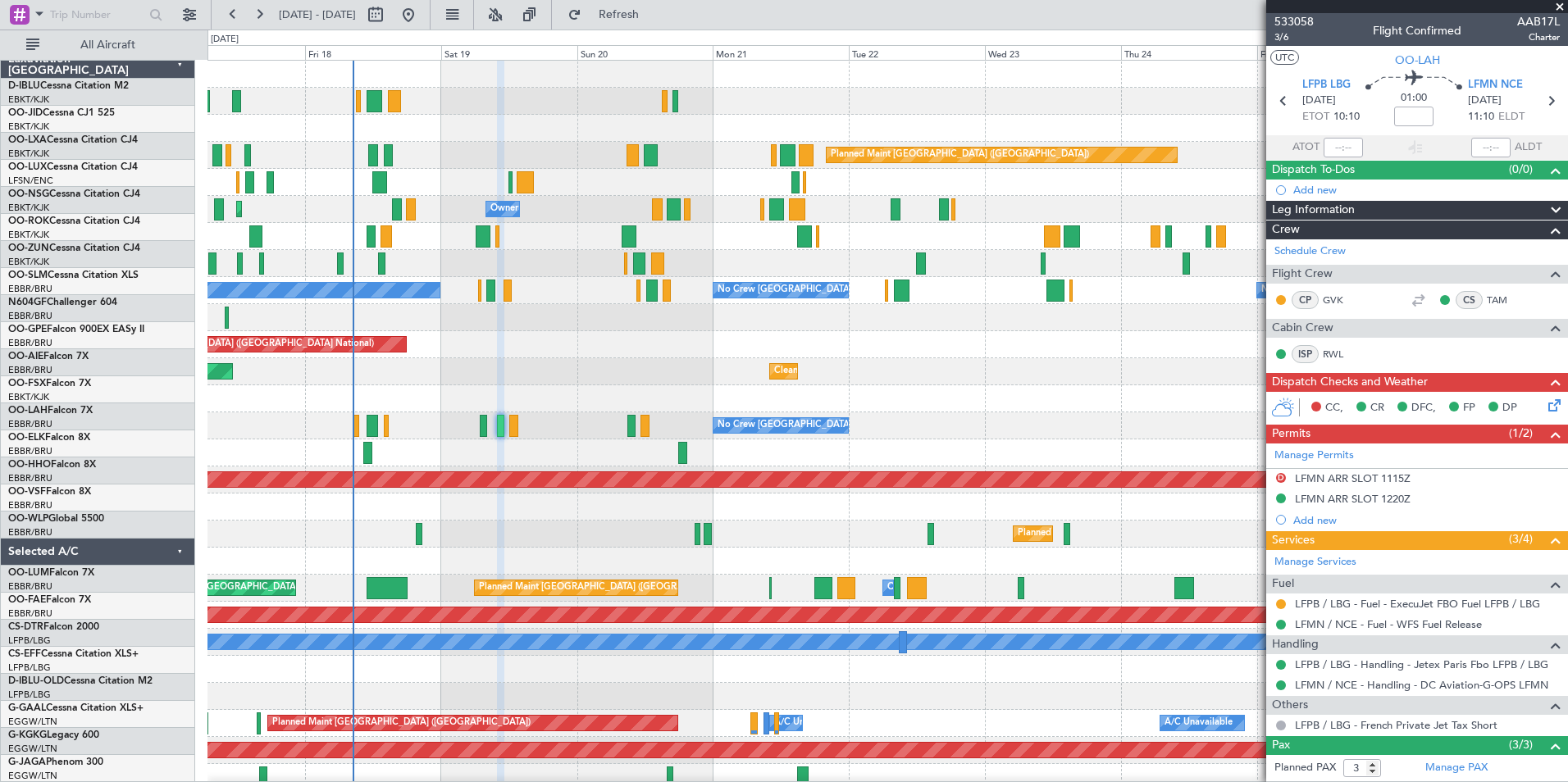 scroll, scrollTop: 0, scrollLeft: 0, axis: both 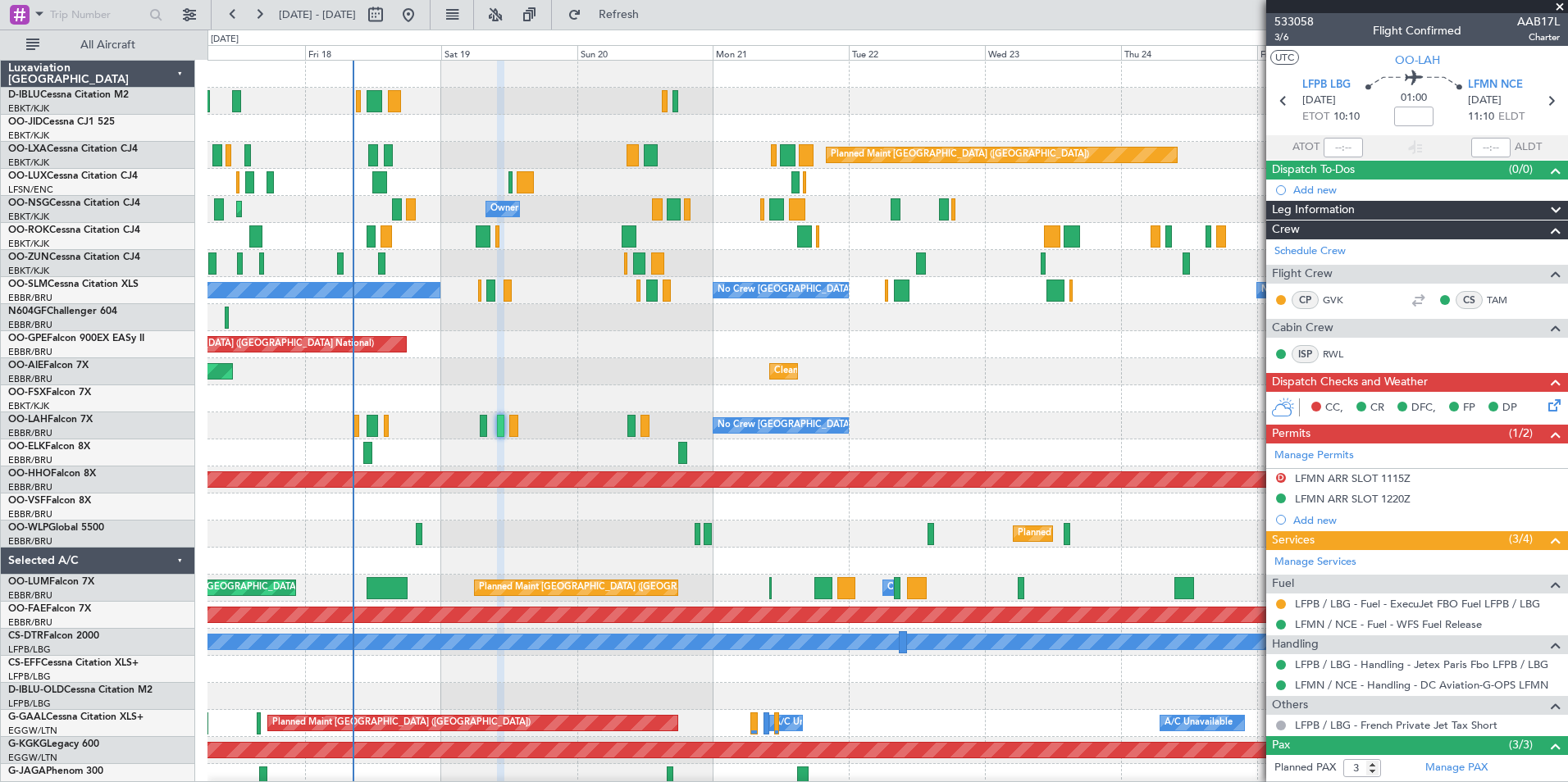 click on "Planned Maint Milan (Linate)" 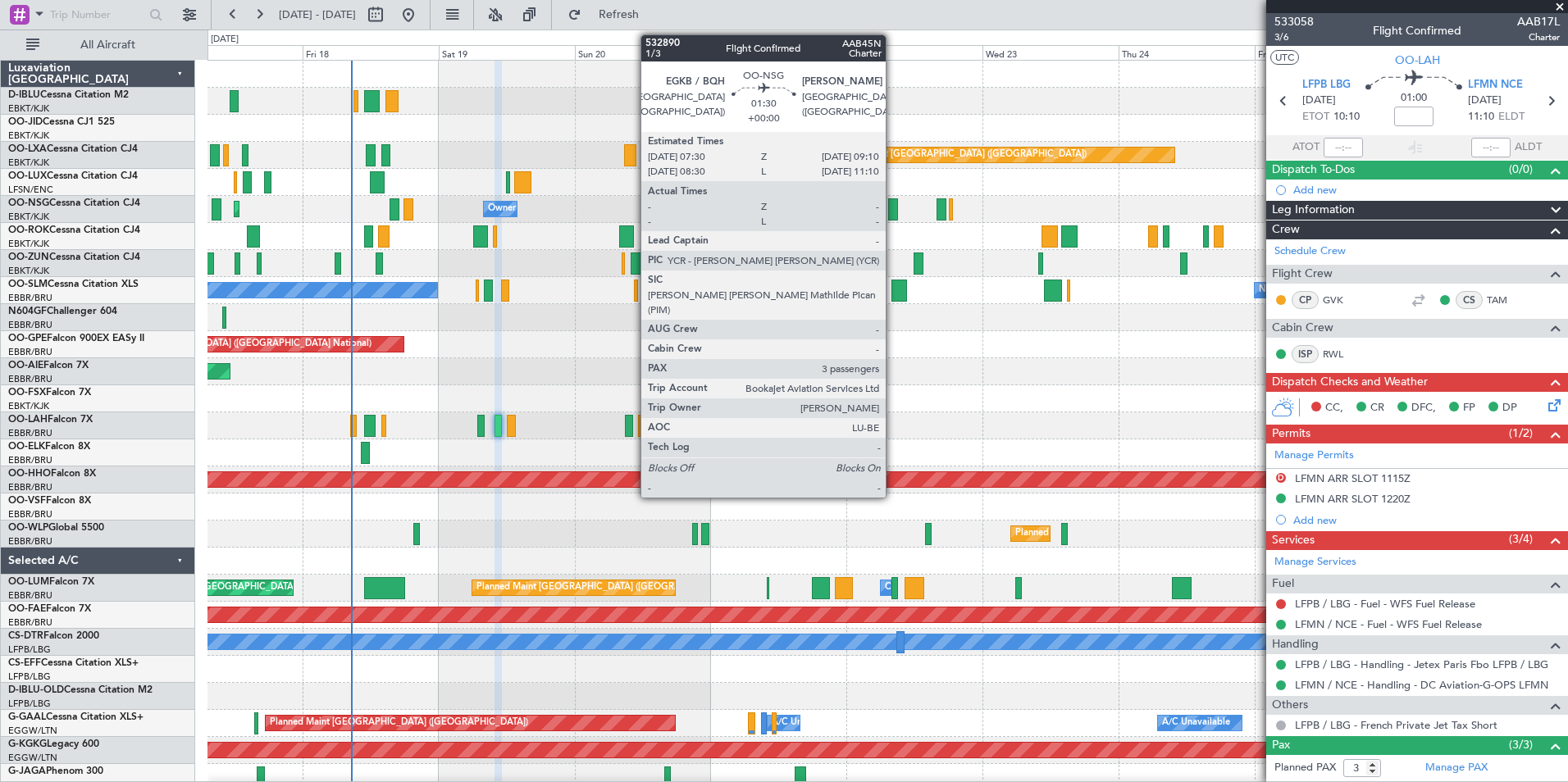 click 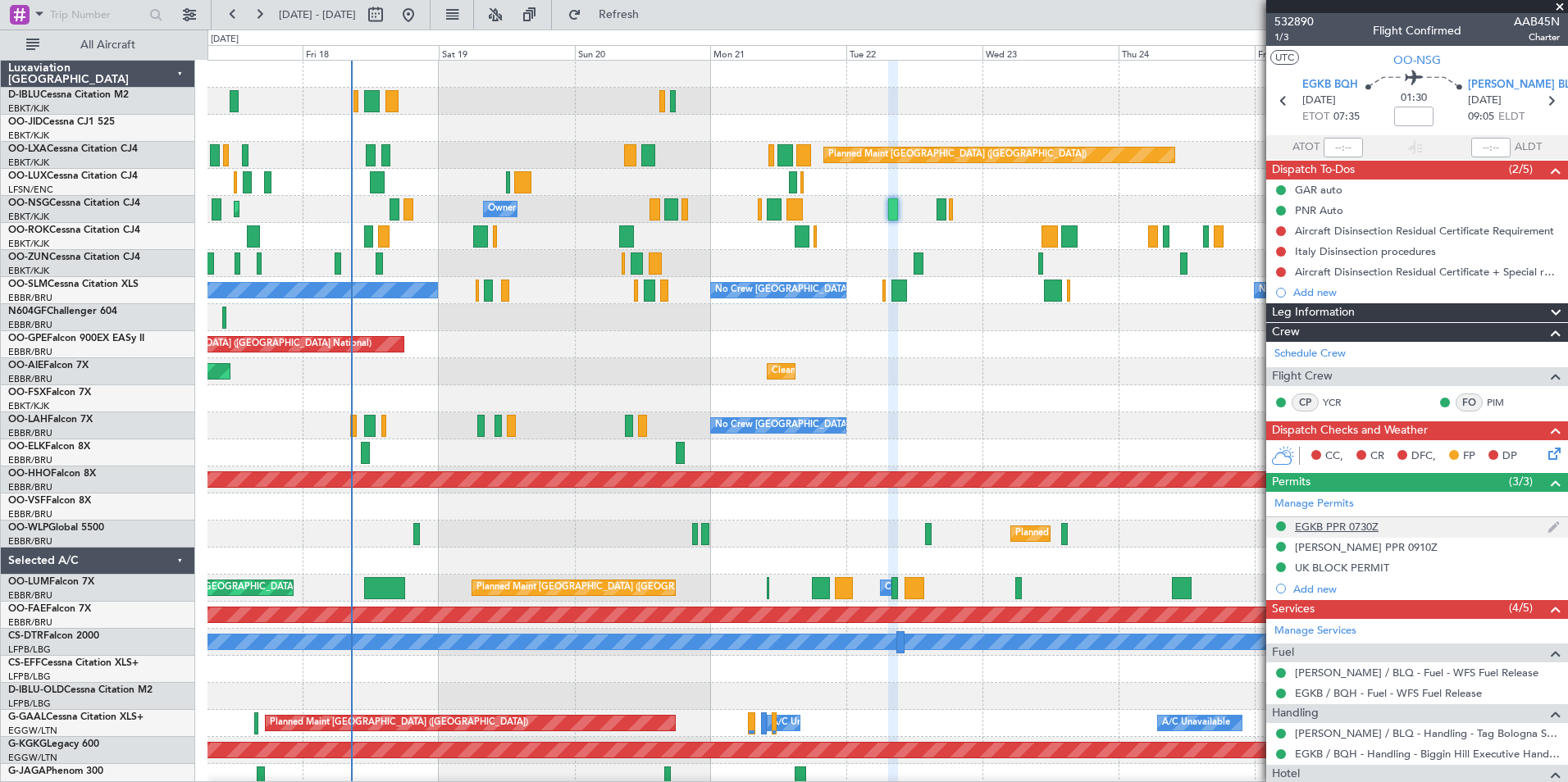 click on "EGKB PPR 0730Z" at bounding box center (1337, 526) 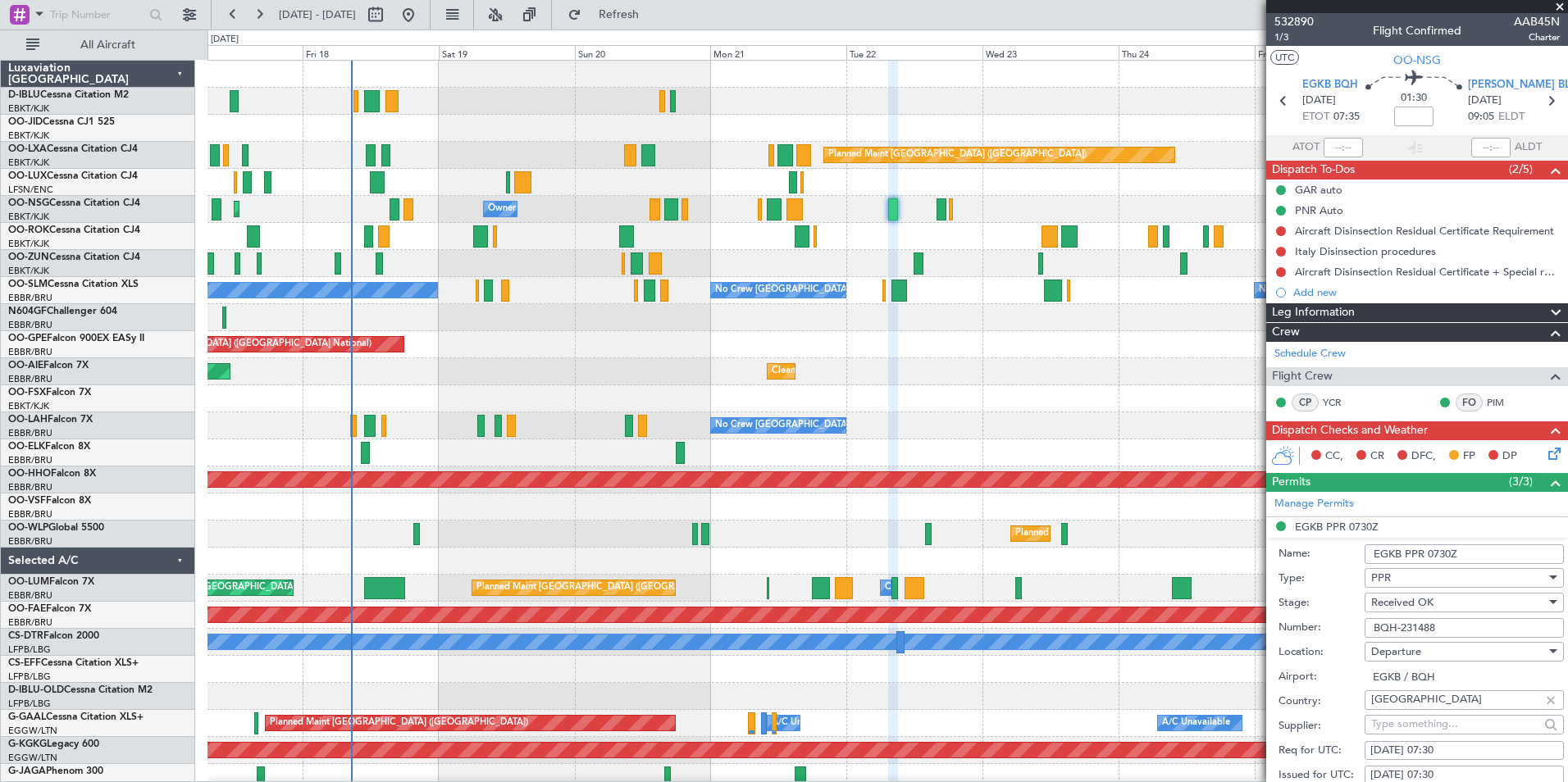 drag, startPoint x: 1456, startPoint y: 625, endPoint x: 1336, endPoint y: 616, distance: 120.337 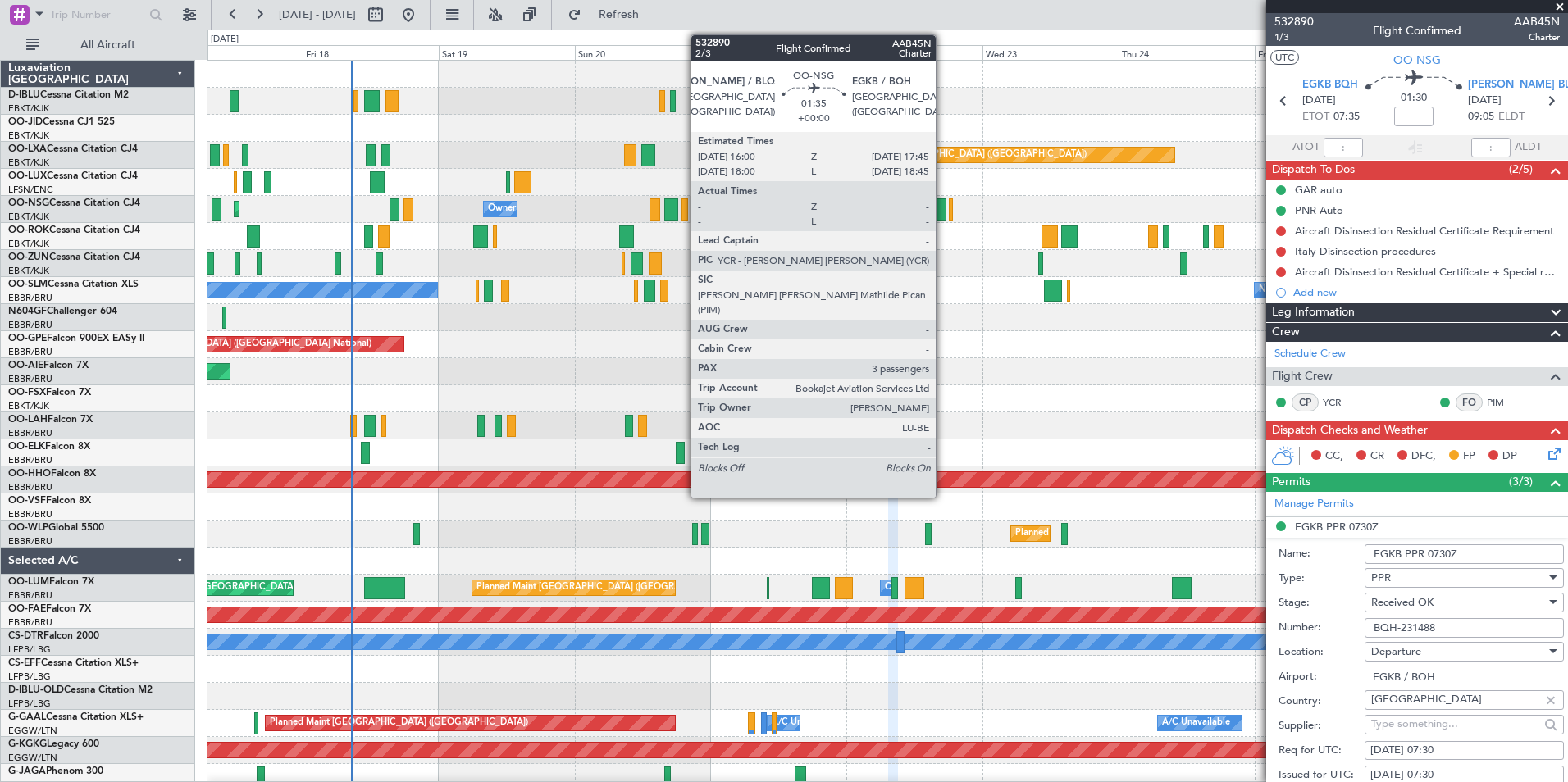 click 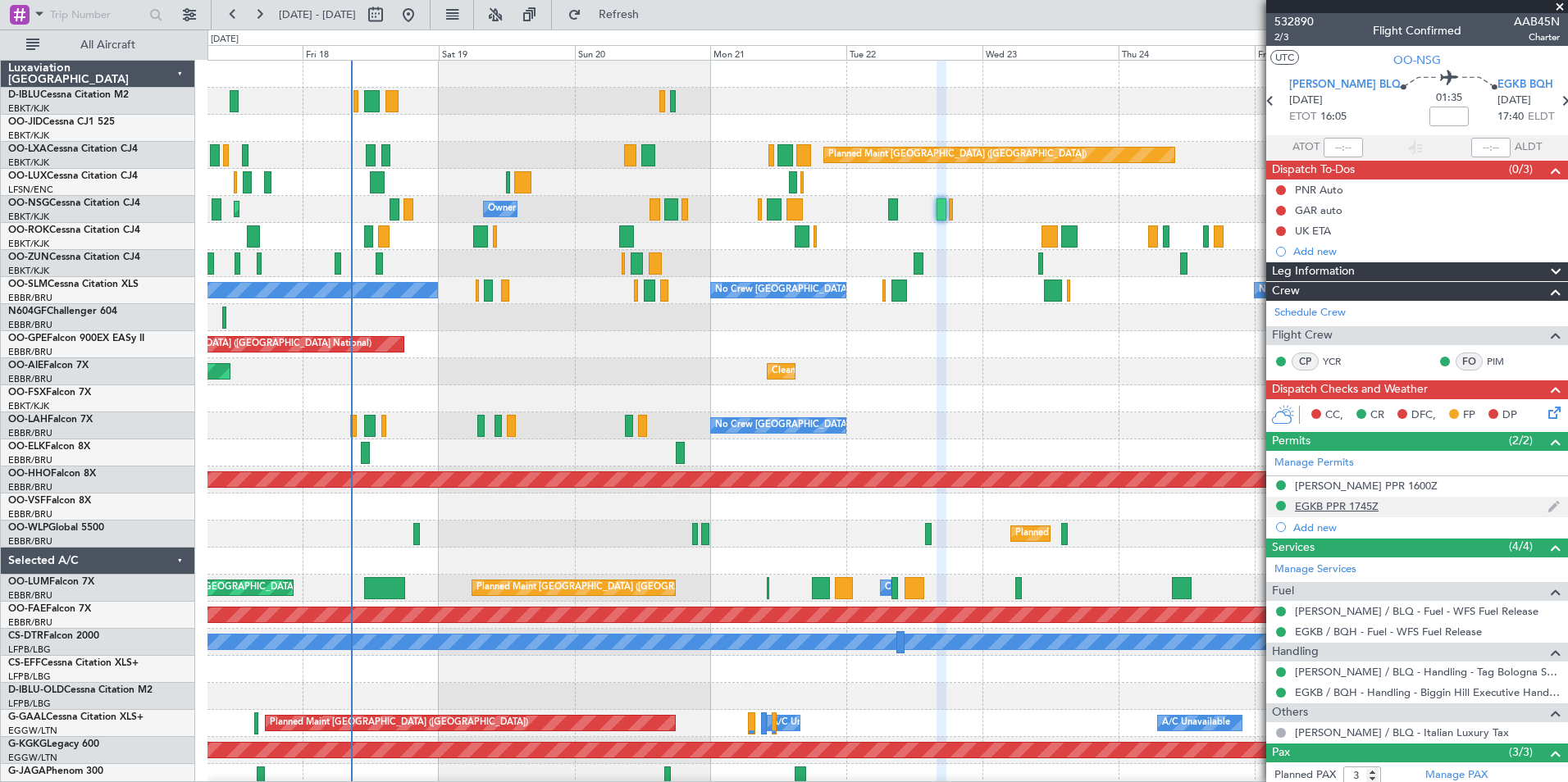 click on "EGKB PPR 1745Z" at bounding box center (1337, 506) 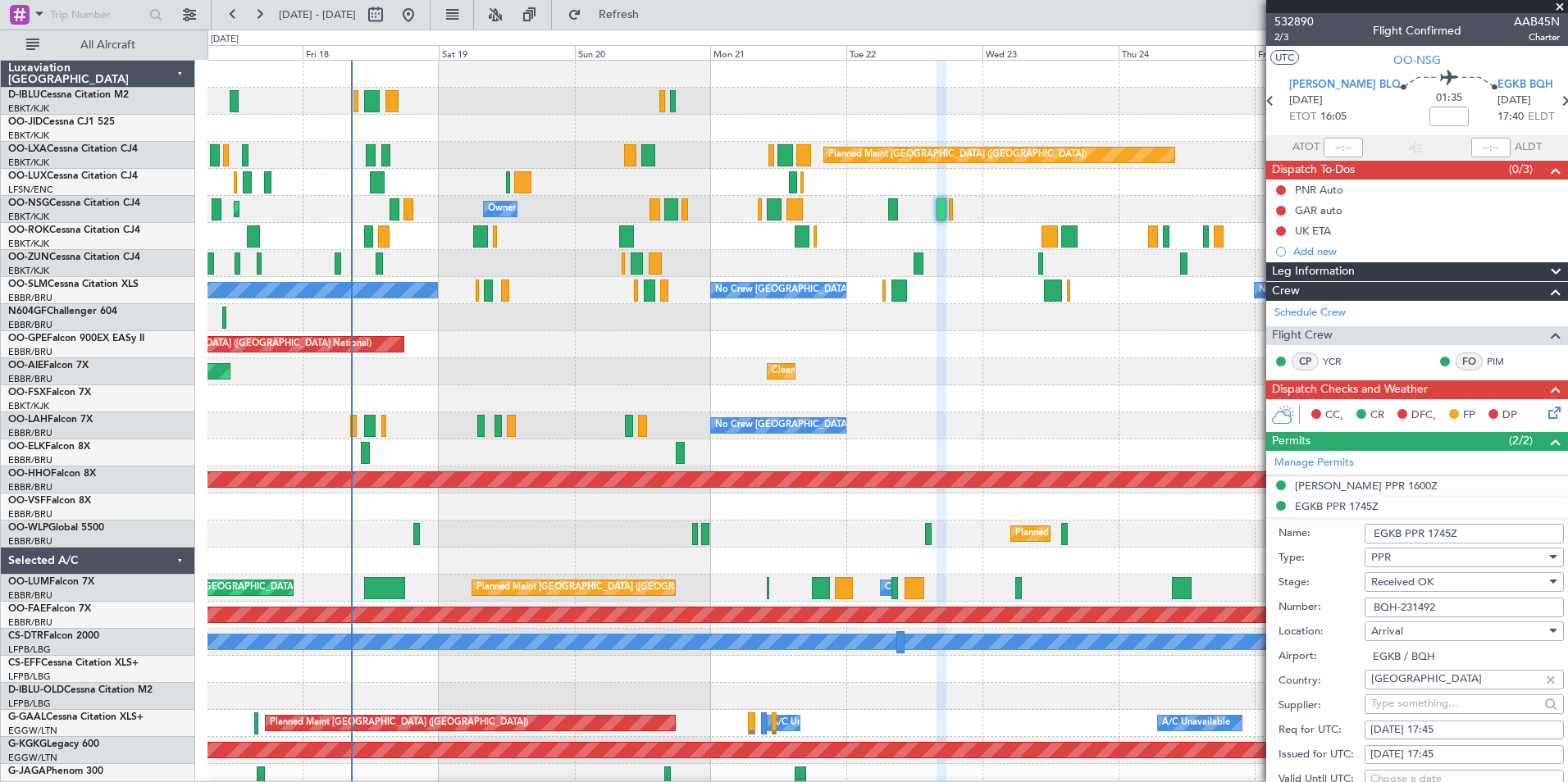 drag, startPoint x: 1447, startPoint y: 609, endPoint x: 1361, endPoint y: 602, distance: 86.28441 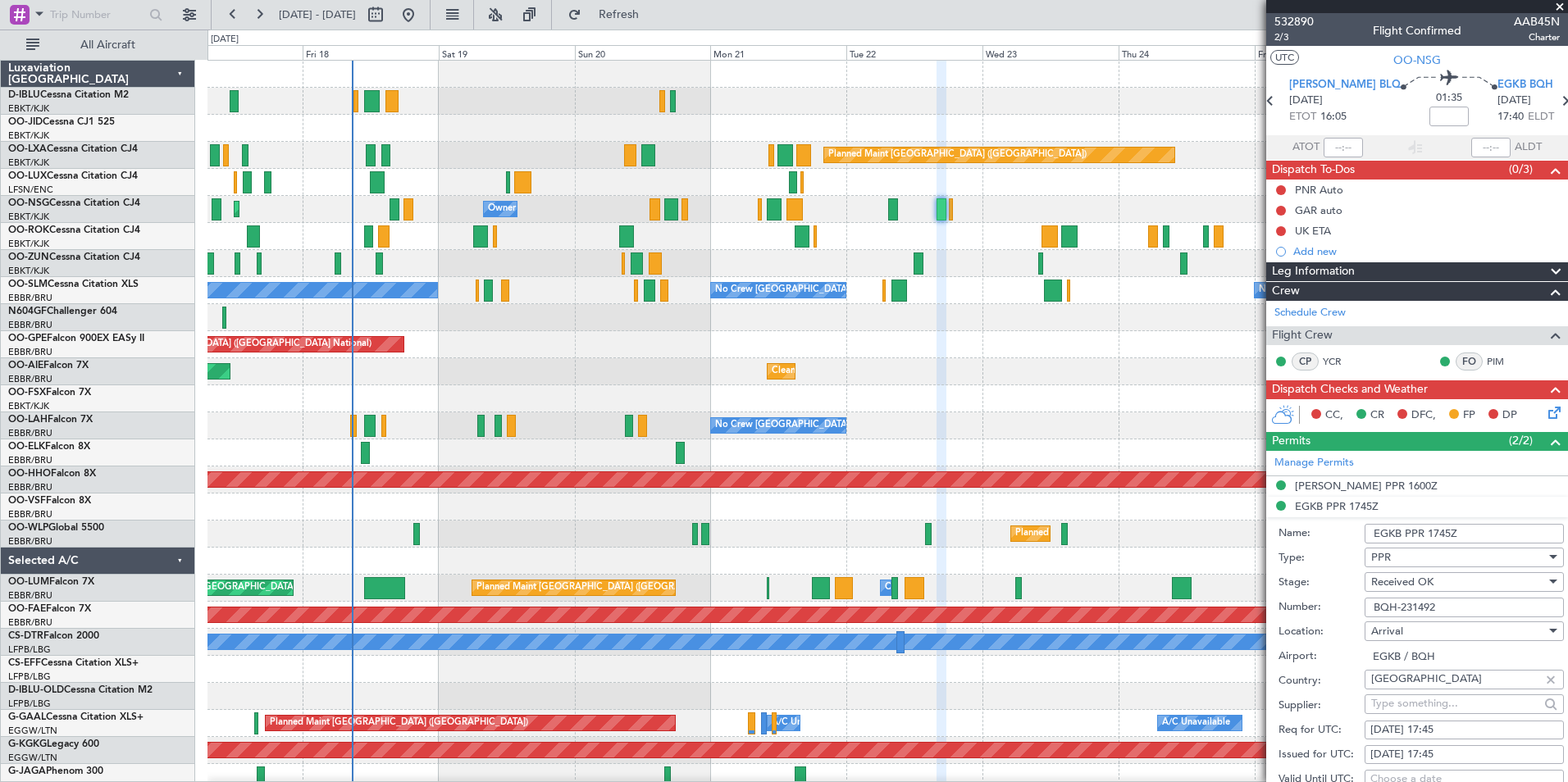 click on "Planned Maint Kortrijk-Wevelgem
Planned Maint Paris (Le Bourget)
Planned Maint Kortrijk-Wevelgem
No Crew Nancy (Essey)
Planned Maint Brussels (Brussels National)
No Crew Nancy (Essey)
Planned Maint Kortrijk-Wevelgem
Owner Kortrijk-Wevelgem
Owner Kortrijk-Wevelgem
Planned Maint Kortrijk-Wevelgem
No Crew Brussels (Brussels National)
No Crew Brussels (Brussels National)
No Crew Brussels (Brussels National)
Planned Maint Brussels (Brussels National)
No Crew Brussels (Brussels National)
Planned Maint Brussels (Brussels National)
Cleaning Brussels (Brussels National)
Planned Maint Kortrijk-Wevelgem
No Crew Brussels (Brussels National)
Planned Maint Geneva (Cointrin)" 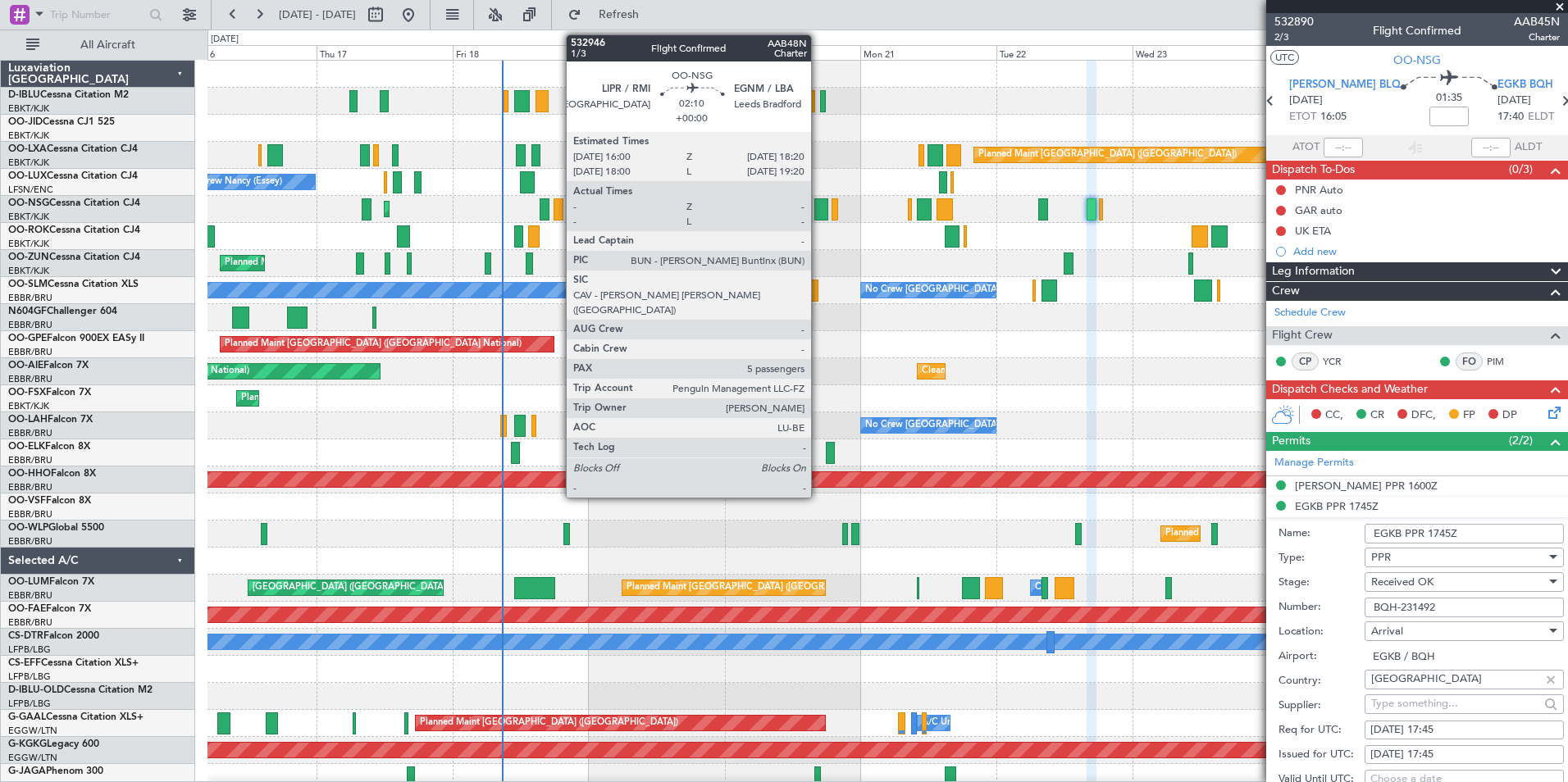click 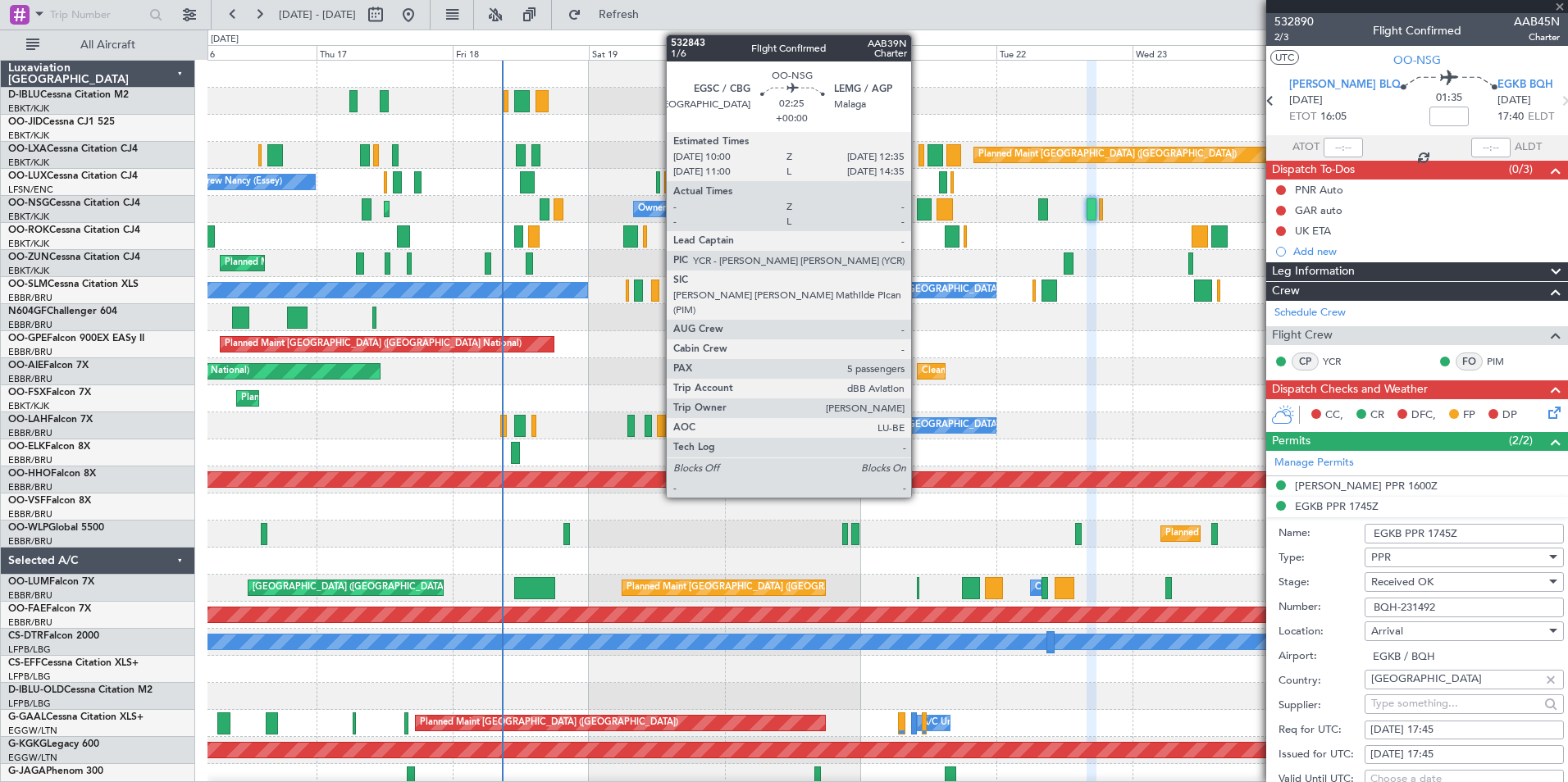 type on "5" 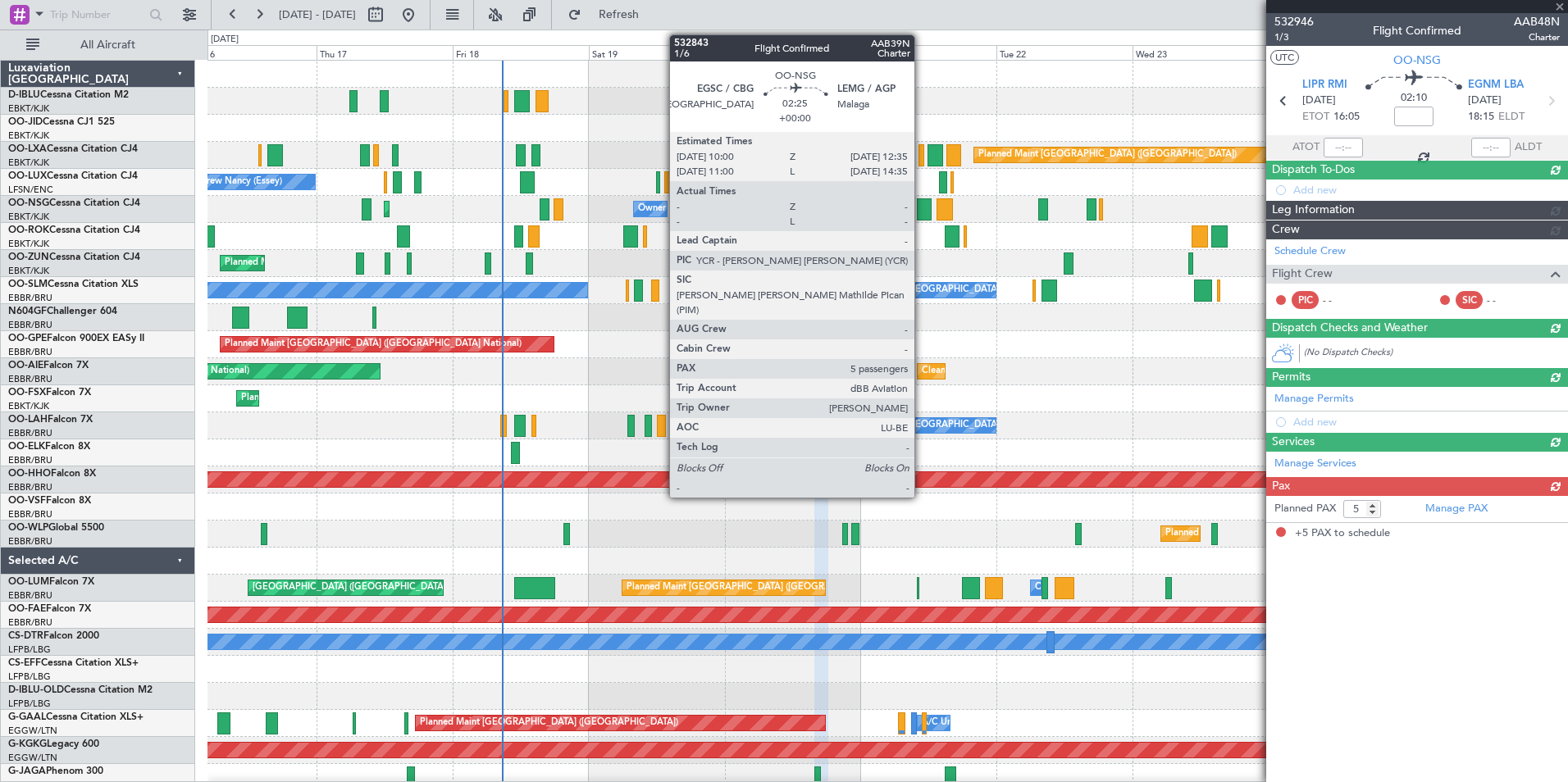 click 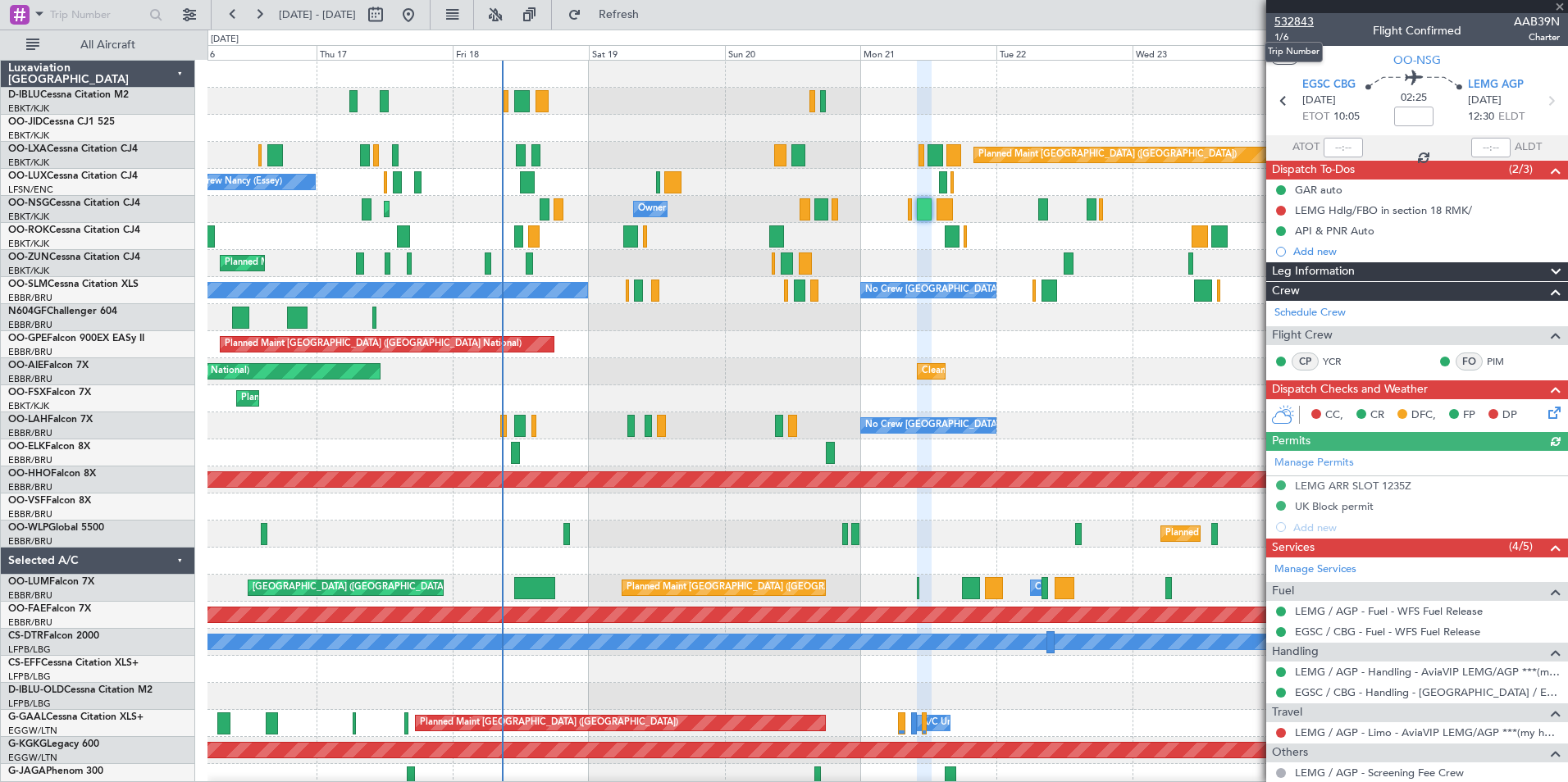 click on "532843" at bounding box center (1294, 21) 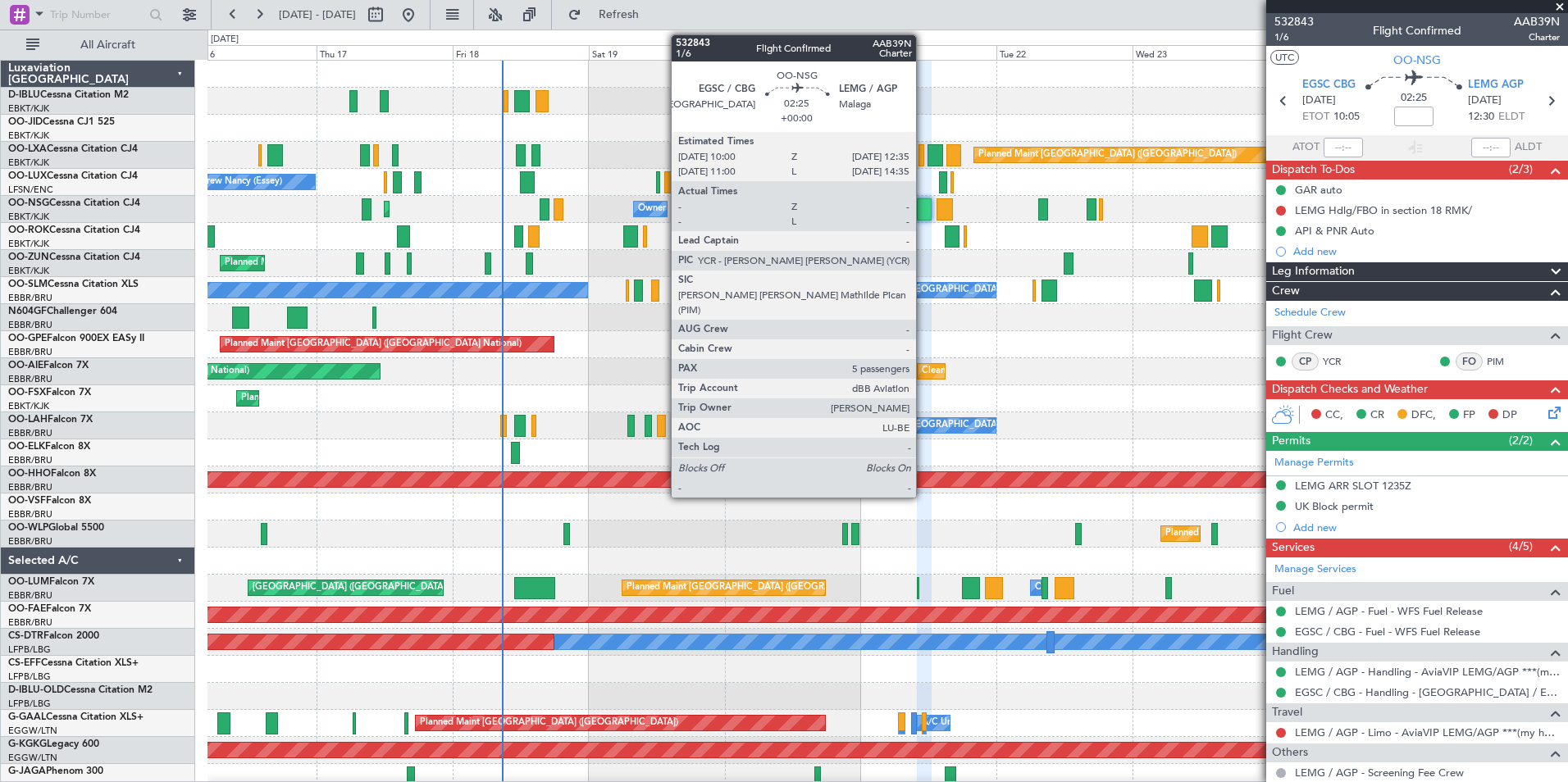click 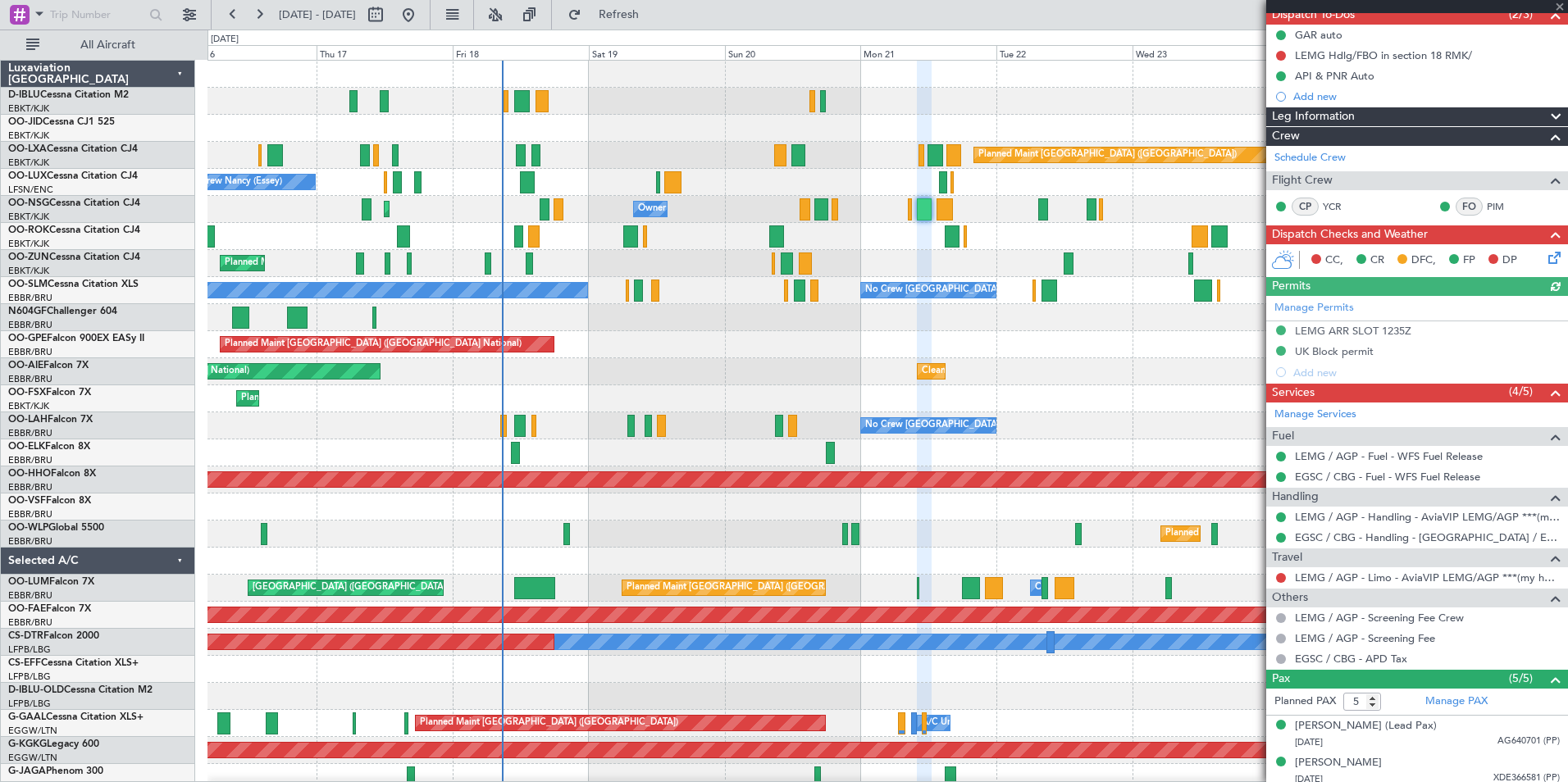 scroll, scrollTop: 246, scrollLeft: 0, axis: vertical 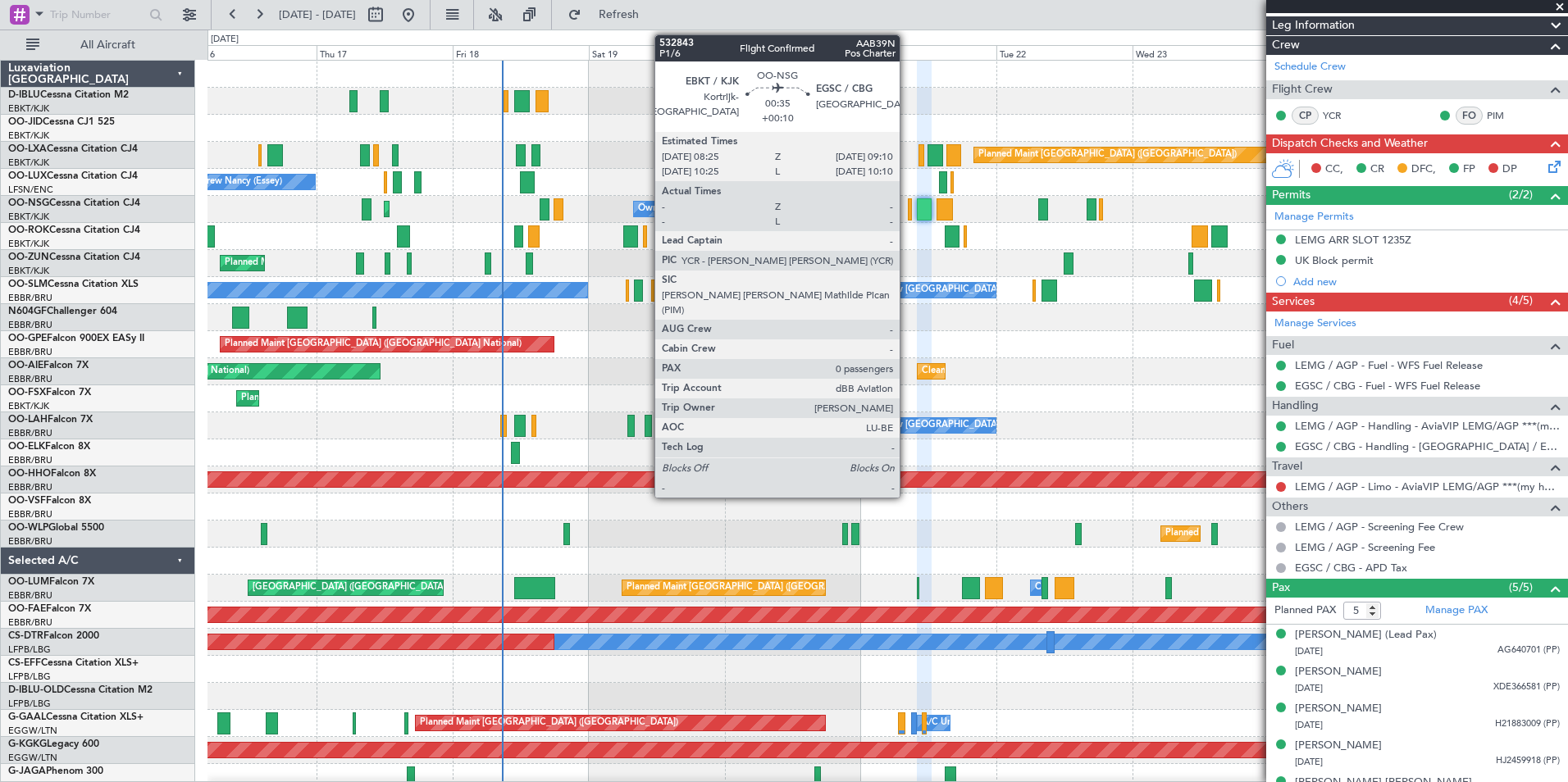 click 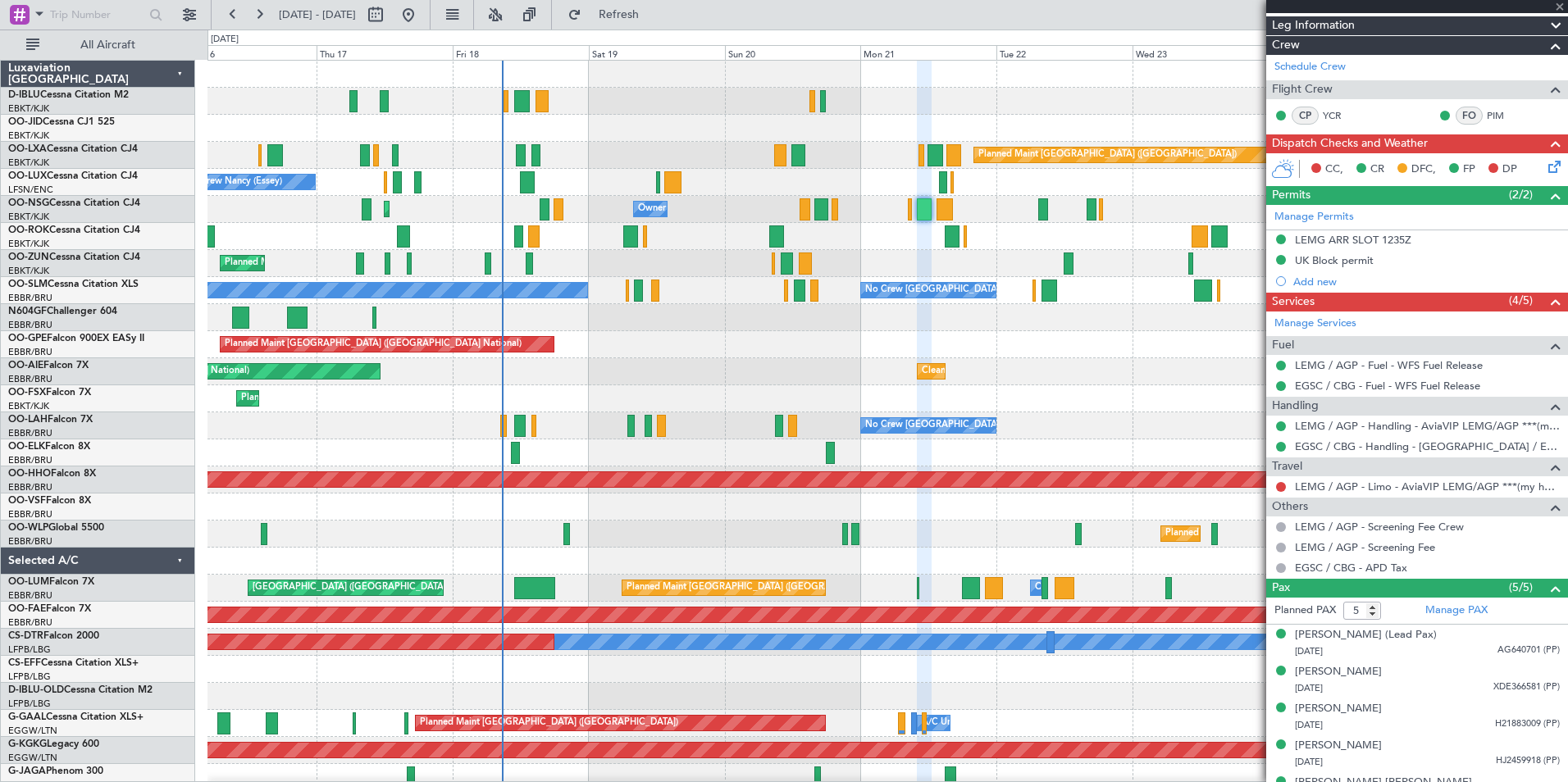type on "+00:10" 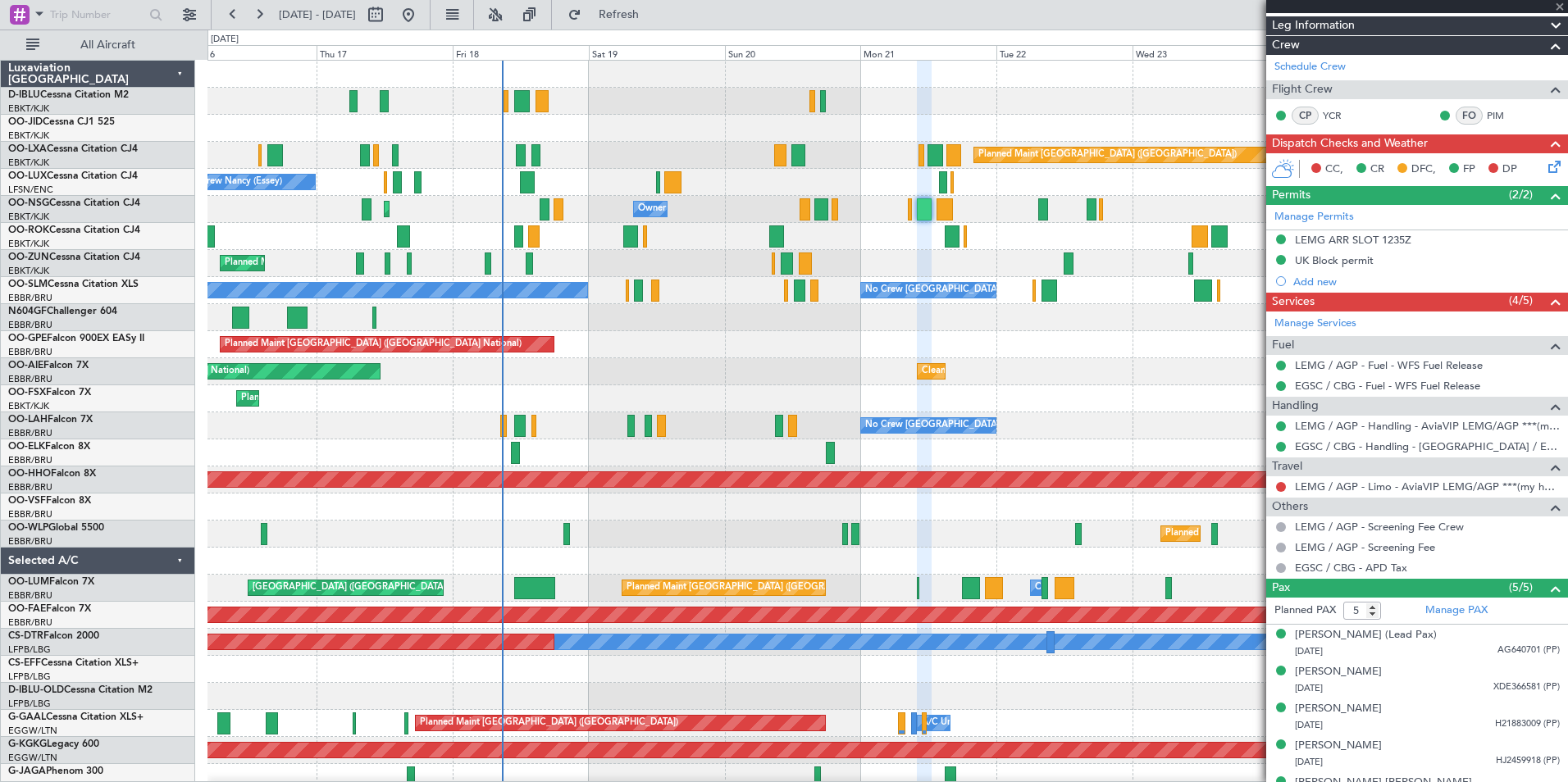 type on "0" 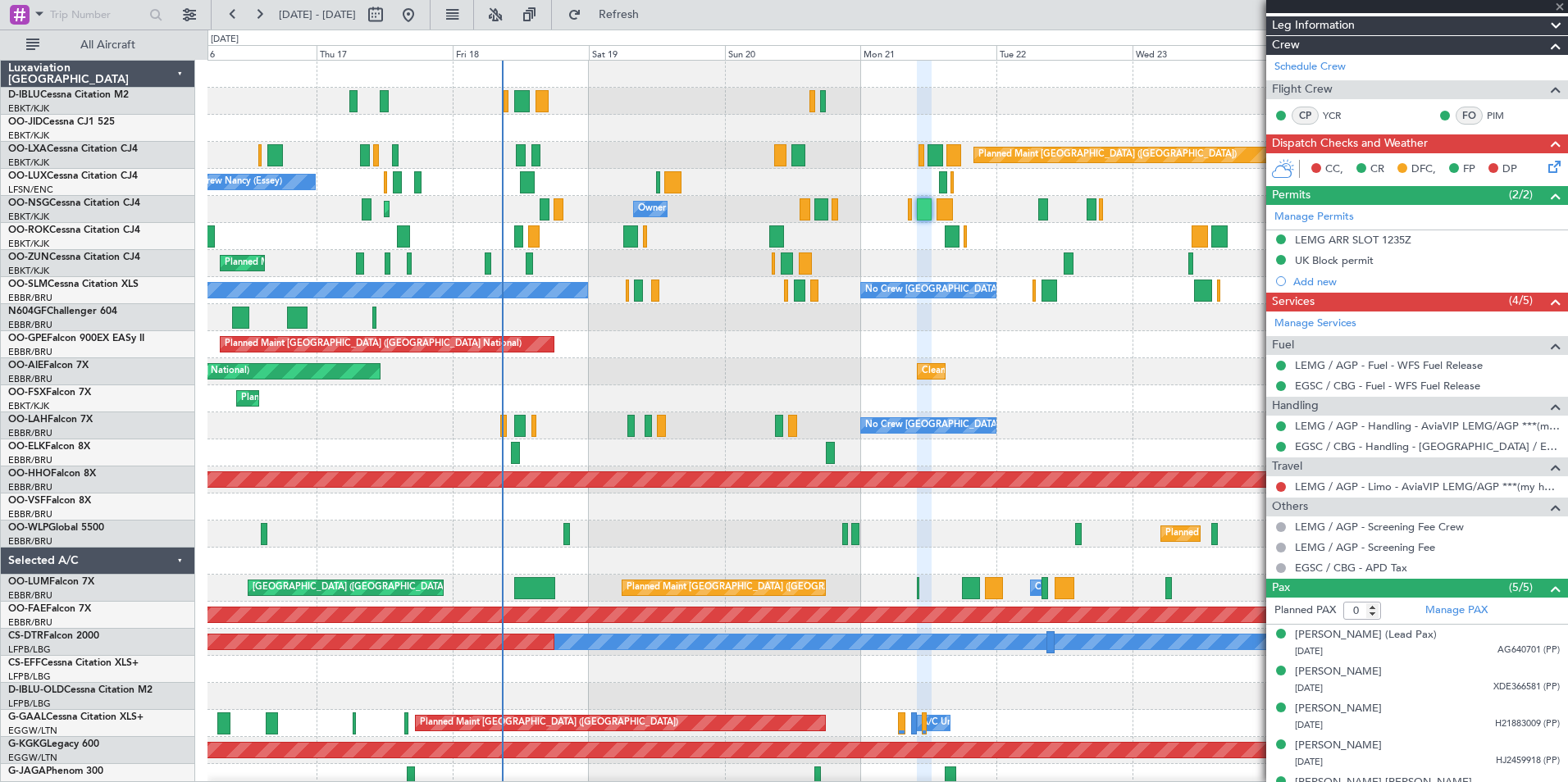 scroll, scrollTop: 0, scrollLeft: 0, axis: both 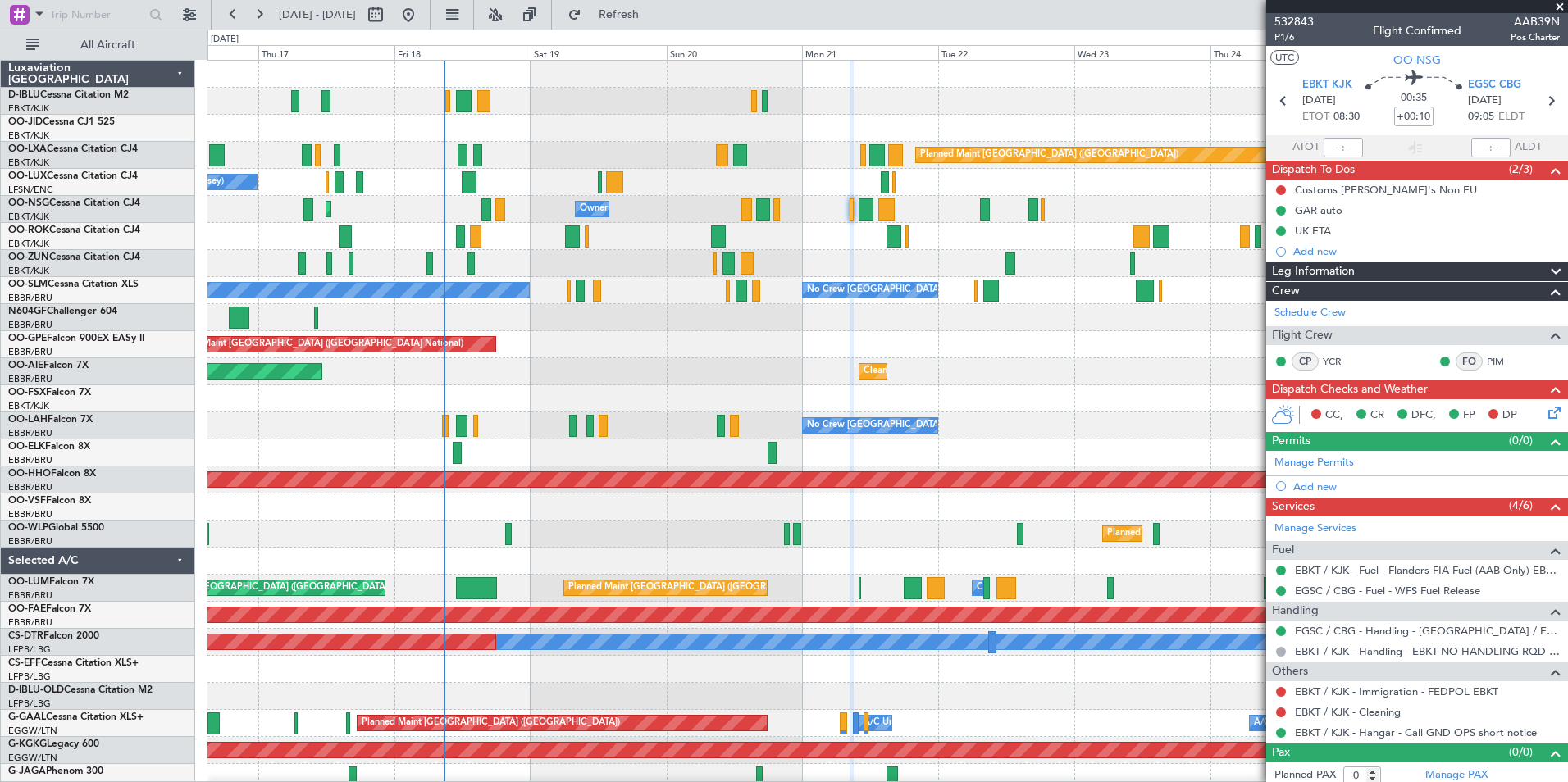 click on "Cleaning [GEOGRAPHIC_DATA] ([GEOGRAPHIC_DATA] National)
Planned Maint [GEOGRAPHIC_DATA] ([GEOGRAPHIC_DATA])" 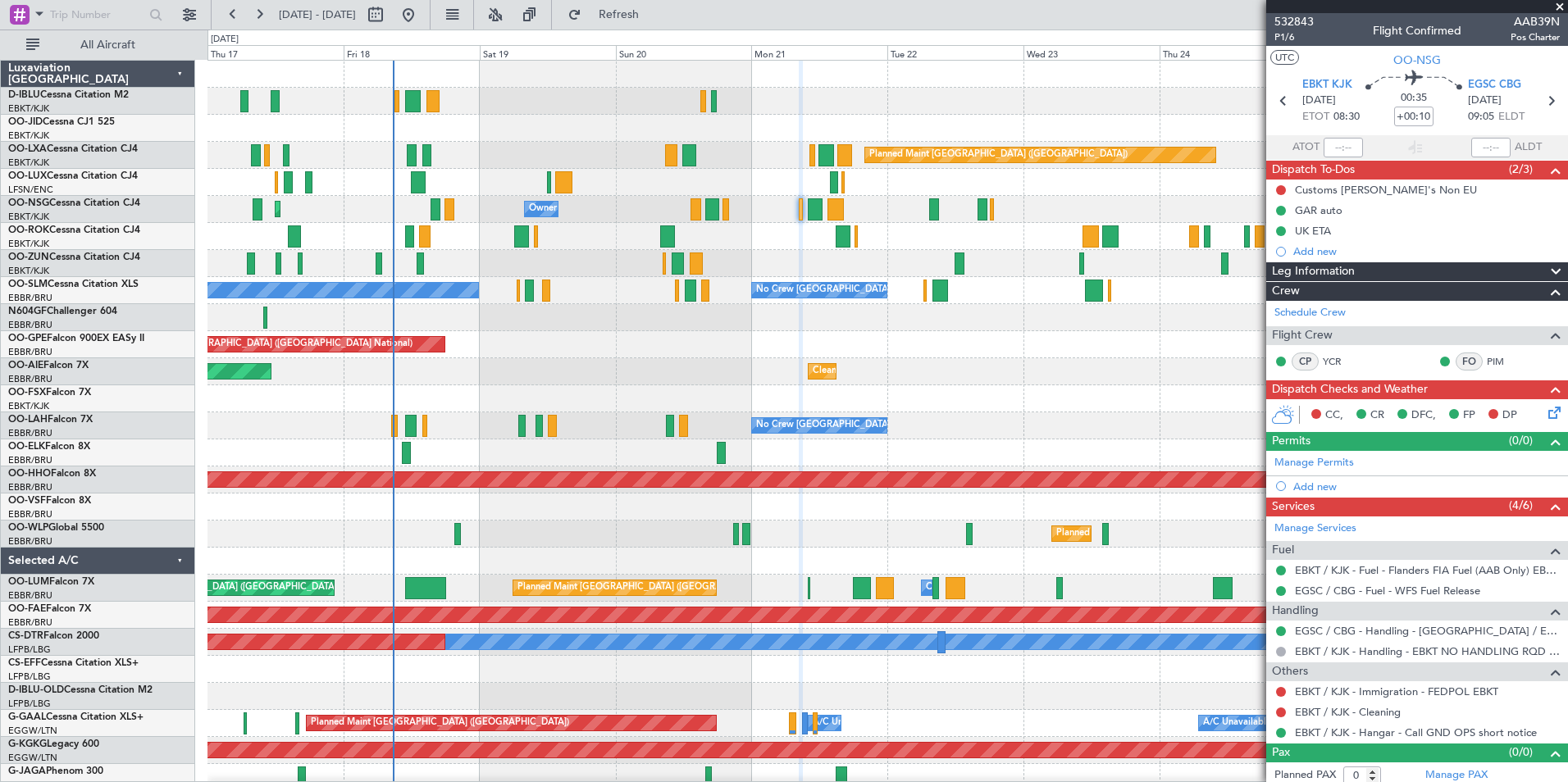 click on "Planned Maint Kortrijk-Wevelgem
Planned Maint Paris (Le Bourget)
Planned Maint Kortrijk-Wevelgem
No Crew Nancy (Essey)
Planned Maint Brussels (Brussels National)
No Crew Nancy (Essey)
Planned Maint Kortrijk-Wevelgem
Owner Kortrijk-Wevelgem
Owner Kortrijk-Wevelgem
Planned Maint Kortrijk-Wevelgem
No Crew Brussels (Brussels National)
No Crew Brussels (Brussels National)
No Crew Brussels (Brussels National)
Planned Maint Brussels (Brussels National)
No Crew Brussels (Brussels National)
Cleaning Brussels (Brussels National)
Planned Maint Brussels (Brussels National)
Planned Maint Kortrijk-Wevelgem
No Crew Brussels (Brussels National)
Planned Maint Geneva (Cointrin)" 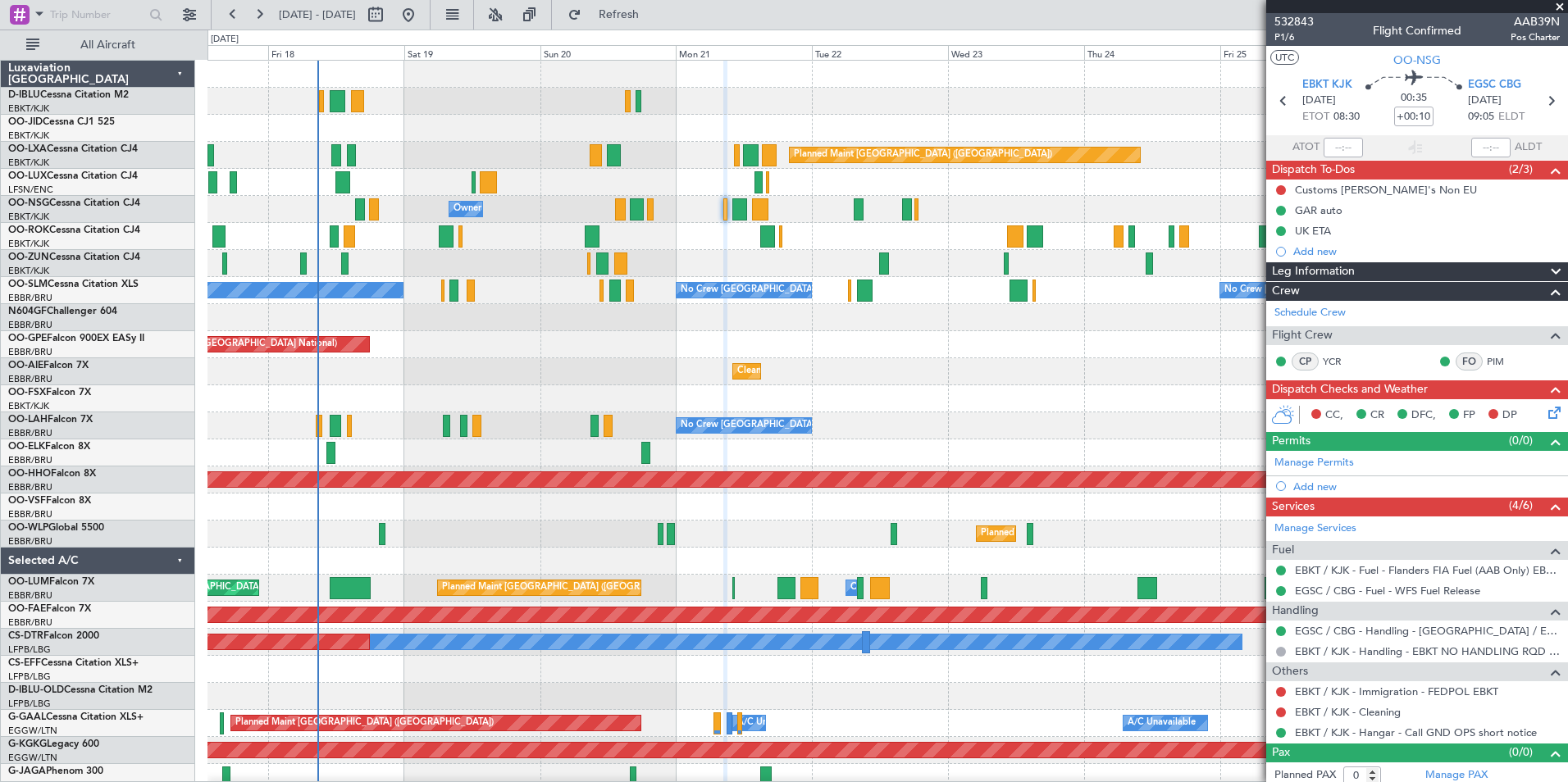 click on "Planned Maint Kortrijk-[GEOGRAPHIC_DATA]
Planned Maint [GEOGRAPHIC_DATA] ([GEOGRAPHIC_DATA])
Planned Maint [GEOGRAPHIC_DATA]-[GEOGRAPHIC_DATA]
No Crew [PERSON_NAME] ([PERSON_NAME])
Planned Maint [GEOGRAPHIC_DATA] ([GEOGRAPHIC_DATA])
No Crew [PERSON_NAME] ([PERSON_NAME])
Owner [GEOGRAPHIC_DATA]-[GEOGRAPHIC_DATA]
Planned Maint [GEOGRAPHIC_DATA]-[GEOGRAPHIC_DATA]
Owner [GEOGRAPHIC_DATA]-[GEOGRAPHIC_DATA]
Planned Maint [GEOGRAPHIC_DATA]-[GEOGRAPHIC_DATA]
No Crew [GEOGRAPHIC_DATA] (Brussels National)
No Crew [GEOGRAPHIC_DATA] (Brussels National)
No Crew [GEOGRAPHIC_DATA] (Brussels National)
Planned Maint [GEOGRAPHIC_DATA] ([GEOGRAPHIC_DATA])
No Crew [GEOGRAPHIC_DATA] (Brussels National)
Cleaning [GEOGRAPHIC_DATA] ([GEOGRAPHIC_DATA])
Planned Maint [GEOGRAPHIC_DATA] ([GEOGRAPHIC_DATA])
Planned Maint [GEOGRAPHIC_DATA]-[GEOGRAPHIC_DATA]
No Crew [GEOGRAPHIC_DATA] (Brussels National)
Planned Maint Geneva ([GEOGRAPHIC_DATA])" 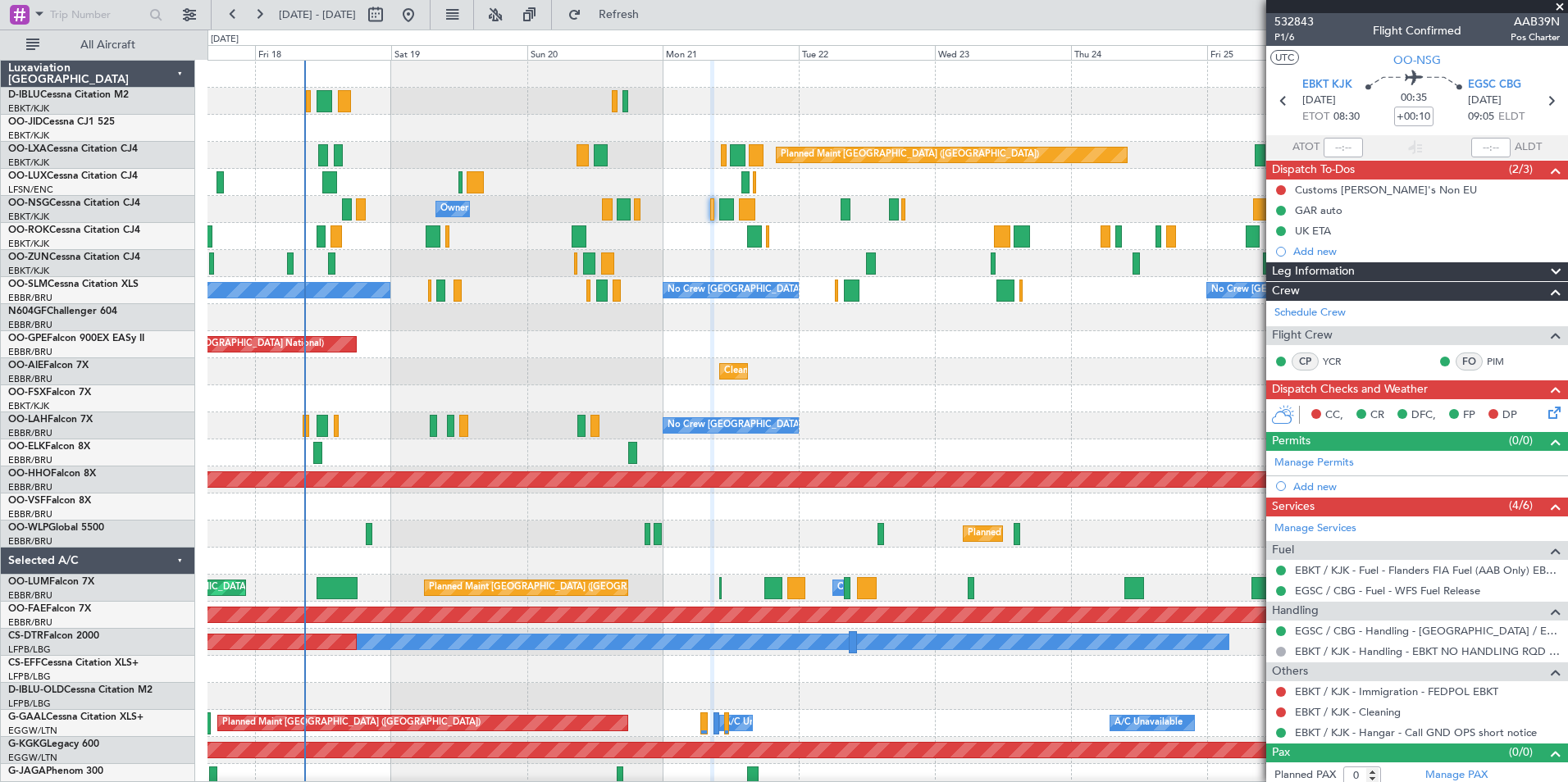 click on "Cleaning [GEOGRAPHIC_DATA] ([GEOGRAPHIC_DATA] National)
Planned Maint [GEOGRAPHIC_DATA] ([GEOGRAPHIC_DATA])" 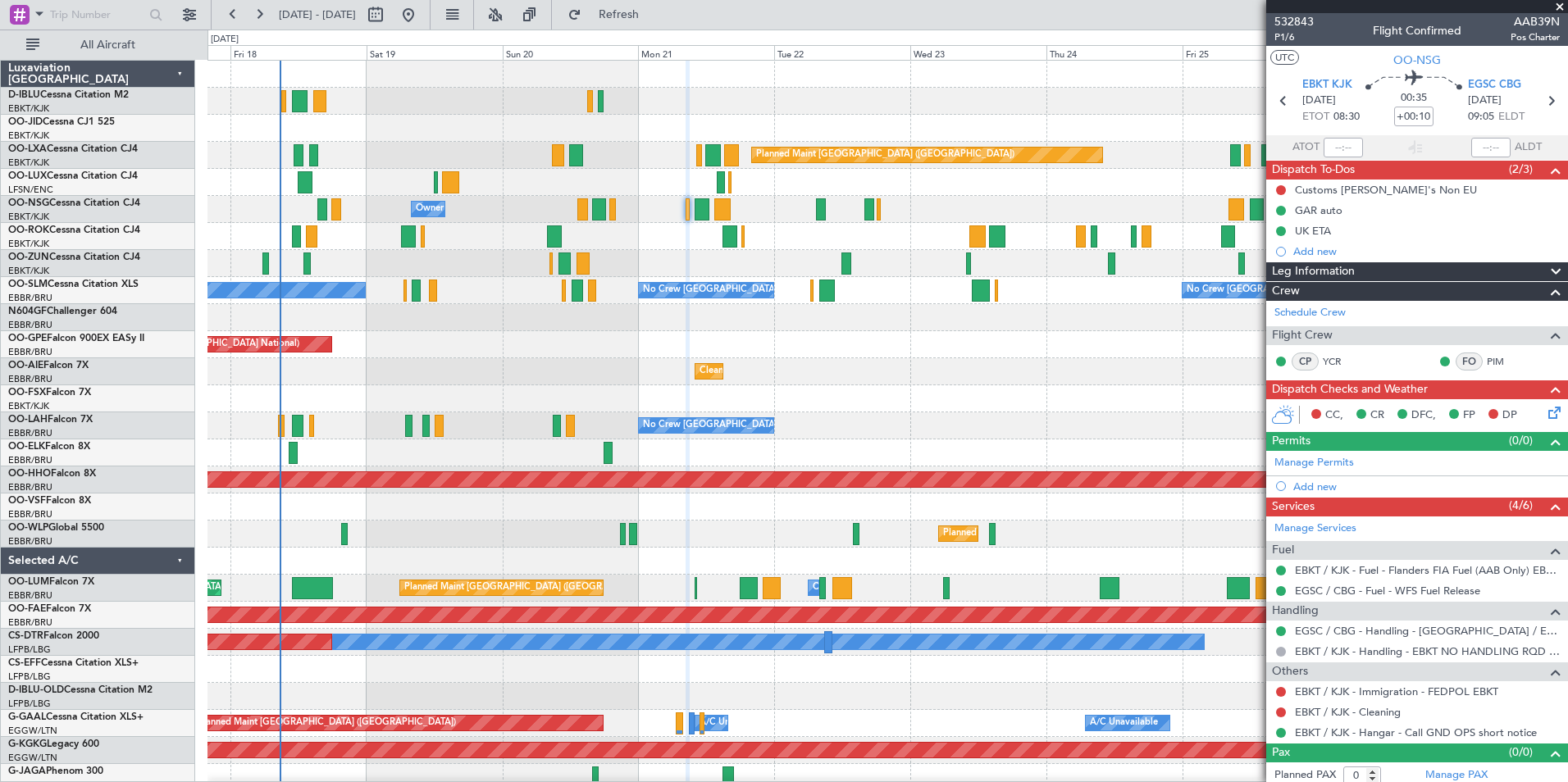 click on "Planned Maint Kortrijk-[GEOGRAPHIC_DATA]
Planned Maint [GEOGRAPHIC_DATA] ([GEOGRAPHIC_DATA])
Planned Maint [GEOGRAPHIC_DATA]-[GEOGRAPHIC_DATA]
No Crew [PERSON_NAME] ([PERSON_NAME])
No Crew [PERSON_NAME] ([PERSON_NAME])
Planned Maint [GEOGRAPHIC_DATA] ([GEOGRAPHIC_DATA])
Owner [GEOGRAPHIC_DATA]-[GEOGRAPHIC_DATA]
Planned Maint [GEOGRAPHIC_DATA]-[GEOGRAPHIC_DATA]
Owner [GEOGRAPHIC_DATA]-[GEOGRAPHIC_DATA]
Planned Maint [GEOGRAPHIC_DATA]-[GEOGRAPHIC_DATA]
No Crew [GEOGRAPHIC_DATA] (Brussels National)
No Crew [GEOGRAPHIC_DATA] (Brussels National)
No Crew [GEOGRAPHIC_DATA] (Brussels National)
Planned Maint [GEOGRAPHIC_DATA] ([GEOGRAPHIC_DATA])
No Crew [GEOGRAPHIC_DATA] (Brussels National)
Cleaning [GEOGRAPHIC_DATA] ([GEOGRAPHIC_DATA])
Planned Maint [GEOGRAPHIC_DATA] ([GEOGRAPHIC_DATA])
Planned Maint [GEOGRAPHIC_DATA]-[GEOGRAPHIC_DATA]
No Crew [GEOGRAPHIC_DATA] (Brussels National)
Planned Maint Geneva ([GEOGRAPHIC_DATA])" 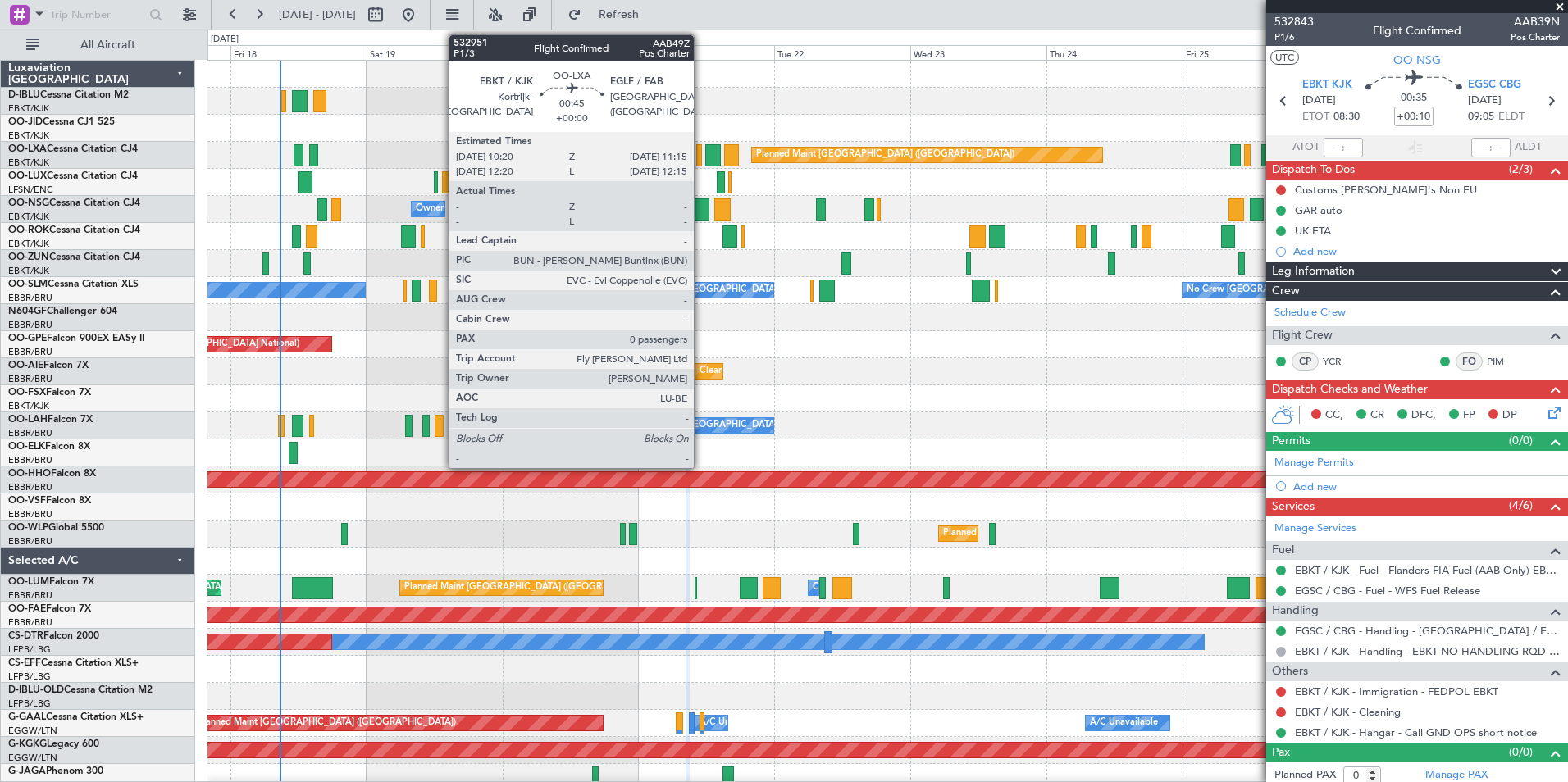 click 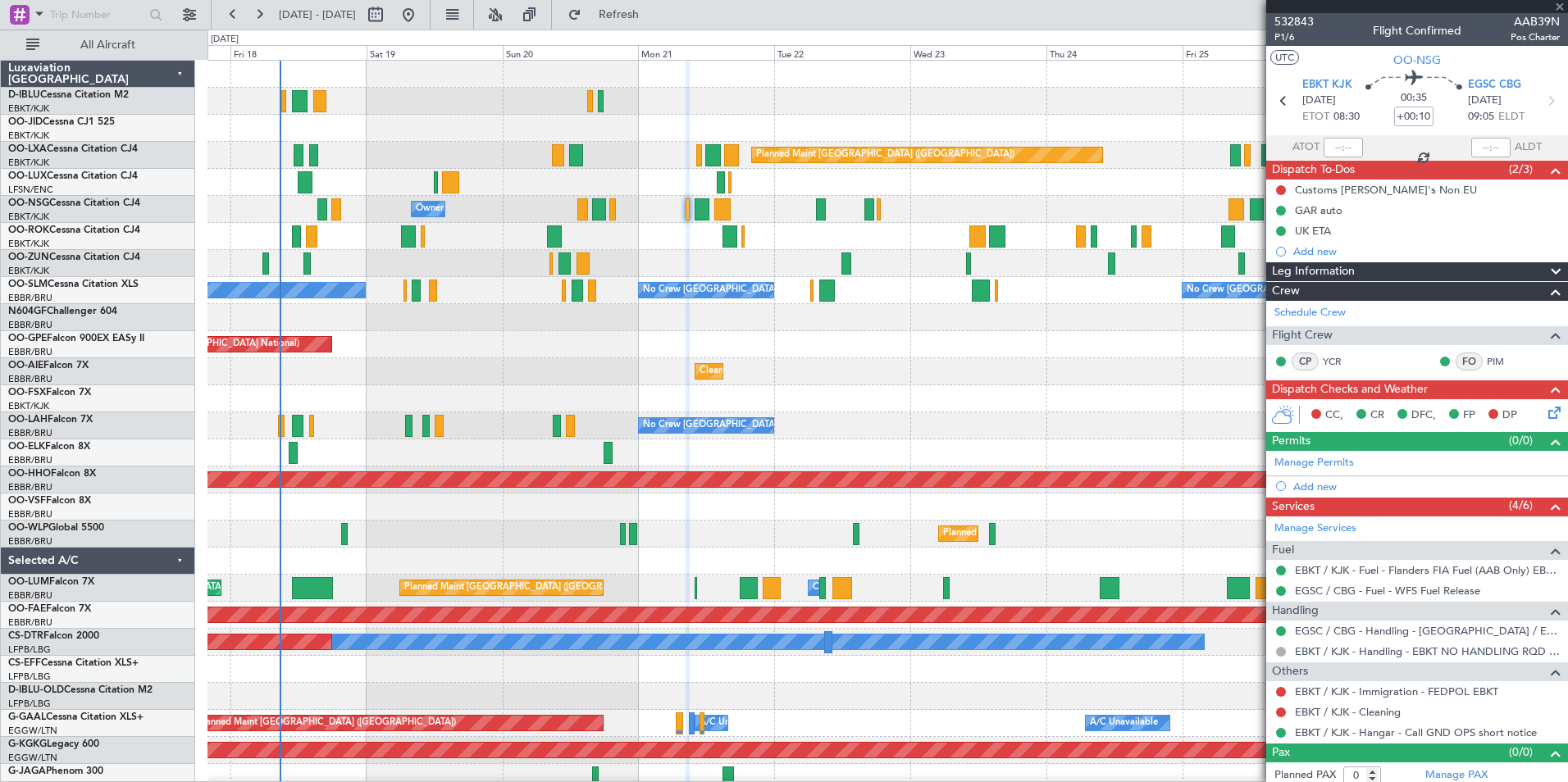 type 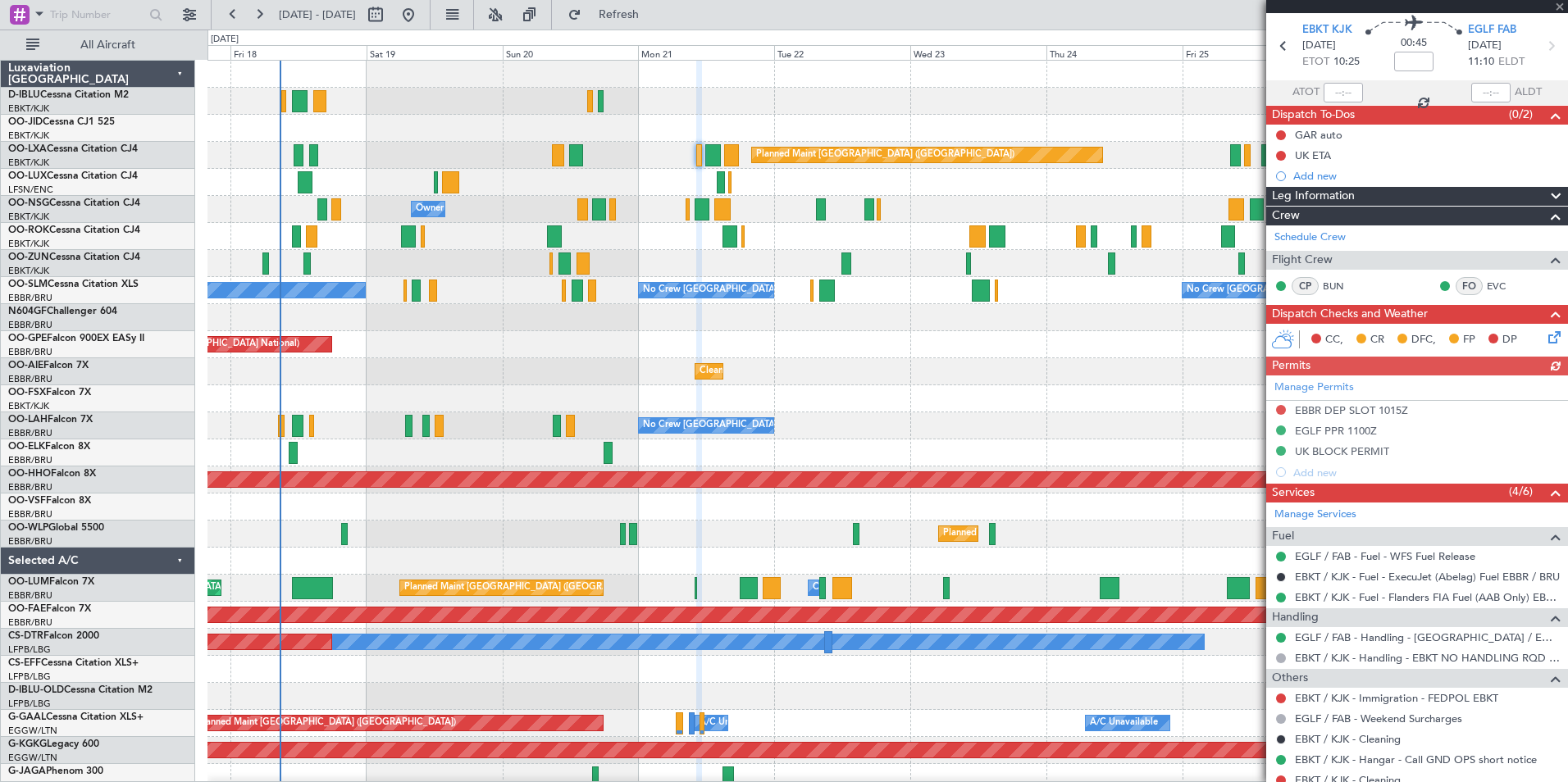 scroll, scrollTop: 109, scrollLeft: 0, axis: vertical 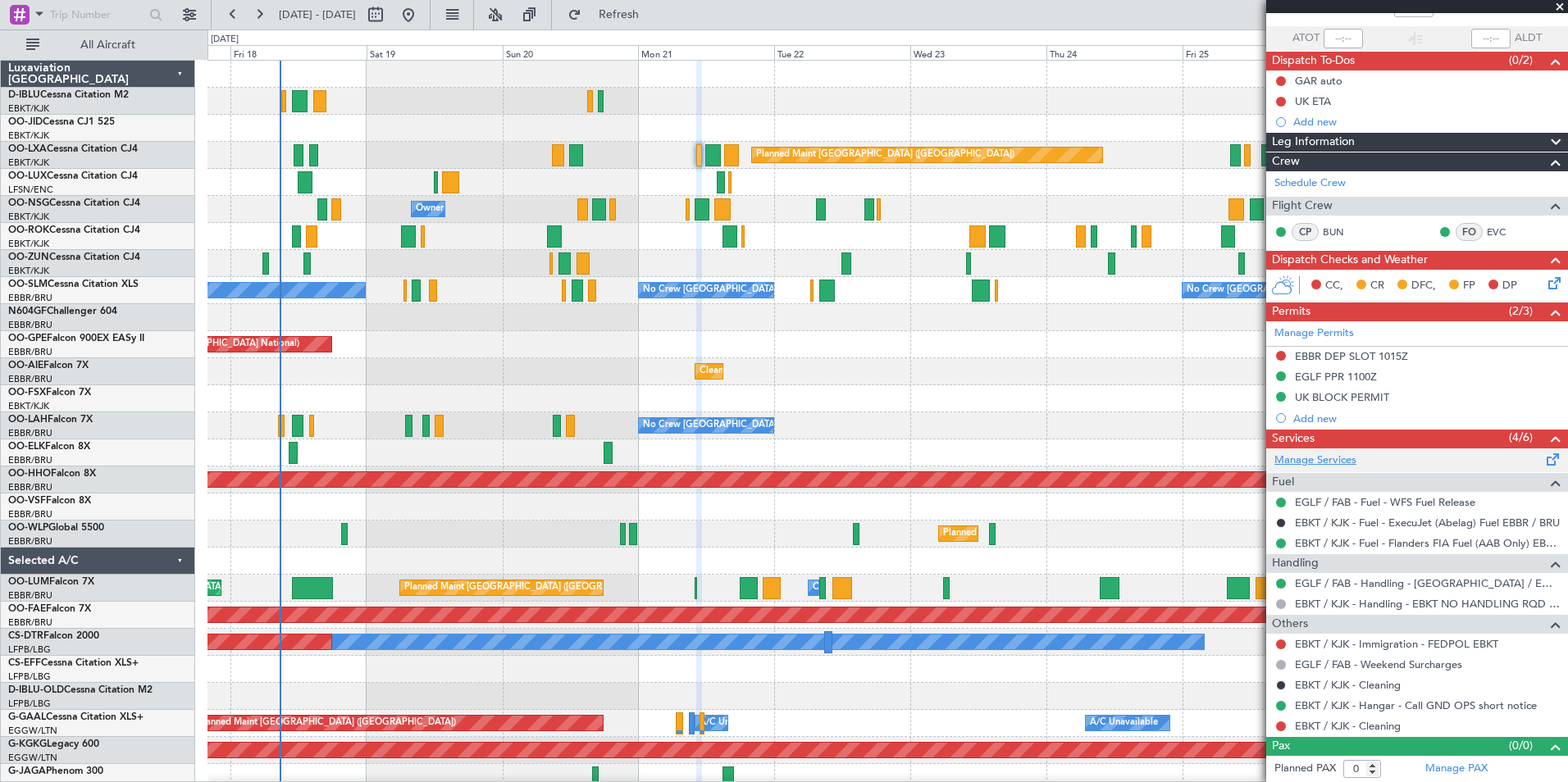click on "Manage Services" at bounding box center (1315, 461) 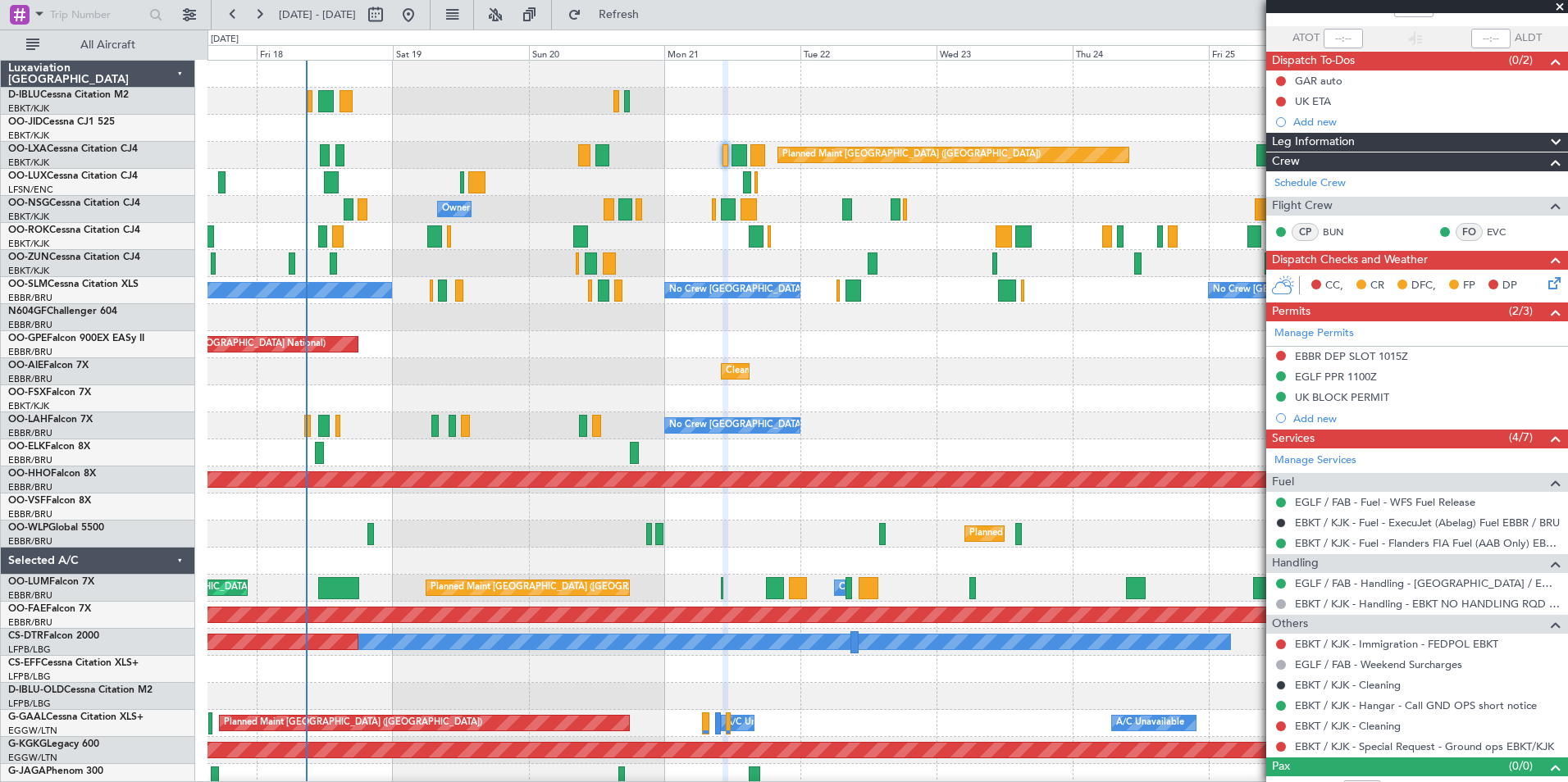 click on "Planned Maint Kortrijk-[GEOGRAPHIC_DATA]
Planned Maint [GEOGRAPHIC_DATA] ([GEOGRAPHIC_DATA])
Planned Maint [GEOGRAPHIC_DATA]-[GEOGRAPHIC_DATA]
No Crew [PERSON_NAME] ([PERSON_NAME])
Planned Maint [GEOGRAPHIC_DATA] ([GEOGRAPHIC_DATA])
No Crew [PERSON_NAME] ([PERSON_NAME])
Owner [GEOGRAPHIC_DATA]-[GEOGRAPHIC_DATA]
Planned Maint [GEOGRAPHIC_DATA]-[GEOGRAPHIC_DATA]
Owner [GEOGRAPHIC_DATA]-[GEOGRAPHIC_DATA]
Planned Maint [GEOGRAPHIC_DATA]-[GEOGRAPHIC_DATA]
No Crew [GEOGRAPHIC_DATA] (Brussels National)
No Crew [GEOGRAPHIC_DATA] (Brussels National)
No Crew [GEOGRAPHIC_DATA] (Brussels National)
Planned Maint [GEOGRAPHIC_DATA] ([GEOGRAPHIC_DATA])
No Crew [GEOGRAPHIC_DATA] (Brussels National)
Cleaning [GEOGRAPHIC_DATA] ([GEOGRAPHIC_DATA])
Planned Maint [GEOGRAPHIC_DATA] ([GEOGRAPHIC_DATA])
Planned Maint [GEOGRAPHIC_DATA]-[GEOGRAPHIC_DATA]
No Crew [GEOGRAPHIC_DATA] (Brussels National)
Planned Maint Geneva ([GEOGRAPHIC_DATA])" 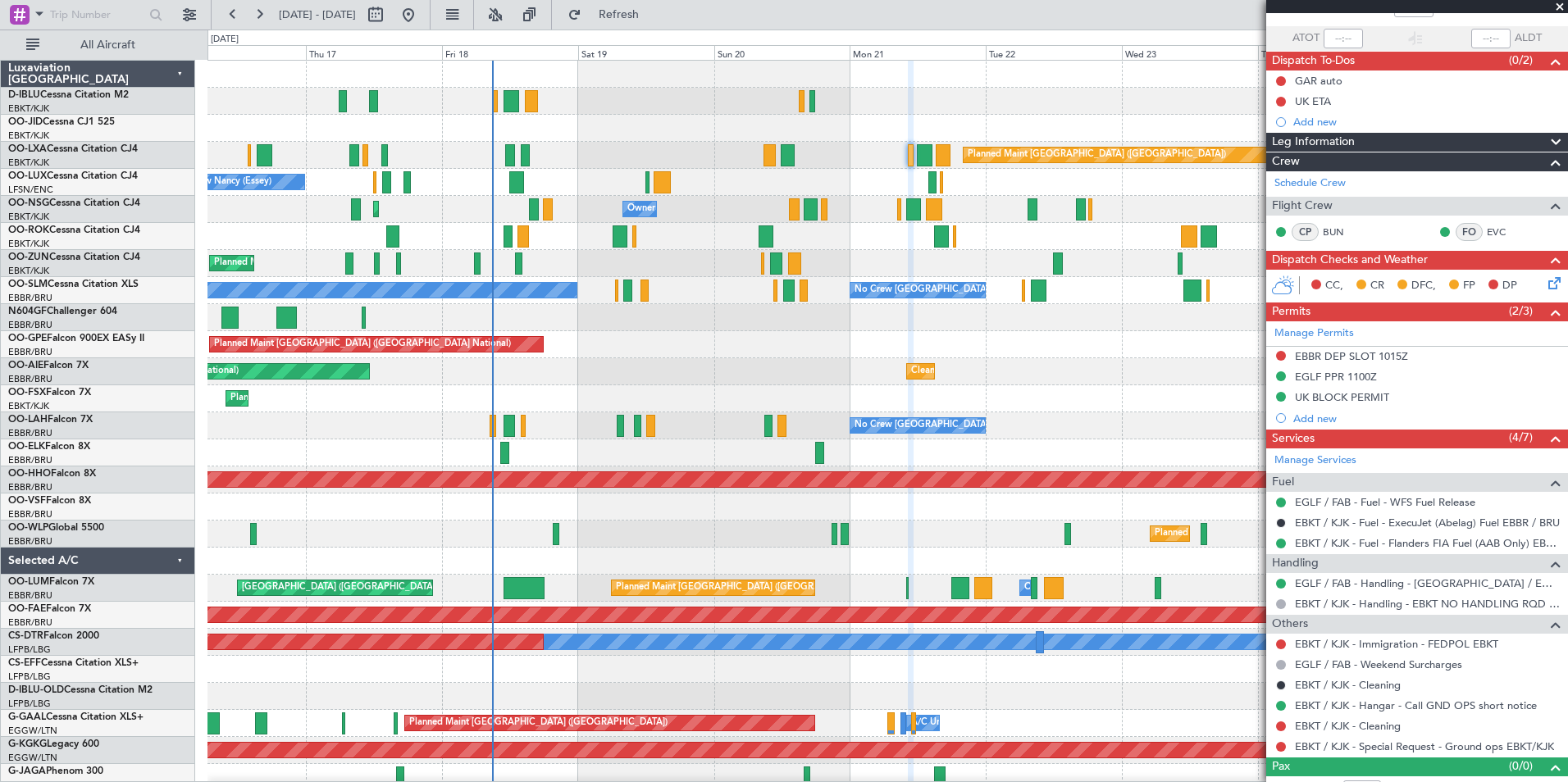 click on "Planned Maint [GEOGRAPHIC_DATA] ([GEOGRAPHIC_DATA])
Planned Maint [GEOGRAPHIC_DATA]-[GEOGRAPHIC_DATA]
No Crew [PERSON_NAME] ([PERSON_NAME])
No Crew [PERSON_NAME] ([PERSON_NAME])
Planned Maint [GEOGRAPHIC_DATA] ([GEOGRAPHIC_DATA])
No Crew Biarritz ([GEOGRAPHIC_DATA])
Owner [GEOGRAPHIC_DATA]-[GEOGRAPHIC_DATA]
Planned Maint [GEOGRAPHIC_DATA]-[GEOGRAPHIC_DATA]
Owner [GEOGRAPHIC_DATA]-[GEOGRAPHIC_DATA]
Planned Maint [GEOGRAPHIC_DATA]-[GEOGRAPHIC_DATA]
No Crew [GEOGRAPHIC_DATA] (Brussels National)
No Crew [GEOGRAPHIC_DATA] (Brussels National)
No Crew [GEOGRAPHIC_DATA] (Brussels National)
Planned Maint [GEOGRAPHIC_DATA] ([GEOGRAPHIC_DATA])
No Crew [GEOGRAPHIC_DATA] (Brussels National)
Cleaning [GEOGRAPHIC_DATA] ([GEOGRAPHIC_DATA])
Planned Maint [GEOGRAPHIC_DATA] ([GEOGRAPHIC_DATA])
Planned Maint [GEOGRAPHIC_DATA]-[GEOGRAPHIC_DATA]
No Crew [GEOGRAPHIC_DATA] (Brussels National)
Planned Maint Geneva ([GEOGRAPHIC_DATA])" 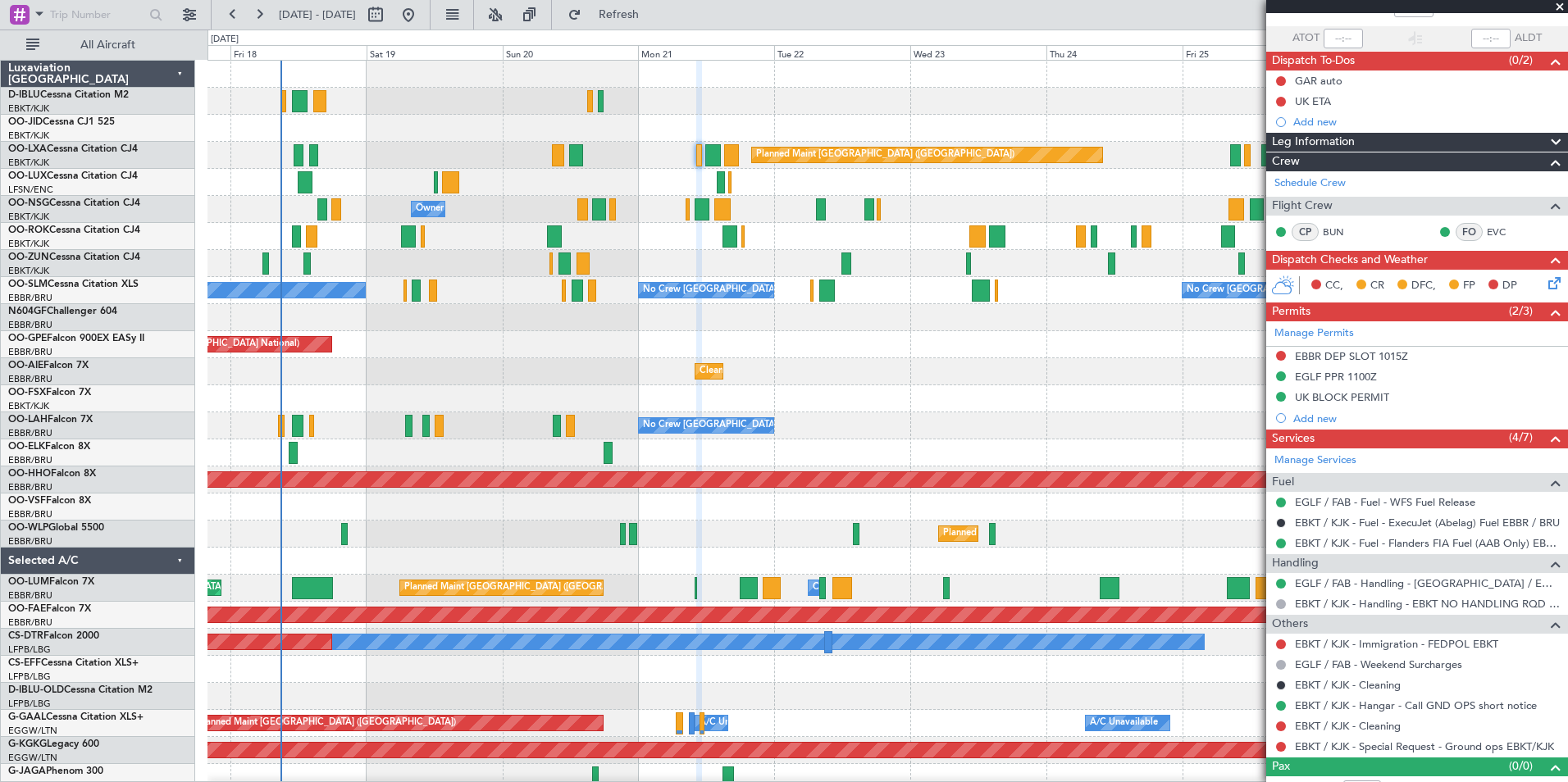 click on "No Crew [GEOGRAPHIC_DATA] ([GEOGRAPHIC_DATA] National)" 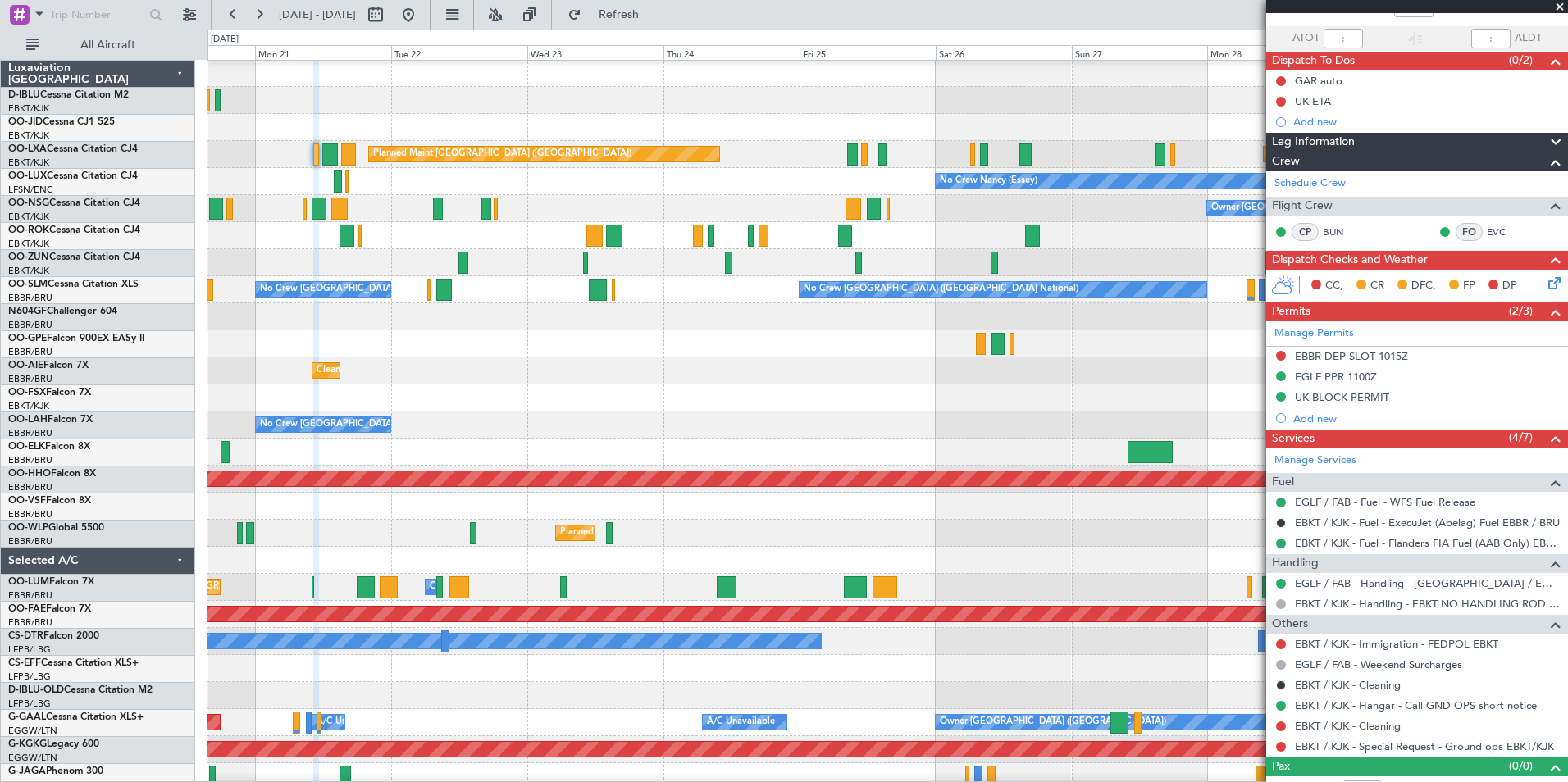 scroll, scrollTop: 1, scrollLeft: 0, axis: vertical 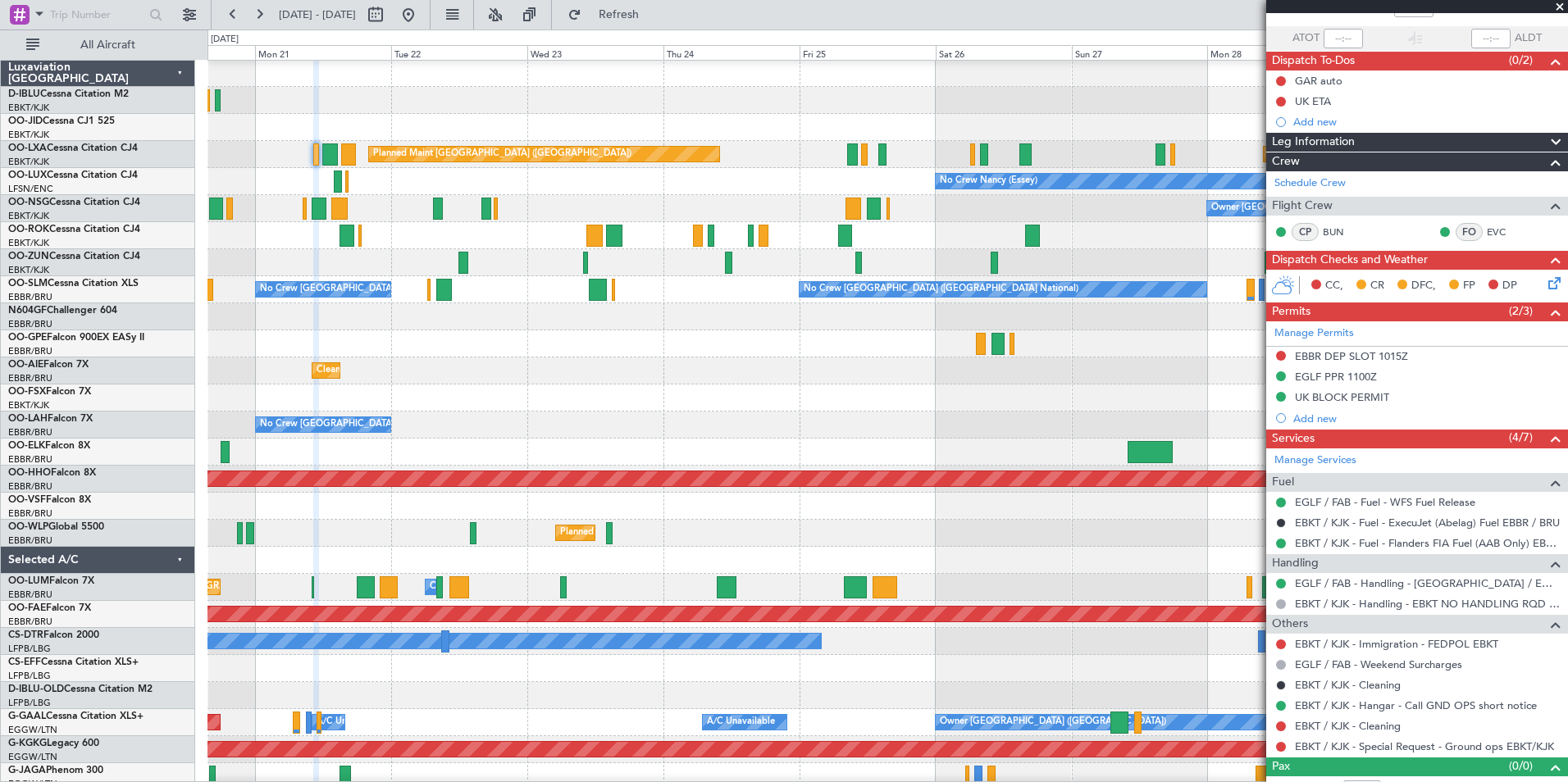 click 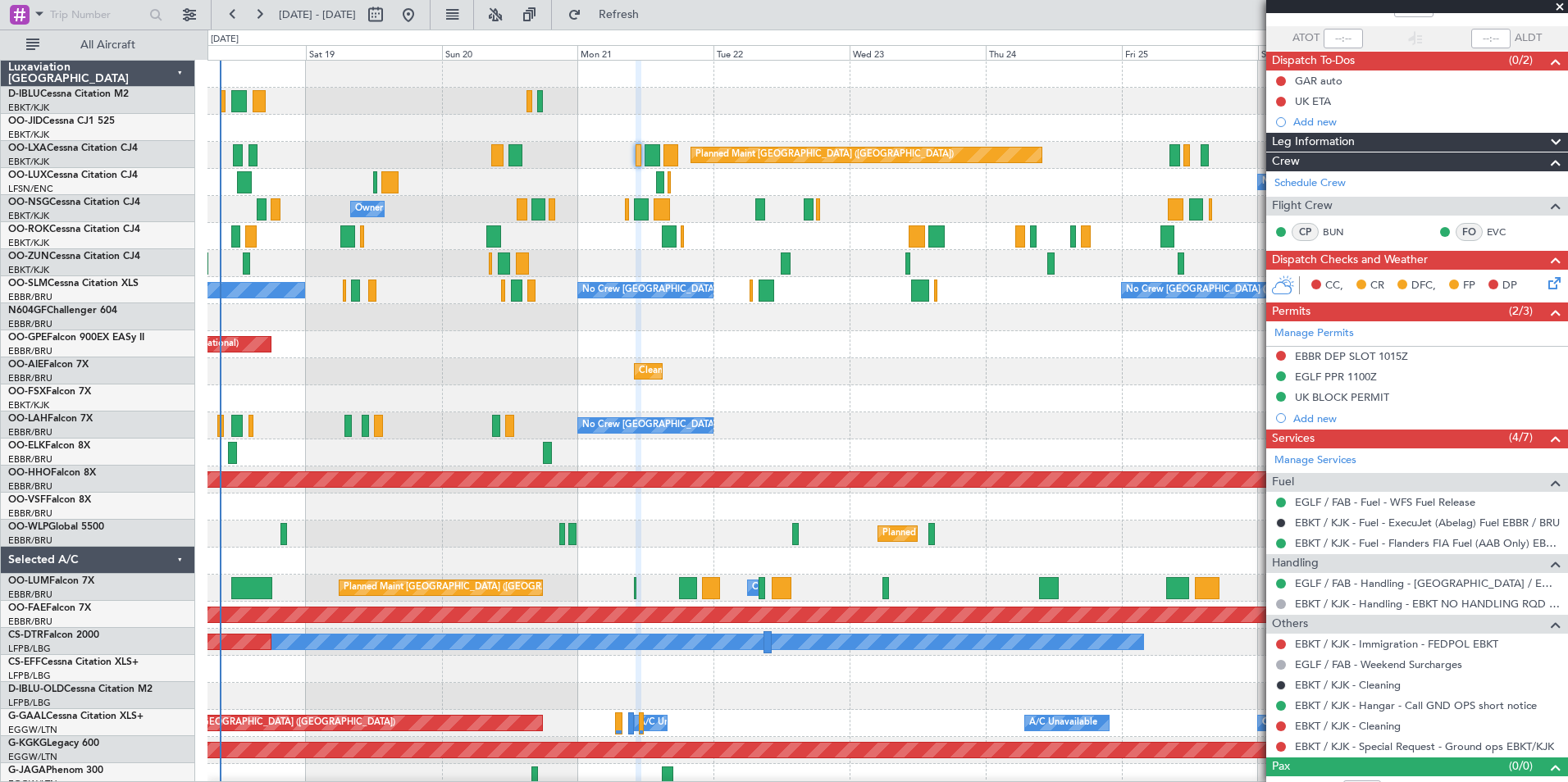 scroll, scrollTop: 0, scrollLeft: 0, axis: both 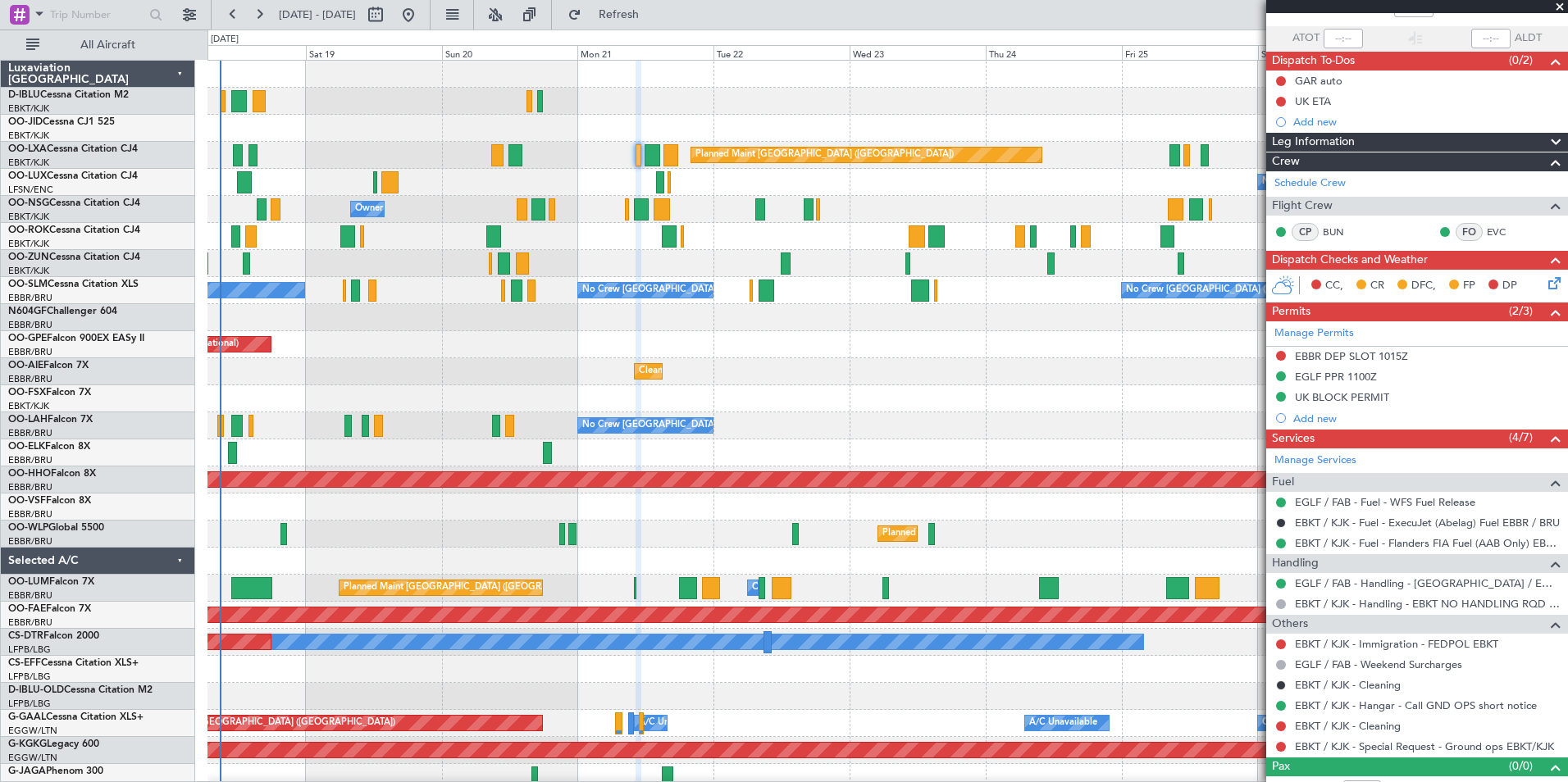 click on "Planned Maint Kortrijk-[GEOGRAPHIC_DATA]
Planned Maint [GEOGRAPHIC_DATA] ([GEOGRAPHIC_DATA])
Planned Maint [GEOGRAPHIC_DATA]-[GEOGRAPHIC_DATA]
No Crew [PERSON_NAME] ([PERSON_NAME])
No Crew [PERSON_NAME] ([PERSON_NAME])
Owner [GEOGRAPHIC_DATA]-[GEOGRAPHIC_DATA]
Owner [GEOGRAPHIC_DATA]-[GEOGRAPHIC_DATA]
Planned Maint [GEOGRAPHIC_DATA]-[GEOGRAPHIC_DATA]
Planned Maint [GEOGRAPHIC_DATA]-[GEOGRAPHIC_DATA]
No Crew [GEOGRAPHIC_DATA] (Brussels National)
No Crew [GEOGRAPHIC_DATA] (Brussels National)
No Crew [GEOGRAPHIC_DATA] (Brussels National)
Planned Maint [GEOGRAPHIC_DATA] ([GEOGRAPHIC_DATA])
Cleaning [GEOGRAPHIC_DATA] ([GEOGRAPHIC_DATA])
Planned Maint [GEOGRAPHIC_DATA] ([GEOGRAPHIC_DATA])
Planned Maint [GEOGRAPHIC_DATA]-[GEOGRAPHIC_DATA]
No Crew [GEOGRAPHIC_DATA] (Brussels National)
Planned Maint Geneva ([GEOGRAPHIC_DATA])
Planned Maint Geneva ([GEOGRAPHIC_DATA])
Planned Maint Milan ([GEOGRAPHIC_DATA])
Planned Maint [GEOGRAPHIC_DATA] ([GEOGRAPHIC_DATA])" 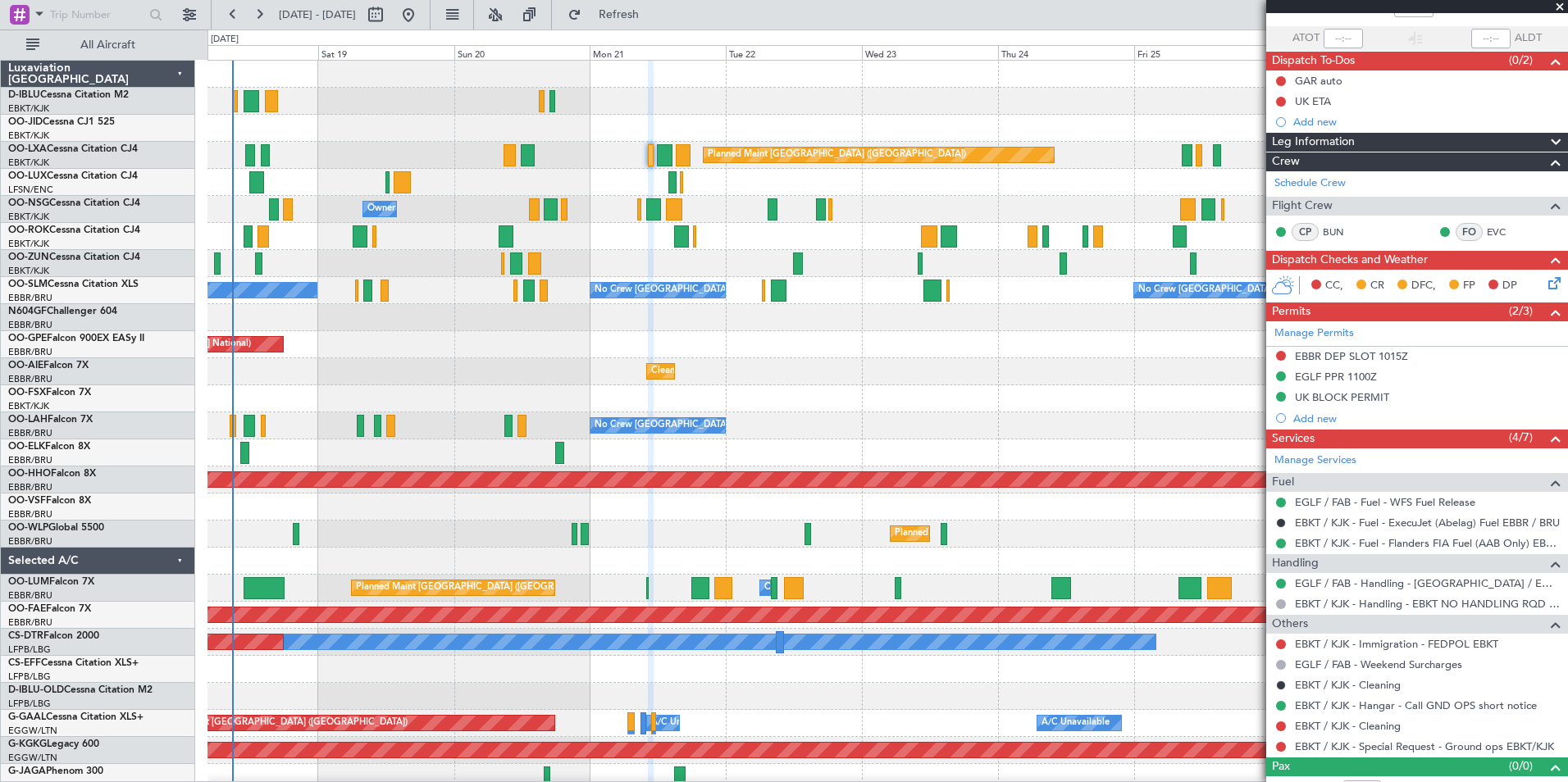 click on "Planned Maint Kortrijk-[GEOGRAPHIC_DATA]" 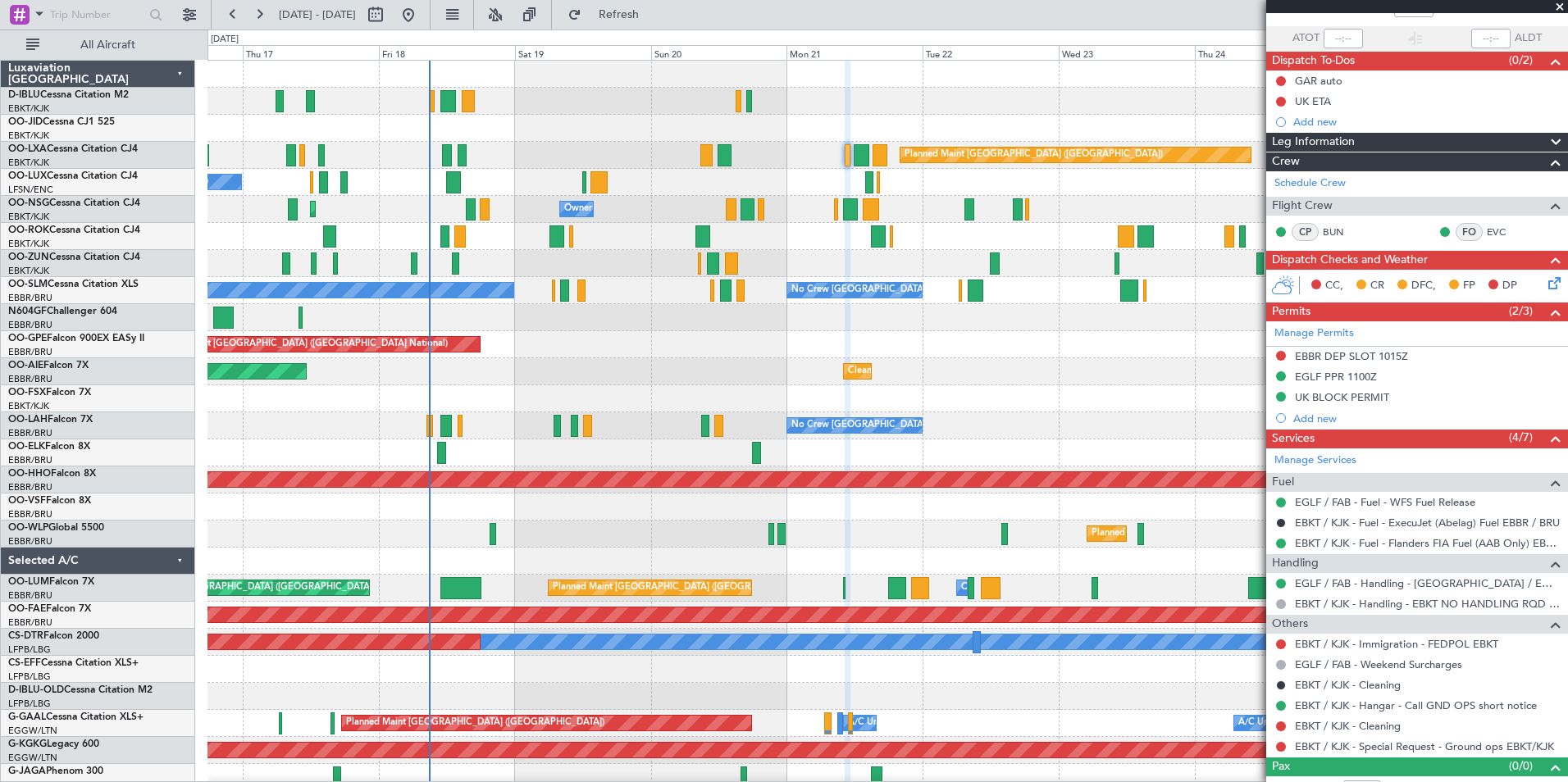 click at bounding box center [1560, 7] 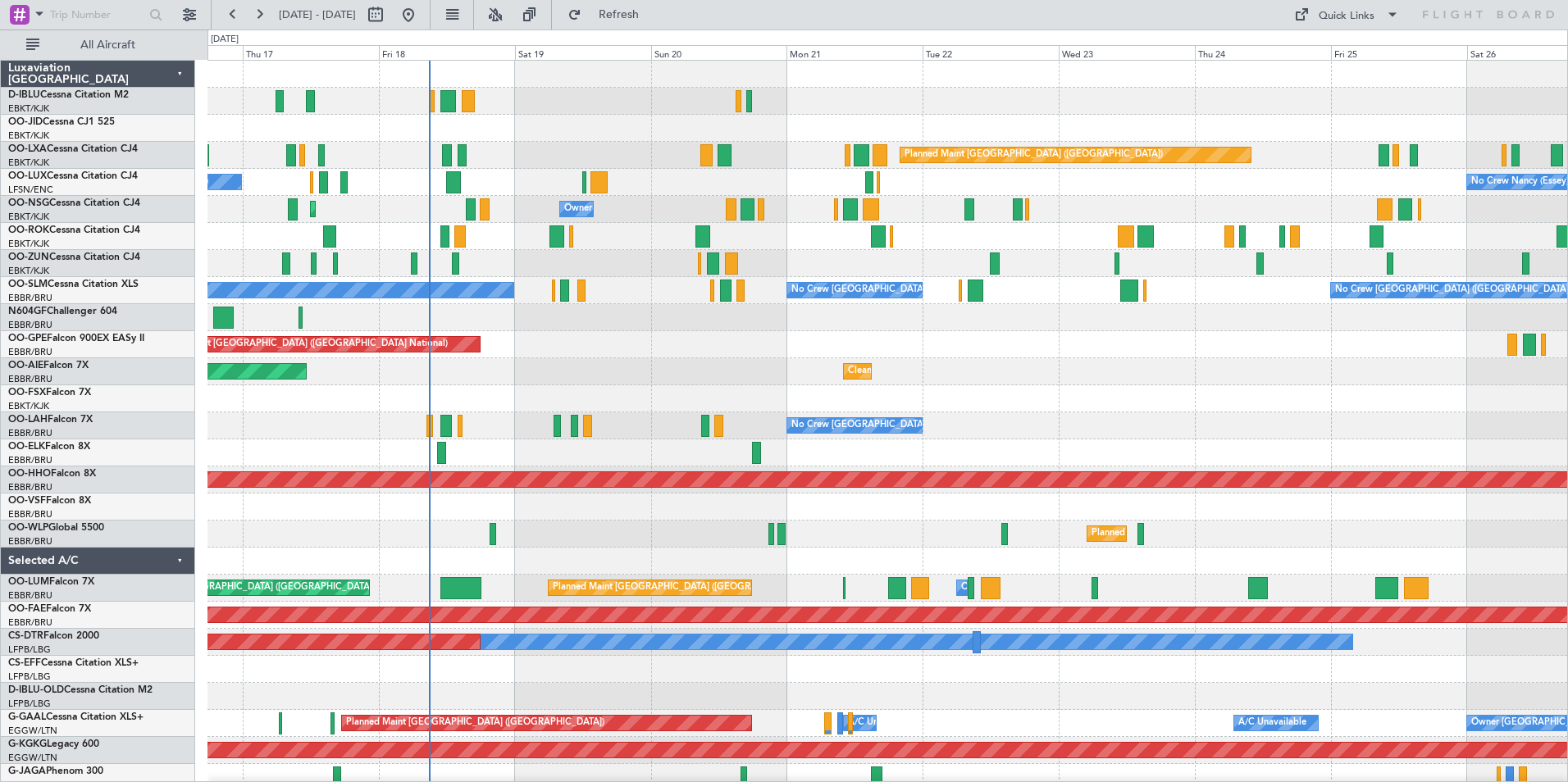 scroll, scrollTop: 0, scrollLeft: 0, axis: both 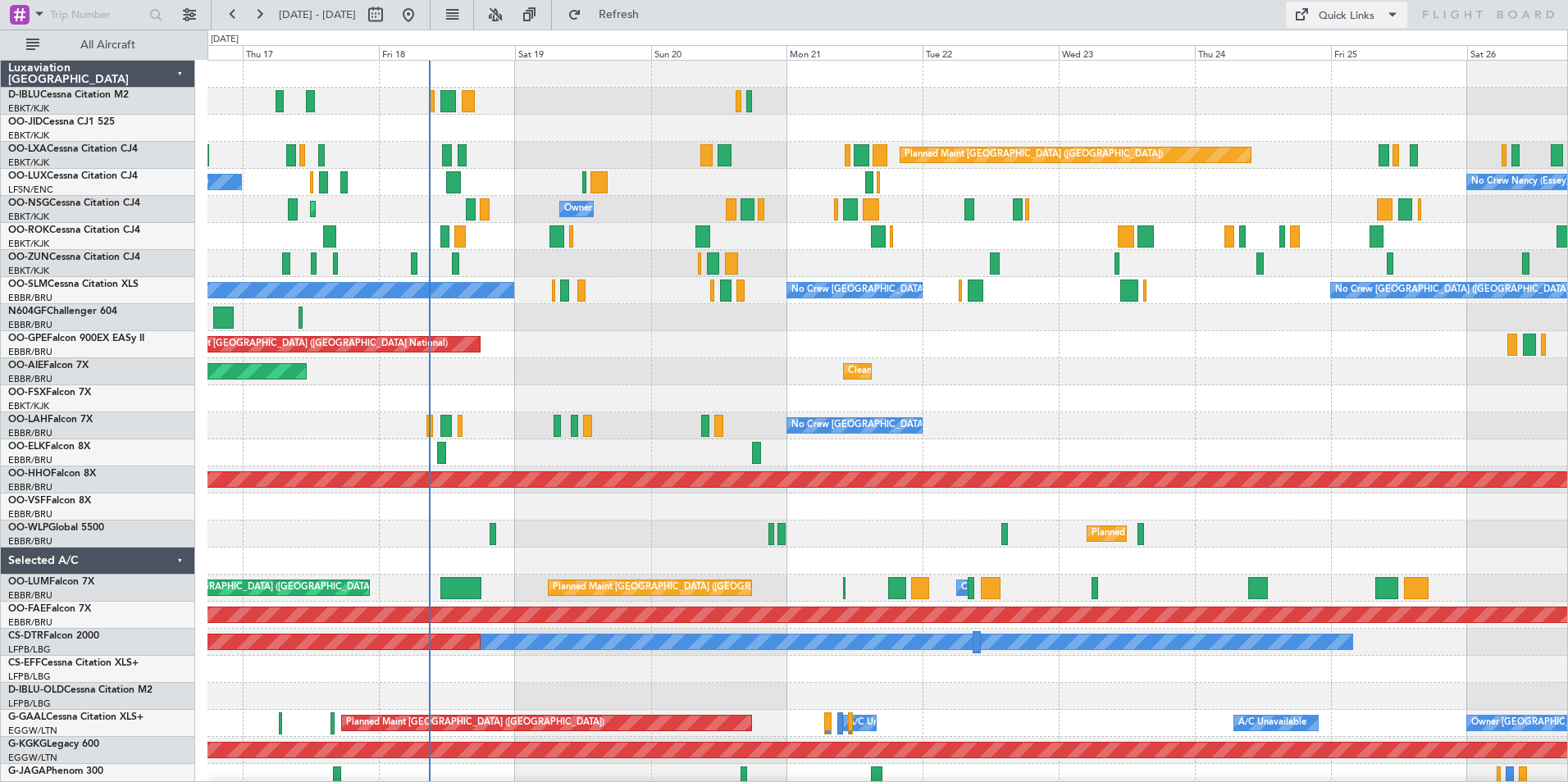 click at bounding box center (1393, 15) 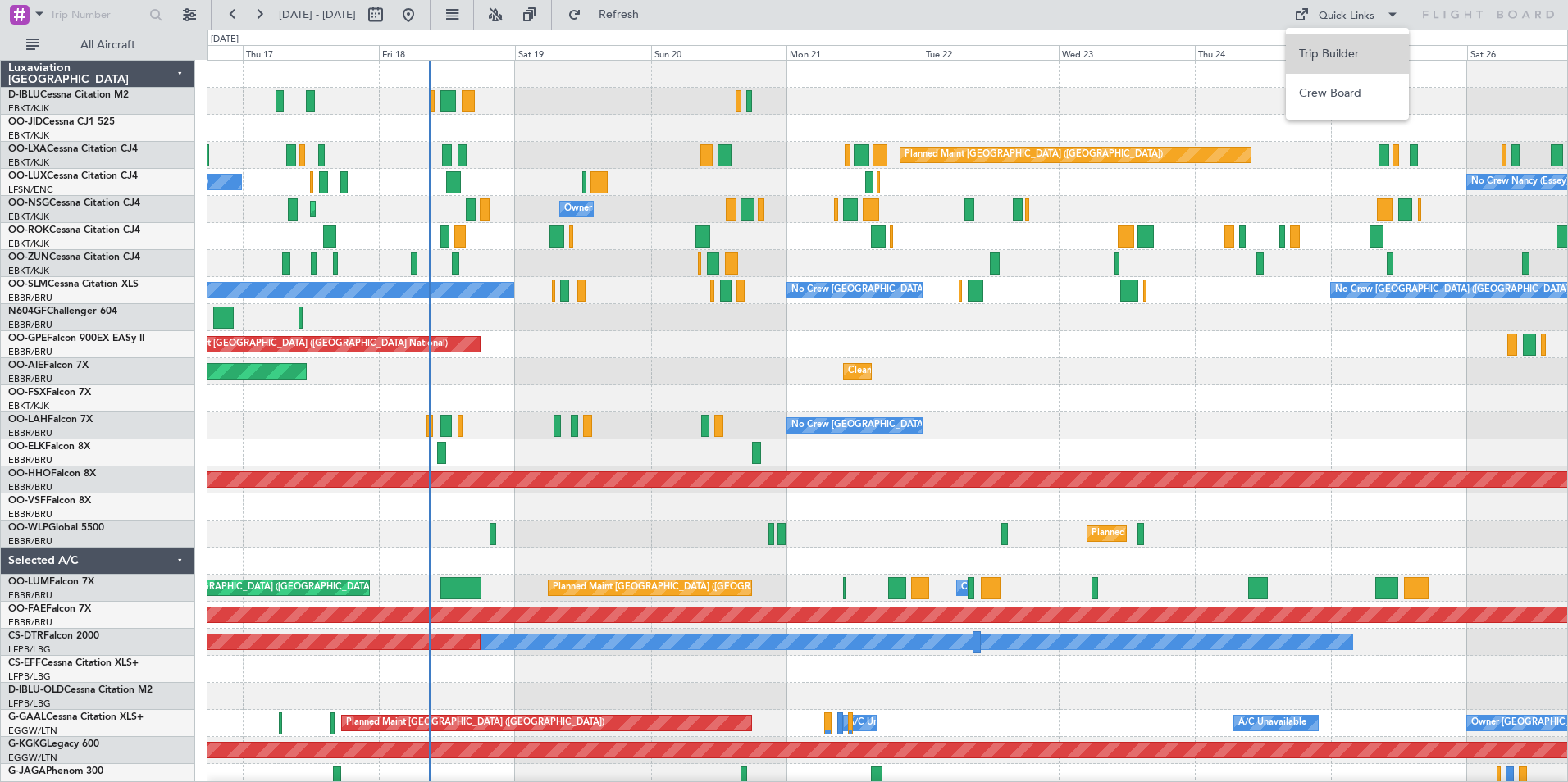 click on "Trip Builder" at bounding box center (1347, 54) 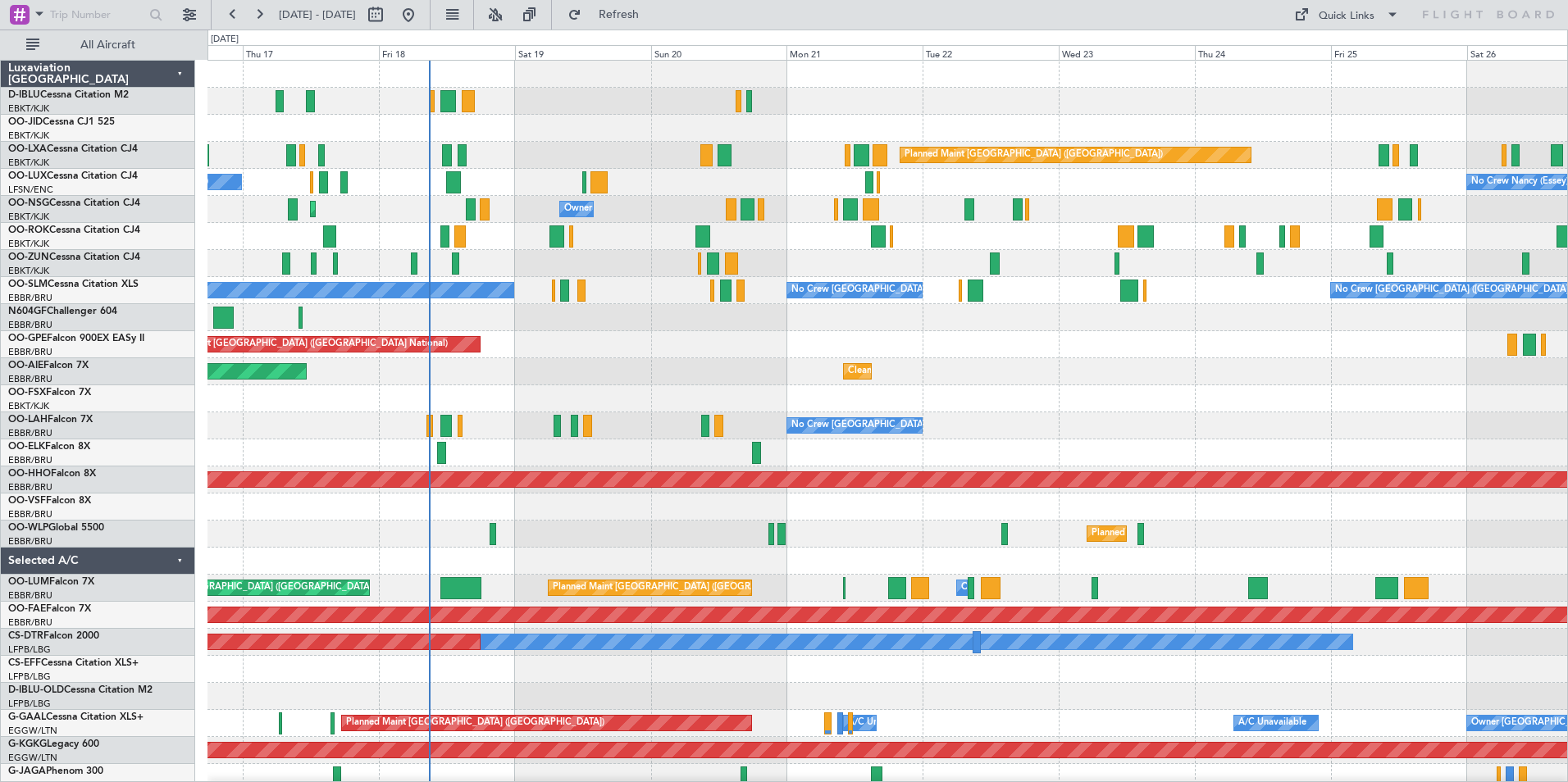 click on "Planned Maint Brussels (Brussels National)
AOG Maint Camp Springs (Joint Base Andrews)
Owner Melsbroek Air Base
AOG Maint Camp Springs (Joint Base Andrews)" 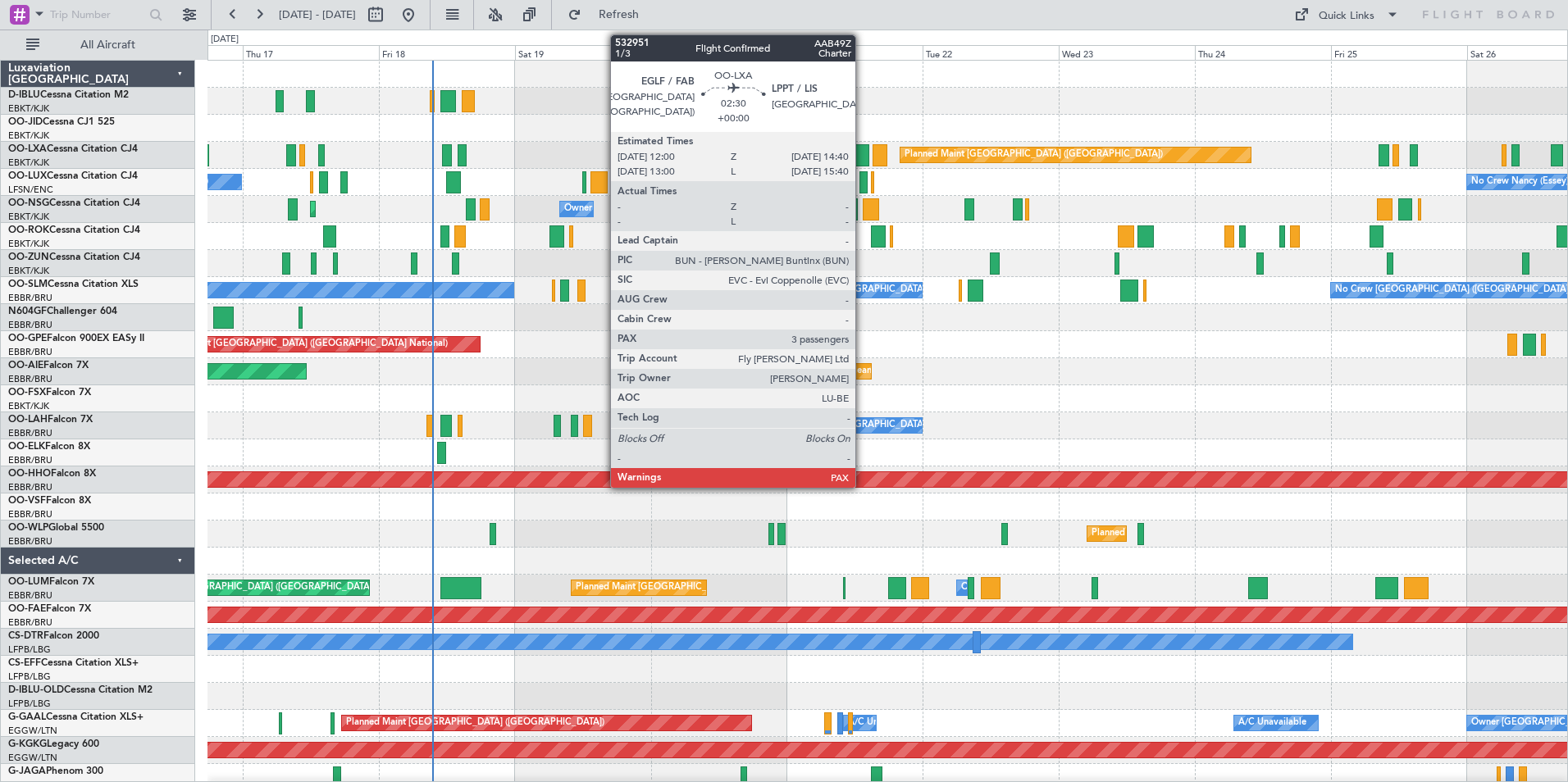 click 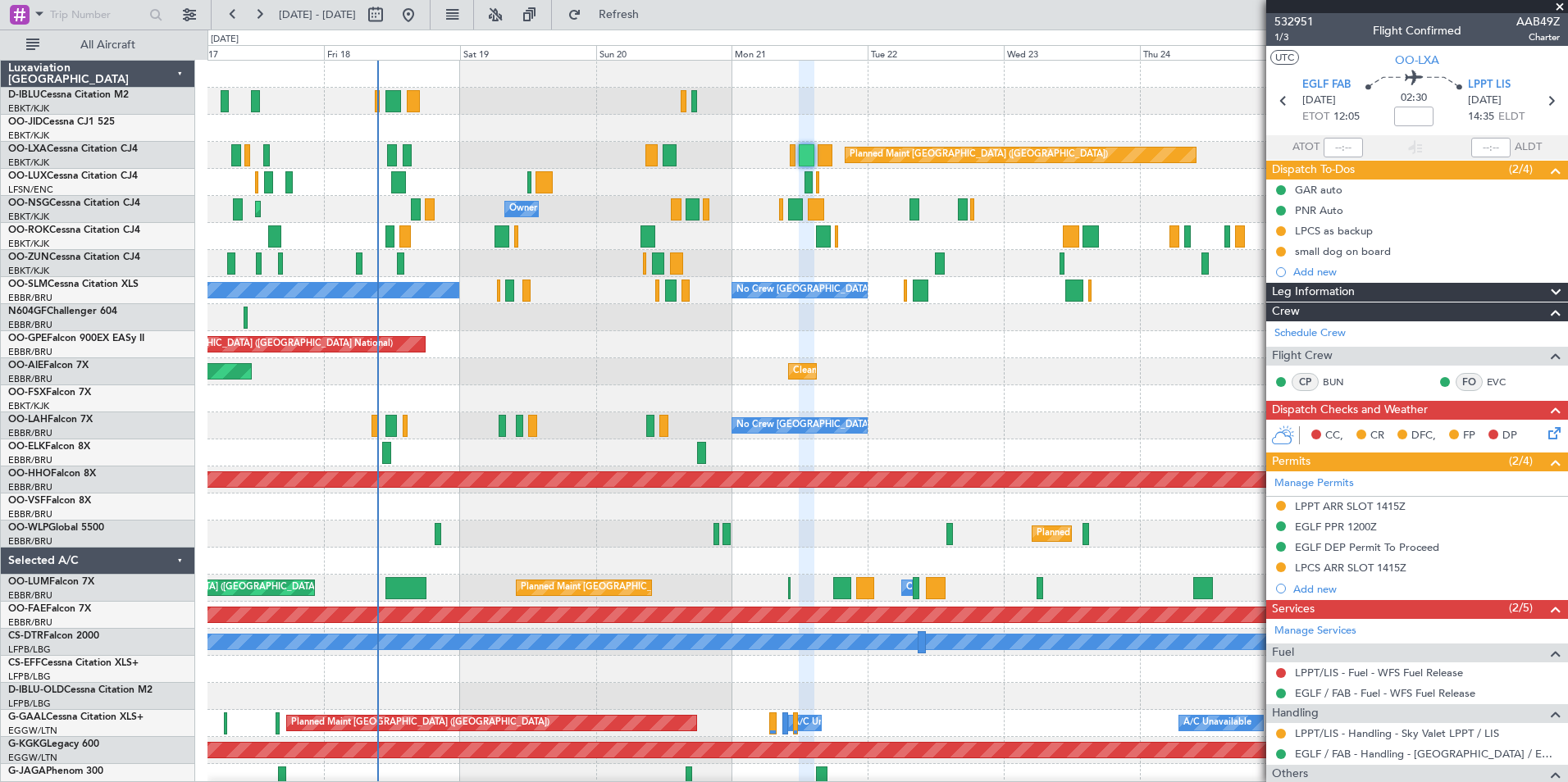 click on "Planned Maint Kortrijk-Wevelgem
Planned Maint Paris (Le Bourget)
Planned Maint Kortrijk-Wevelgem
No Crew Nancy (Essey)
Planned Maint Brussels (Brussels National)
No Crew Nancy (Essey)
Planned Maint Kortrijk-Wevelgem
Owner Kortrijk-Wevelgem
Owner Kortrijk-Wevelgem
Planned Maint Kortrijk-Wevelgem
No Crew Brussels (Brussels National)
No Crew Brussels (Brussels National)
No Crew Brussels (Brussels National)
Planned Maint Brussels (Brussels National)
No Crew Brussels (Brussels National)
Planned Maint Brussels (Brussels National)
Cleaning Brussels (Brussels National)
Planned Maint Kortrijk-Wevelgem
No Crew Brussels (Brussels National)
Planned Maint Geneva (Cointrin)" 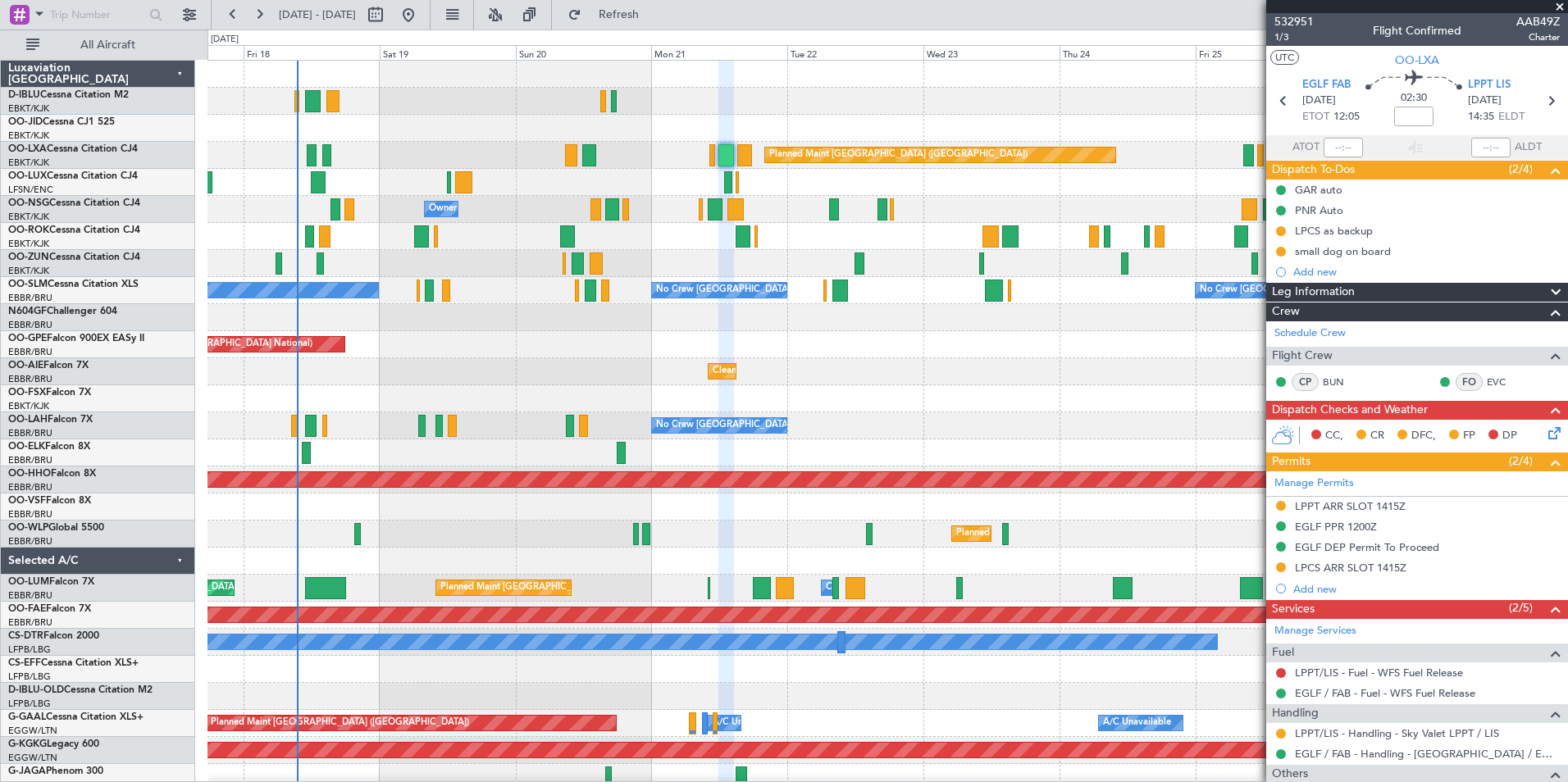 click on "Planned Maint Kortrijk-[GEOGRAPHIC_DATA]
Planned Maint [GEOGRAPHIC_DATA] ([GEOGRAPHIC_DATA])
Planned Maint [GEOGRAPHIC_DATA]-[GEOGRAPHIC_DATA]
No Crew [PERSON_NAME] ([PERSON_NAME])
Planned Maint [GEOGRAPHIC_DATA] ([GEOGRAPHIC_DATA])
No Crew [PERSON_NAME] ([PERSON_NAME])
Owner [GEOGRAPHIC_DATA]-[GEOGRAPHIC_DATA]
Planned Maint [GEOGRAPHIC_DATA]-[GEOGRAPHIC_DATA]
Owner [GEOGRAPHIC_DATA]-[GEOGRAPHIC_DATA]
Planned Maint [GEOGRAPHIC_DATA]-[GEOGRAPHIC_DATA]
No Crew [GEOGRAPHIC_DATA] (Brussels National)
No Crew [GEOGRAPHIC_DATA] (Brussels National)
No Crew [GEOGRAPHIC_DATA] (Brussels National)
Planned Maint [GEOGRAPHIC_DATA] ([GEOGRAPHIC_DATA])
No Crew [GEOGRAPHIC_DATA] (Brussels National)
Cleaning [GEOGRAPHIC_DATA] ([GEOGRAPHIC_DATA])
Planned Maint [GEOGRAPHIC_DATA] ([GEOGRAPHIC_DATA])
Planned Maint [GEOGRAPHIC_DATA]-[GEOGRAPHIC_DATA]
No Crew [GEOGRAPHIC_DATA] (Brussels National)
Planned Maint Geneva ([GEOGRAPHIC_DATA])" 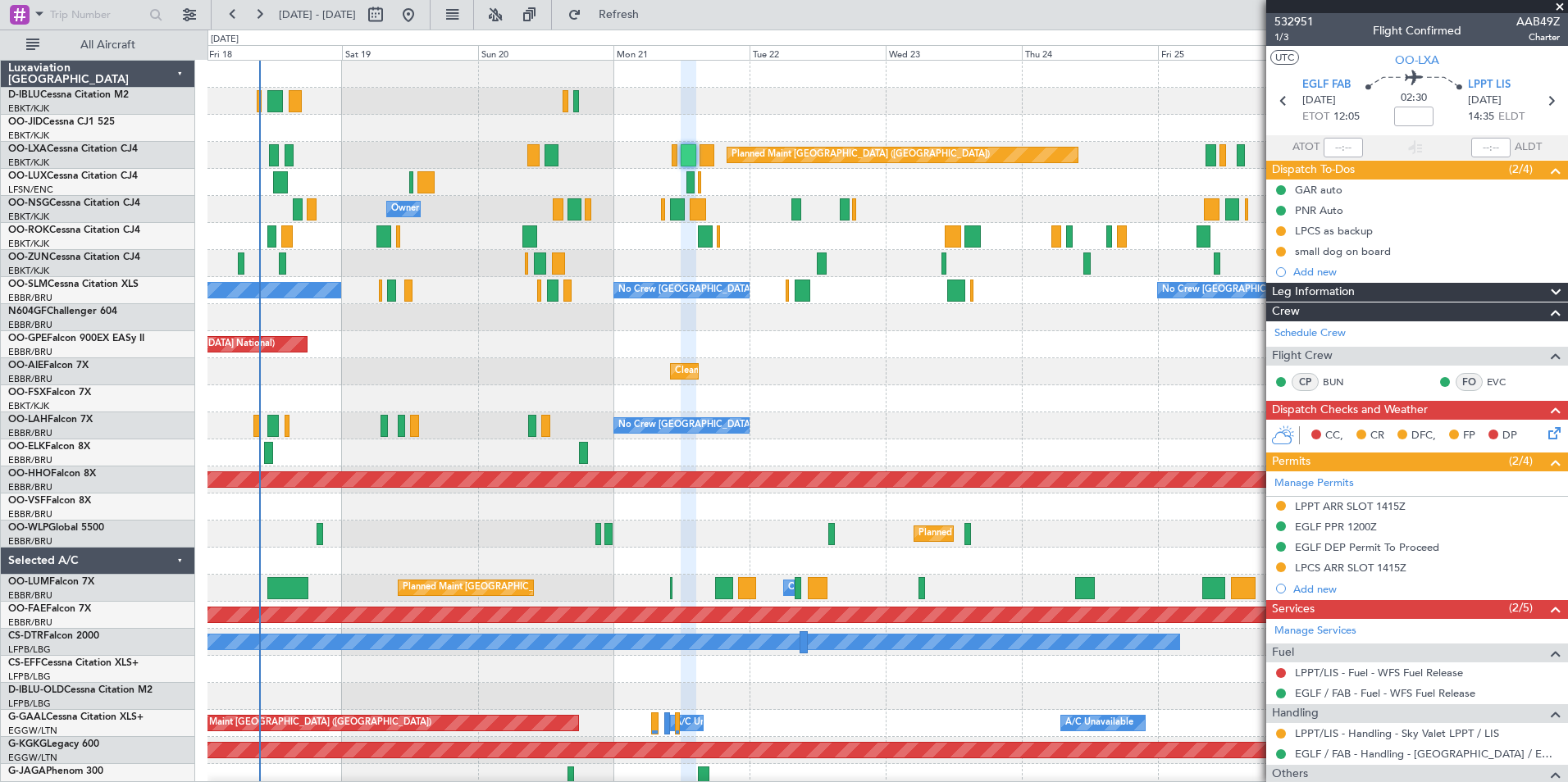 click on "Cleaning [GEOGRAPHIC_DATA] ([GEOGRAPHIC_DATA] National)
Planned Maint [GEOGRAPHIC_DATA] ([GEOGRAPHIC_DATA])" 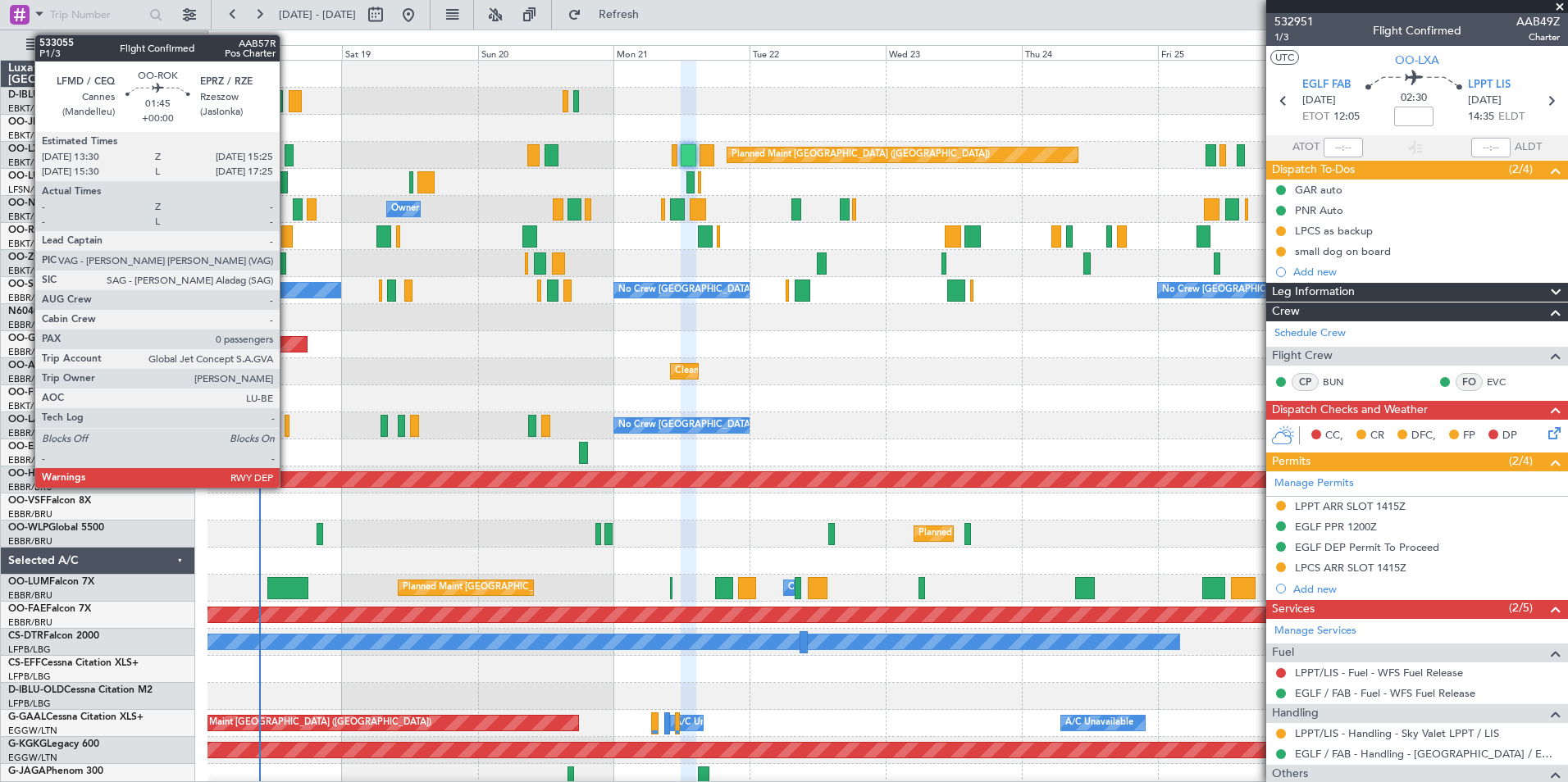 click 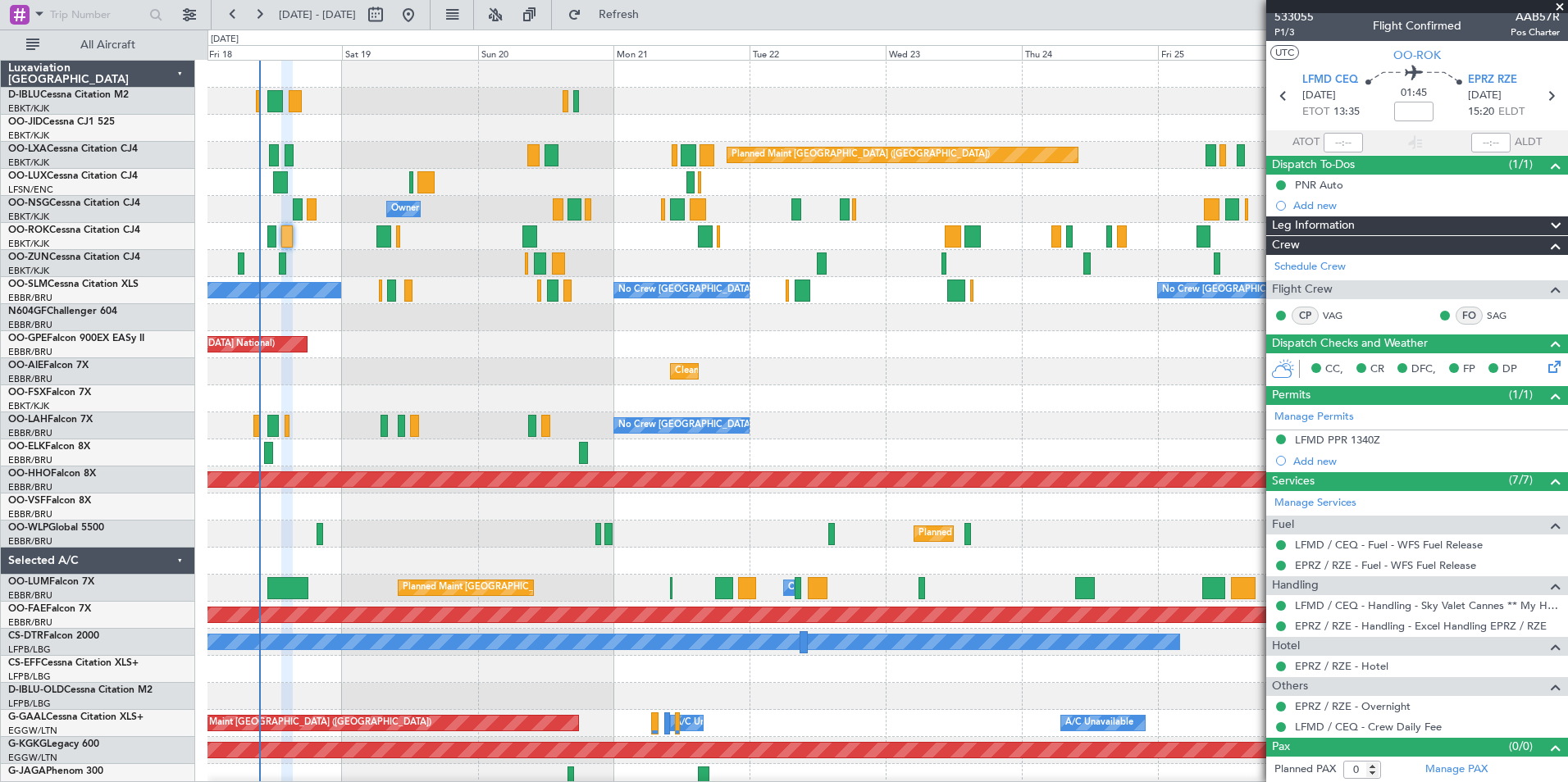 scroll, scrollTop: 6, scrollLeft: 0, axis: vertical 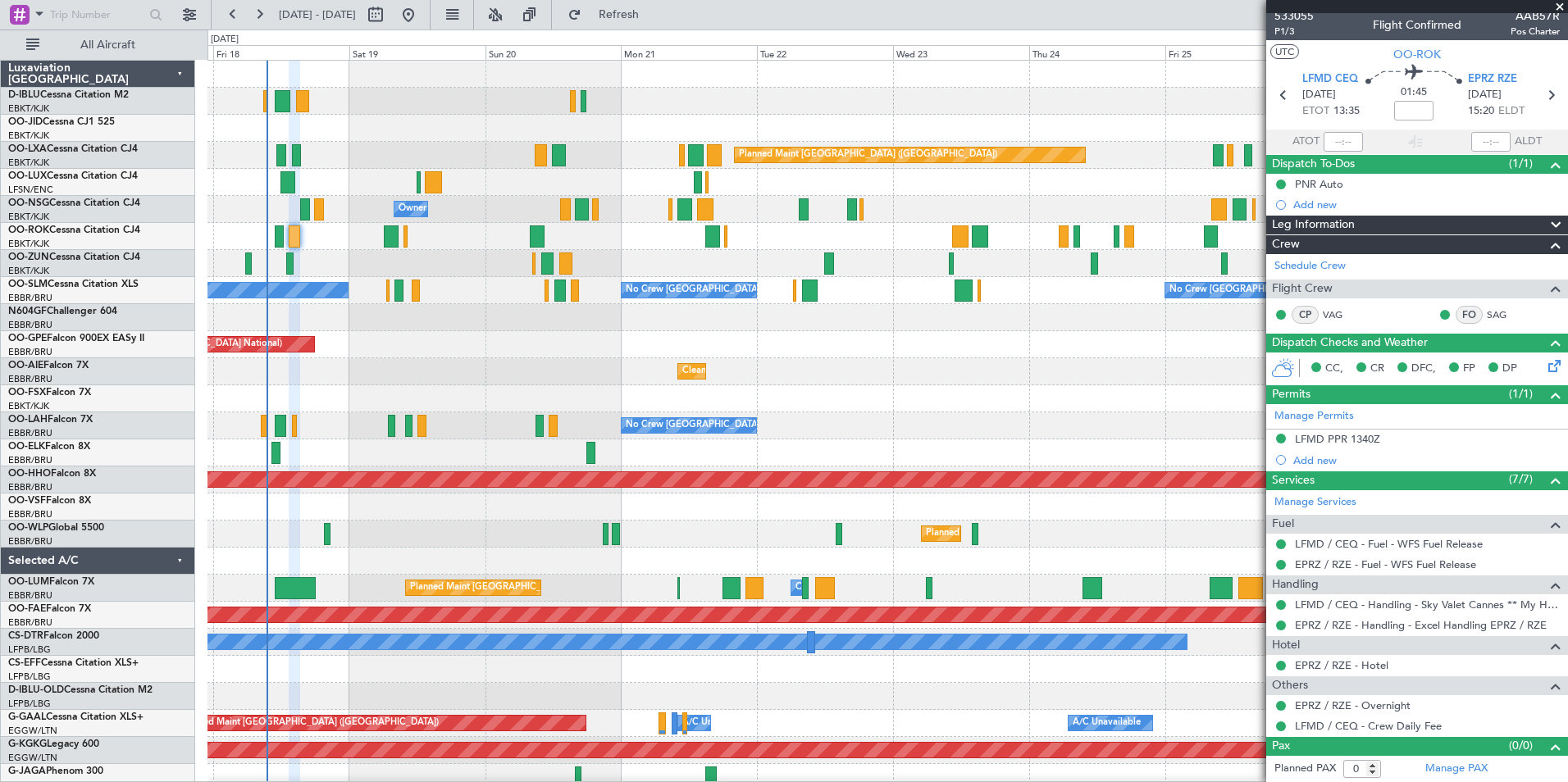 click on "Planned Maint Kortrijk-[GEOGRAPHIC_DATA]" 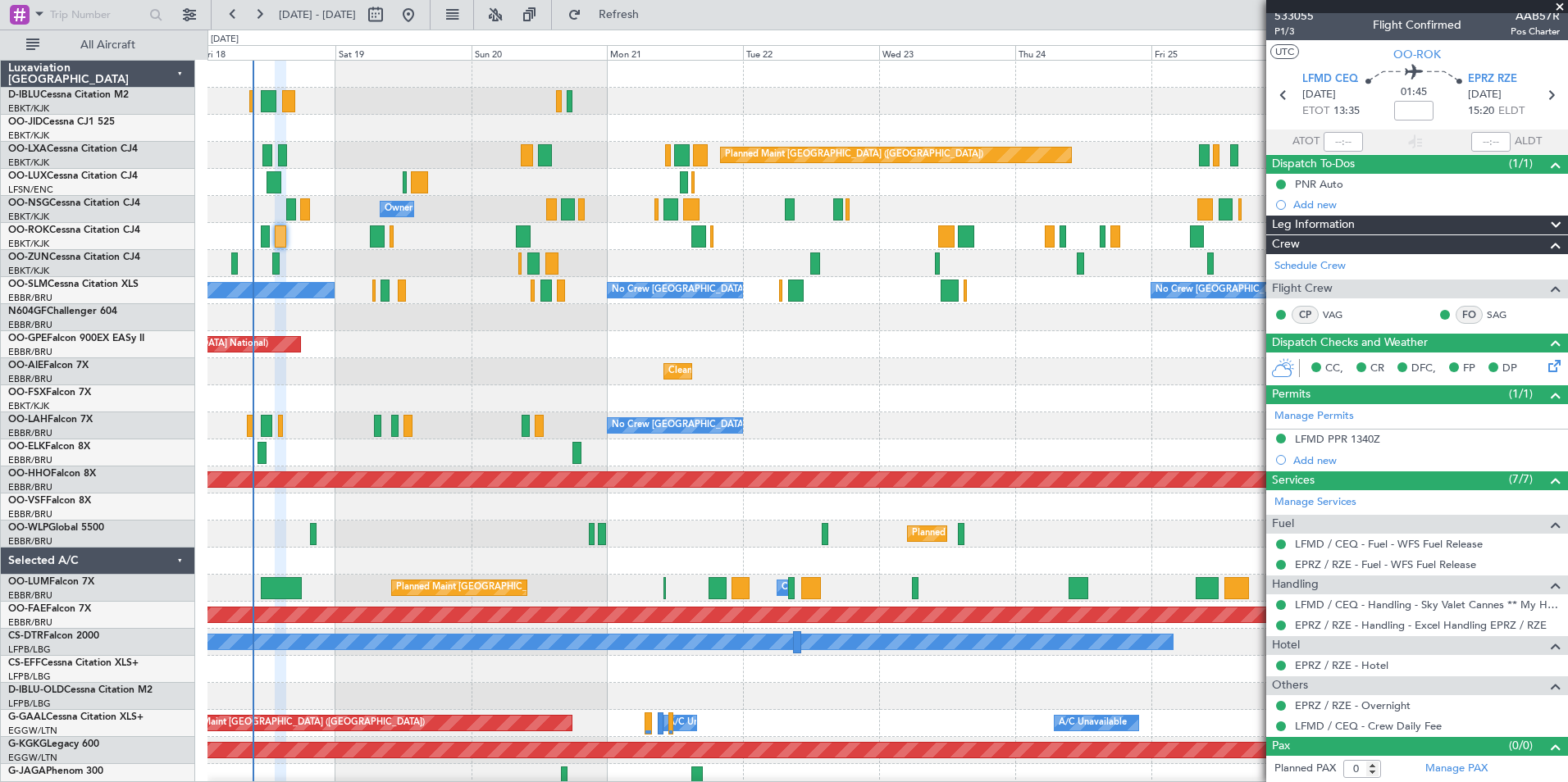 click on "Planned Maint Kortrijk-Wevelgem
Planned Maint Paris (Le Bourget)
Planned Maint Kortrijk-Wevelgem
No Crew Nancy (Essey)
No Crew Nancy (Essey)
Planned Maint Brussels (Brussels National)
Owner Kortrijk-Wevelgem
Owner Kortrijk-Wevelgem
Planned Maint Kortrijk-Wevelgem
Planned Maint Kortrijk-Wevelgem
No Crew Brussels (Brussels National)
No Crew Brussels (Brussels National)
No Crew Brussels (Brussels National)
Planned Maint Brussels (Brussels National)
Cleaning Brussels (Brussels National)
Planned Maint Brussels (Brussels National)
Planned Maint Kortrijk-Wevelgem
No Crew Brussels (Brussels National)
Planned Maint Geneva (Cointrin)
Planned Maint Geneva (Cointrin)
Planned Maint Milan (Linate)" 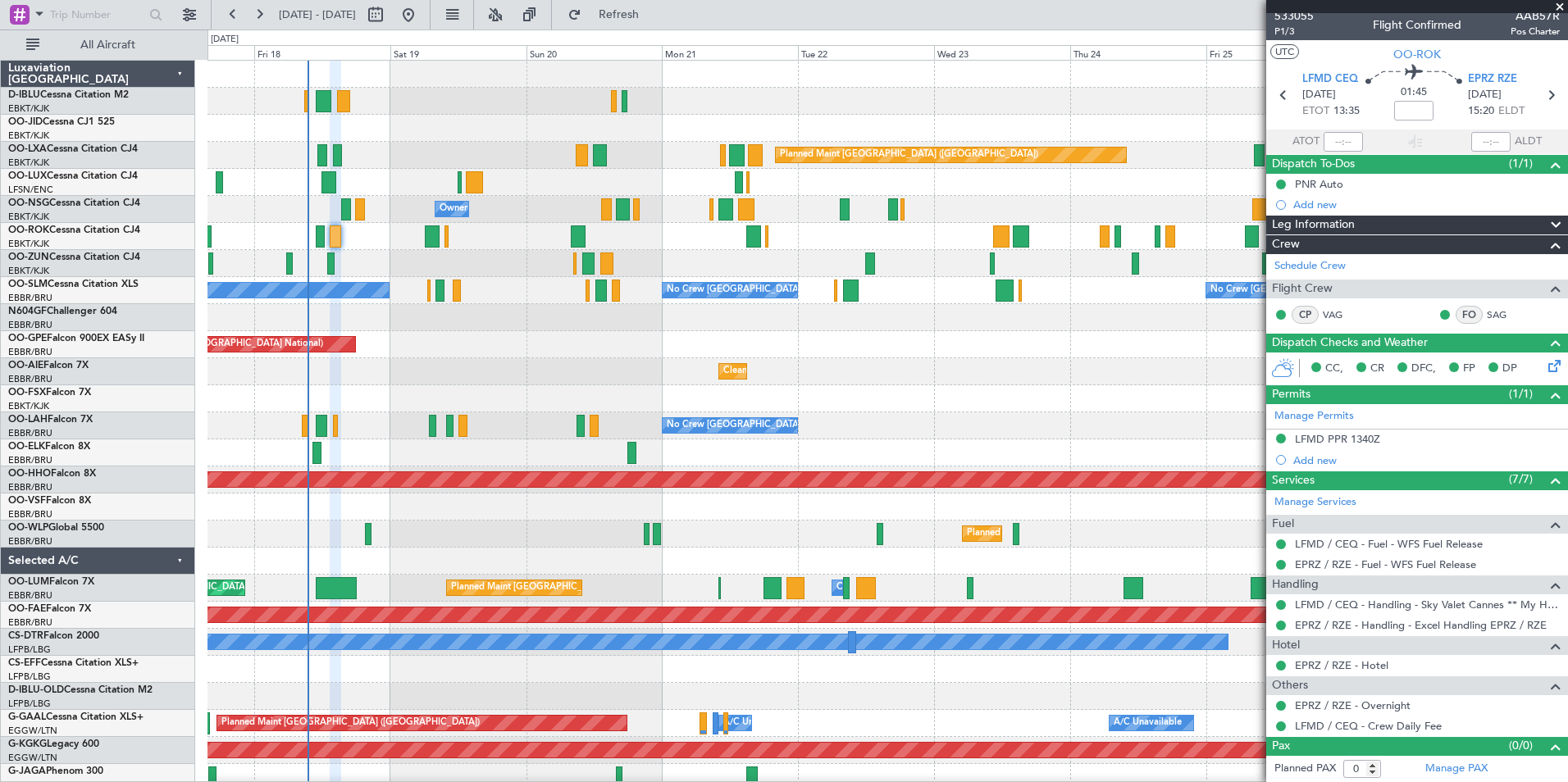 click on "No Crew [GEOGRAPHIC_DATA] ([GEOGRAPHIC_DATA] National)" 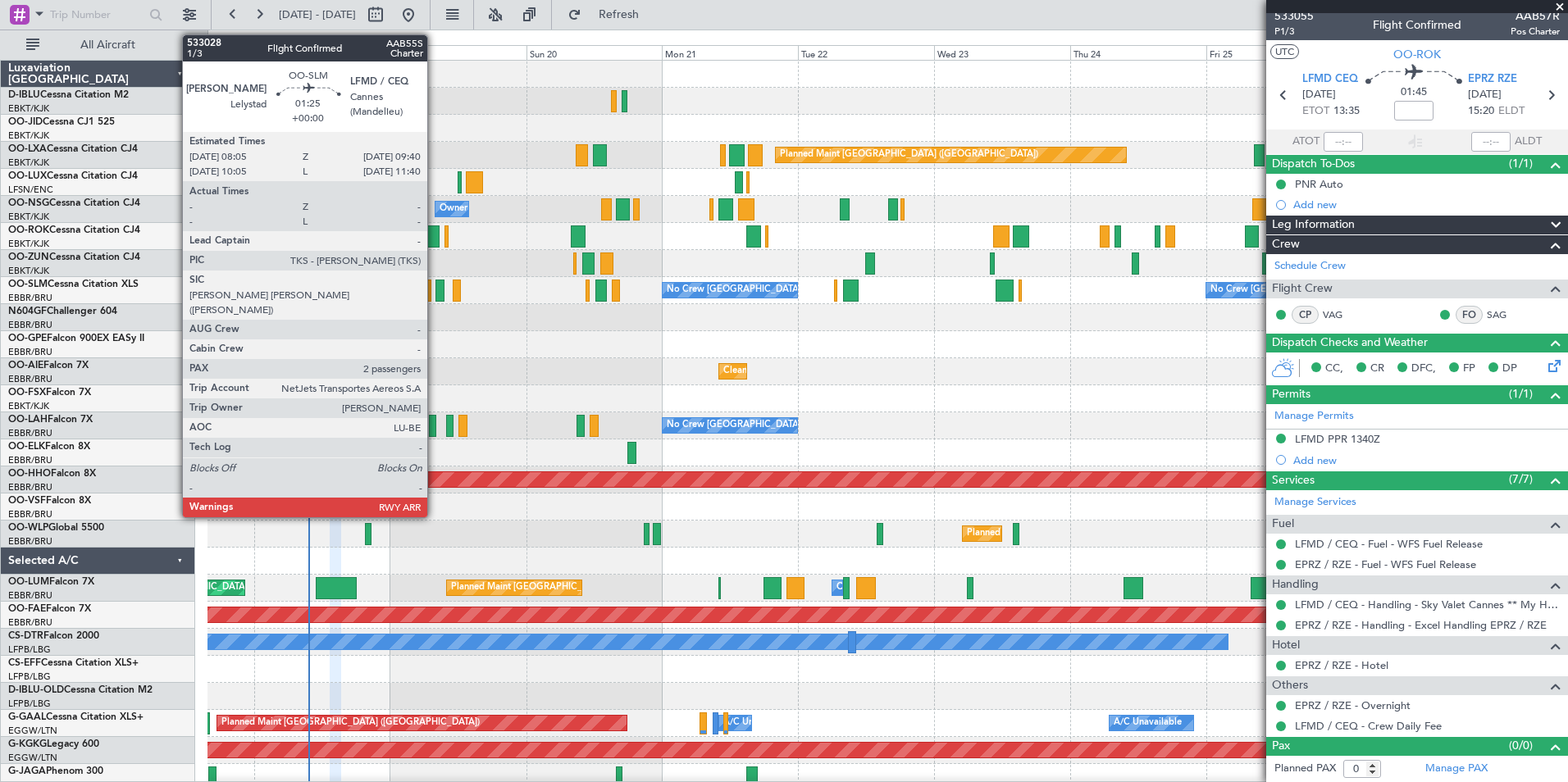 click 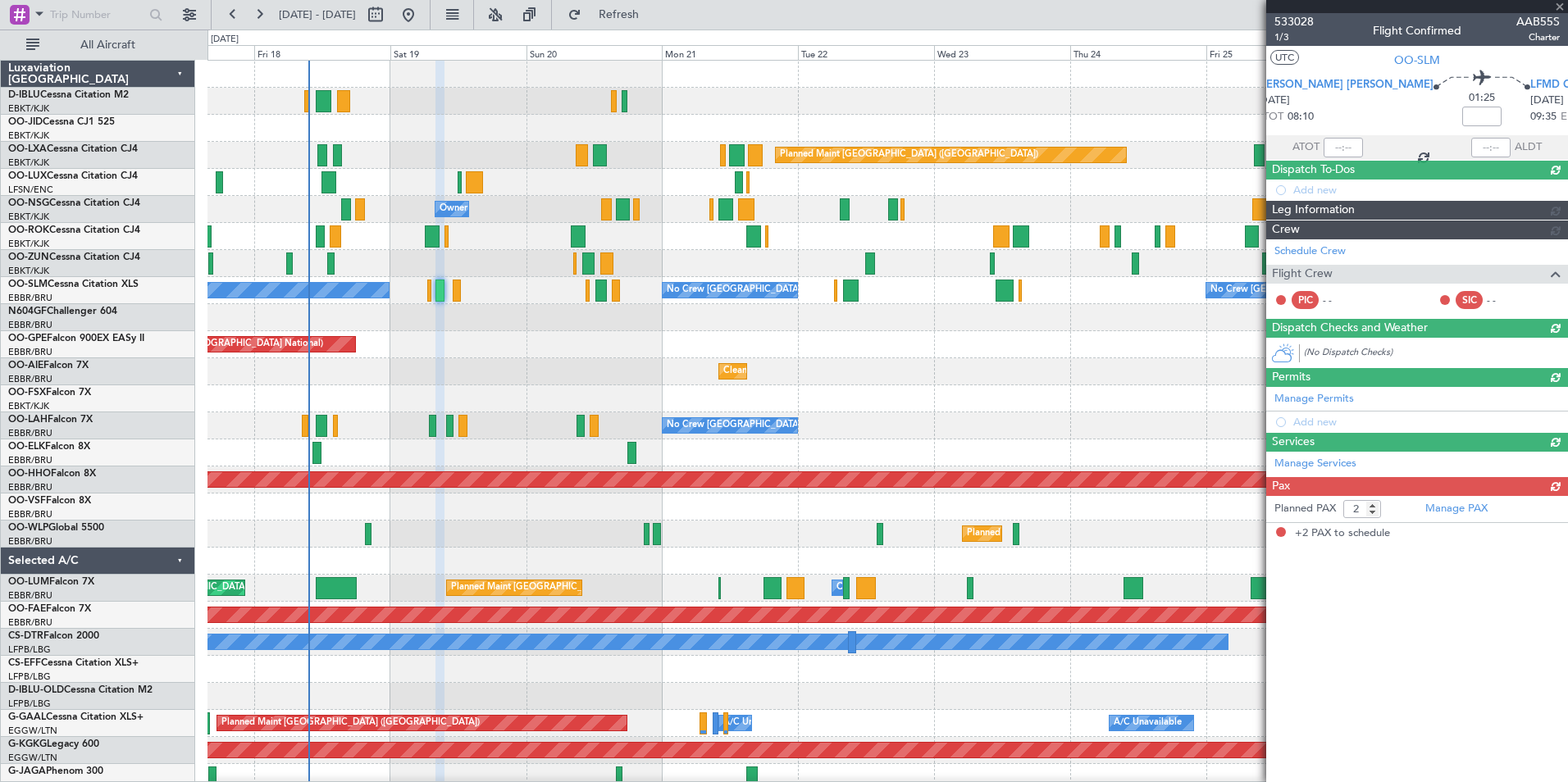 scroll, scrollTop: 0, scrollLeft: 0, axis: both 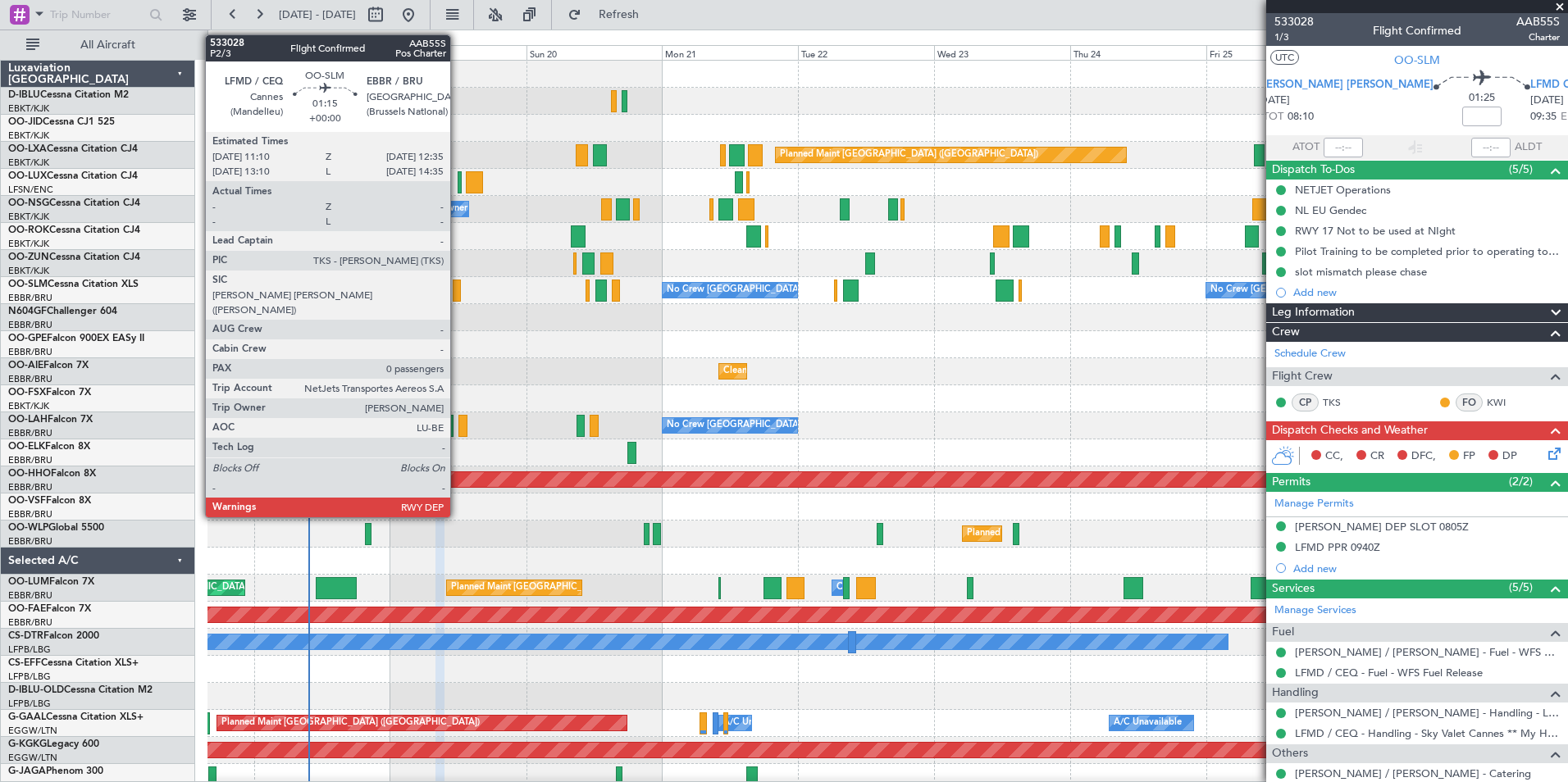 click 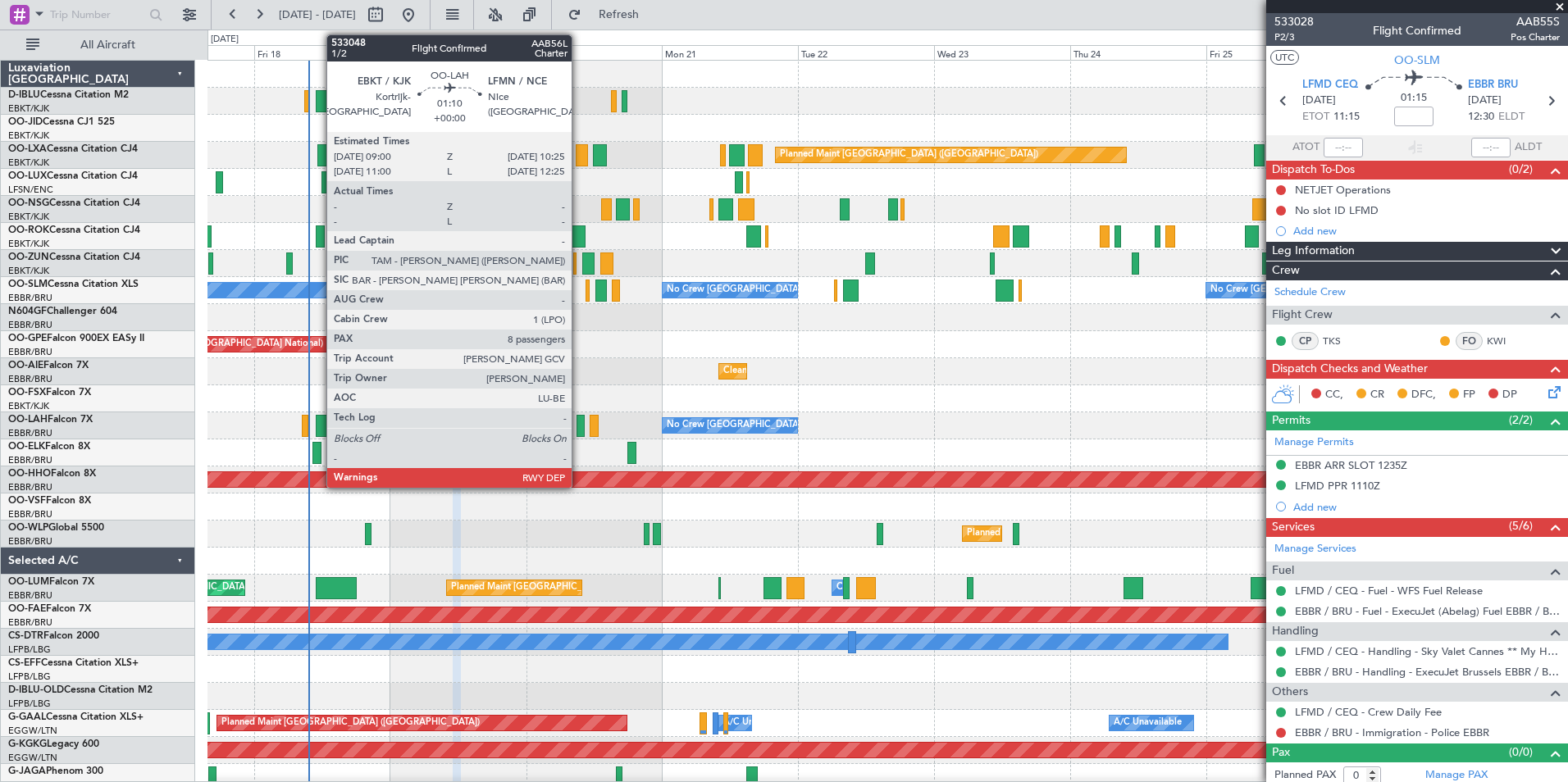 click 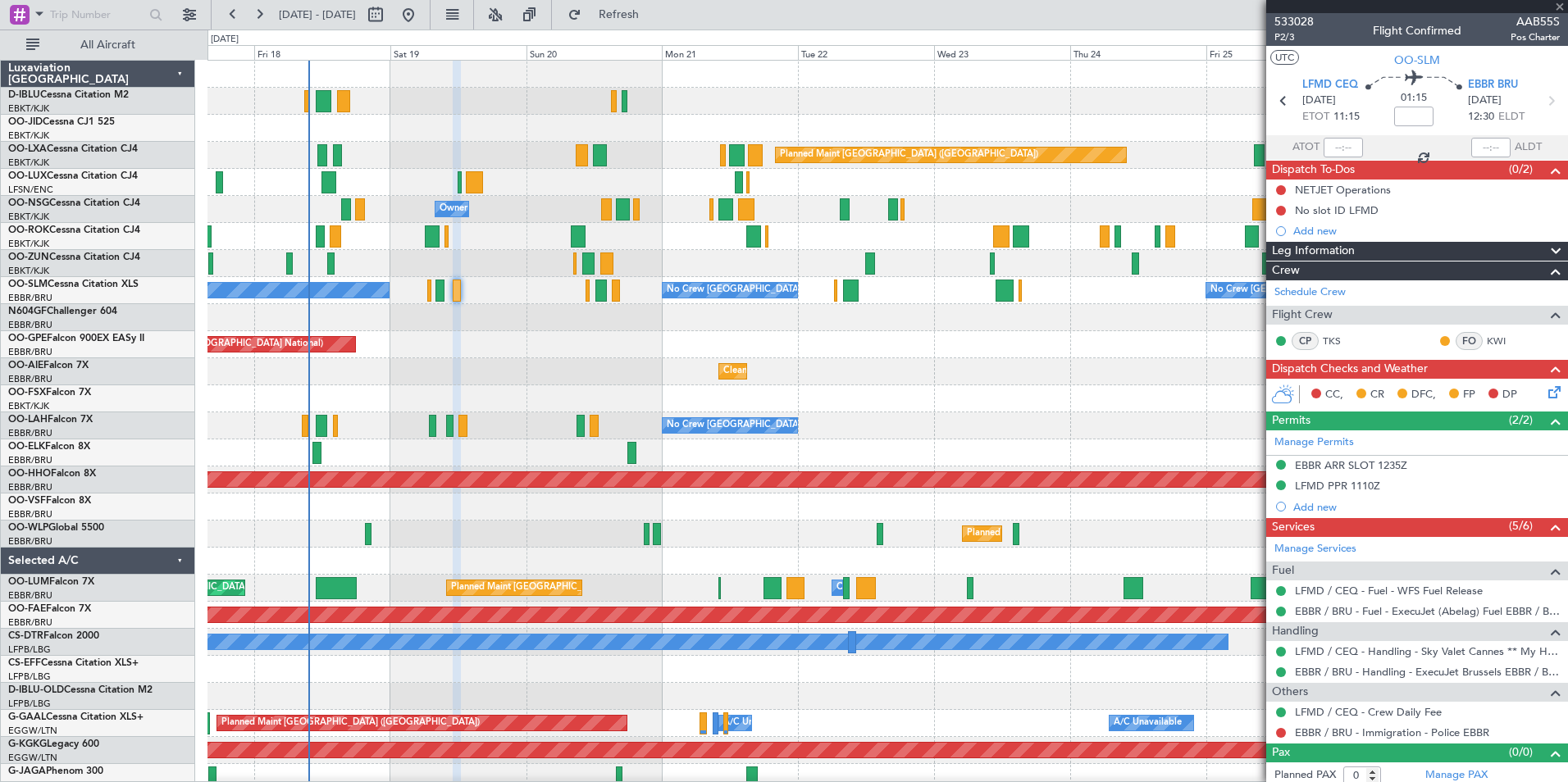 type on "8" 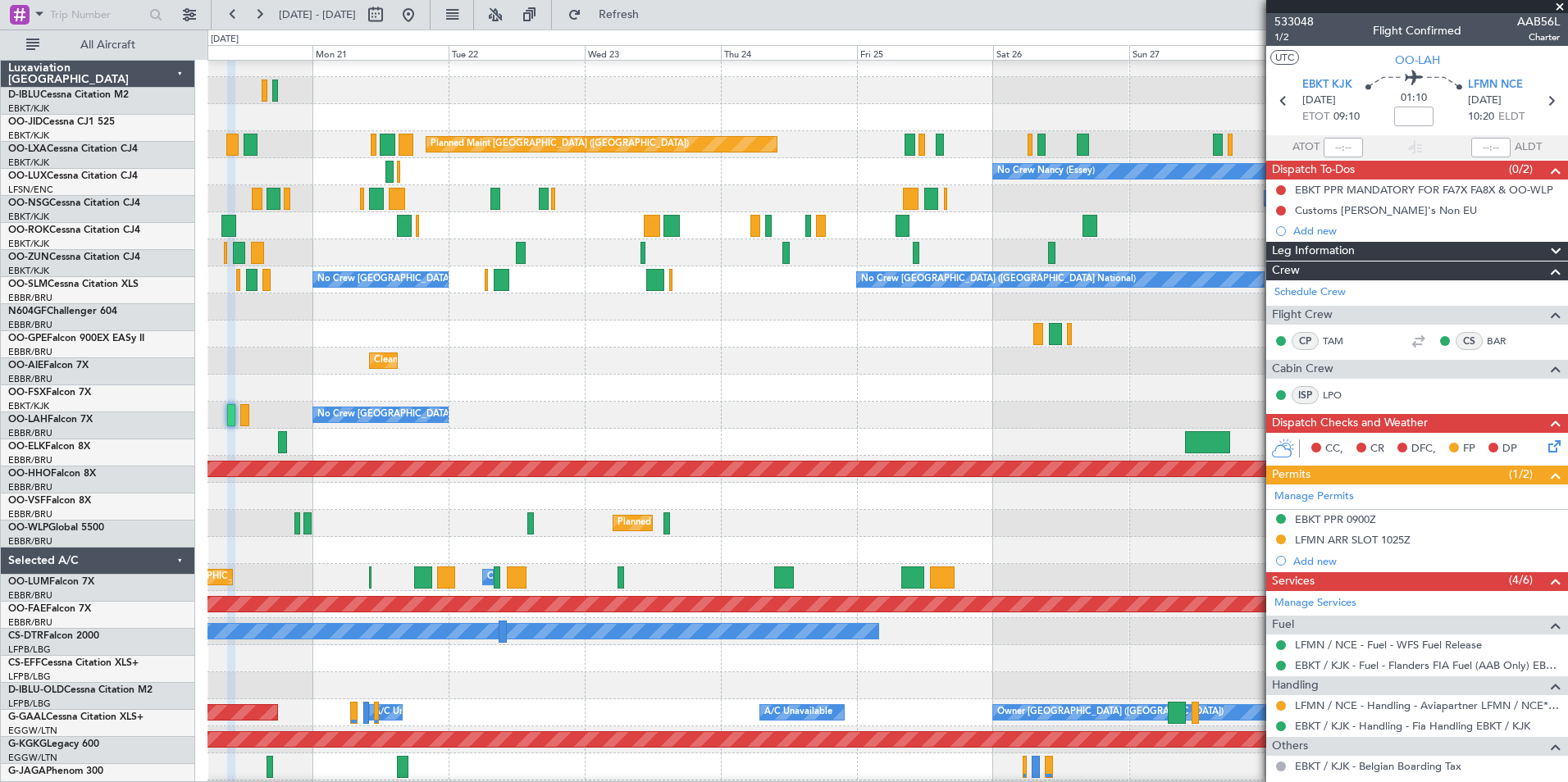 click 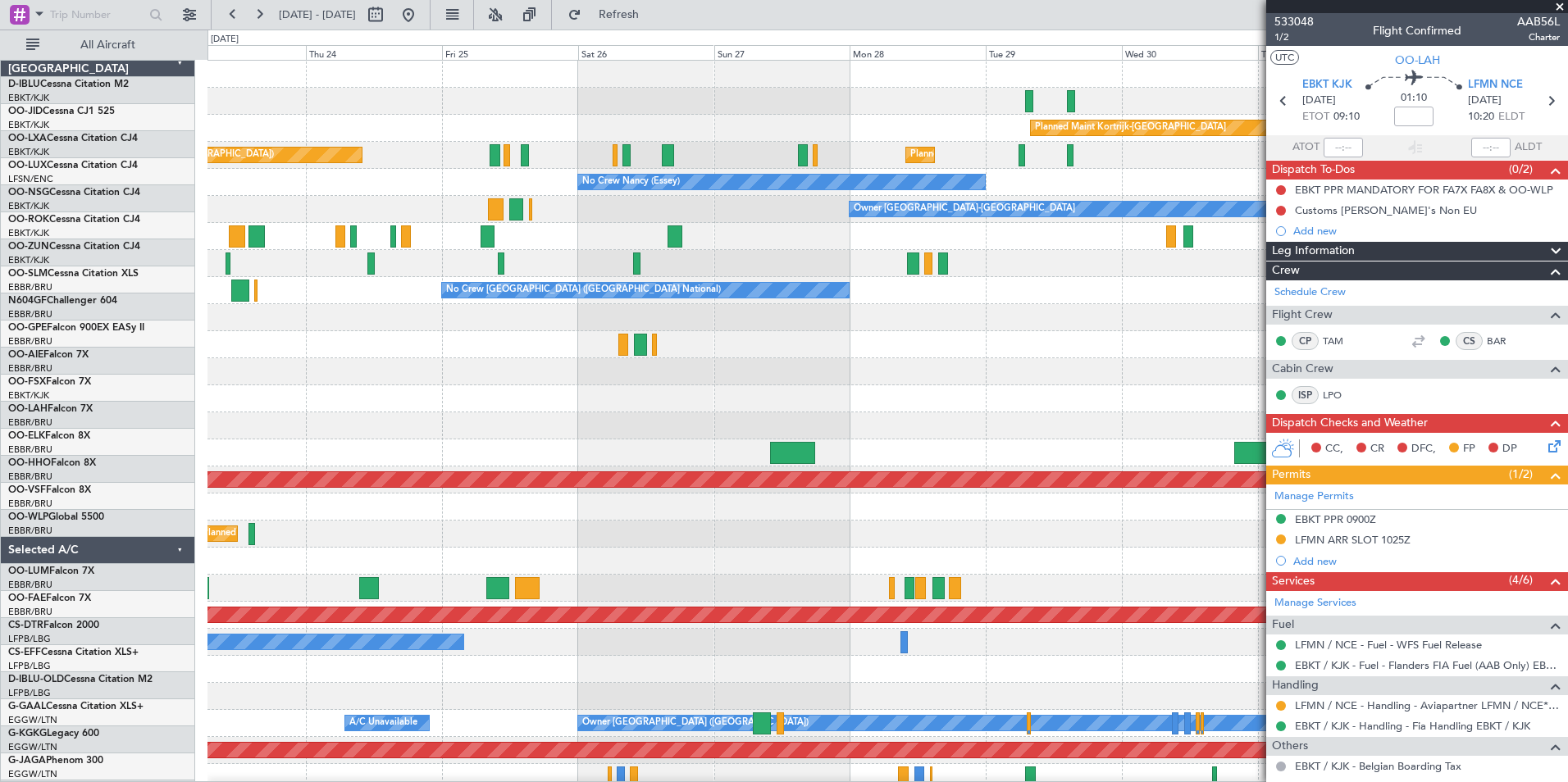 scroll, scrollTop: 0, scrollLeft: 0, axis: both 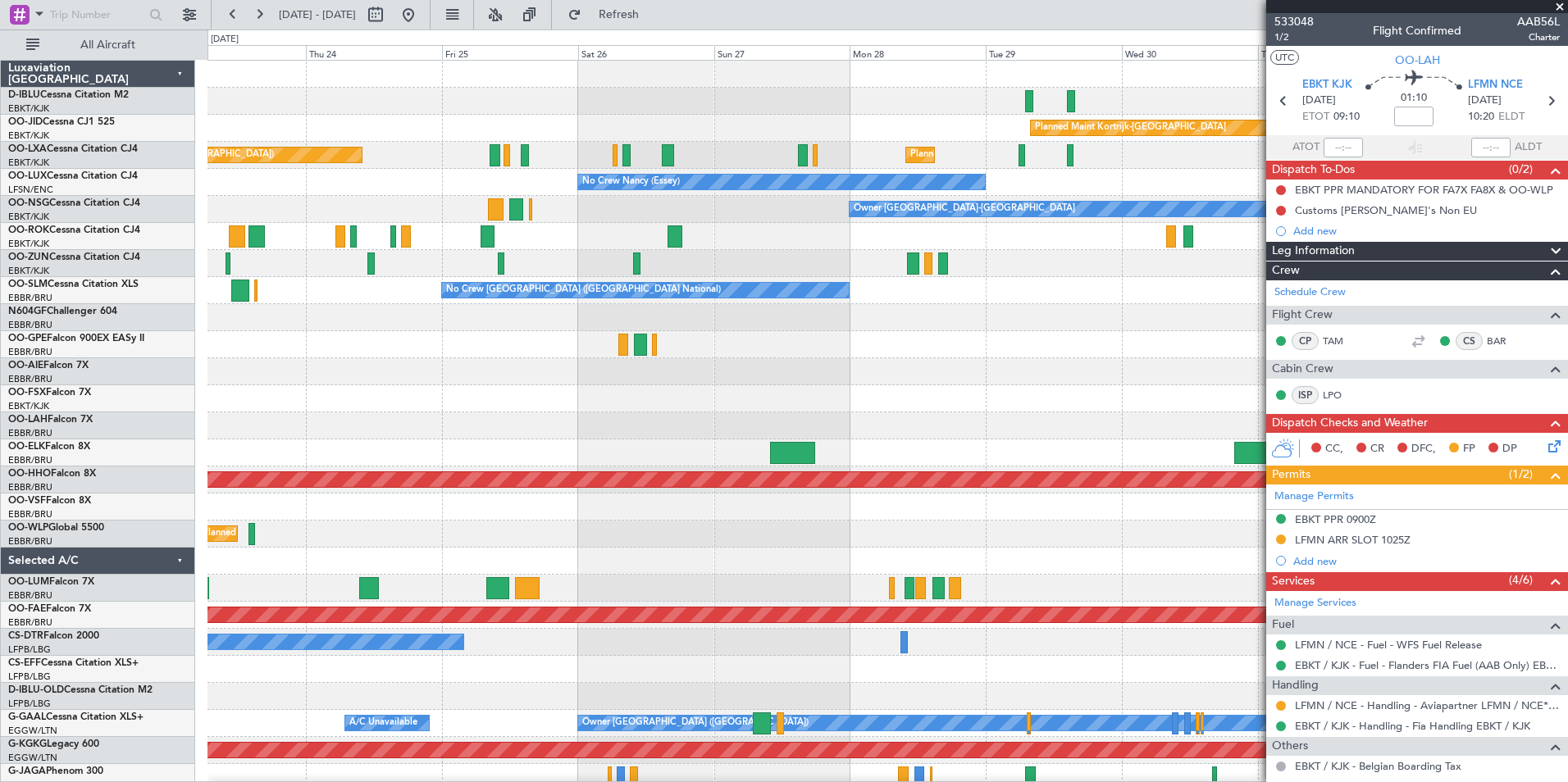 click on "No Crew [GEOGRAPHIC_DATA] ([GEOGRAPHIC_DATA] National)" 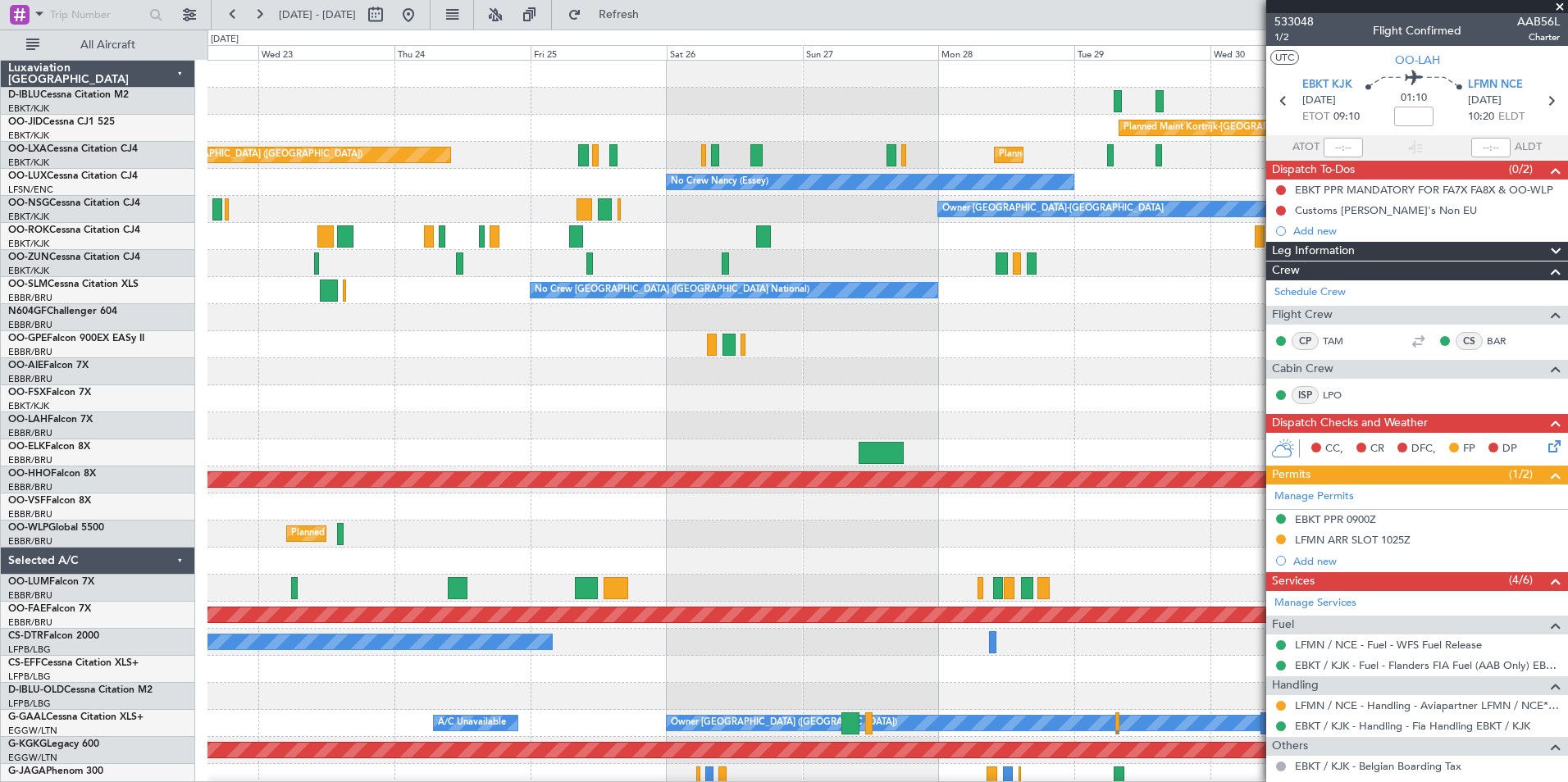 click on "Planned Maint Kortrijk-[GEOGRAPHIC_DATA]
Planned Maint [GEOGRAPHIC_DATA] ([GEOGRAPHIC_DATA])
Planned Maint [GEOGRAPHIC_DATA]-[GEOGRAPHIC_DATA]
No Crew [PERSON_NAME] ([PERSON_NAME])
Owner [GEOGRAPHIC_DATA]-[GEOGRAPHIC_DATA]
Planned Maint [GEOGRAPHIC_DATA]-[GEOGRAPHIC_DATA]
No Crew [GEOGRAPHIC_DATA] (Brussels National)
No Crew [GEOGRAPHIC_DATA] (Brussels National)
Cleaning [GEOGRAPHIC_DATA] ([GEOGRAPHIC_DATA])
No Crew [GEOGRAPHIC_DATA] (Brussels National)
Planned Maint Geneva ([GEOGRAPHIC_DATA])
Planned Maint Geneva ([GEOGRAPHIC_DATA])
Planned Maint Milan ([GEOGRAPHIC_DATA])
Owner [GEOGRAPHIC_DATA]
Planned Maint [GEOGRAPHIC_DATA] ([GEOGRAPHIC_DATA])
Planned Maint [GEOGRAPHIC_DATA]-[GEOGRAPHIC_DATA]
No Crew
Owner [GEOGRAPHIC_DATA] ([GEOGRAPHIC_DATA])
A/C Unavailable
A/C Unavailable
A/C Unavailable
A/C Unavailable
Planned Maint [GEOGRAPHIC_DATA] ([GEOGRAPHIC_DATA])" 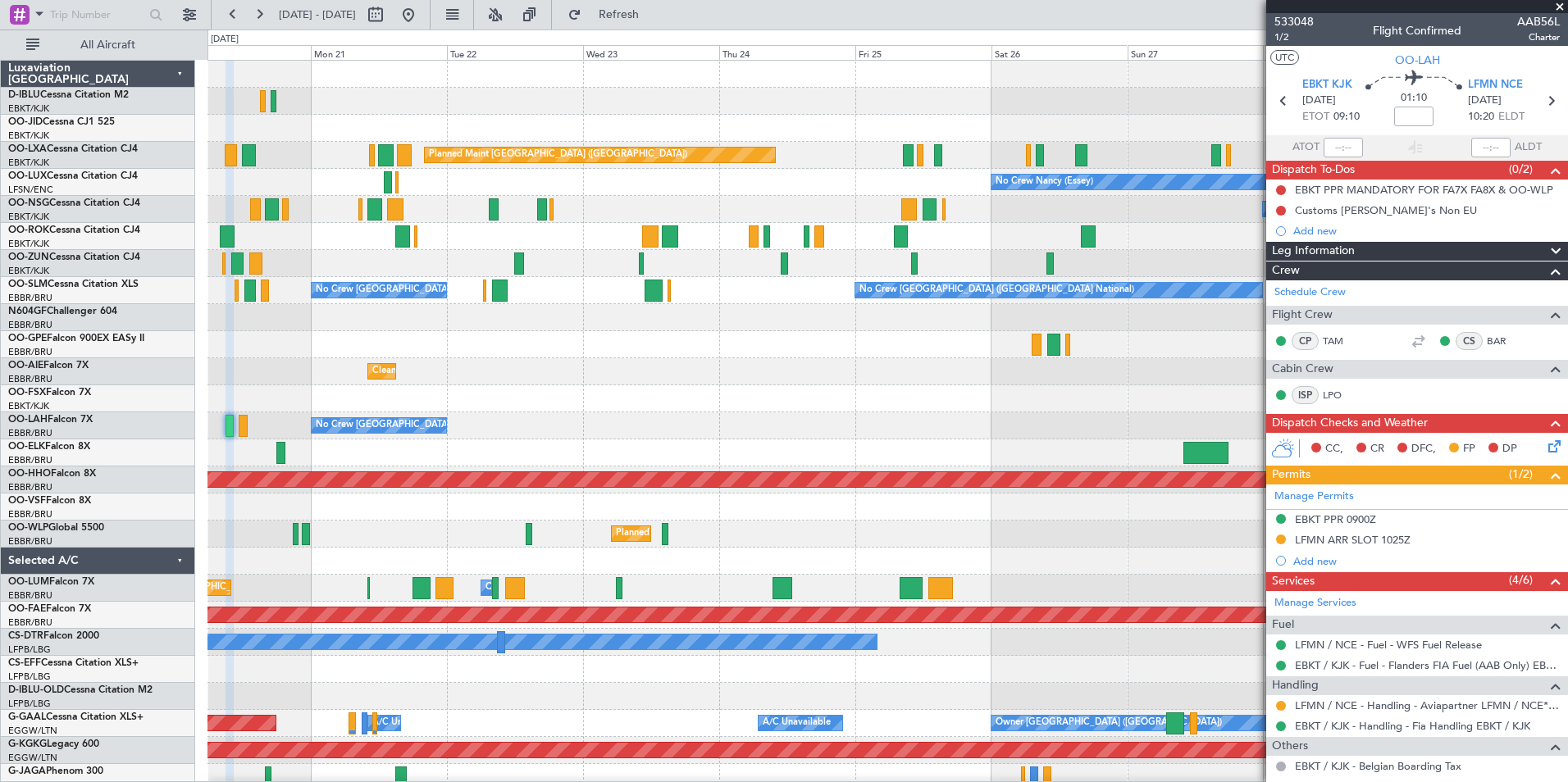scroll, scrollTop: 0, scrollLeft: 0, axis: both 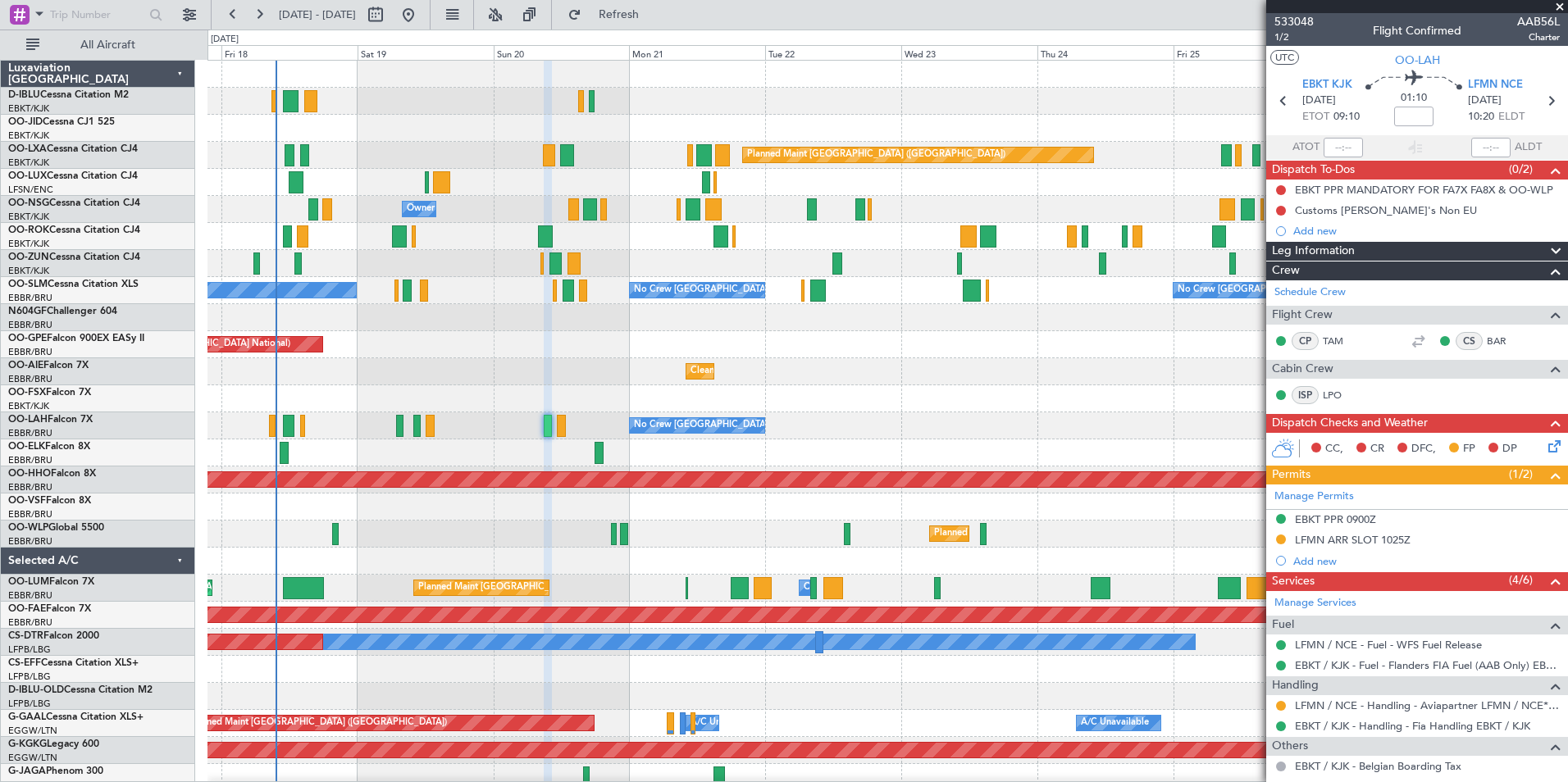 click on "Planned Maint Kortrijk-[GEOGRAPHIC_DATA]
Planned Maint [GEOGRAPHIC_DATA] ([GEOGRAPHIC_DATA])
Planned Maint [GEOGRAPHIC_DATA]-[GEOGRAPHIC_DATA]
No Crew [PERSON_NAME] ([PERSON_NAME])
No Crew [PERSON_NAME] ([PERSON_NAME])
Planned Maint [GEOGRAPHIC_DATA] ([GEOGRAPHIC_DATA])
Owner [GEOGRAPHIC_DATA]-[GEOGRAPHIC_DATA]
Planned Maint [GEOGRAPHIC_DATA]-[GEOGRAPHIC_DATA]
Owner [GEOGRAPHIC_DATA]-[GEOGRAPHIC_DATA]
Planned Maint [GEOGRAPHIC_DATA]-[GEOGRAPHIC_DATA]
No Crew [GEOGRAPHIC_DATA] (Brussels National)
No Crew [GEOGRAPHIC_DATA] (Brussels National)
No Crew [GEOGRAPHIC_DATA] (Brussels National)
Planned Maint [GEOGRAPHIC_DATA] ([GEOGRAPHIC_DATA])
No Crew [GEOGRAPHIC_DATA] (Brussels National)
Cleaning [GEOGRAPHIC_DATA] ([GEOGRAPHIC_DATA])
Planned Maint [GEOGRAPHIC_DATA] ([GEOGRAPHIC_DATA])
Planned Maint [GEOGRAPHIC_DATA]-[GEOGRAPHIC_DATA]
No Crew [GEOGRAPHIC_DATA] (Brussels National)
Planned Maint Geneva ([GEOGRAPHIC_DATA])" 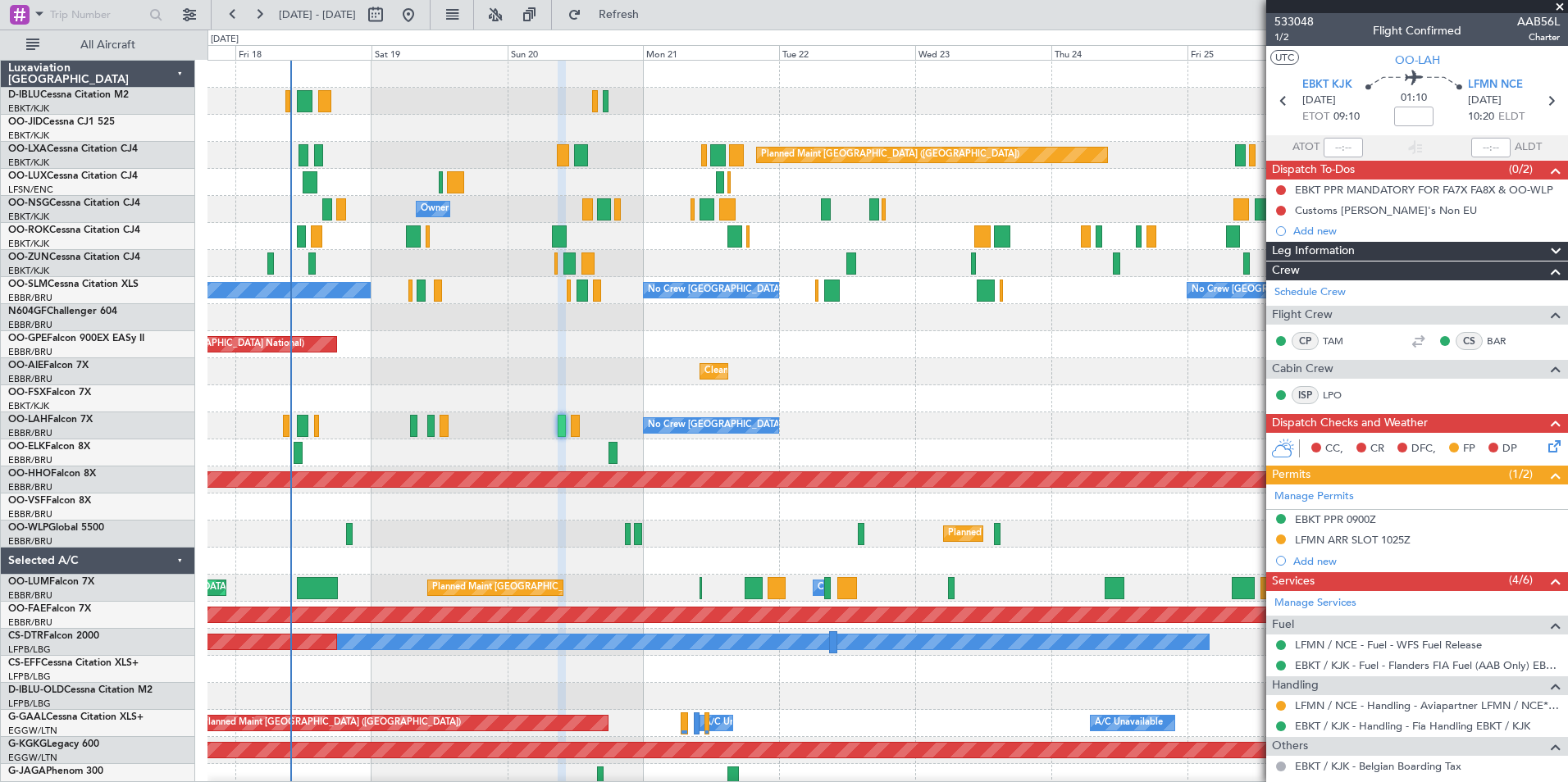 click 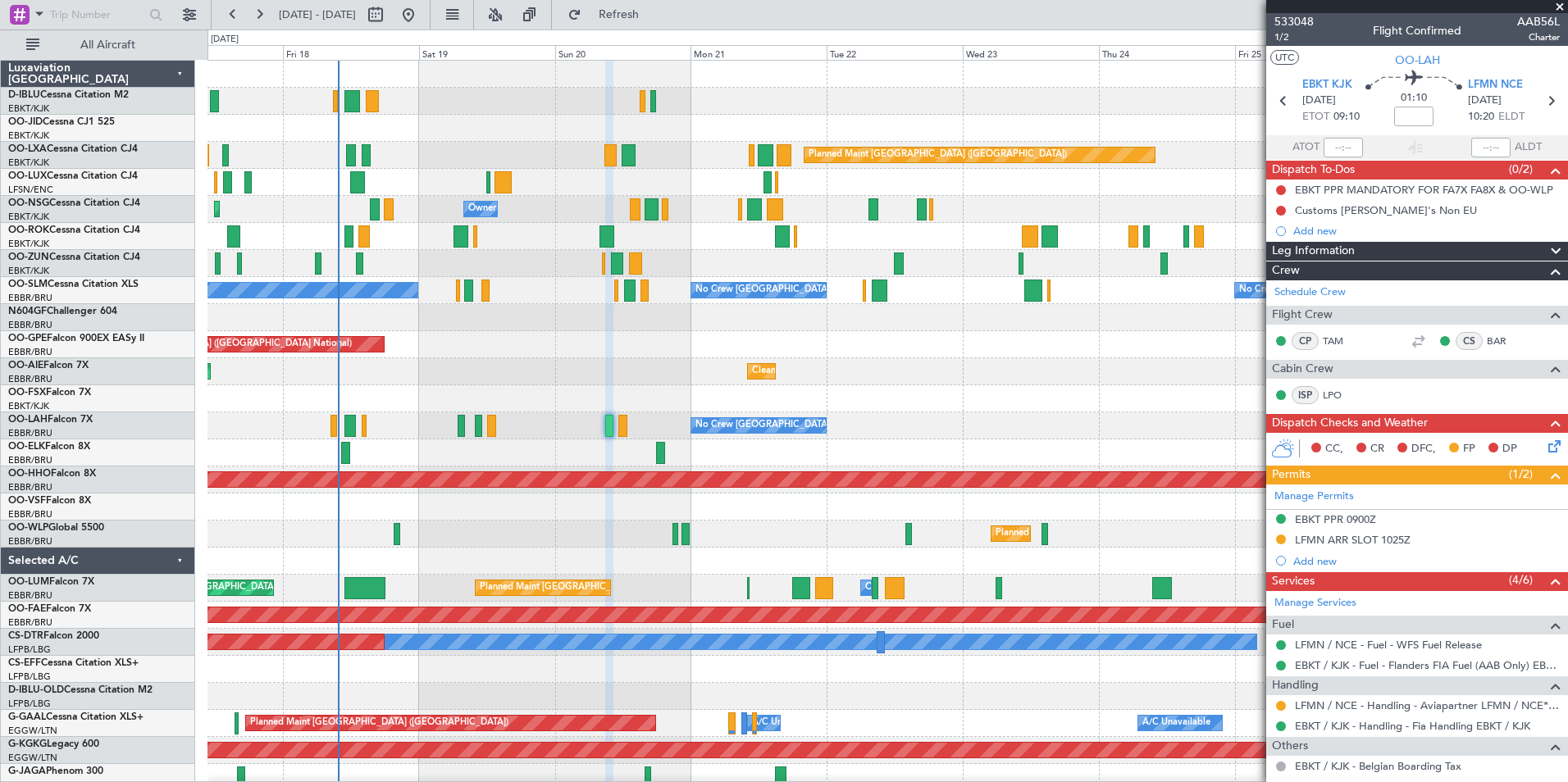 click on "Planned Maint Kortrijk-[GEOGRAPHIC_DATA]
Planned Maint [GEOGRAPHIC_DATA] ([GEOGRAPHIC_DATA])
Planned Maint [GEOGRAPHIC_DATA]-[GEOGRAPHIC_DATA]
No Crew [PERSON_NAME] ([PERSON_NAME])
Planned Maint [GEOGRAPHIC_DATA] ([GEOGRAPHIC_DATA])
No Crew [PERSON_NAME] ([PERSON_NAME])
Owner [GEOGRAPHIC_DATA]-[GEOGRAPHIC_DATA]
Planned Maint [GEOGRAPHIC_DATA]-[GEOGRAPHIC_DATA]
Owner [GEOGRAPHIC_DATA]-[GEOGRAPHIC_DATA]
Planned Maint [GEOGRAPHIC_DATA]-[GEOGRAPHIC_DATA]
No Crew [GEOGRAPHIC_DATA] (Brussels National)
No Crew [GEOGRAPHIC_DATA] (Brussels National)
No Crew [GEOGRAPHIC_DATA] (Brussels National)
Planned Maint [GEOGRAPHIC_DATA] ([GEOGRAPHIC_DATA])
No Crew [GEOGRAPHIC_DATA] (Brussels National)
Cleaning [GEOGRAPHIC_DATA] ([GEOGRAPHIC_DATA])
Planned Maint [GEOGRAPHIC_DATA] ([GEOGRAPHIC_DATA])
Planned Maint [GEOGRAPHIC_DATA]-[GEOGRAPHIC_DATA]
No Crew [GEOGRAPHIC_DATA] (Brussels National)
Planned Maint Geneva ([GEOGRAPHIC_DATA])" 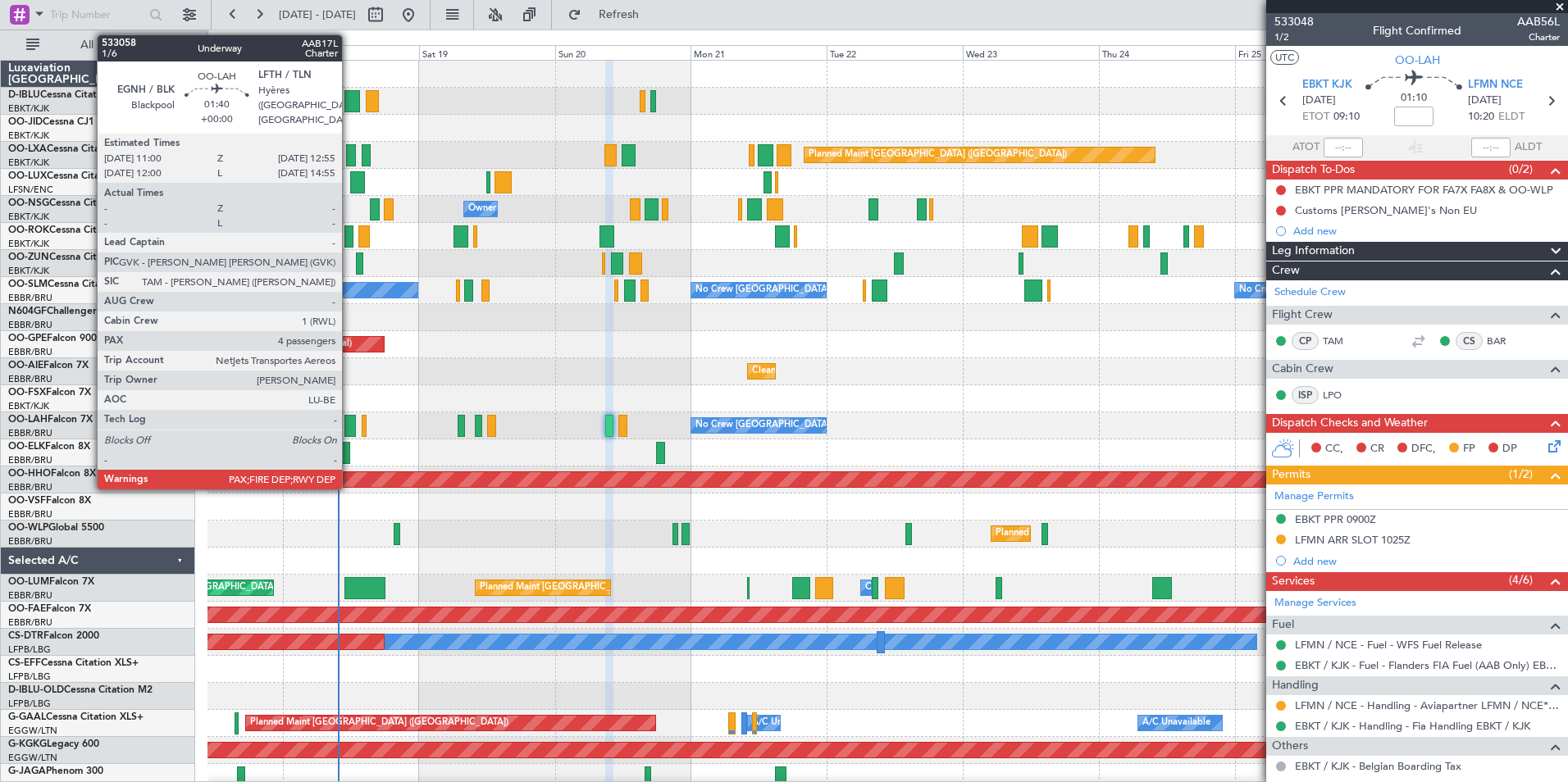 click 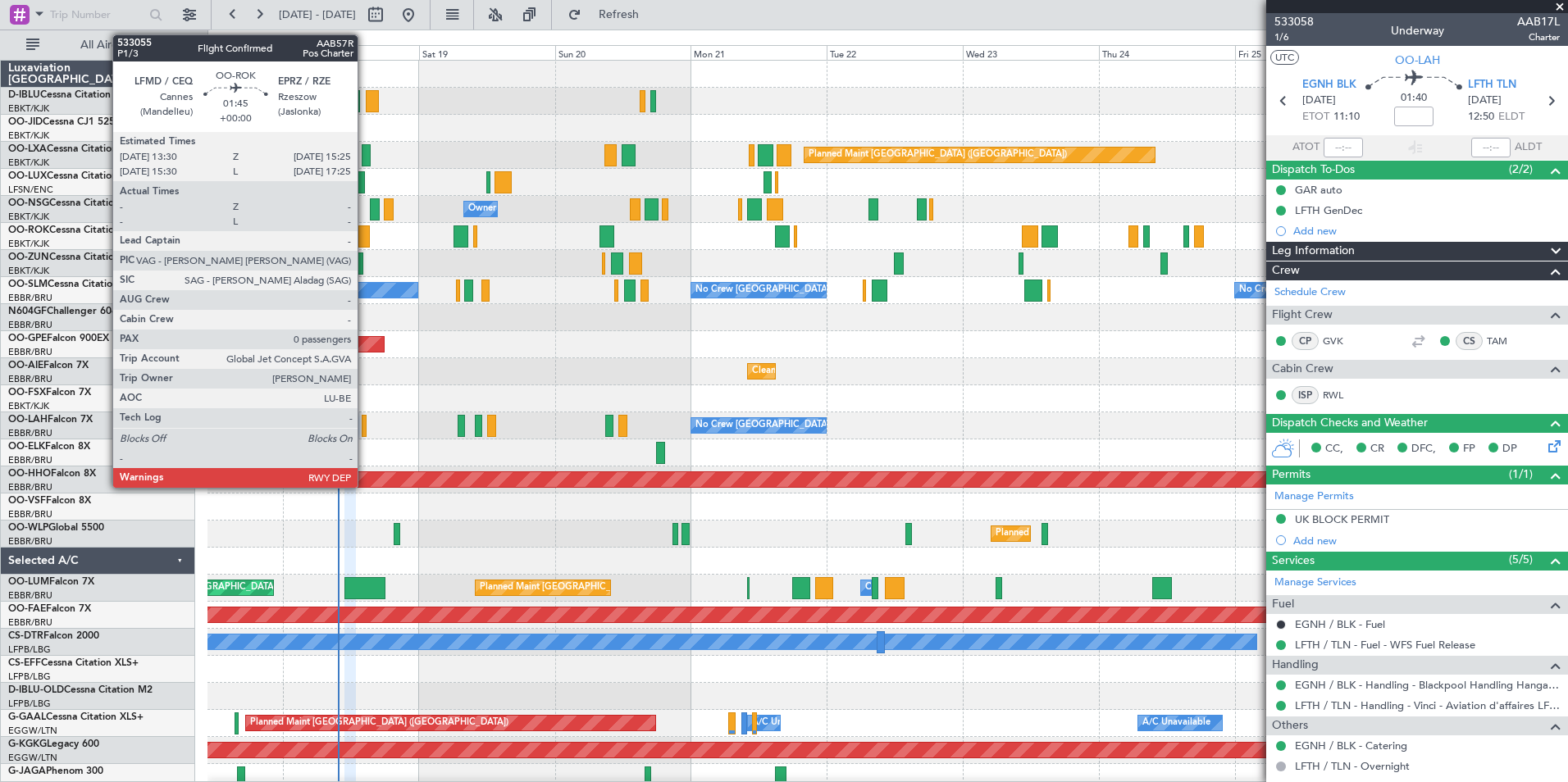 click 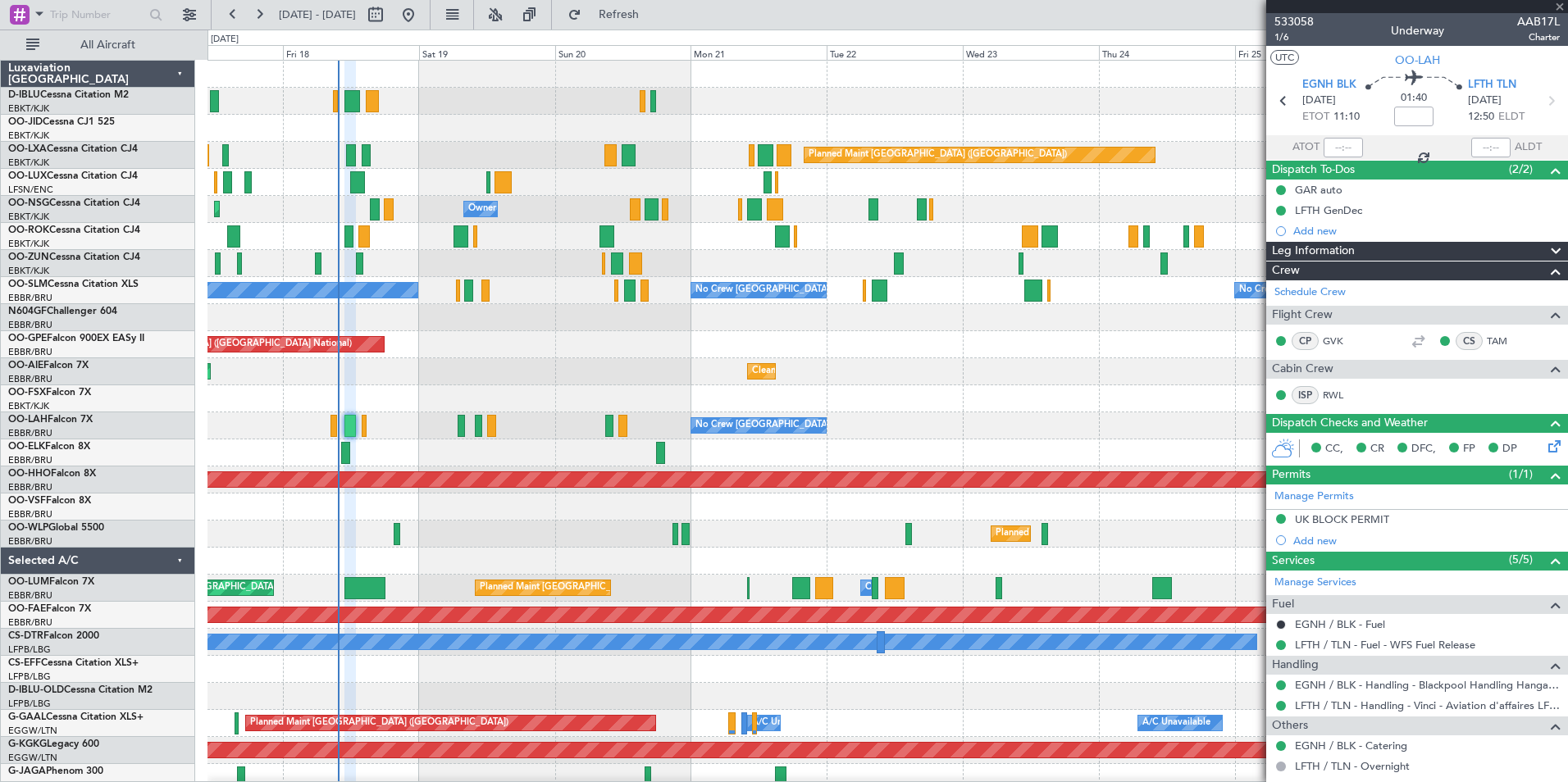 type on "0" 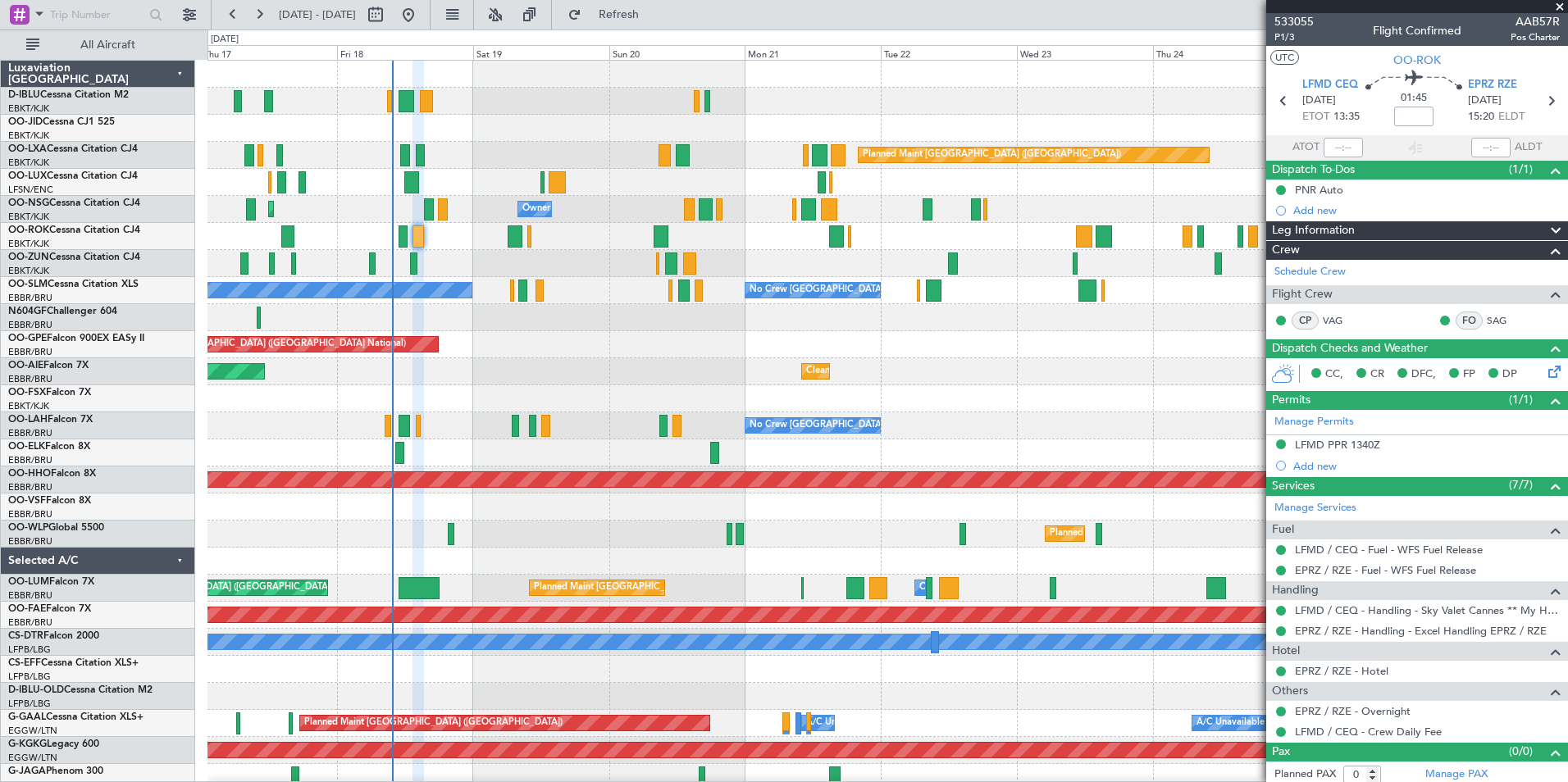 click on "Planned Maint Kortrijk-Wevelgem
Planned Maint Paris (Le Bourget)
Planned Maint Kortrijk-Wevelgem
No Crew Nancy (Essey)
Planned Maint Brussels (Brussels National)
No Crew Nancy (Essey)
Planned Maint Kortrijk-Wevelgem
Owner Kortrijk-Wevelgem
Owner Kortrijk-Wevelgem
Planned Maint Kortrijk-Wevelgem
No Crew Brussels (Brussels National)
No Crew Brussels (Brussels National)
No Crew Brussels (Brussels National)
Planned Maint Brussels (Brussels National)
No Crew Brussels (Brussels National)
Planned Maint Brussels (Brussels National)
Cleaning Brussels (Brussels National)
Planned Maint Kortrijk-Wevelgem
No Crew Brussels (Brussels National)
Planned Maint Geneva (Cointrin)" 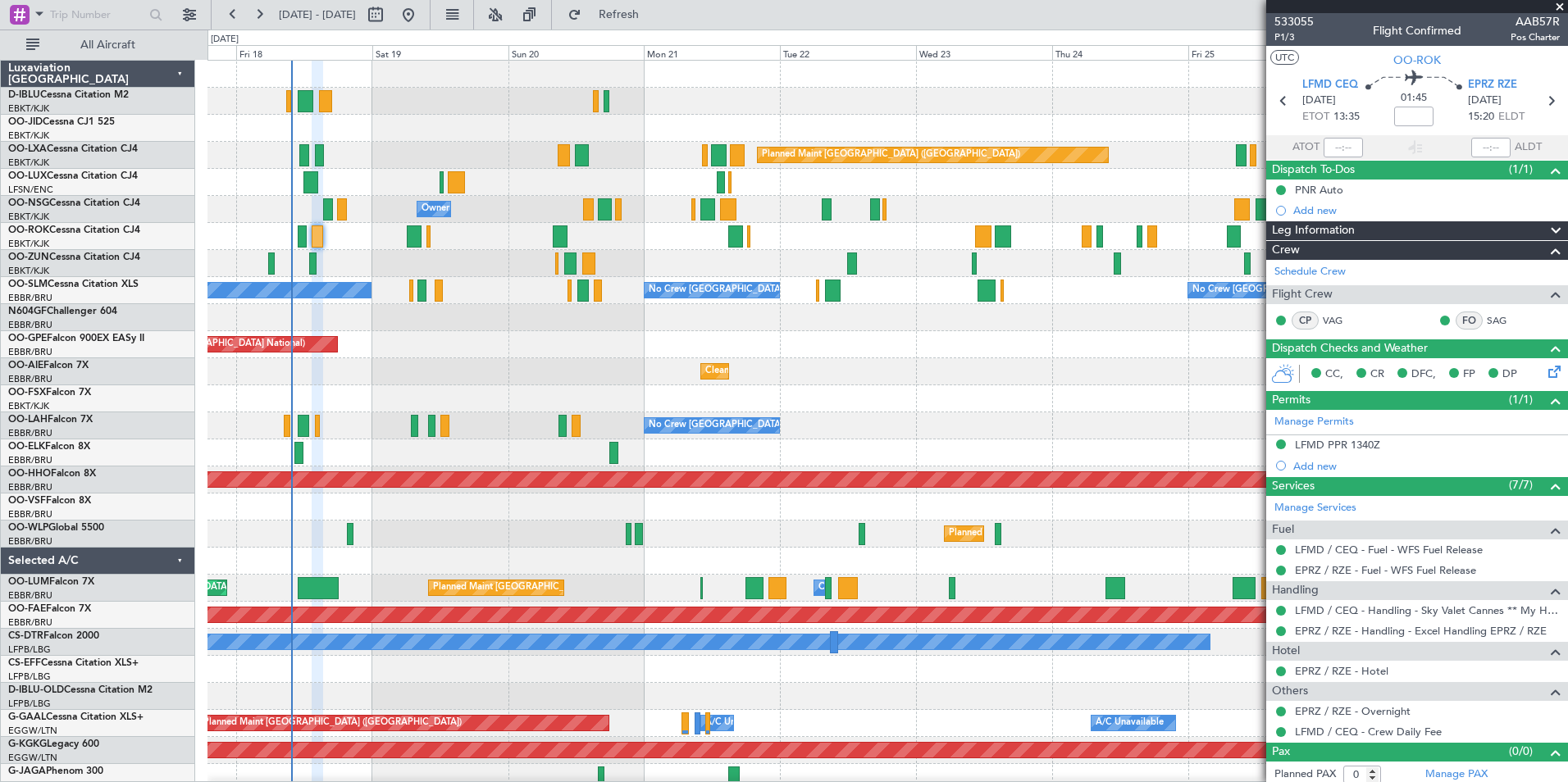 click on "Planned Maint Kortrijk-[GEOGRAPHIC_DATA]
Planned Maint [GEOGRAPHIC_DATA] ([GEOGRAPHIC_DATA])
Planned Maint [GEOGRAPHIC_DATA]-[GEOGRAPHIC_DATA]
No Crew [PERSON_NAME] ([PERSON_NAME])
Planned Maint [GEOGRAPHIC_DATA] ([GEOGRAPHIC_DATA])
No Crew [PERSON_NAME] ([PERSON_NAME])
Owner [GEOGRAPHIC_DATA]-[GEOGRAPHIC_DATA]
Planned Maint [GEOGRAPHIC_DATA]-[GEOGRAPHIC_DATA]
Owner [GEOGRAPHIC_DATA]-[GEOGRAPHIC_DATA]
Planned Maint [GEOGRAPHIC_DATA]-[GEOGRAPHIC_DATA]
No Crew [GEOGRAPHIC_DATA] (Brussels National)
No Crew [GEOGRAPHIC_DATA] (Brussels National)
No Crew [GEOGRAPHIC_DATA] (Brussels National)
Planned Maint [GEOGRAPHIC_DATA] ([GEOGRAPHIC_DATA])
No Crew [GEOGRAPHIC_DATA] (Brussels National)
Cleaning [GEOGRAPHIC_DATA] ([GEOGRAPHIC_DATA])
Planned Maint [GEOGRAPHIC_DATA] ([GEOGRAPHIC_DATA])
Planned Maint [GEOGRAPHIC_DATA]-[GEOGRAPHIC_DATA]
No Crew [GEOGRAPHIC_DATA] (Brussels National)
Planned Maint Geneva ([GEOGRAPHIC_DATA])" 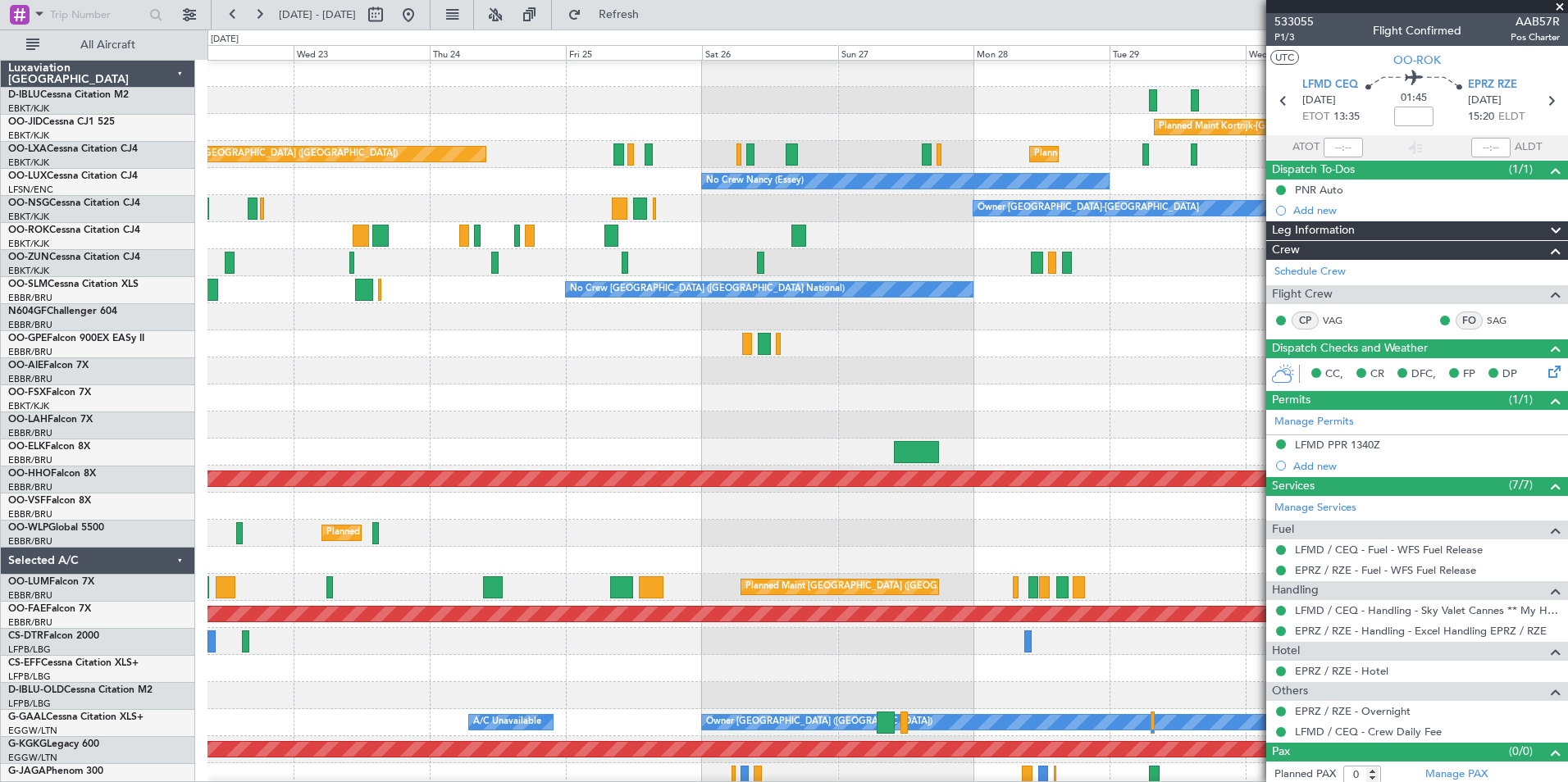 click 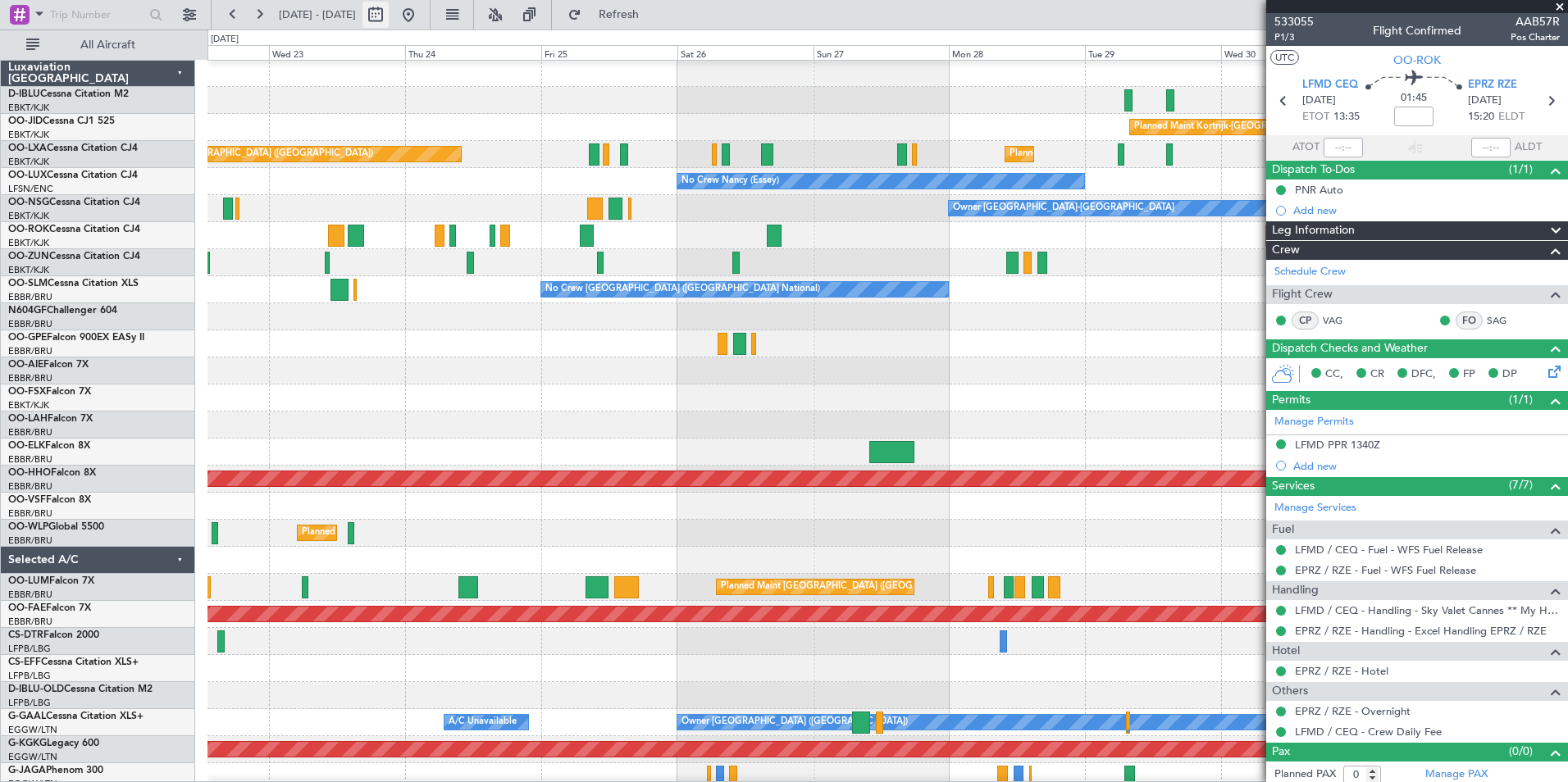 click at bounding box center [376, 15] 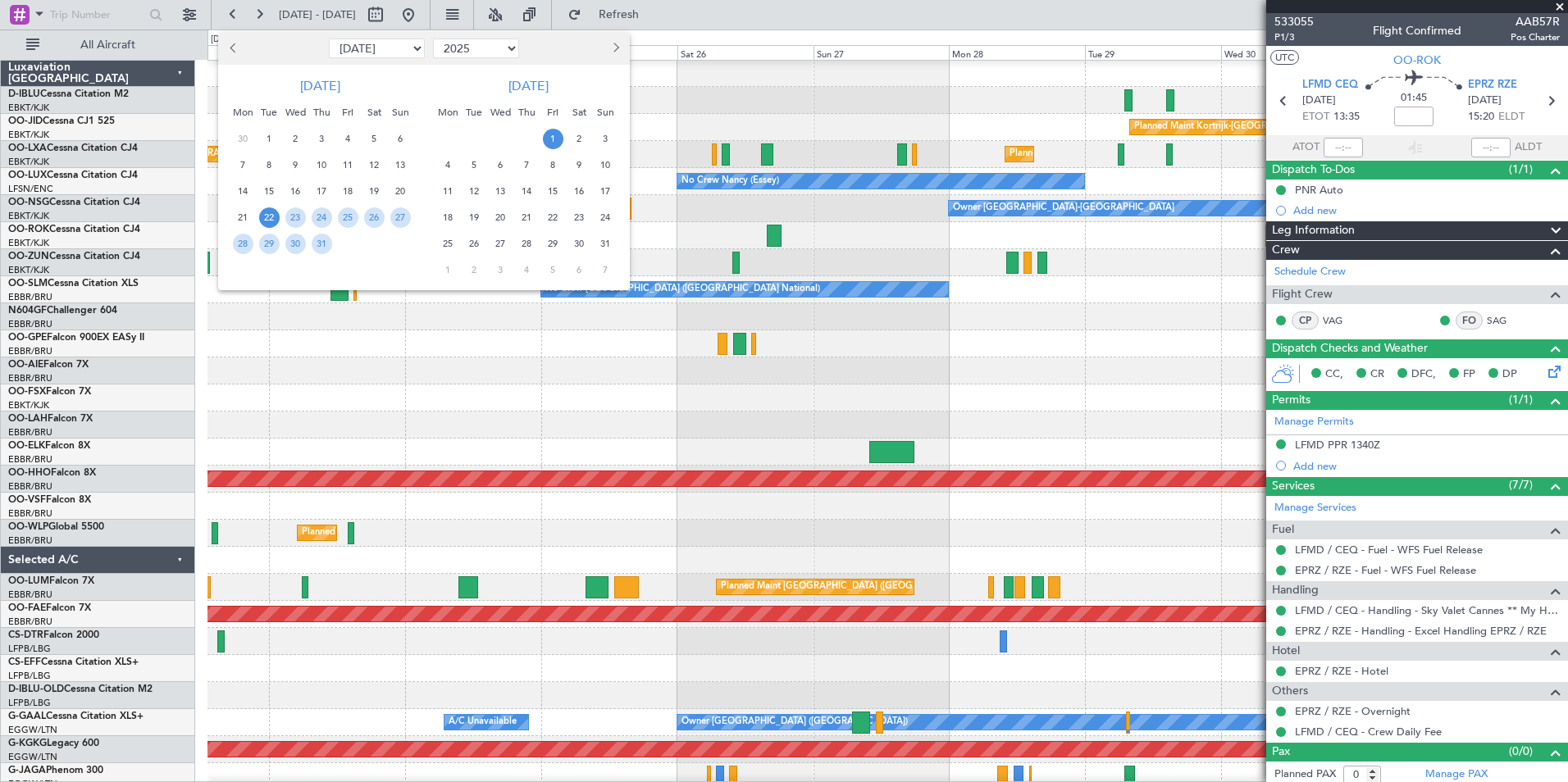 click on "Jan Feb Mar Apr May Jun Jul Aug Sep Oct Nov Dec" at bounding box center [376, 48] 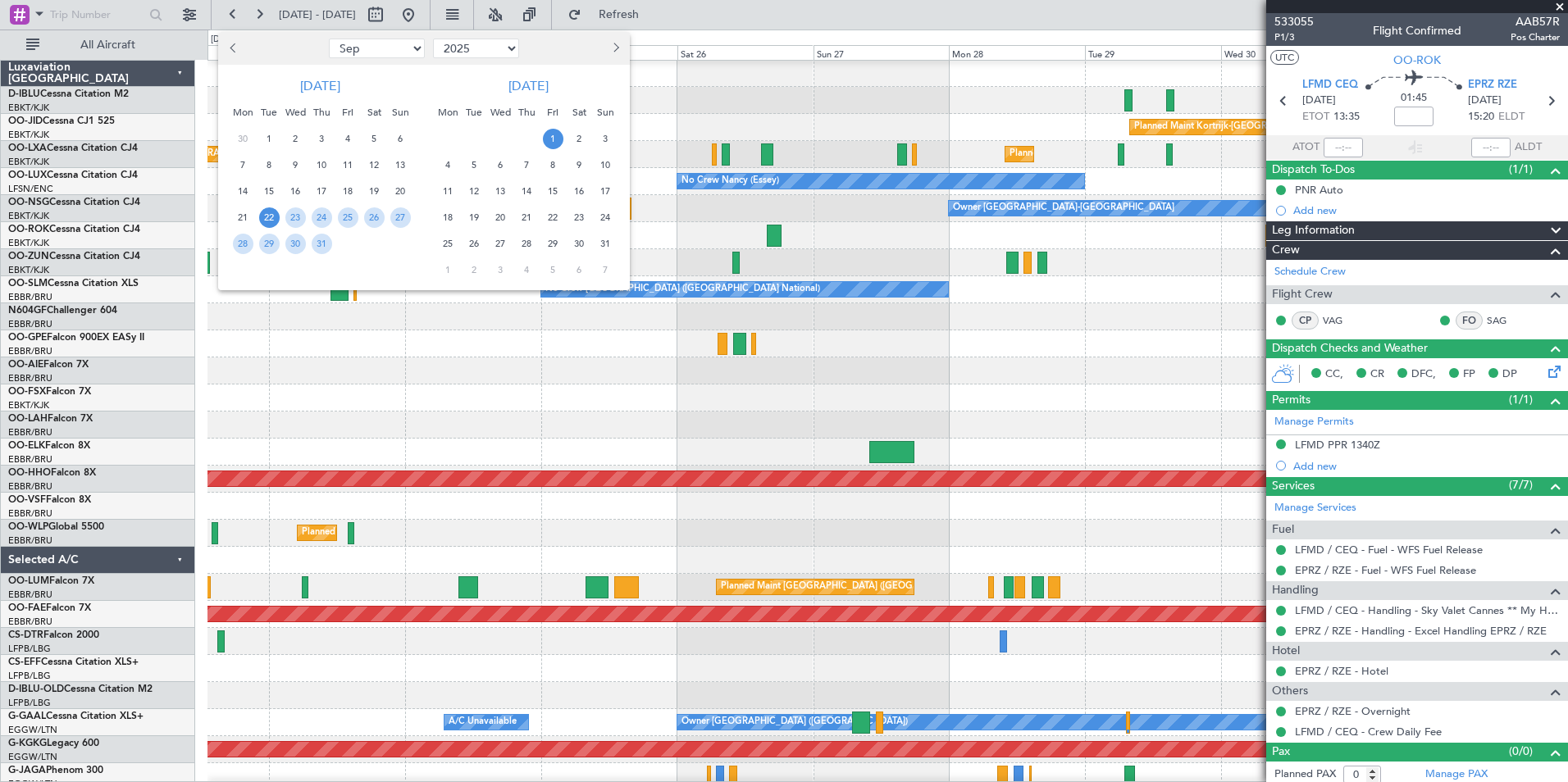 click on "Jan Feb Mar Apr May Jun Jul Aug Sep Oct Nov Dec" at bounding box center [376, 48] 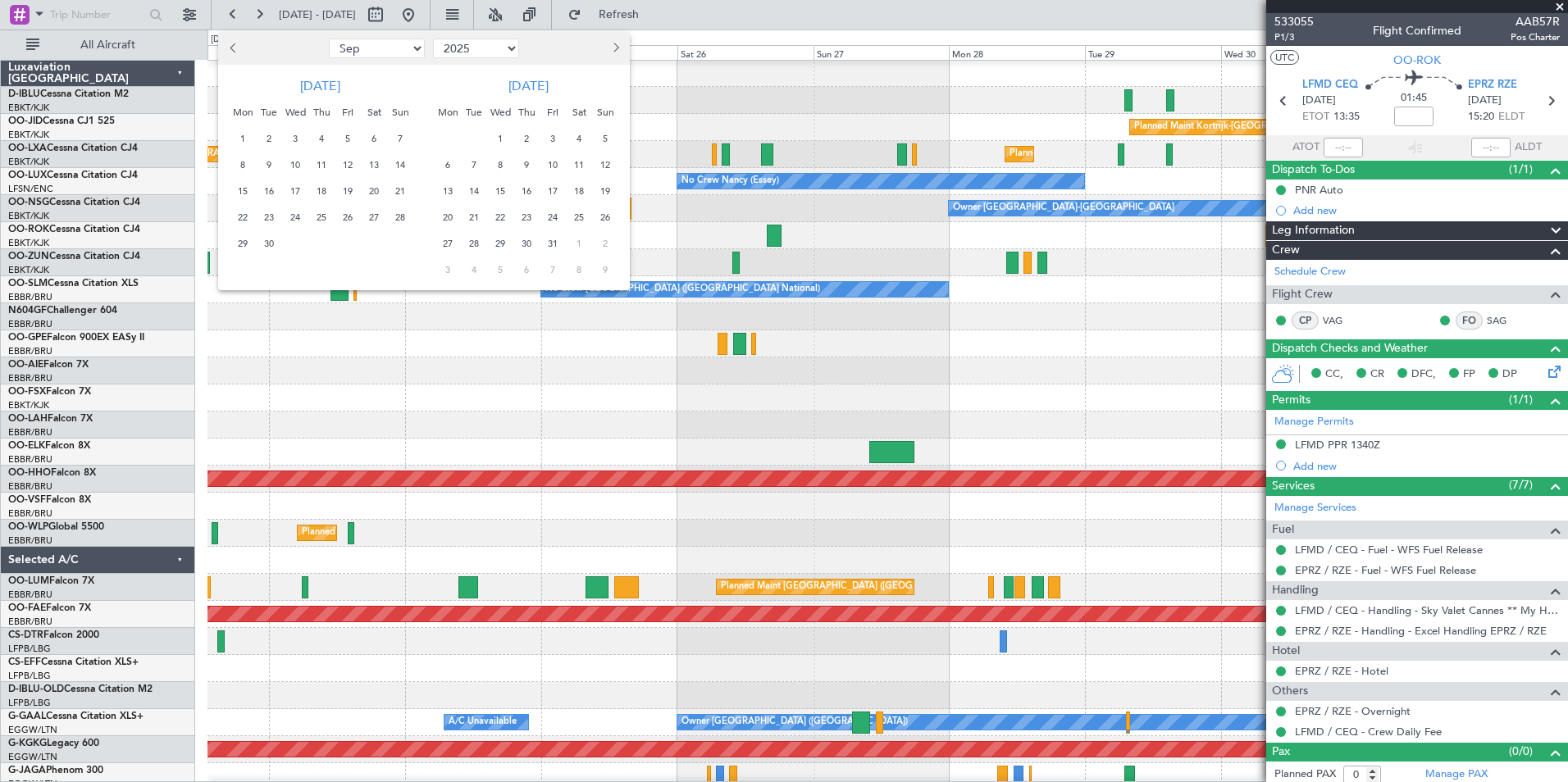 click on "12" at bounding box center (348, 165) 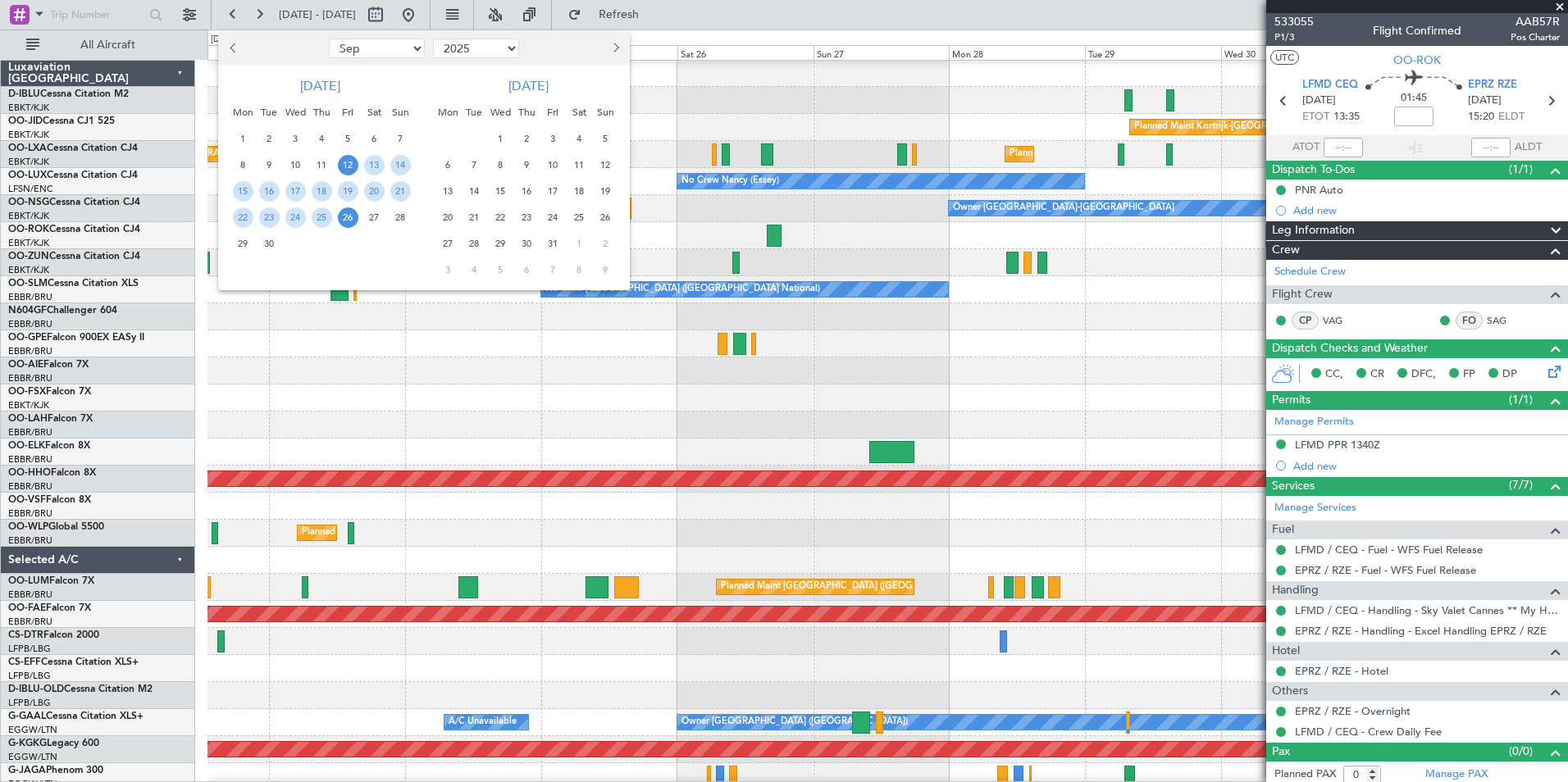 click on "26" at bounding box center [348, 217] 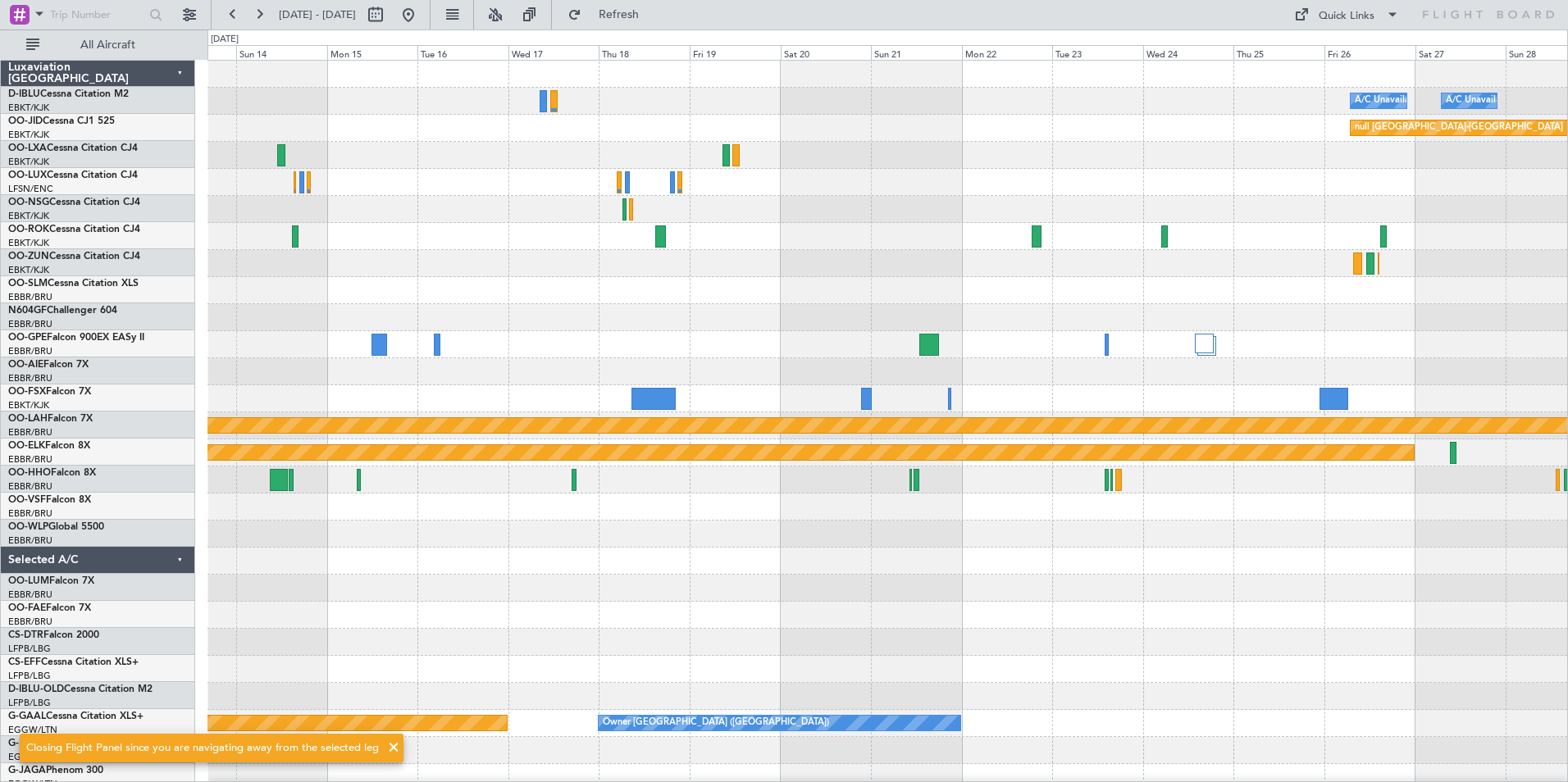 scroll, scrollTop: 0, scrollLeft: 0, axis: both 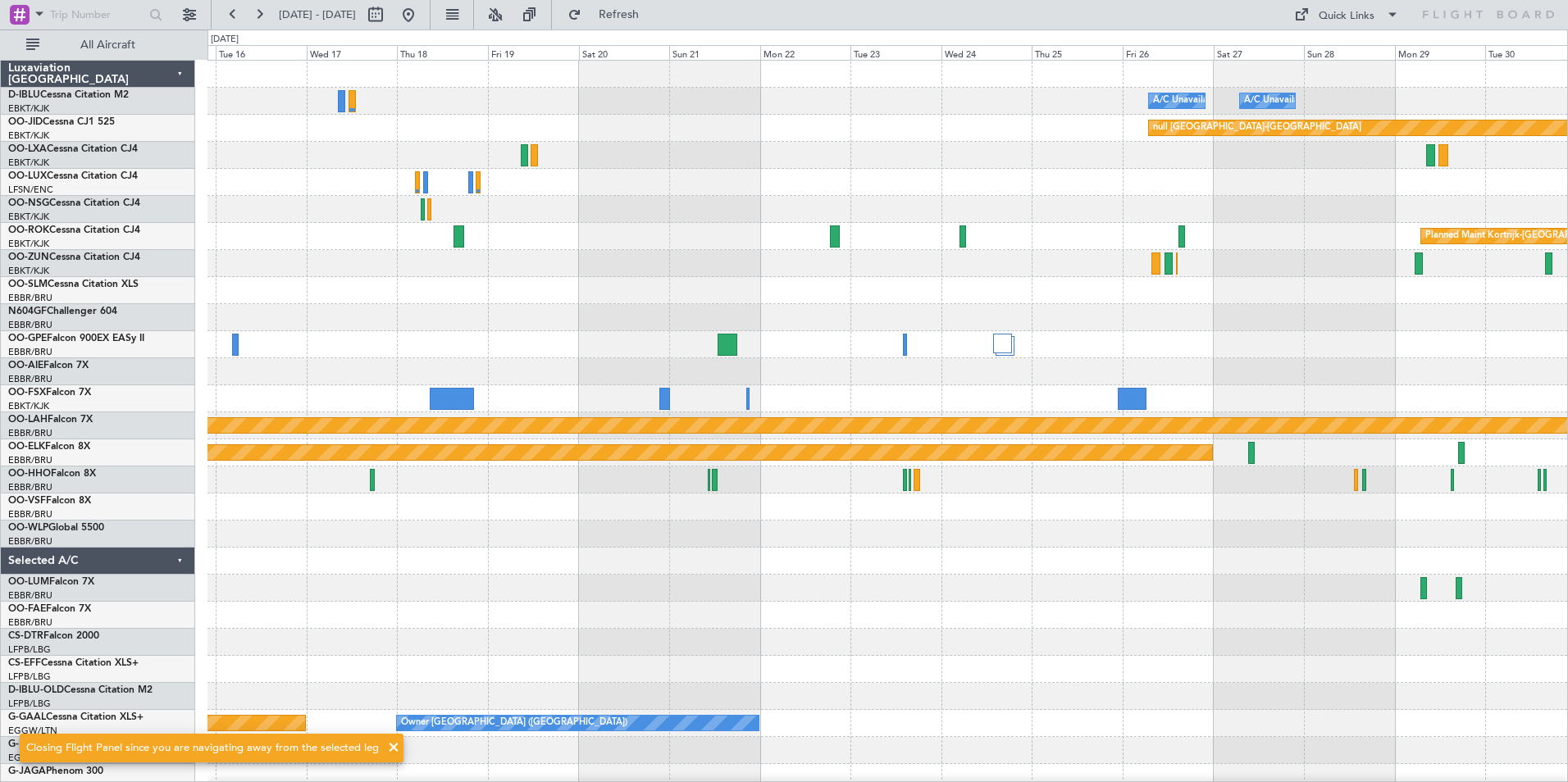 click on "A/C Unavailable Brussels (Brussels National)
A/C Unavailable Kortrijk-Wevelgem
Planned Maint Kortrijk-Wevelgem
null Kortrijk-Wevelgem
Planned Maint Kortrijk-Wevelgem
Planned Maint Alton-st Louis (St Louis Regl)
Planned Maint Kortrijk-Wevelgem
Owner London (Luton)
Planned Maint Dusseldorf" 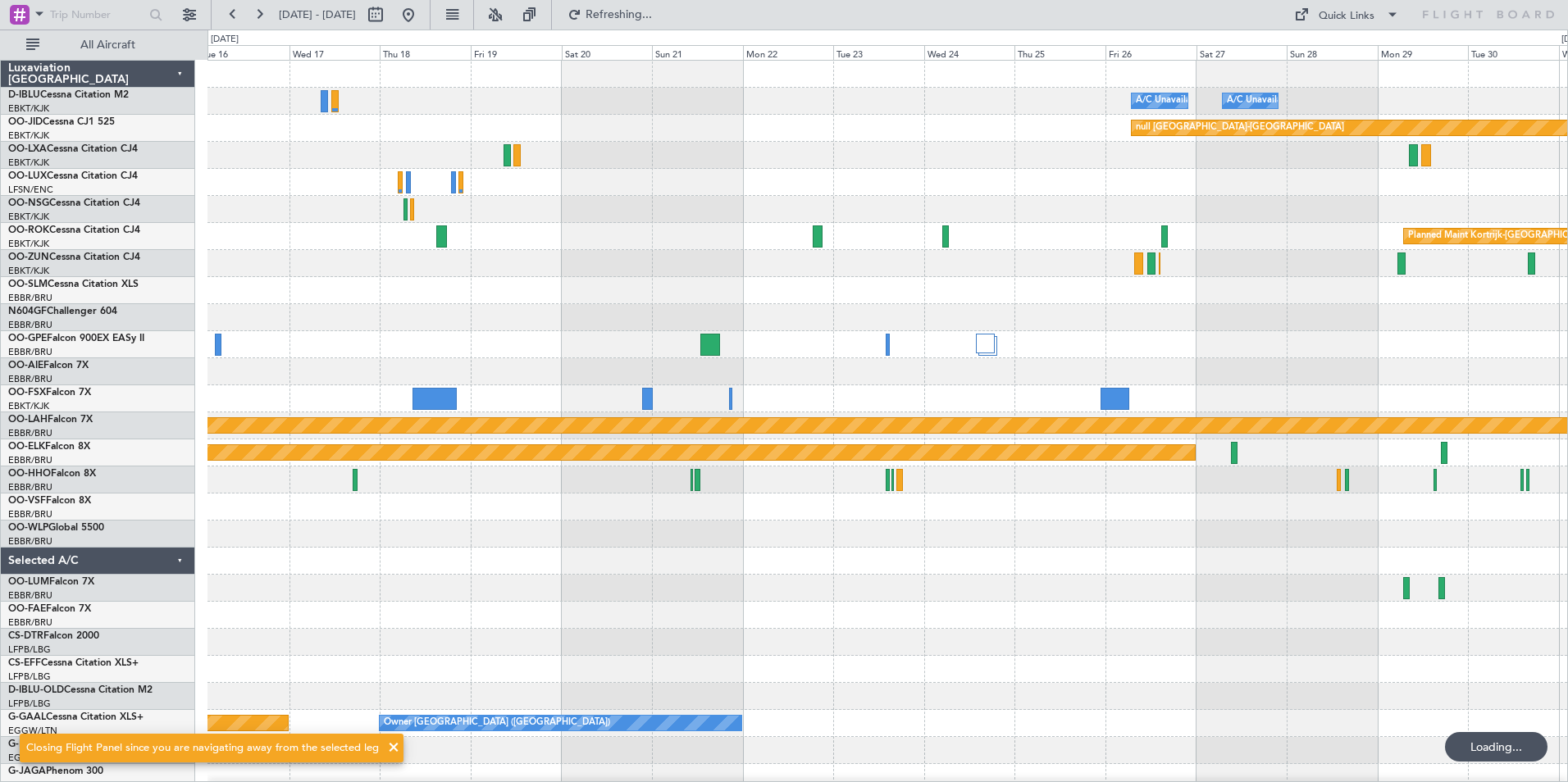 click 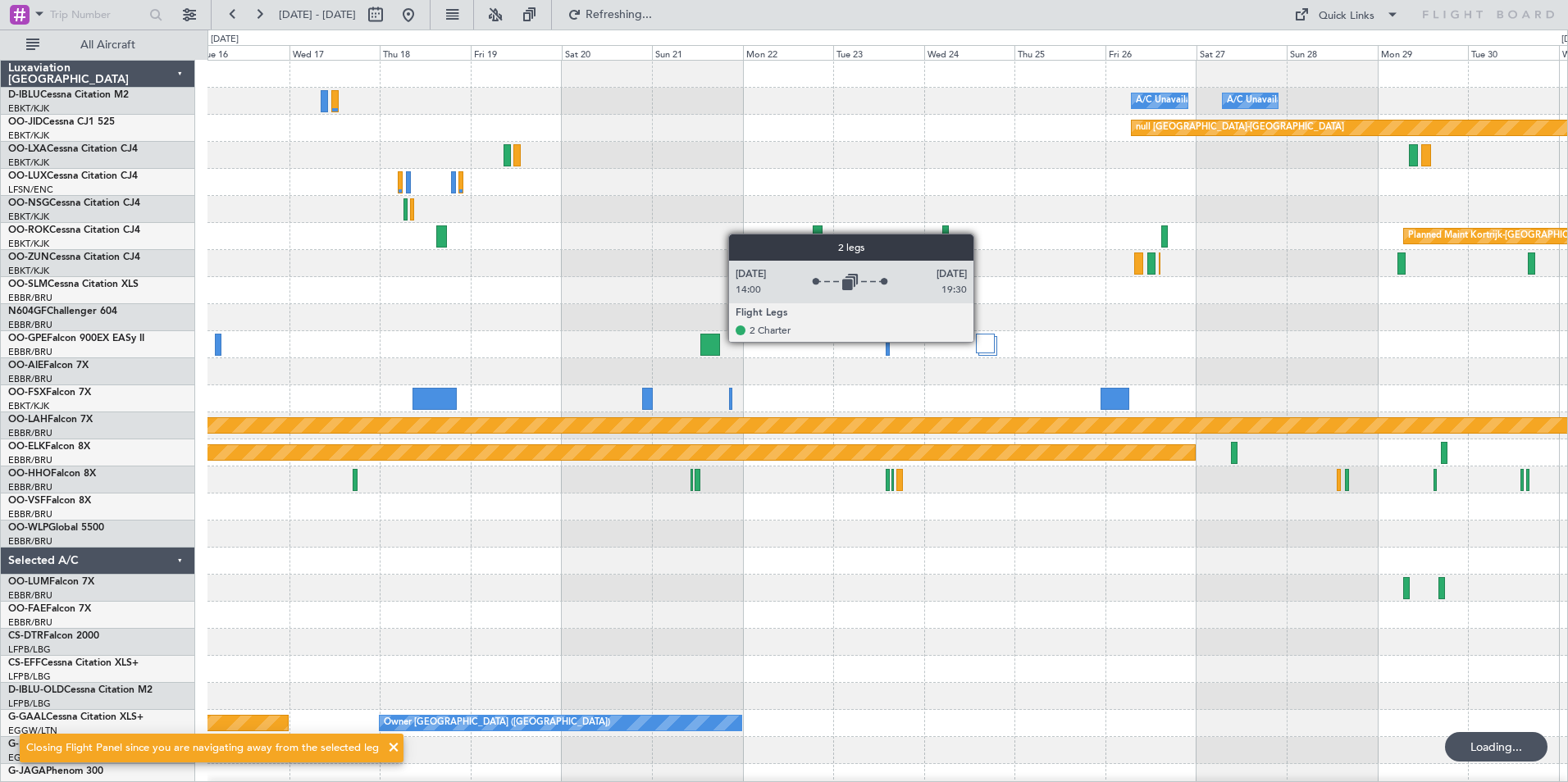 click 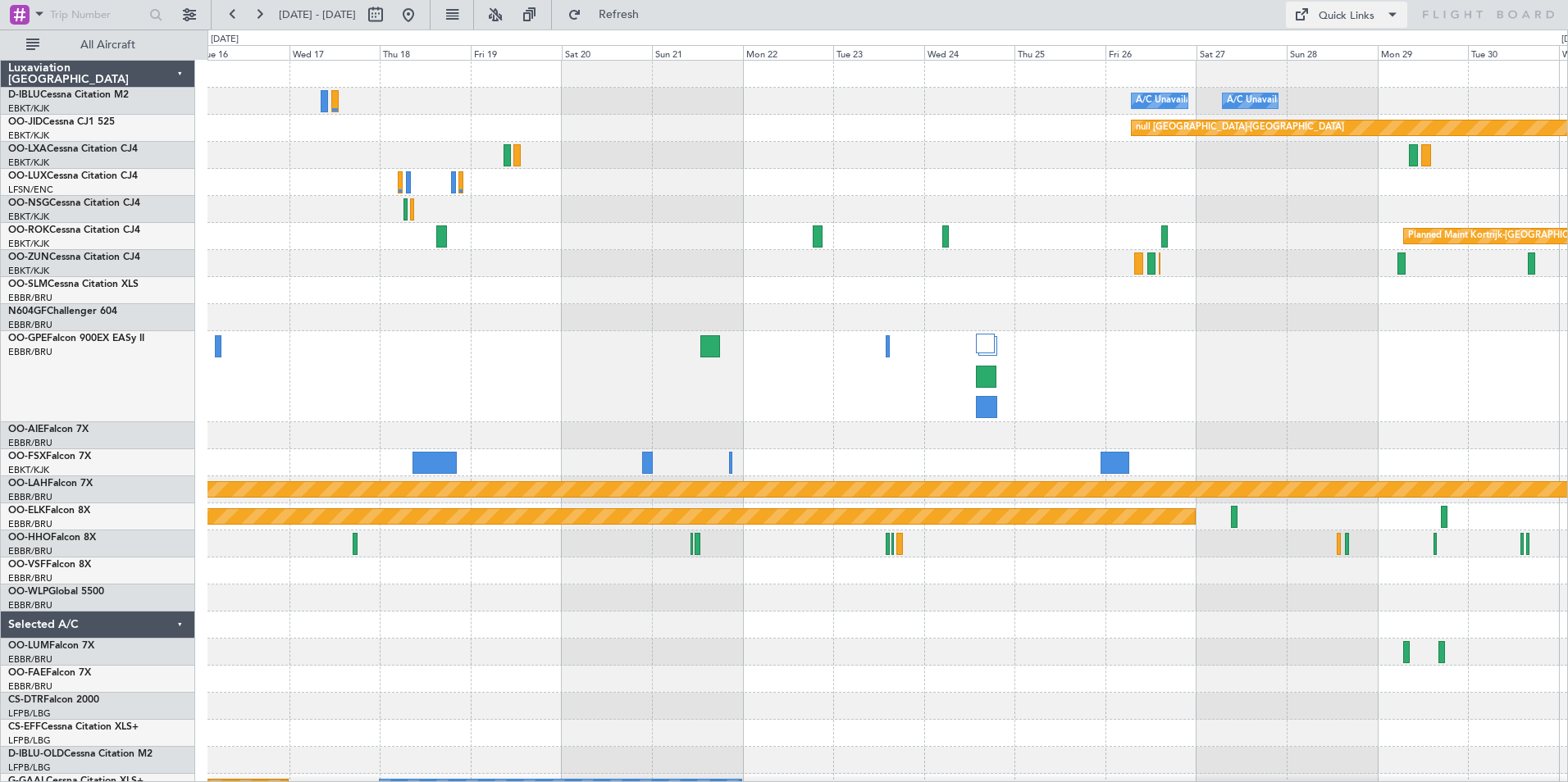 click on "Quick Links" at bounding box center (1347, 16) 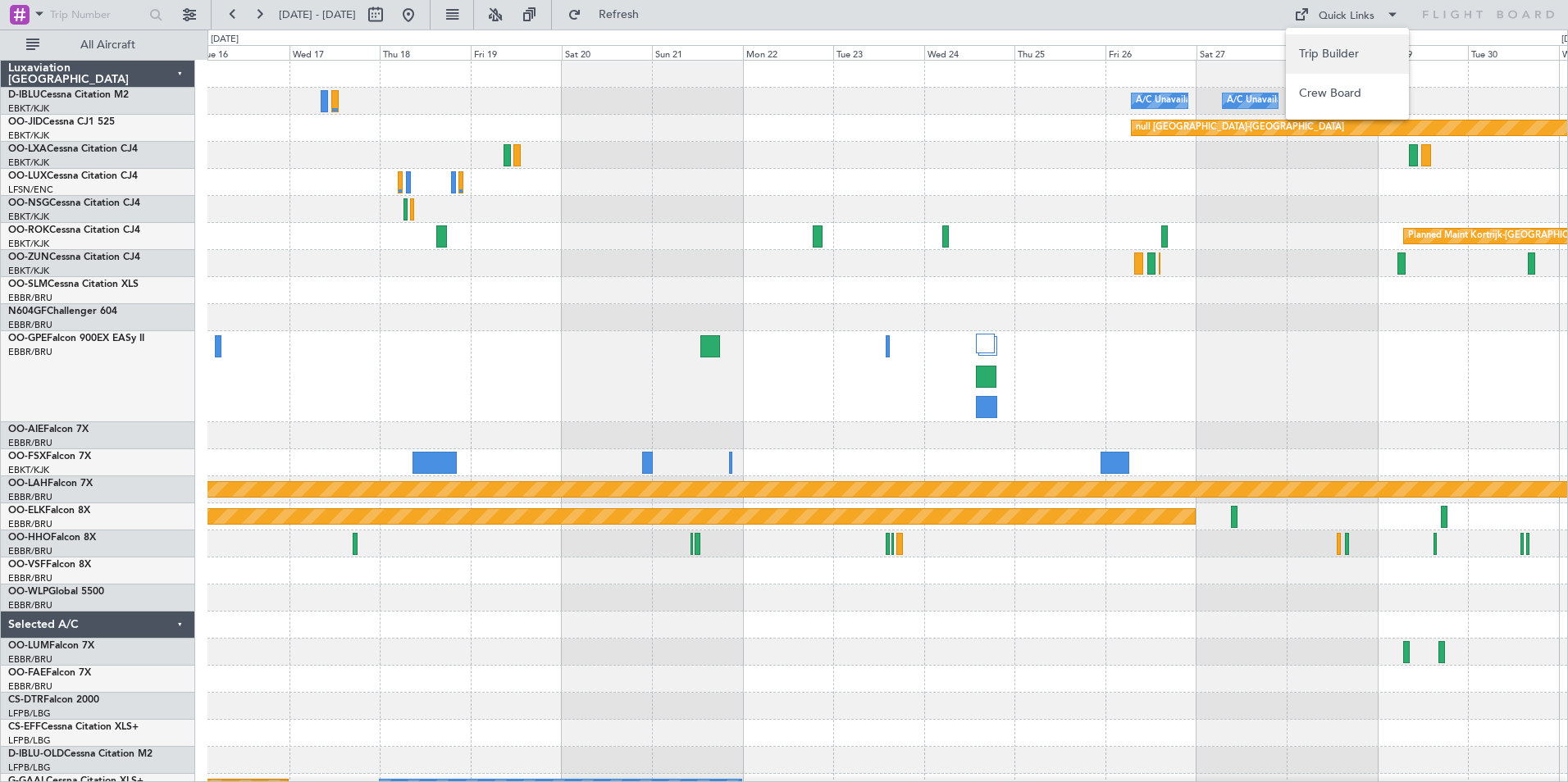 click on "Trip Builder" at bounding box center (1347, 54) 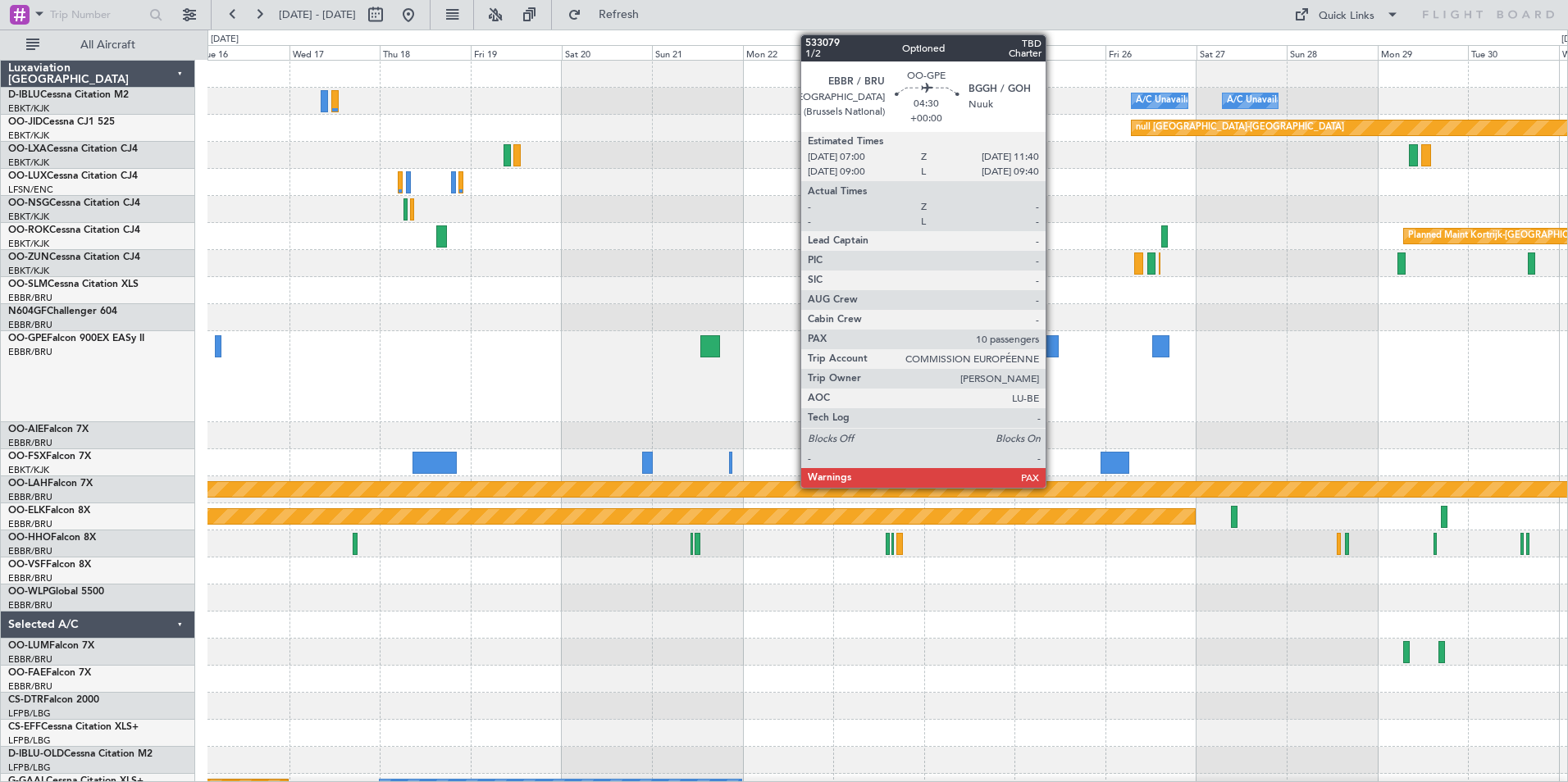click 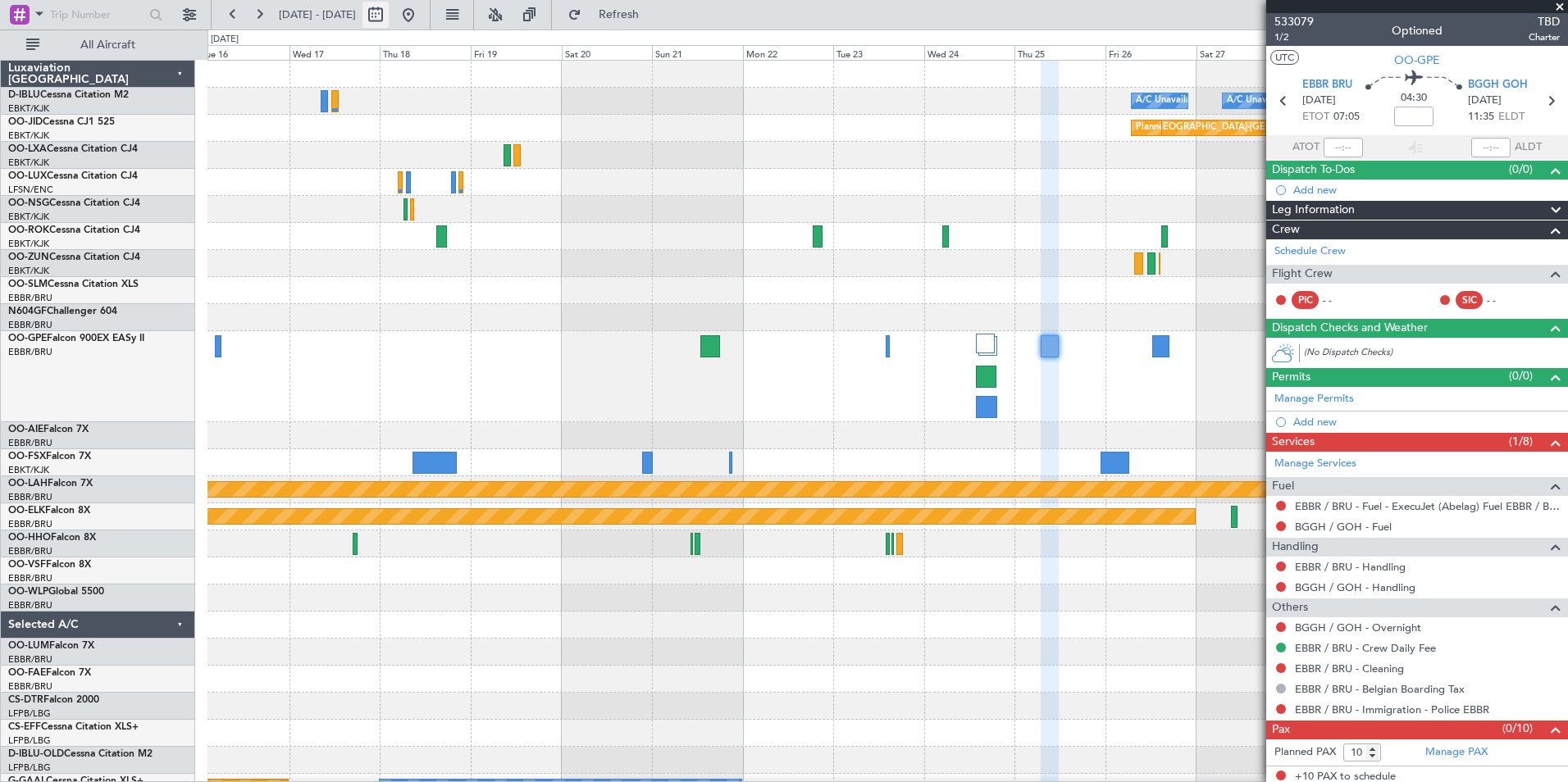click at bounding box center (376, 15) 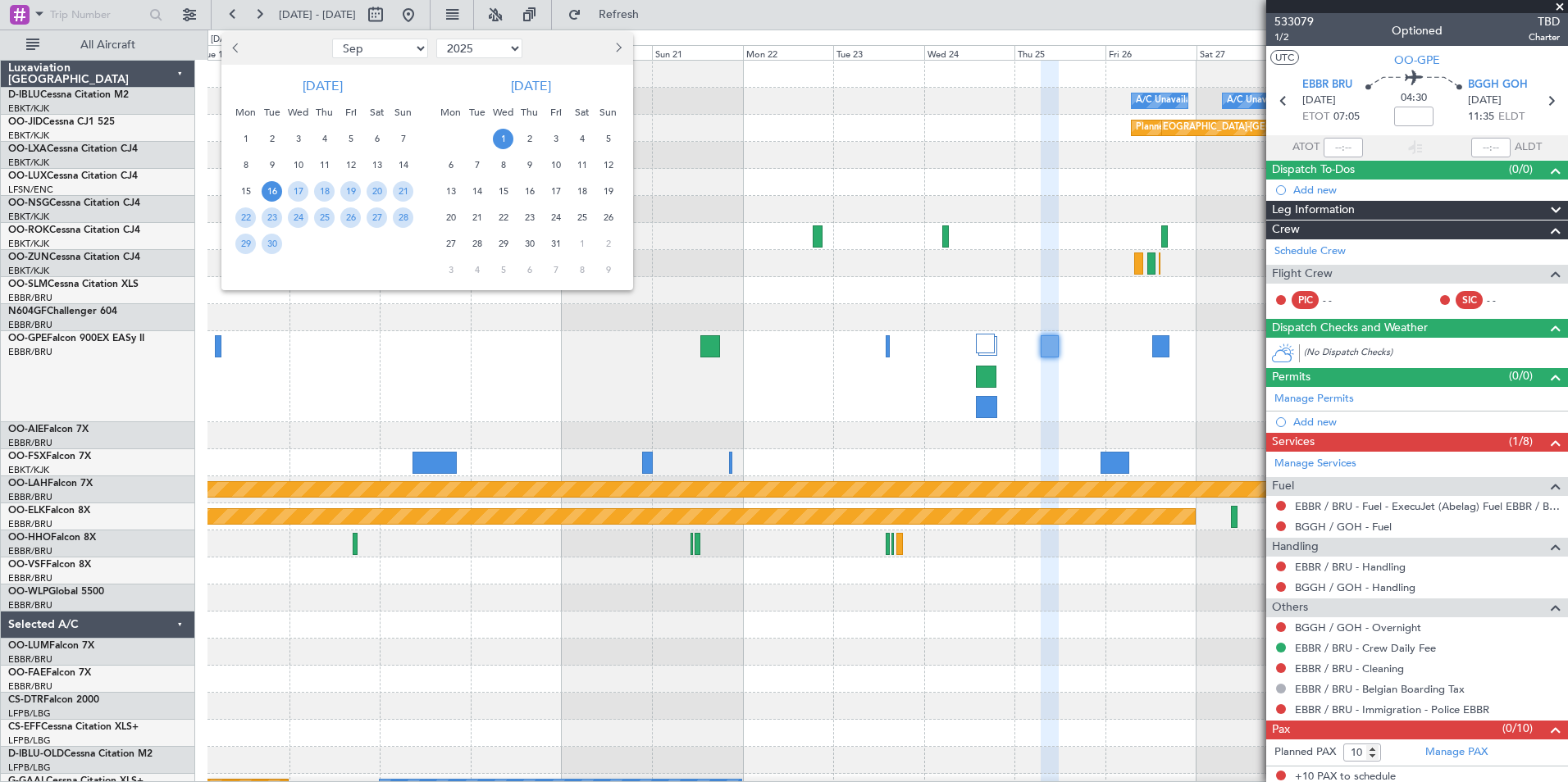 click at bounding box center [784, 391] 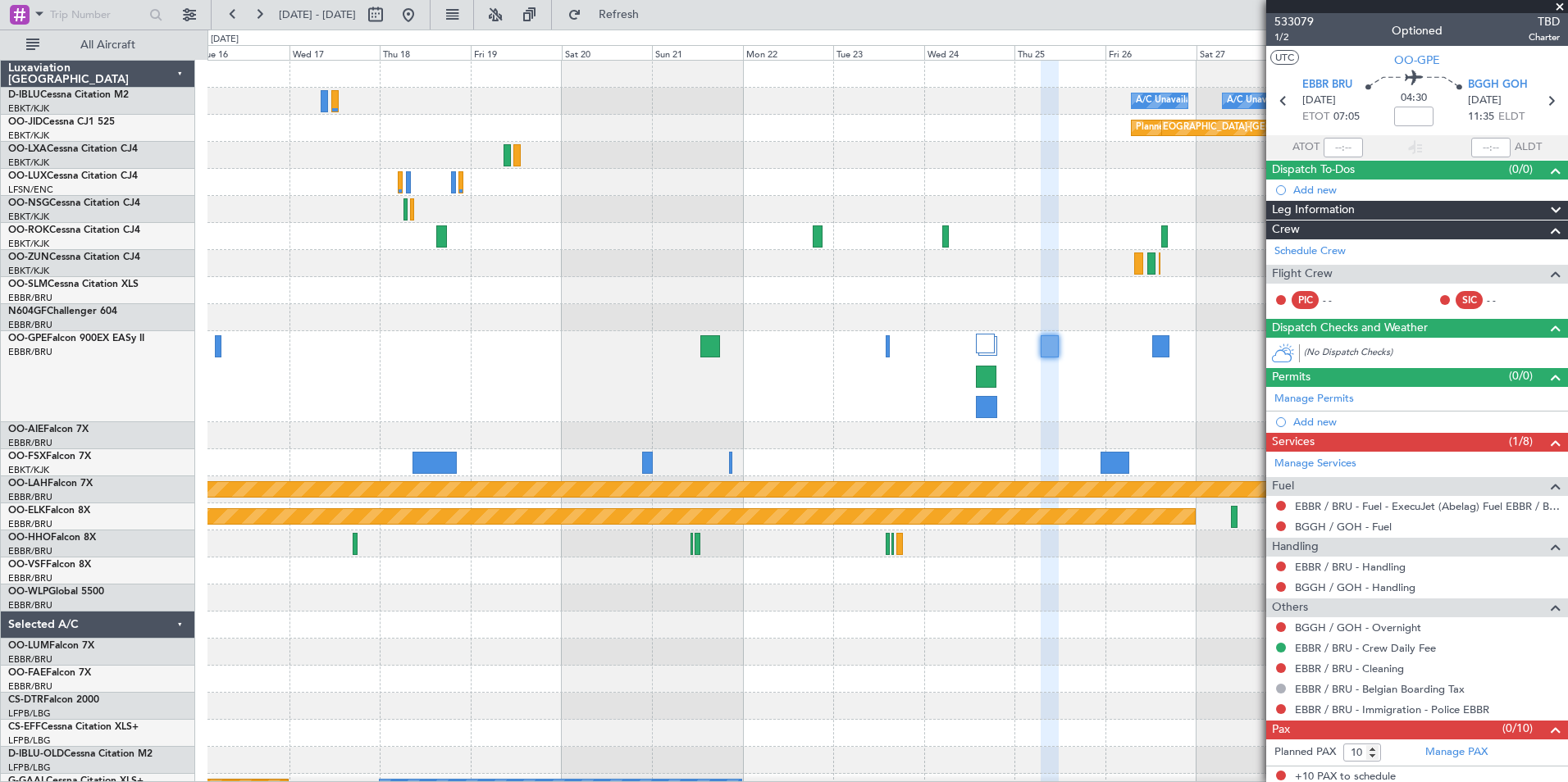 click at bounding box center (408, 15) 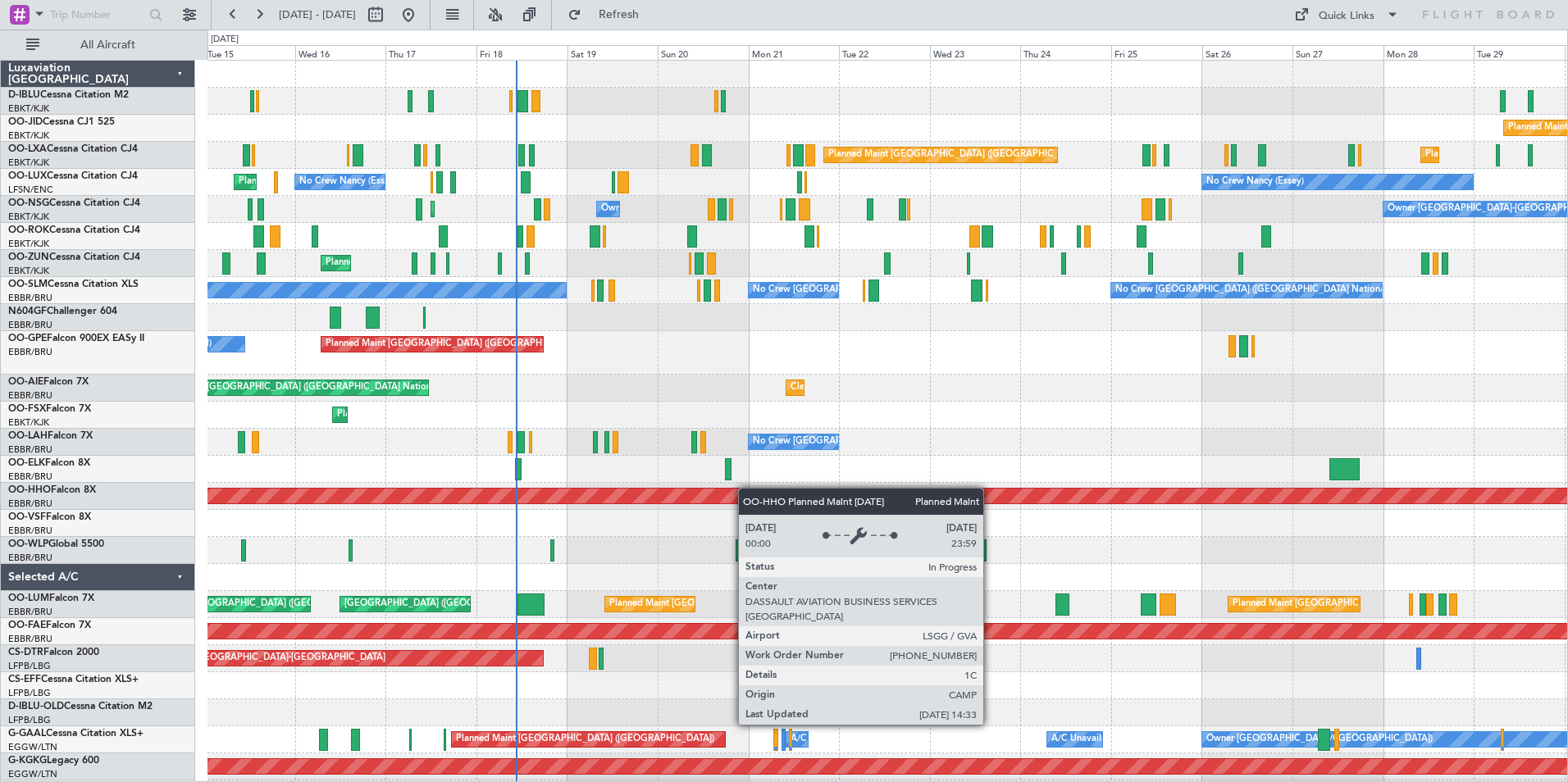 click on "Planned Maint Kortrijk-Wevelgem
Planned Maint Paris (Le Bourget)
Planned Maint Kortrijk-Wevelgem
Planned Maint Brussels (Brussels National)
No Crew Nancy (Essey)
No Crew Nancy (Essey)
No Crew Biarritz (Pays Basque)
Planned Maint Kortrijk-Wevelgem
Owner Kortrijk-Wevelgem
Owner Kortrijk-Wevelgem
Planned Maint Kortrijk-Wevelgem
Planned Maint Paris (Le Bourget)
Planned Maint Kortrijk-Wevelgem
No Crew Brussels (Brussels National)
No Crew Brussels (Brussels National)
No Crew Brussels (Brussels National)
No Crew Brussels (Brussels National)
Planned Maint Brussels (Brussels National)
Planned Maint Brussels (Brussels National)
Cleaning Brussels (Brussels National)
AOG Maint Cannes (Mandelieu)" 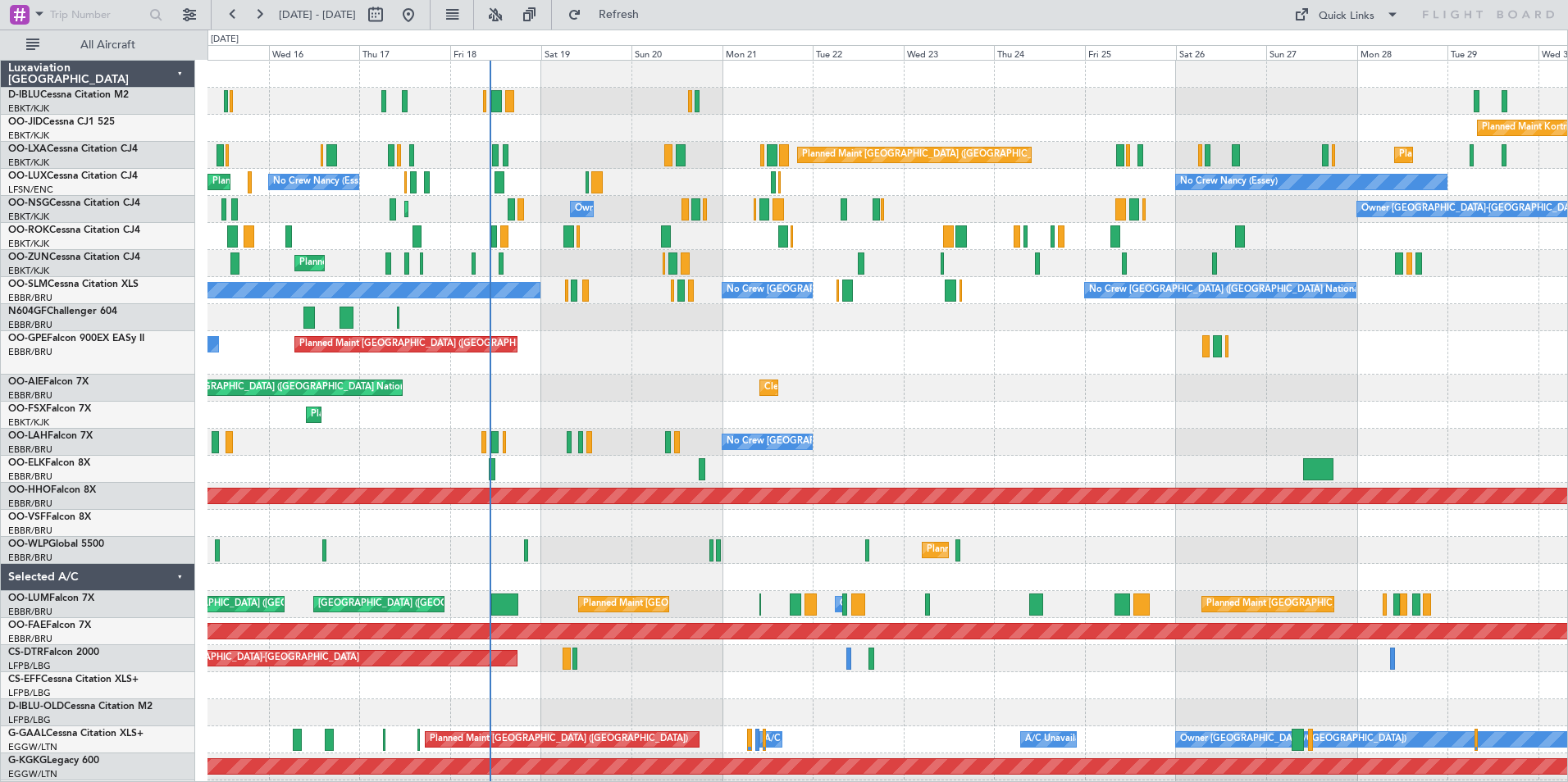 click on "Planned Maint Kortrijk-Wevelgem
Planned Maint Paris (Le Bourget)
Planned Maint Kortrijk-Wevelgem
Planned Maint Brussels (Brussels National)
No Crew Nancy (Essey)
No Crew Nancy (Essey)
No Crew Biarritz (Pays Basque)
Planned Maint Kortrijk-Wevelgem
Owner Kortrijk-Wevelgem
Owner Kortrijk-Wevelgem
Planned Maint Kortrijk-Wevelgem
Planned Maint Kortrijk-Wevelgem
No Crew Brussels (Brussels National)
No Crew Brussels (Brussels National)
No Crew Brussels (Brussels National)
No Crew Brussels (Brussels National)
Planned Maint Brussels (Brussels National)
Planned Maint Brussels (Brussels National)
Cleaning Brussels (Brussels National)
AOG Maint Cannes (Mandelieu)
Planned Maint Kortrijk-Wevelgem" 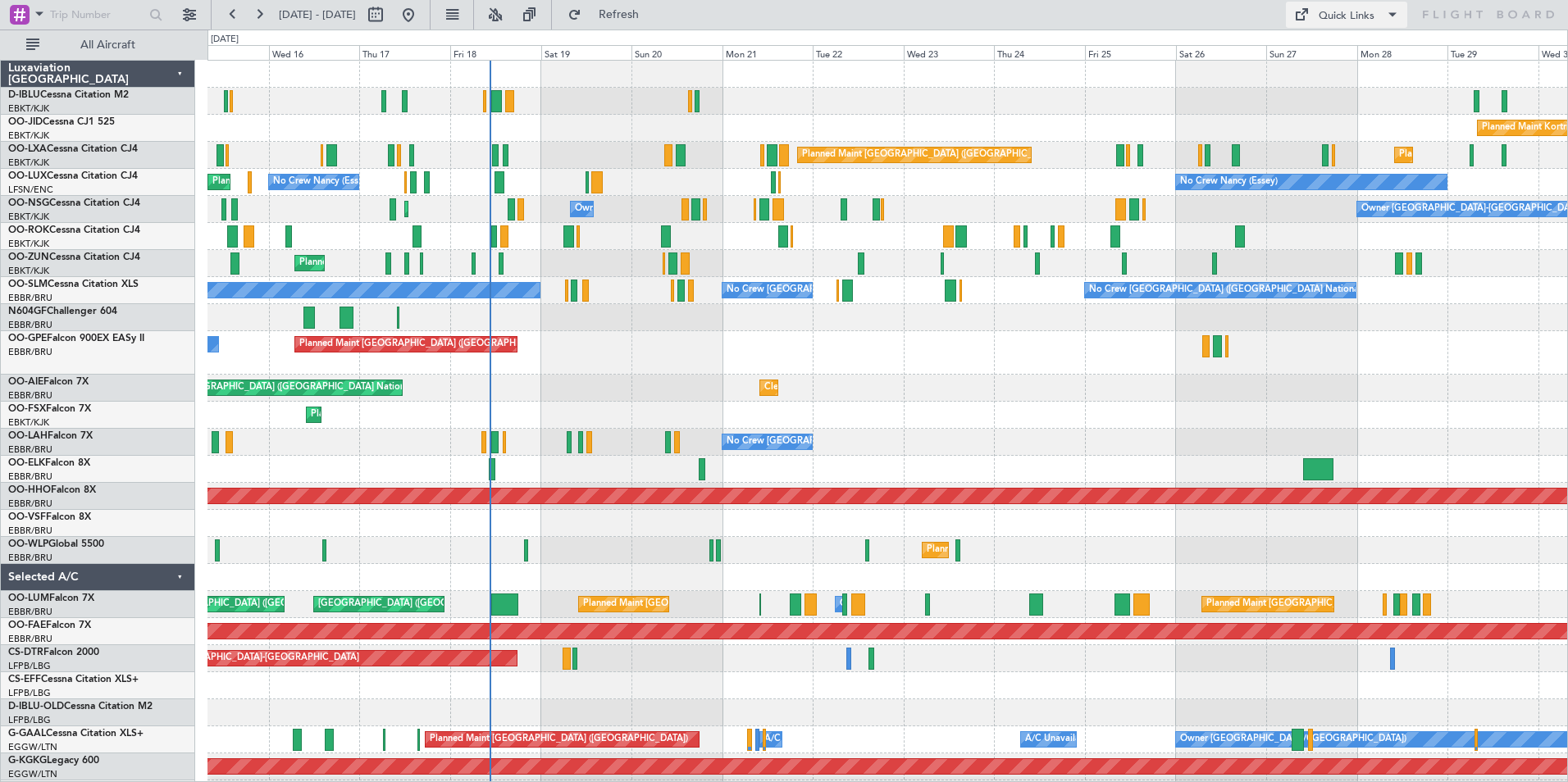 click at bounding box center (1301, 15) 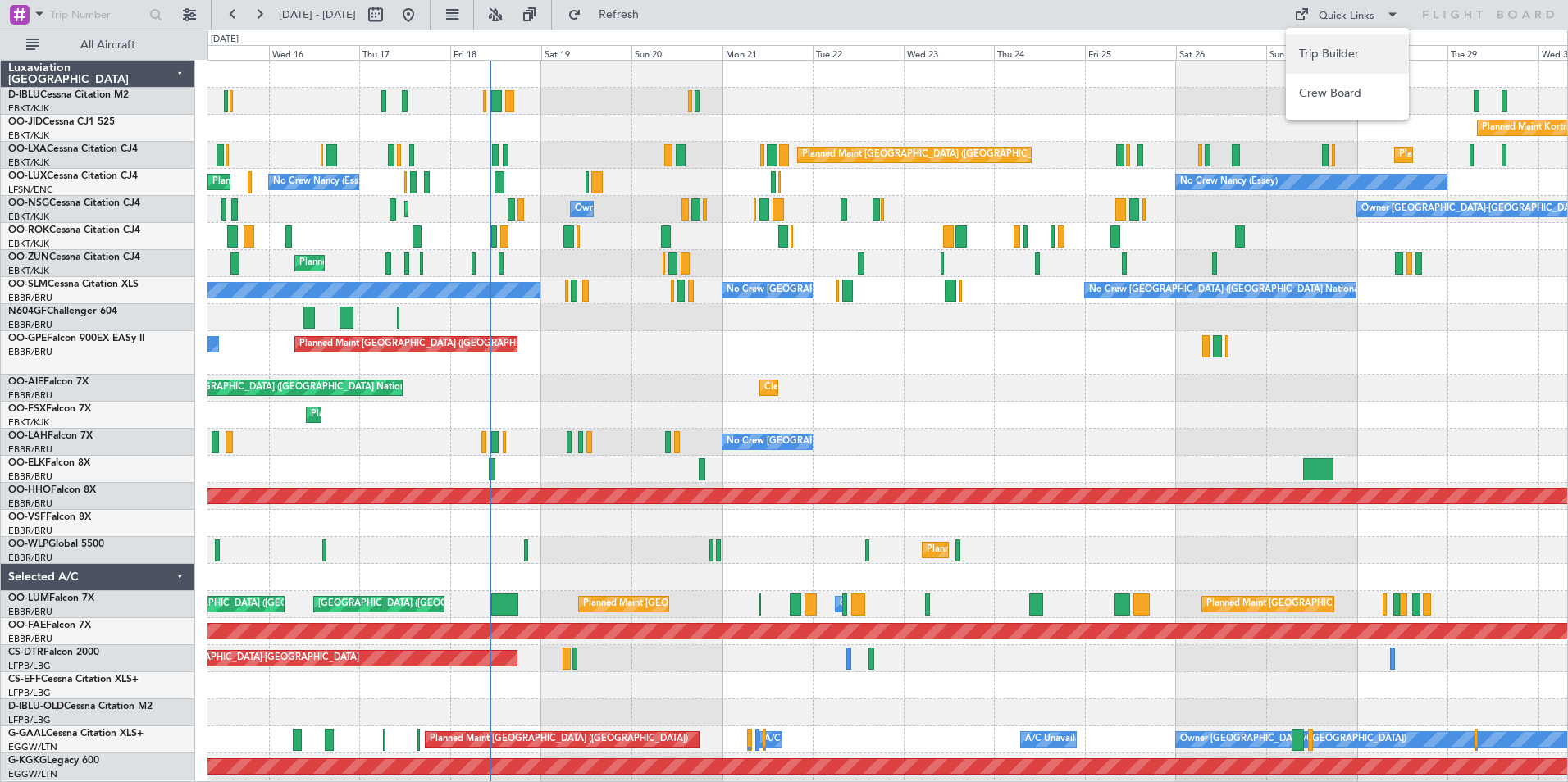 click on "Trip Builder" at bounding box center (1347, 54) 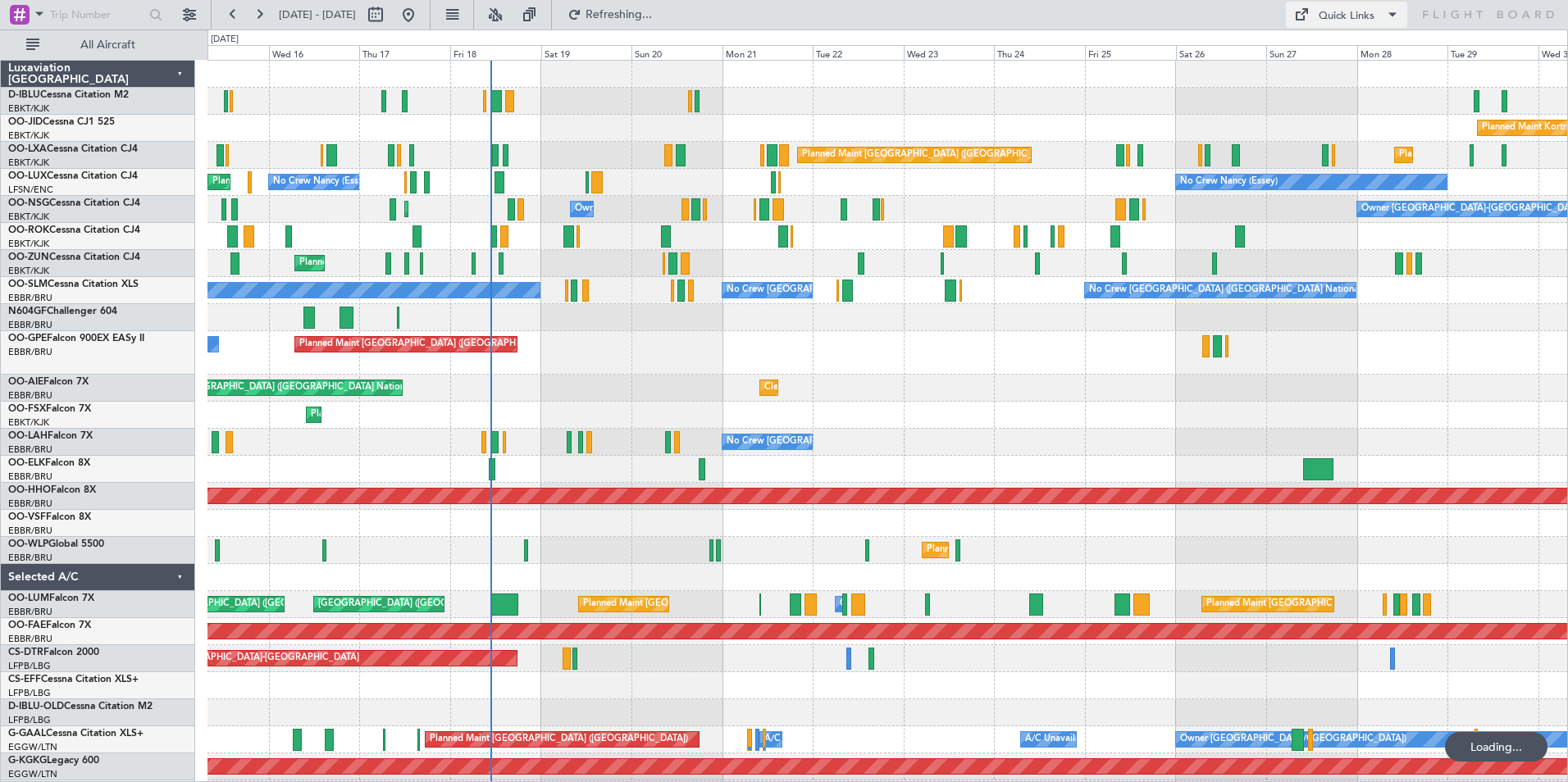 click on "Quick Links" at bounding box center (1347, 16) 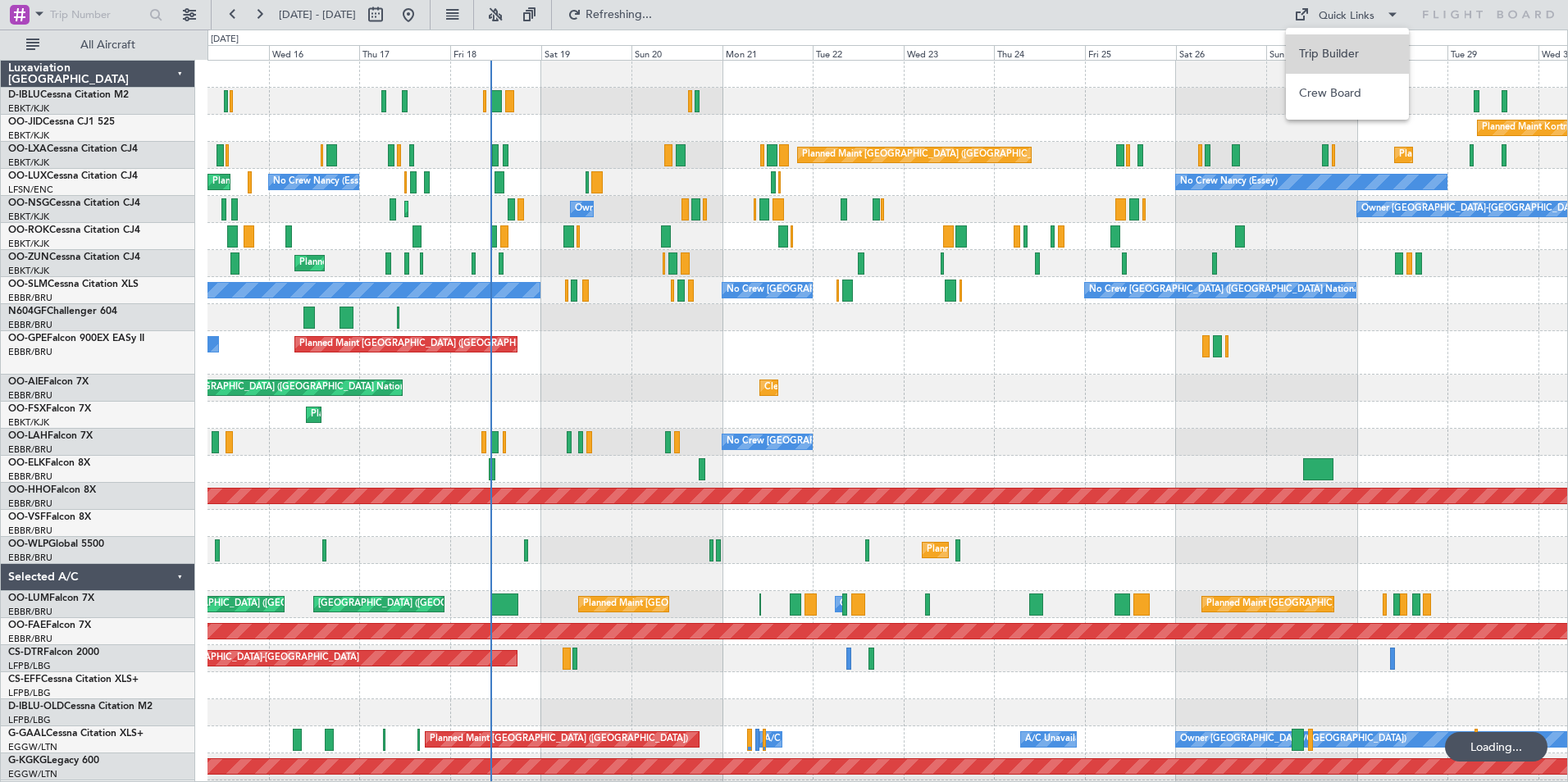 click on "Trip Builder" at bounding box center [1347, 54] 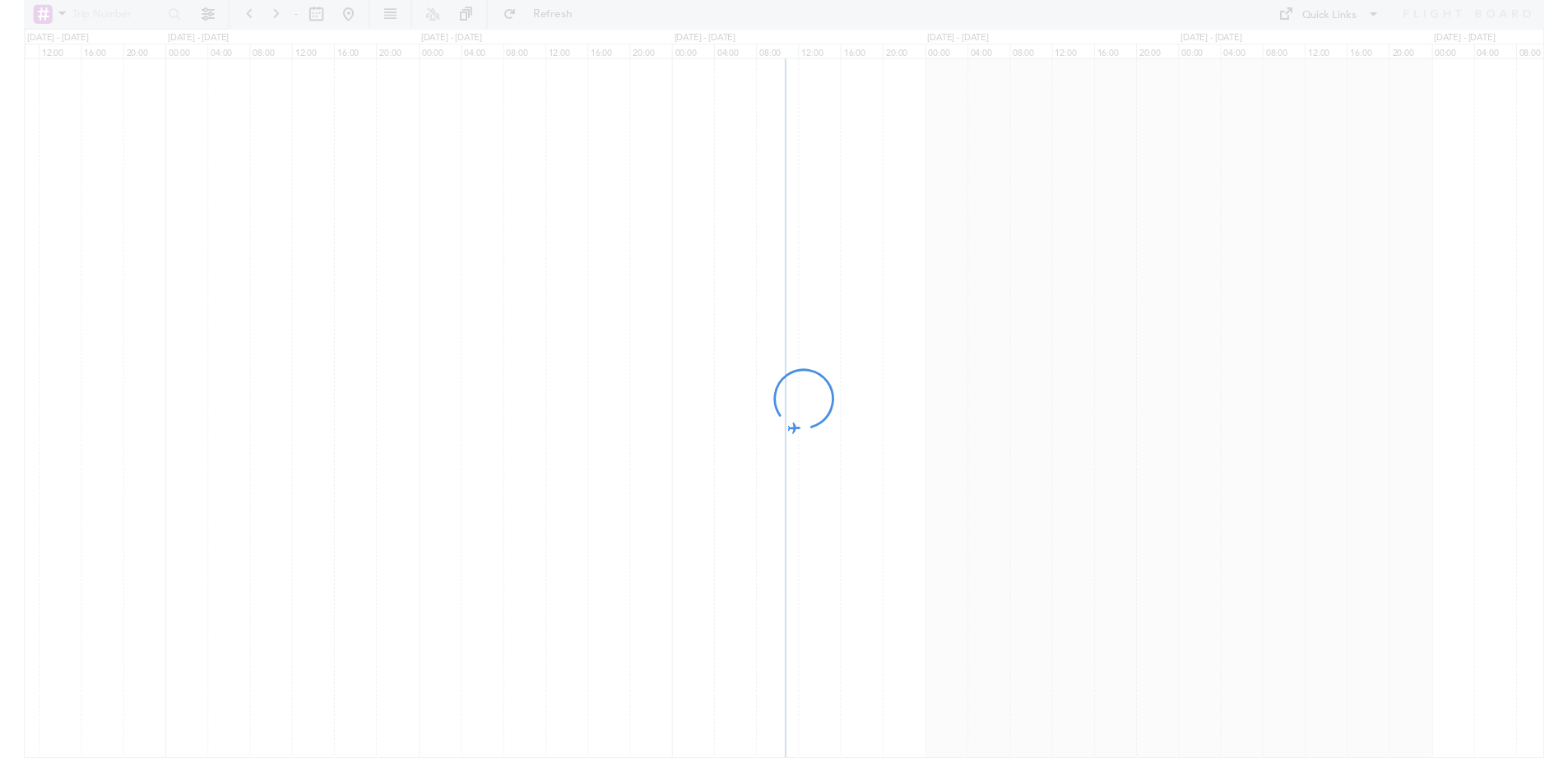 scroll, scrollTop: 0, scrollLeft: 0, axis: both 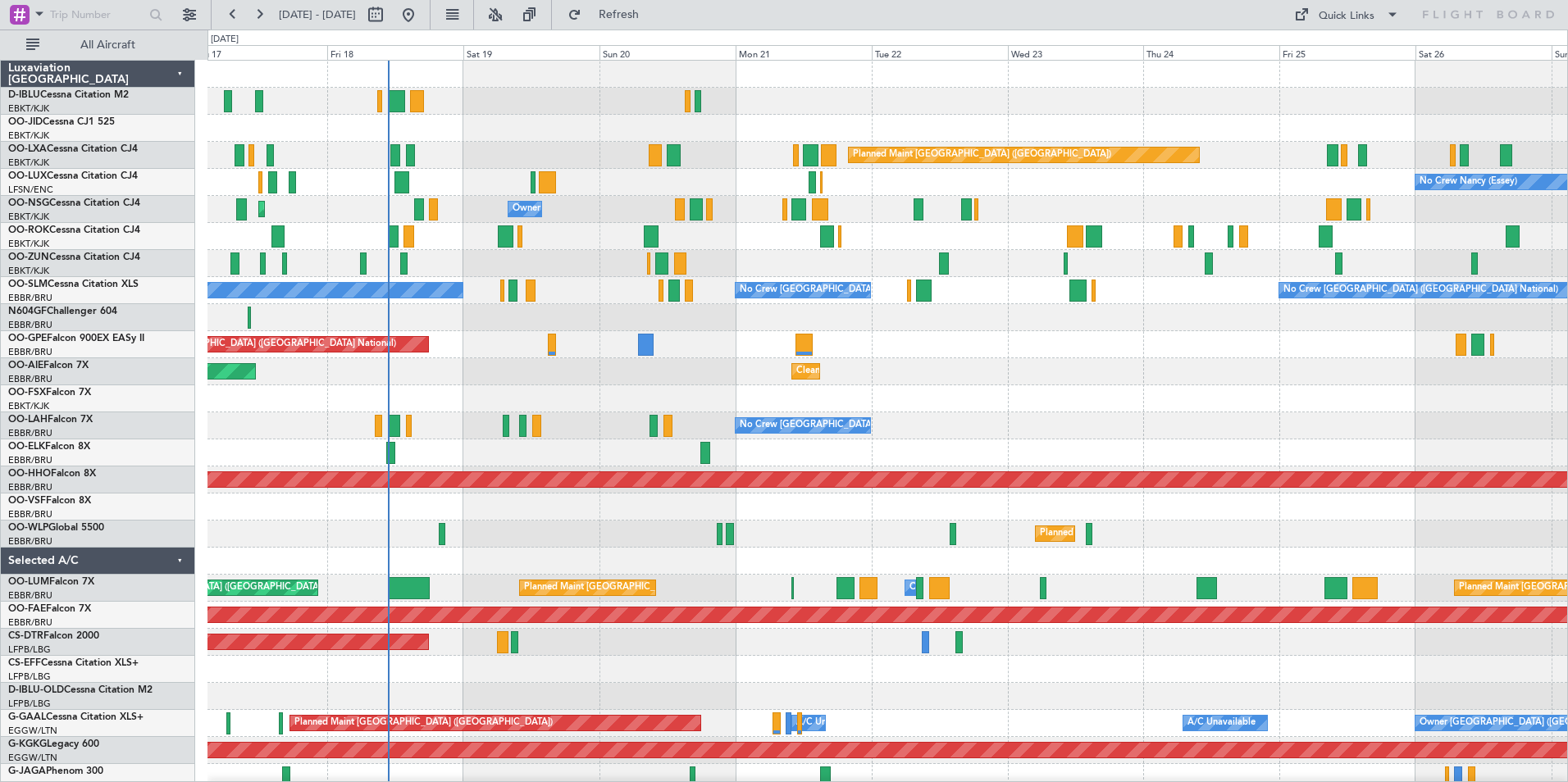 click on "Planned Maint Kortrijk-[GEOGRAPHIC_DATA]
Planned Maint [GEOGRAPHIC_DATA] ([GEOGRAPHIC_DATA])
Planned Maint [GEOGRAPHIC_DATA]-[GEOGRAPHIC_DATA]
No Crew [PERSON_NAME] ([PERSON_NAME])
Planned Maint [GEOGRAPHIC_DATA] ([GEOGRAPHIC_DATA])
No Crew [PERSON_NAME] ([PERSON_NAME])
Planned Maint [GEOGRAPHIC_DATA]-[GEOGRAPHIC_DATA]
Owner [GEOGRAPHIC_DATA]-[GEOGRAPHIC_DATA]
Owner [GEOGRAPHIC_DATA]-[GEOGRAPHIC_DATA]
Planned Maint [GEOGRAPHIC_DATA]-[GEOGRAPHIC_DATA]
No Crew [GEOGRAPHIC_DATA] (Brussels National)
No Crew [GEOGRAPHIC_DATA] (Brussels National)
No Crew [GEOGRAPHIC_DATA] (Brussels National)
Planned Maint [GEOGRAPHIC_DATA] ([GEOGRAPHIC_DATA])
No Crew [GEOGRAPHIC_DATA] (Brussels National)
Cleaning [GEOGRAPHIC_DATA] ([GEOGRAPHIC_DATA])
Planned Maint [GEOGRAPHIC_DATA] ([GEOGRAPHIC_DATA])
Planned Maint [GEOGRAPHIC_DATA]-[GEOGRAPHIC_DATA]
No Crew [GEOGRAPHIC_DATA] (Brussels National)
Planned Maint Geneva ([GEOGRAPHIC_DATA])" 